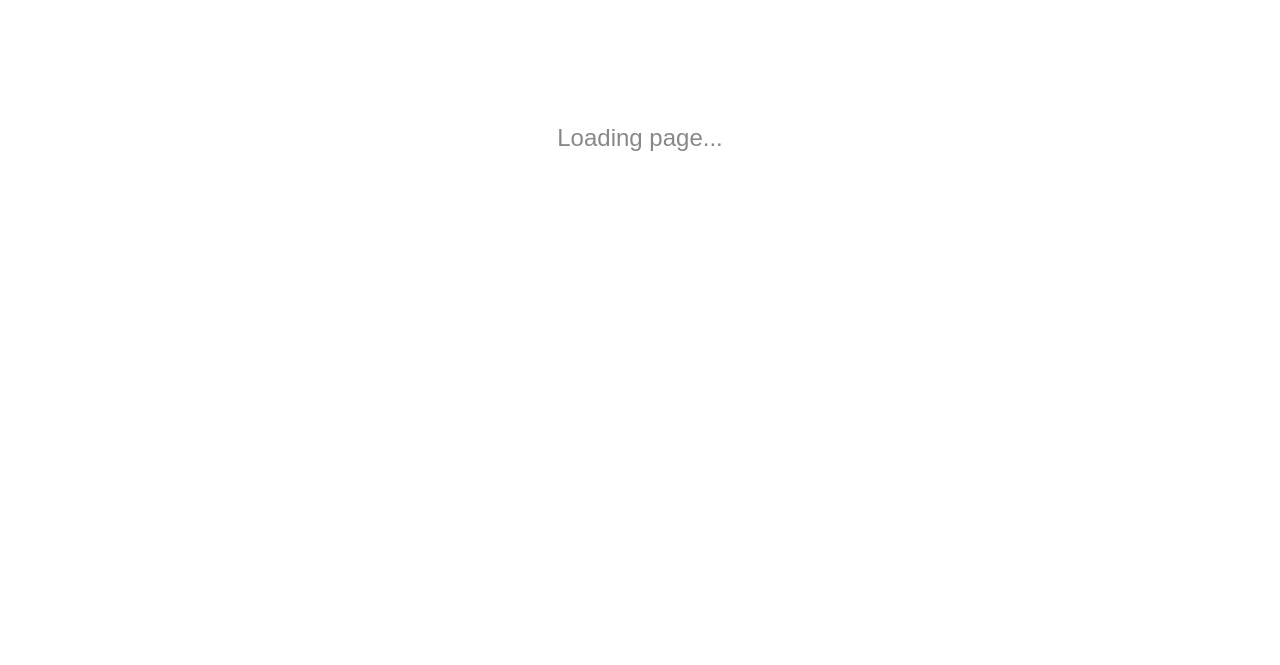 scroll, scrollTop: 0, scrollLeft: 0, axis: both 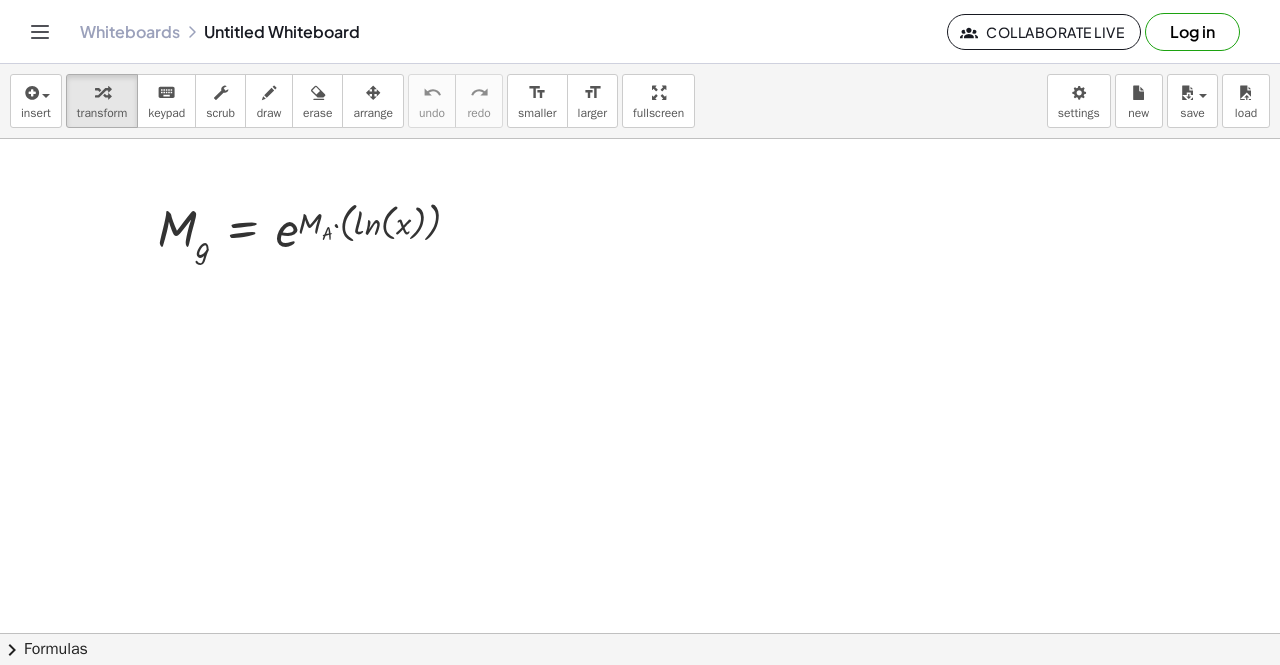 click at bounding box center [640, 634] 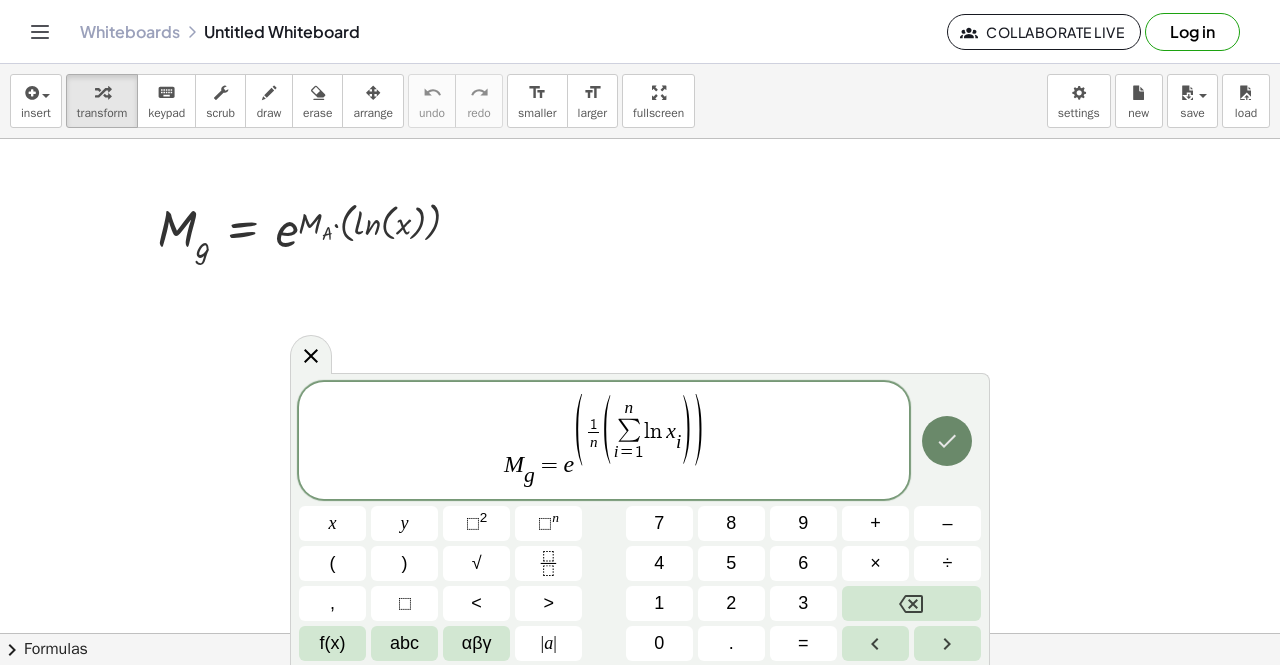 click at bounding box center [947, 441] 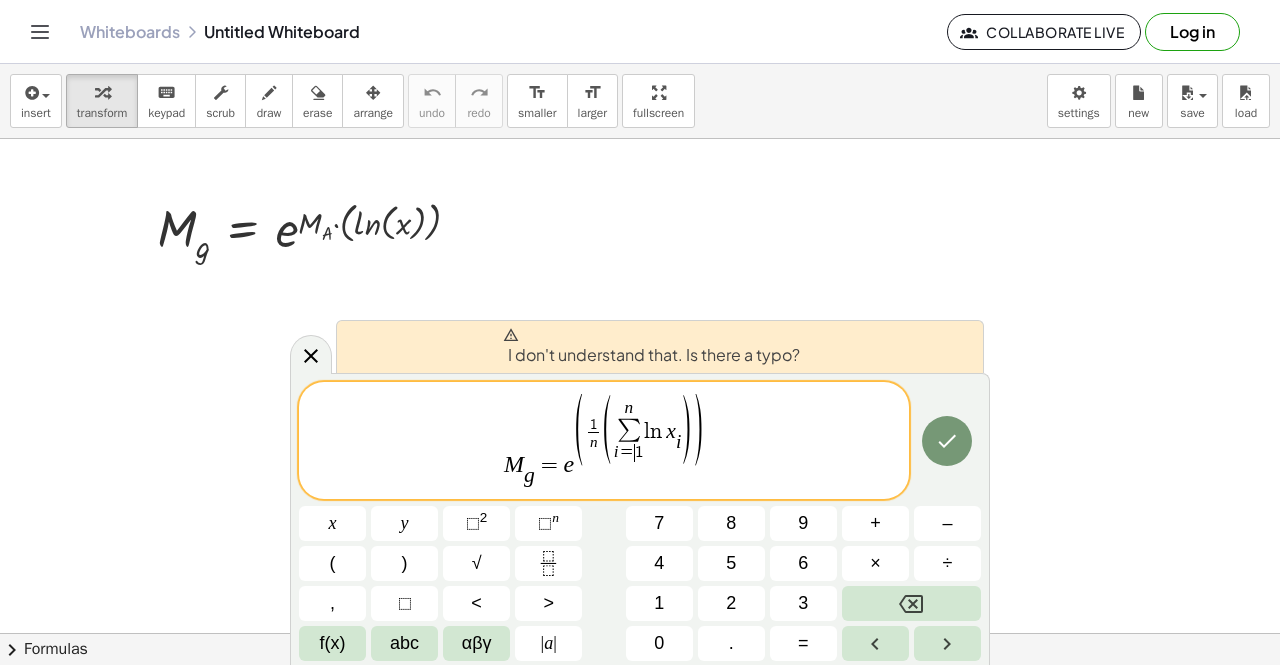 click on "=" at bounding box center (627, 452) 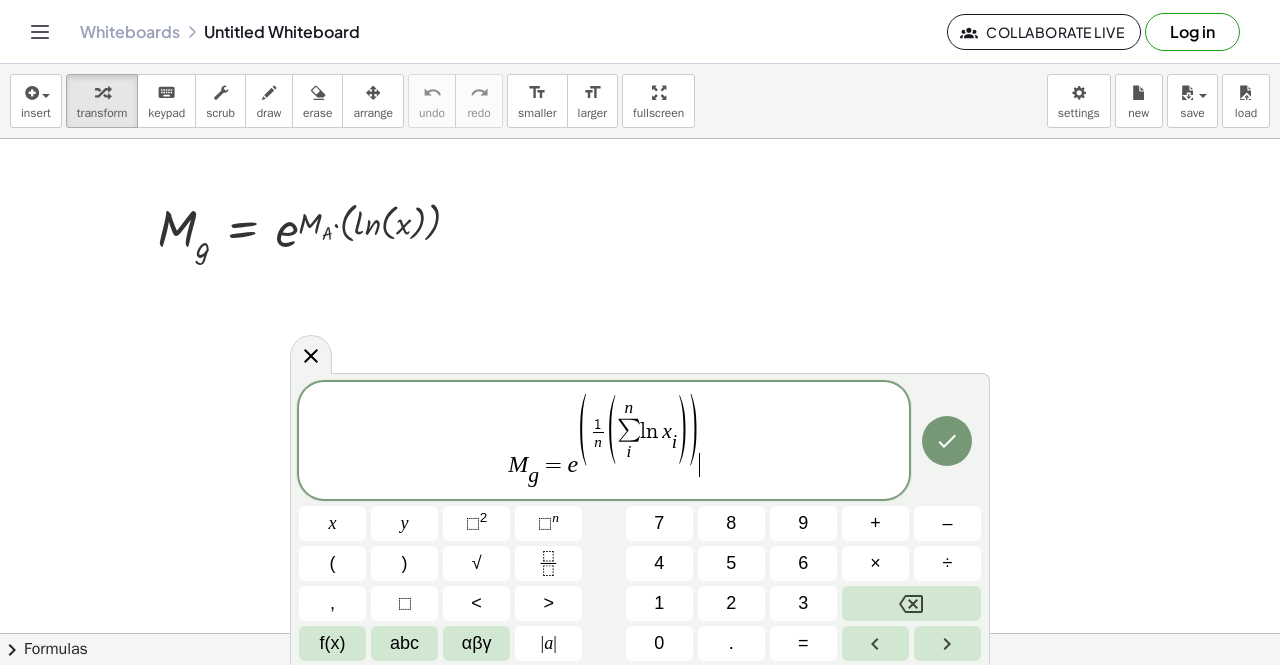 click on "M g ​ = e ( 1 n ​ ( n ∑ i l n x i ​ ) ) ​" at bounding box center (604, 442) 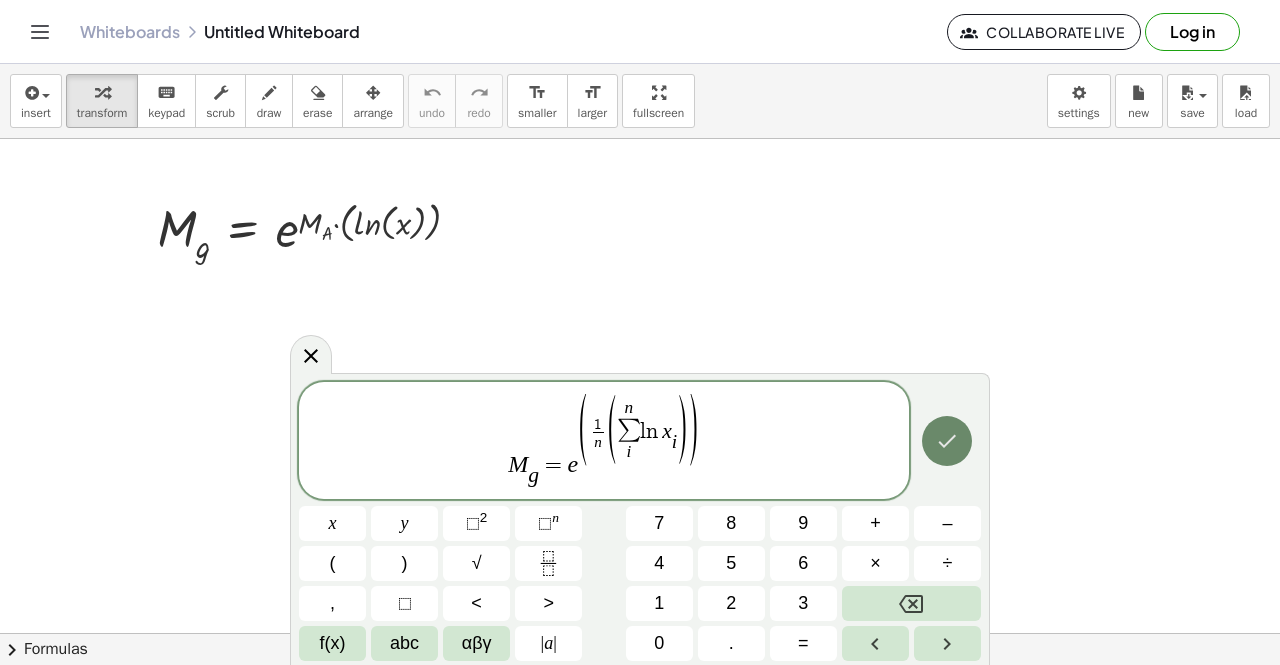 click 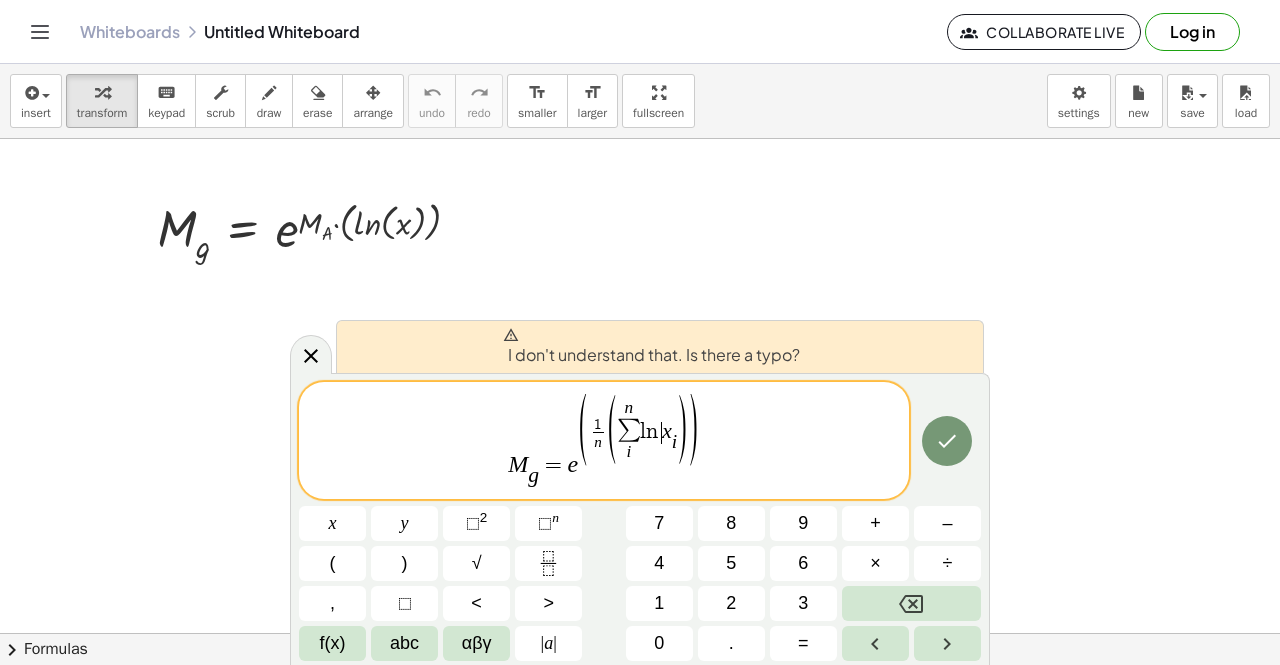 click on "x" at bounding box center [667, 431] 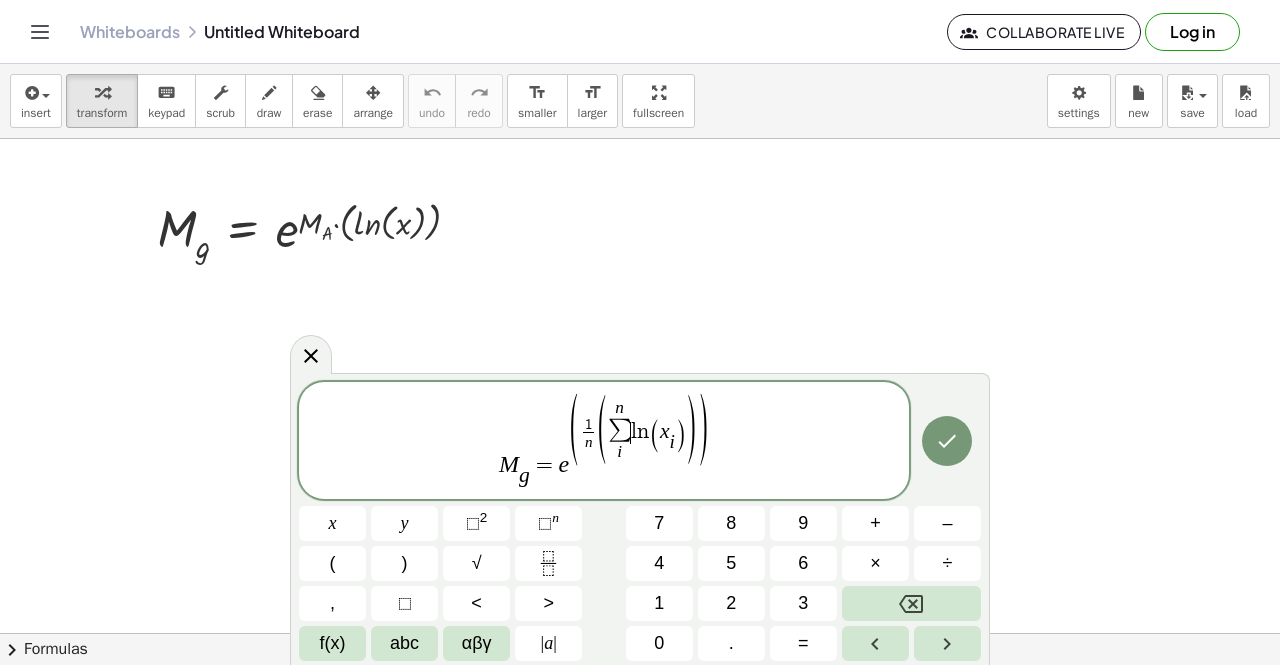 click on "l" at bounding box center [634, 432] 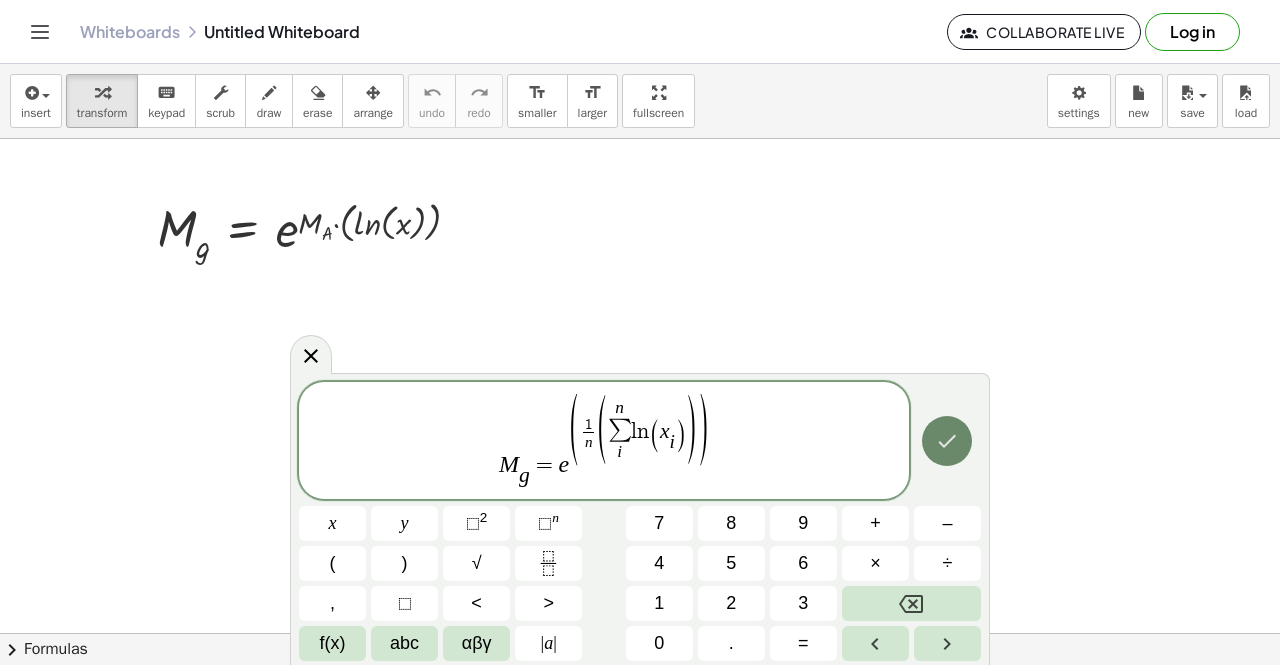 click 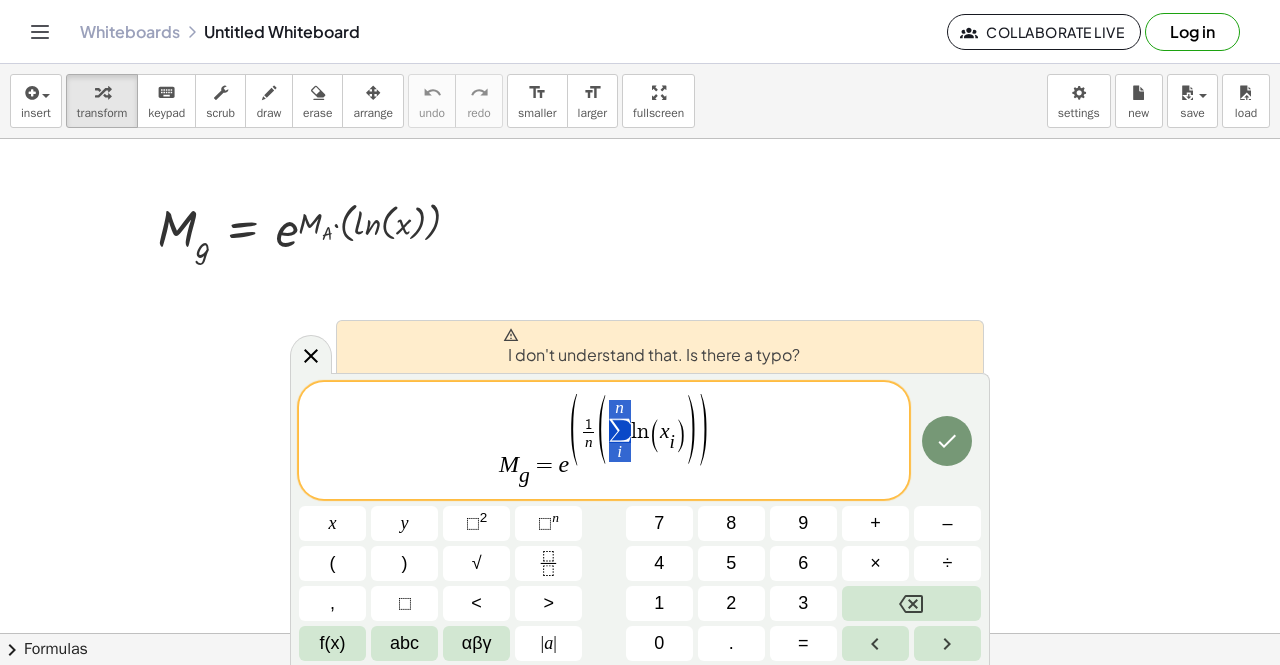 drag, startPoint x: 632, startPoint y: 434, endPoint x: 613, endPoint y: 433, distance: 19.026299 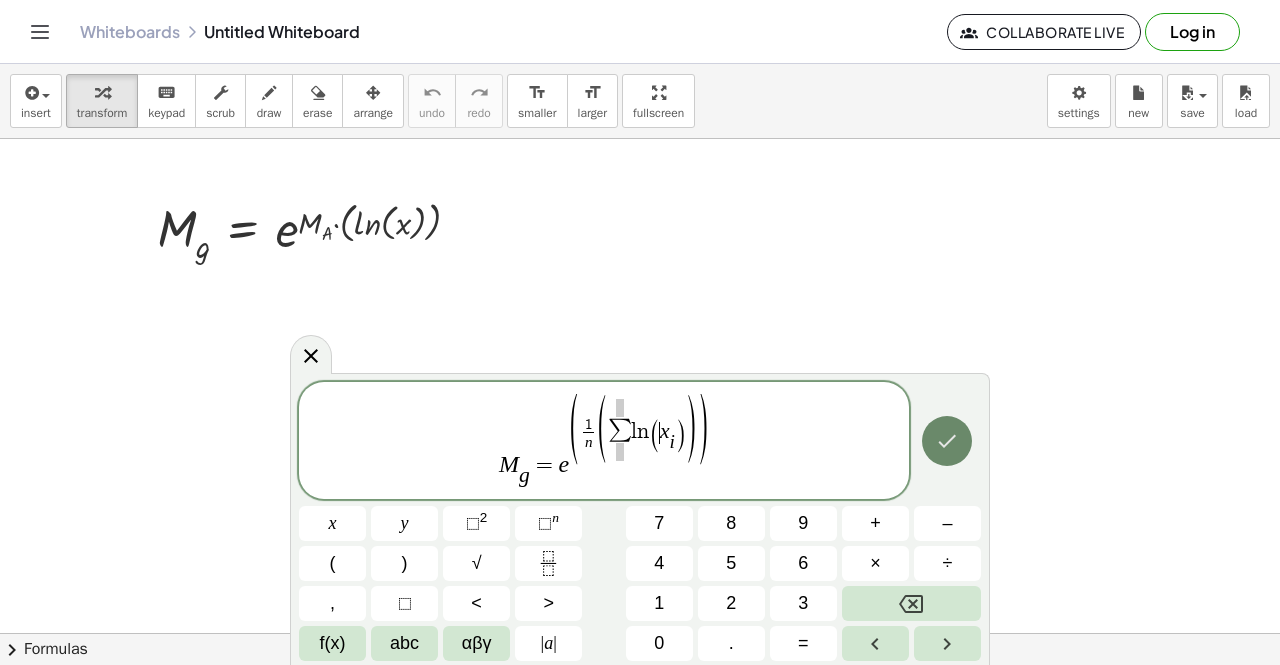 click 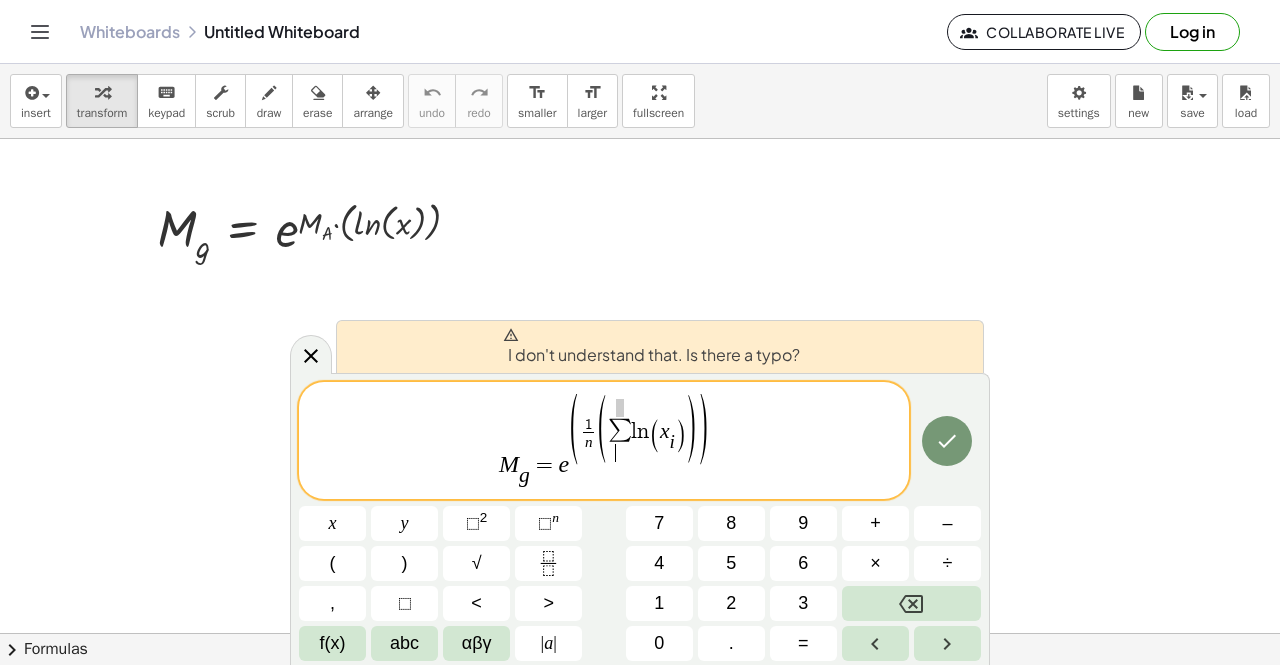 click on "​" at bounding box center [620, 452] 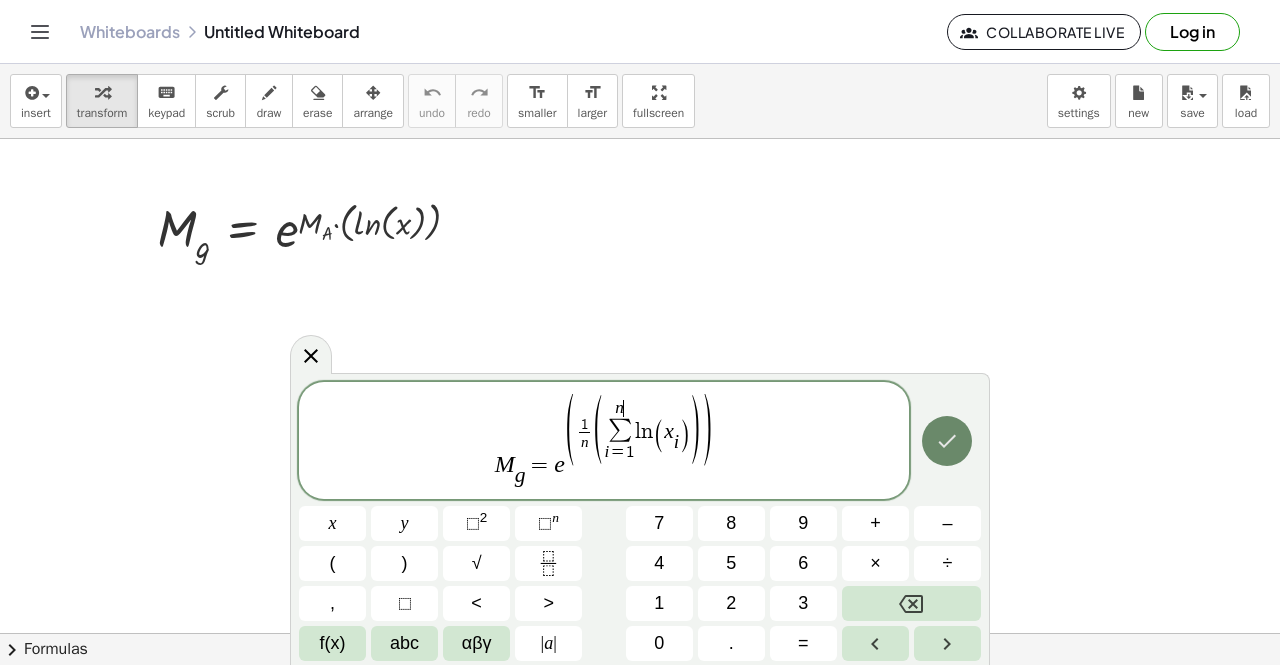click 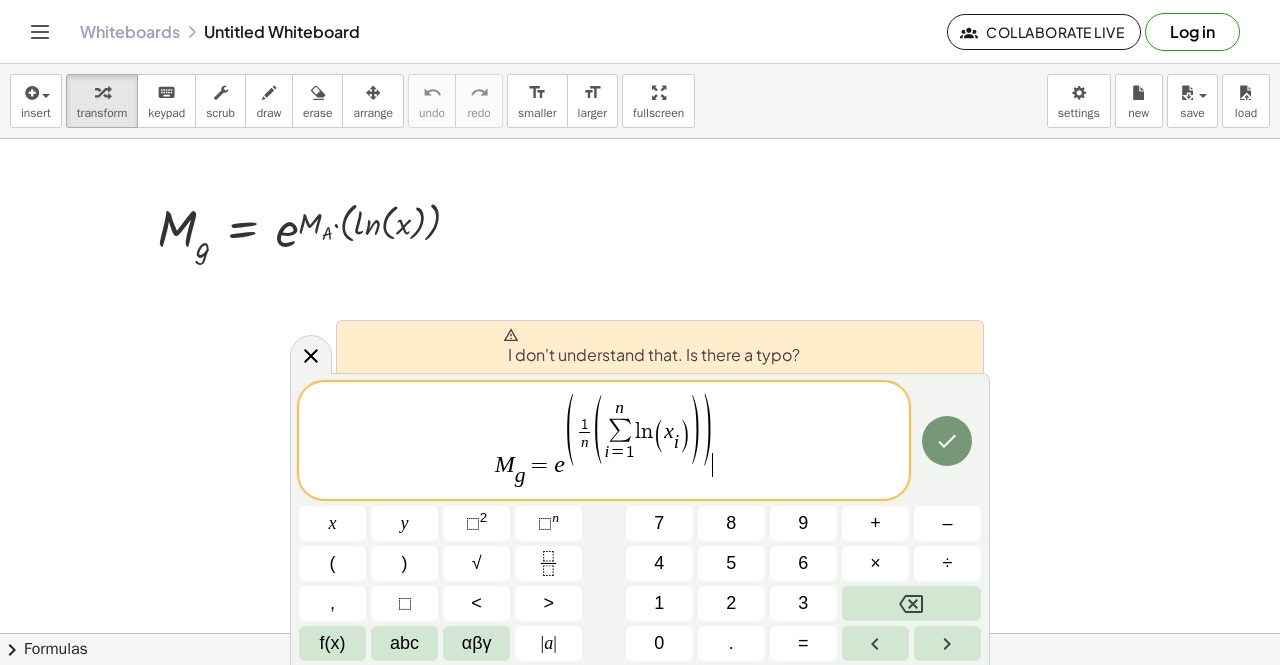 click on "M g ​ = e ( 1 n ​ ( n ∑ i = 1 l n ( x i ​ ) ) ) ​" at bounding box center [604, 442] 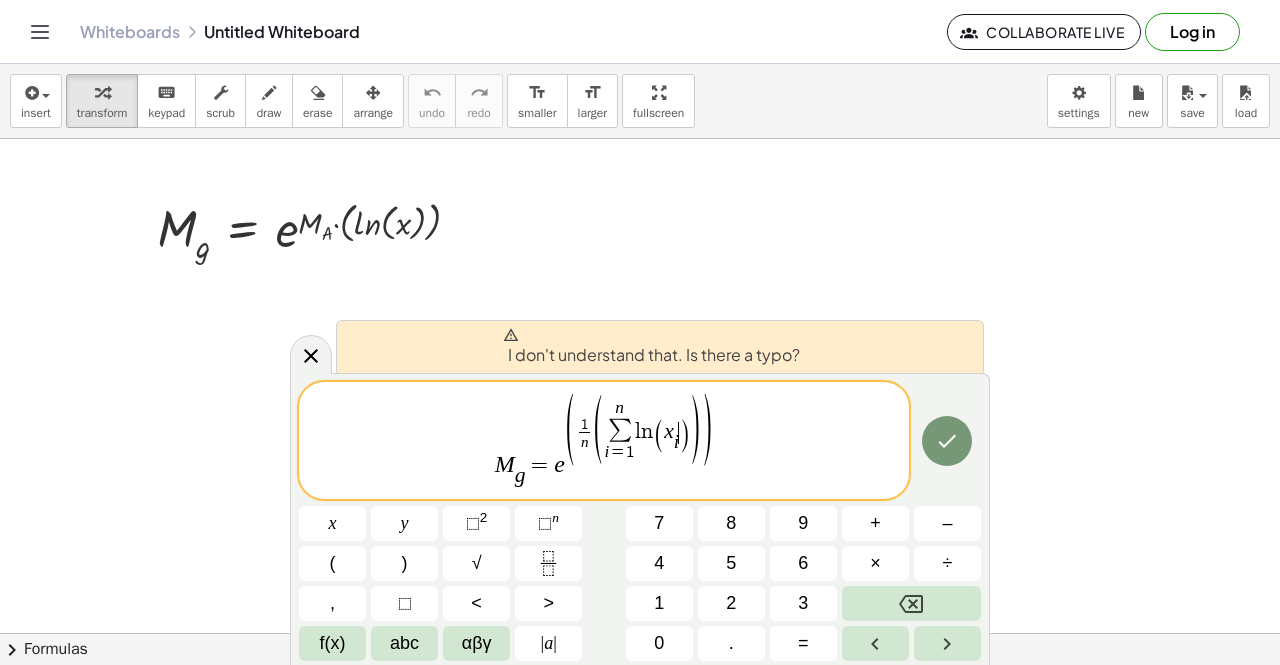 click on ")" at bounding box center [696, 433] 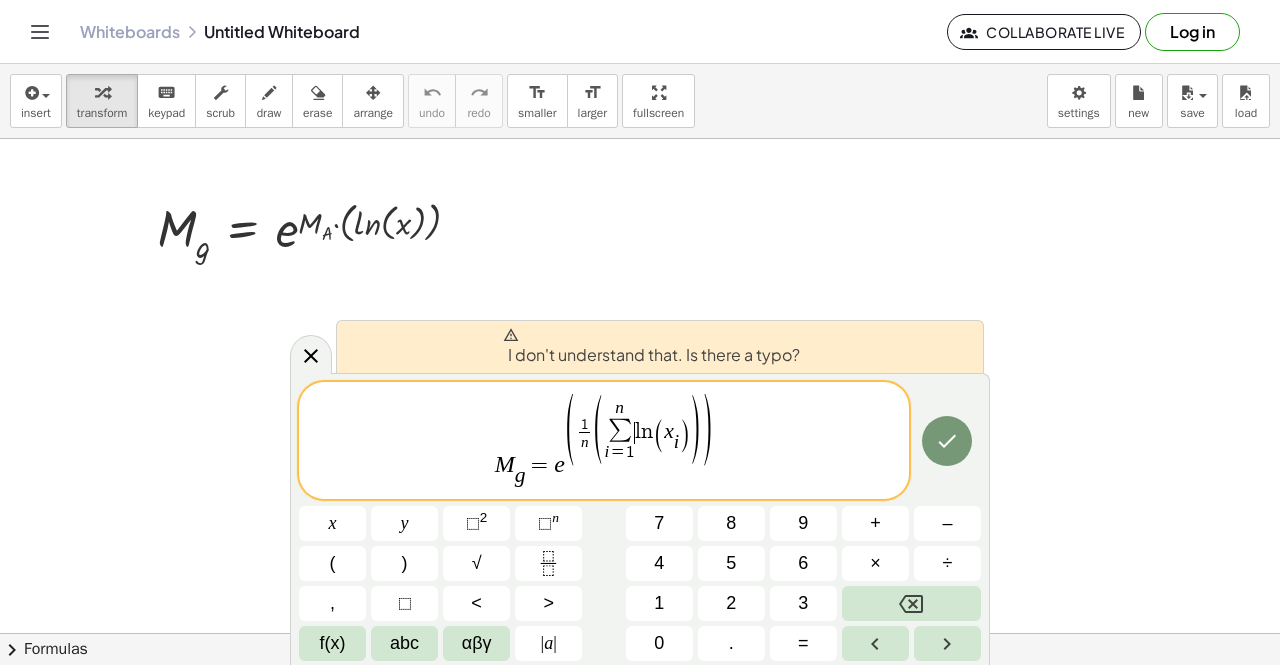 click on "l" at bounding box center (638, 432) 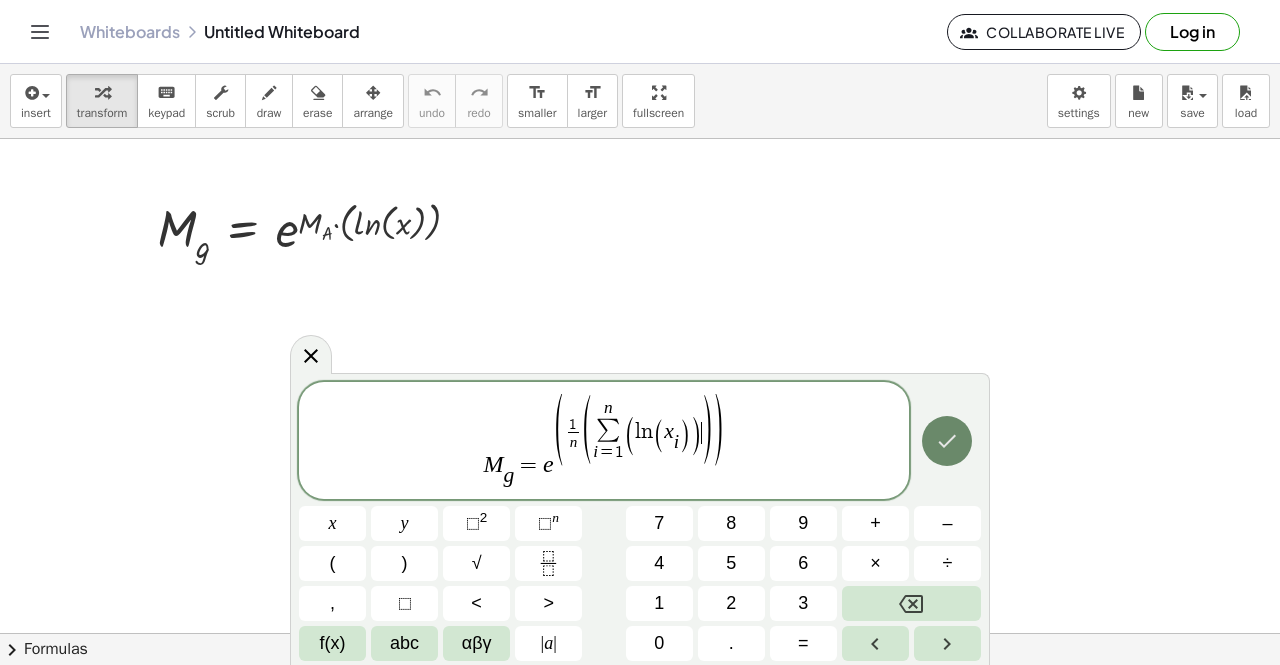 click 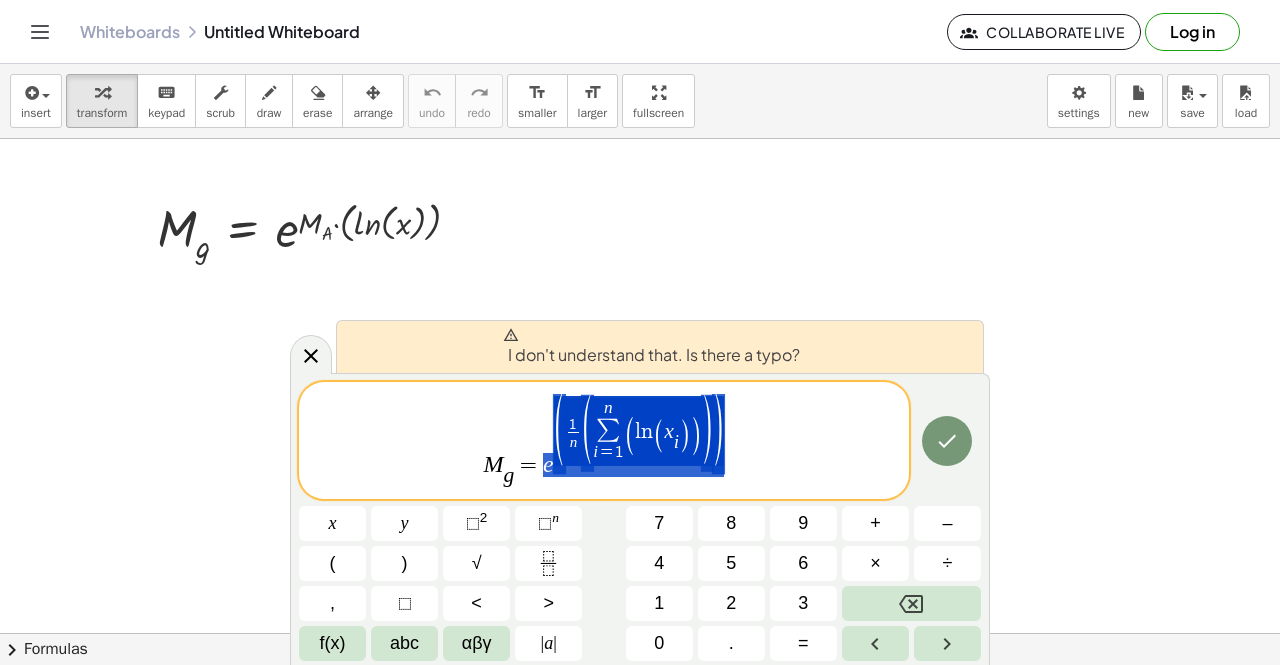 drag, startPoint x: 731, startPoint y: 454, endPoint x: 533, endPoint y: 453, distance: 198.00252 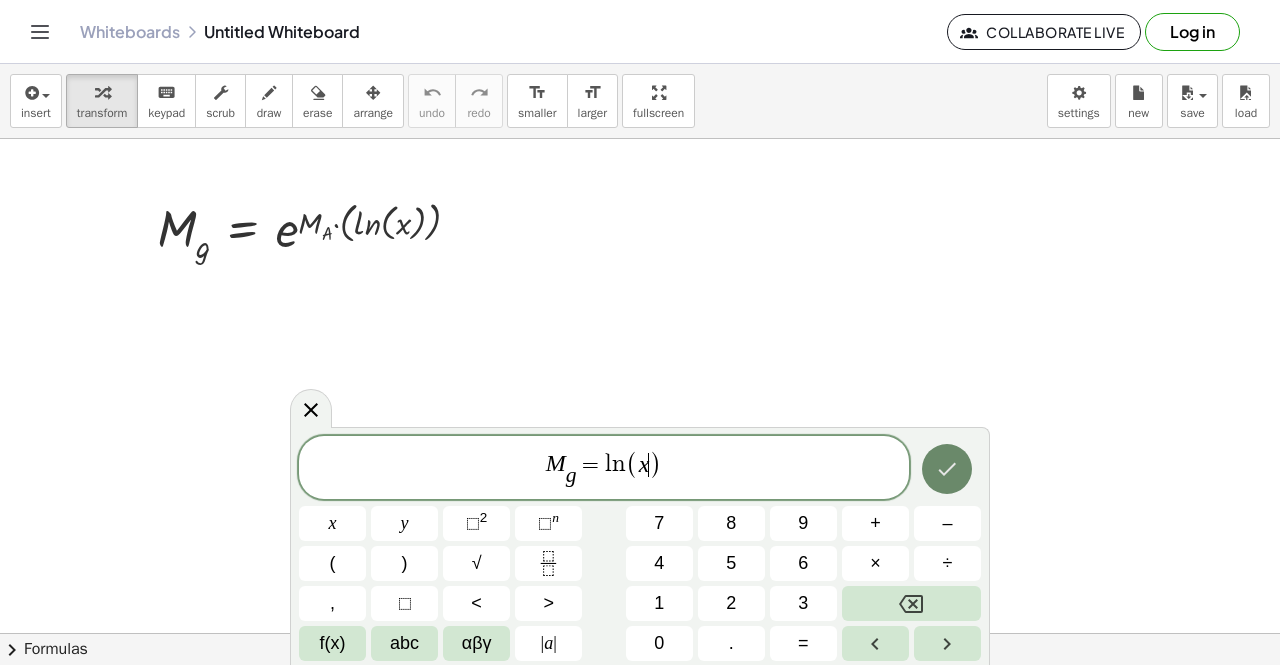 click at bounding box center (947, 469) 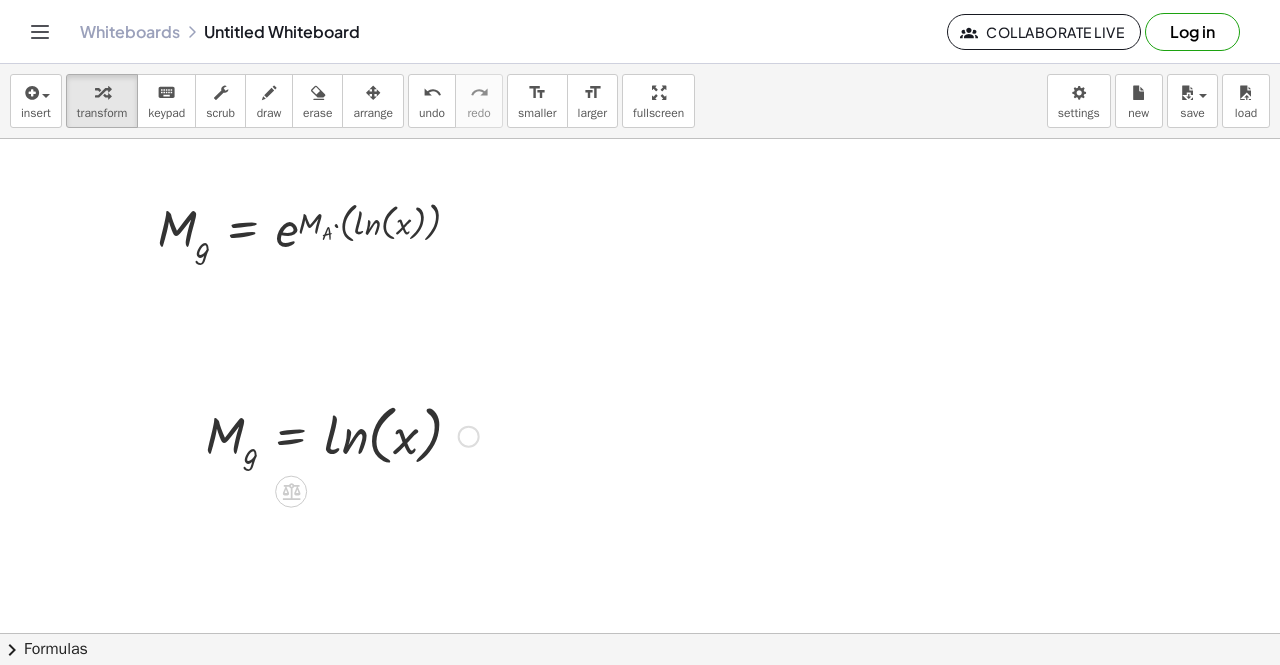 click at bounding box center [469, 437] 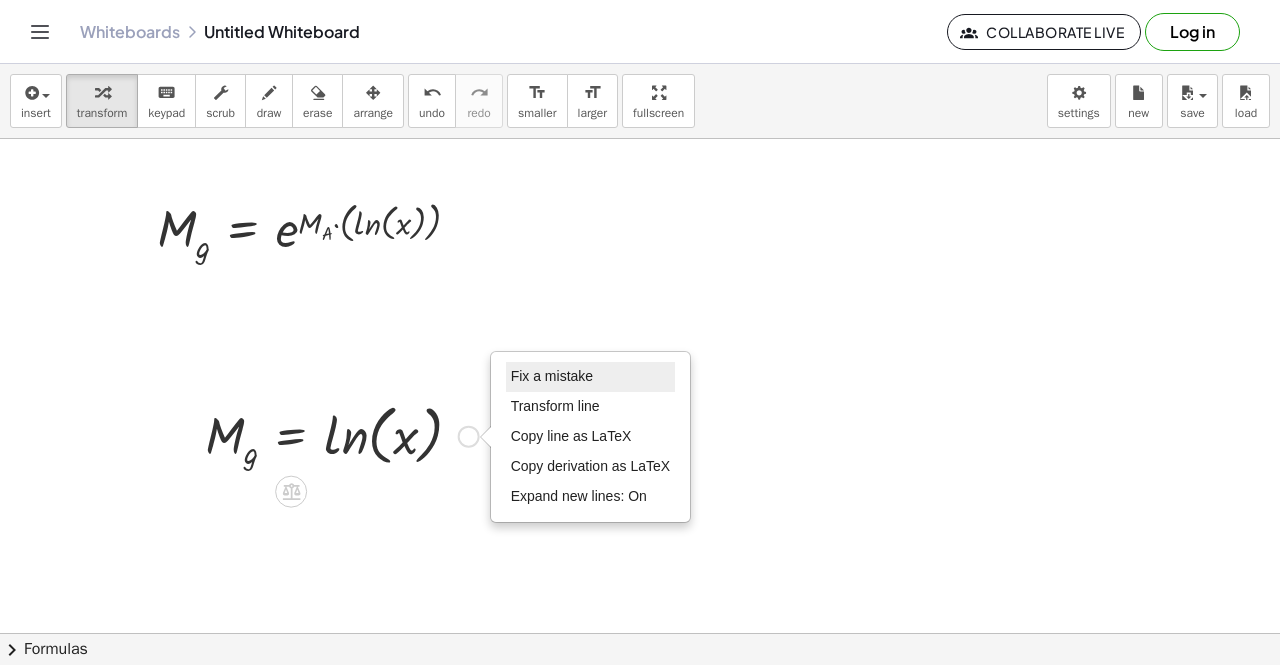 click on "Fix a mistake" at bounding box center (591, 377) 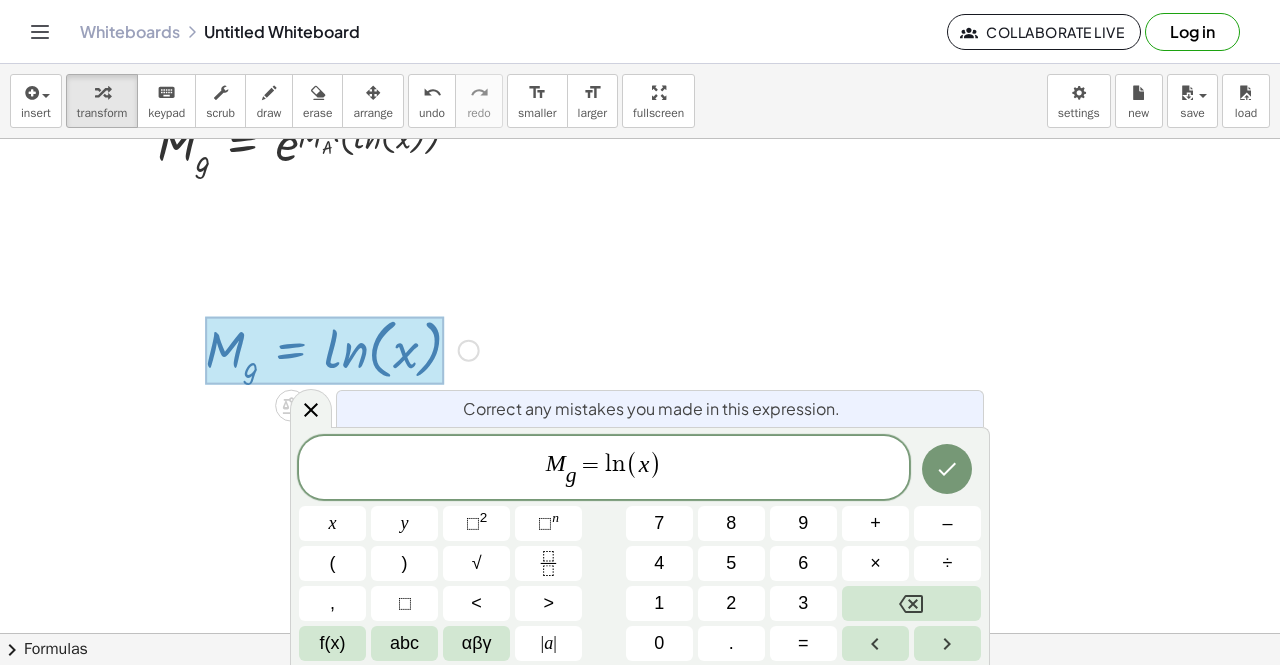 scroll, scrollTop: 87, scrollLeft: 0, axis: vertical 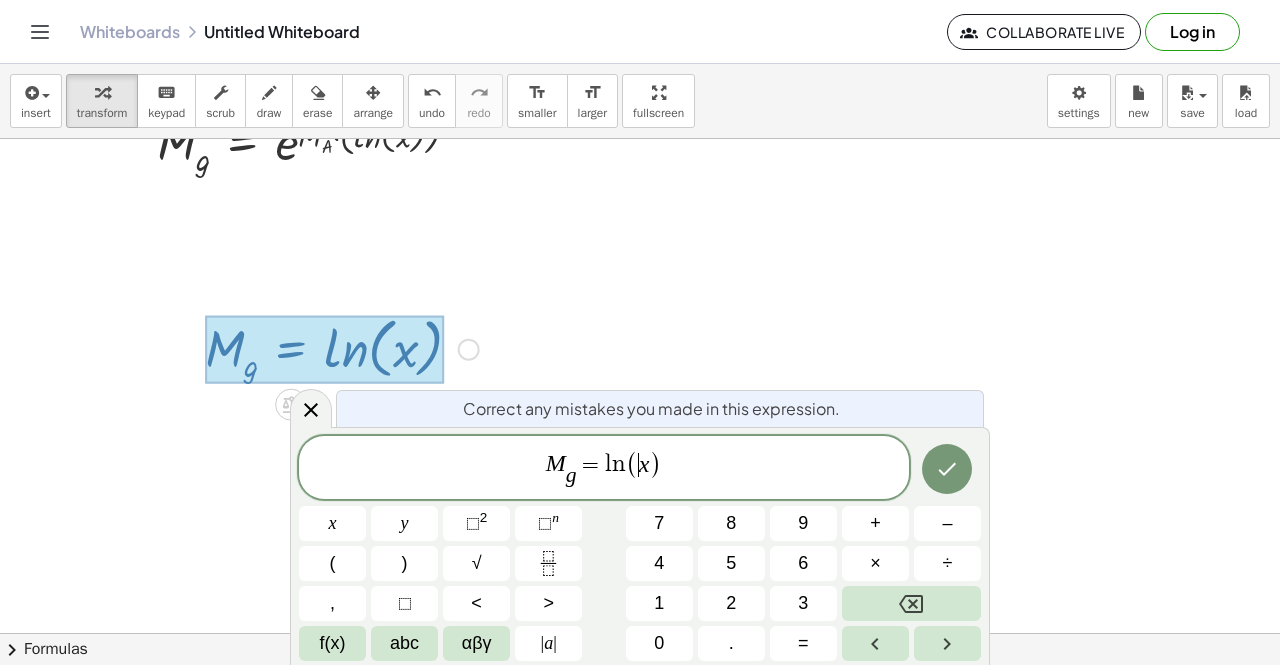 click on "x" at bounding box center (644, 464) 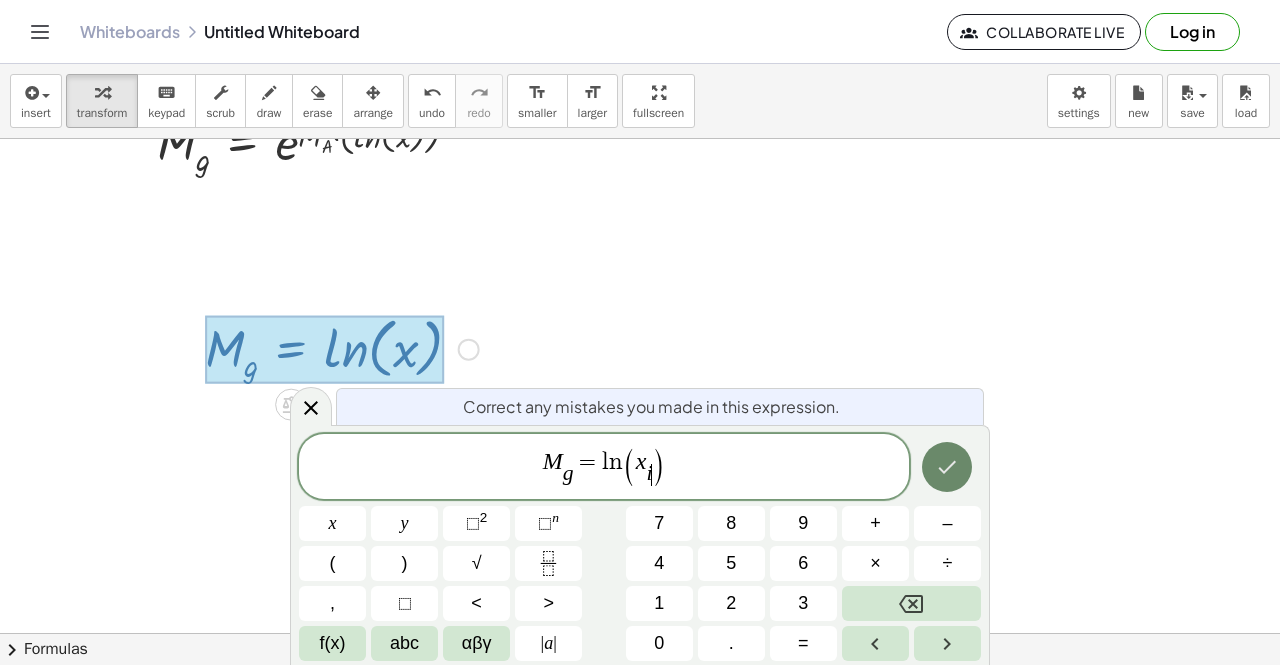click 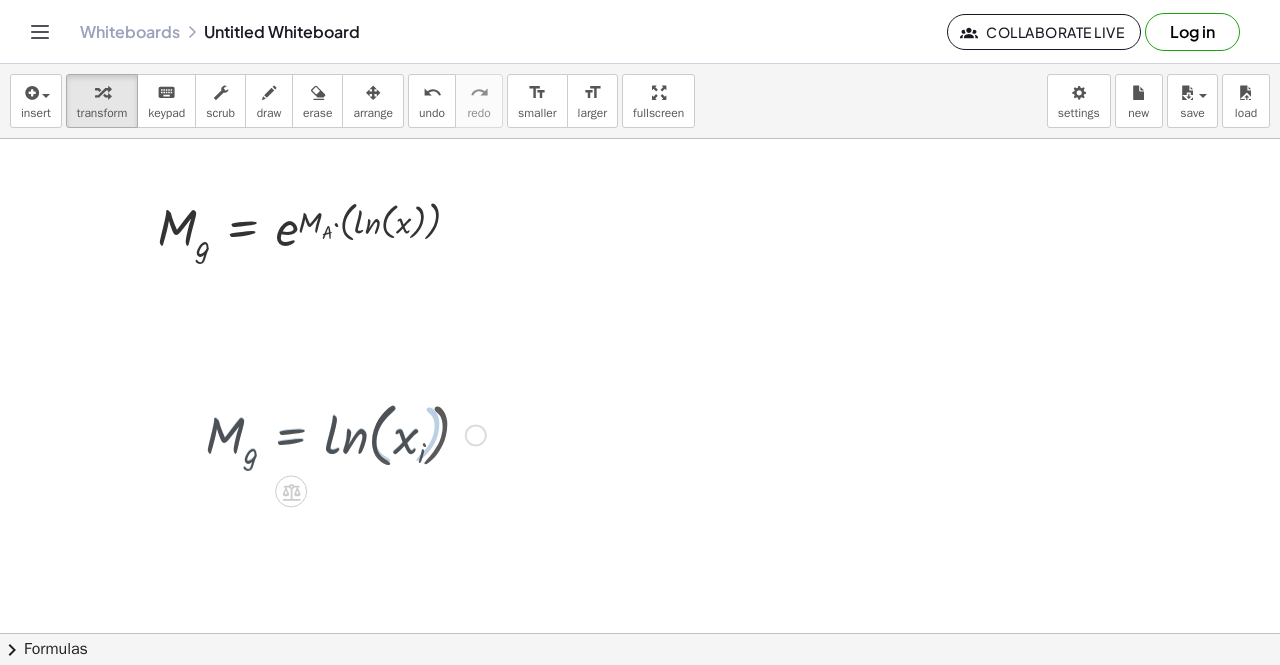 scroll, scrollTop: 0, scrollLeft: 0, axis: both 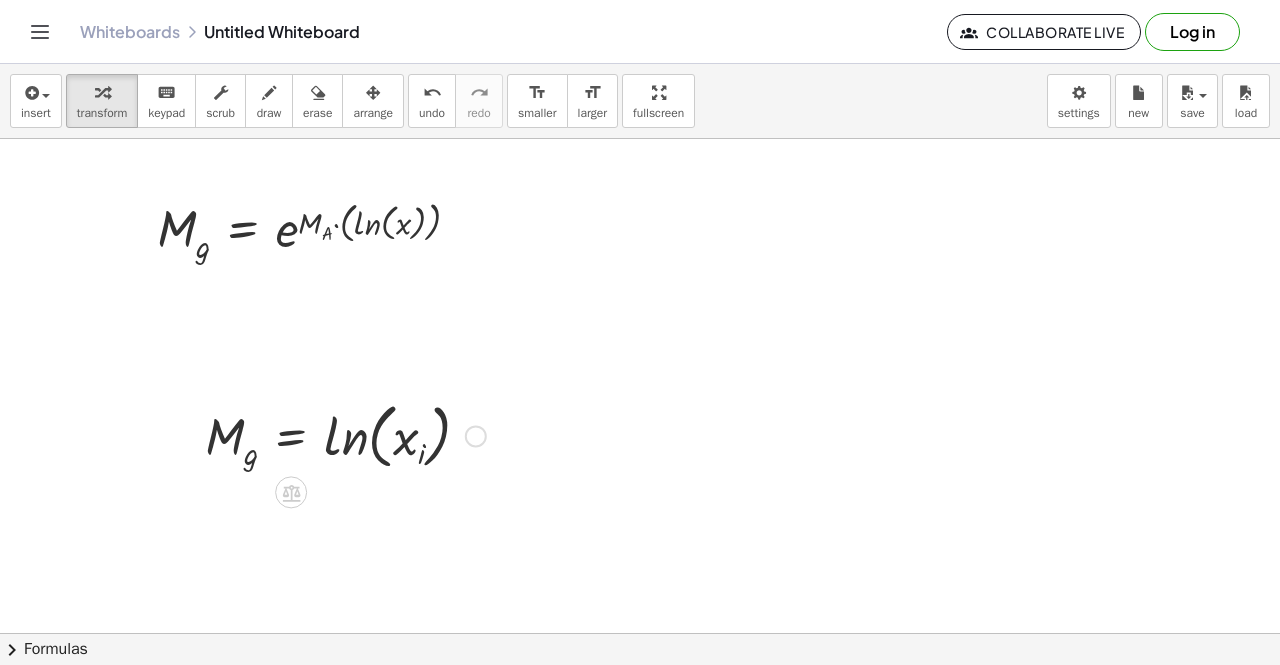click on "Fix a mistake Transform line Copy line as LaTeX Copy derivation as LaTeX Expand new lines: On" at bounding box center (476, 436) 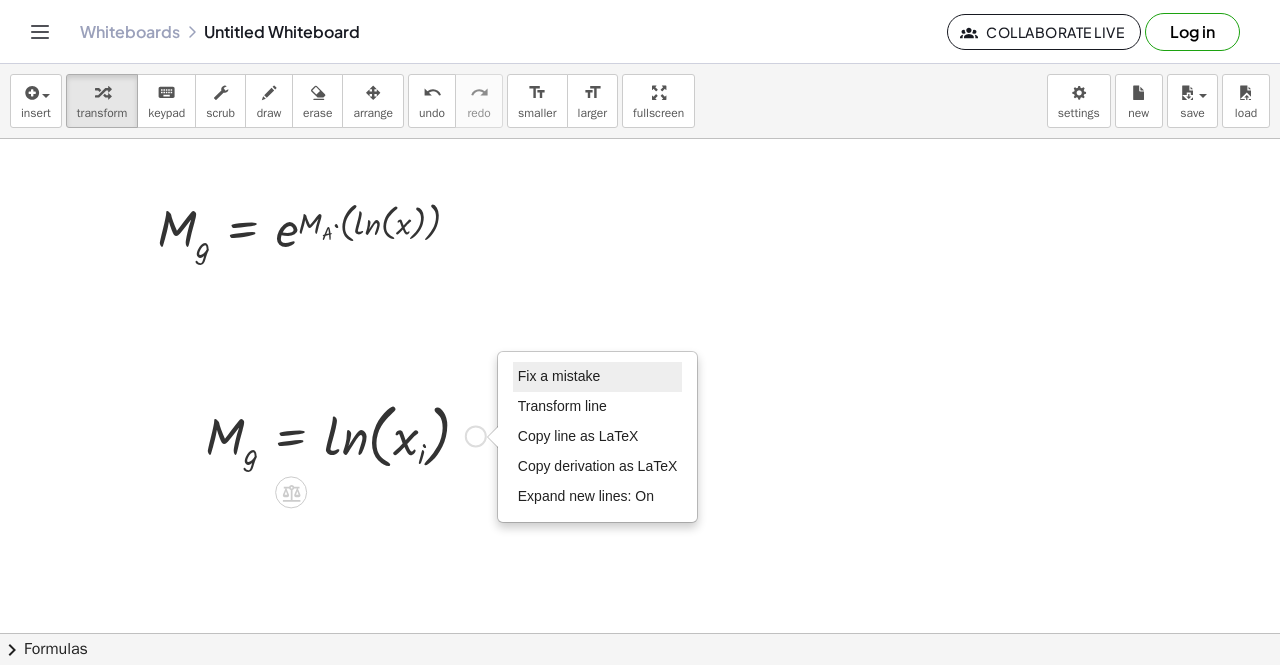click on "Fix a mistake" at bounding box center [598, 377] 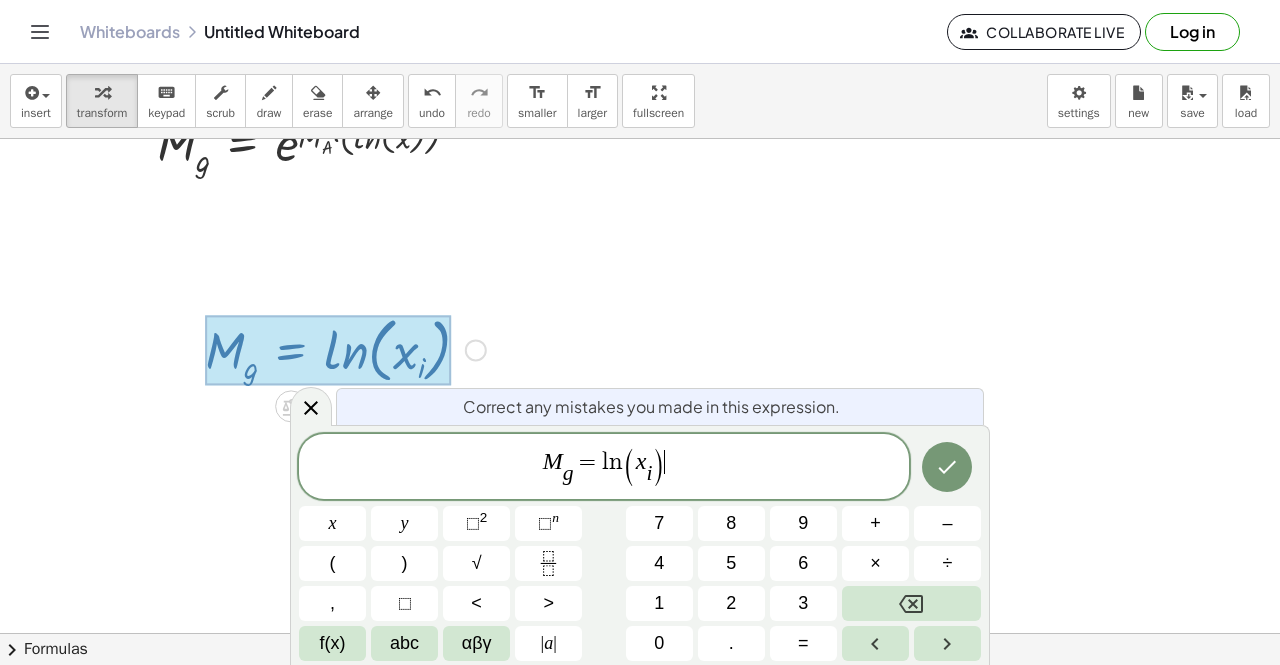 scroll, scrollTop: 88, scrollLeft: 0, axis: vertical 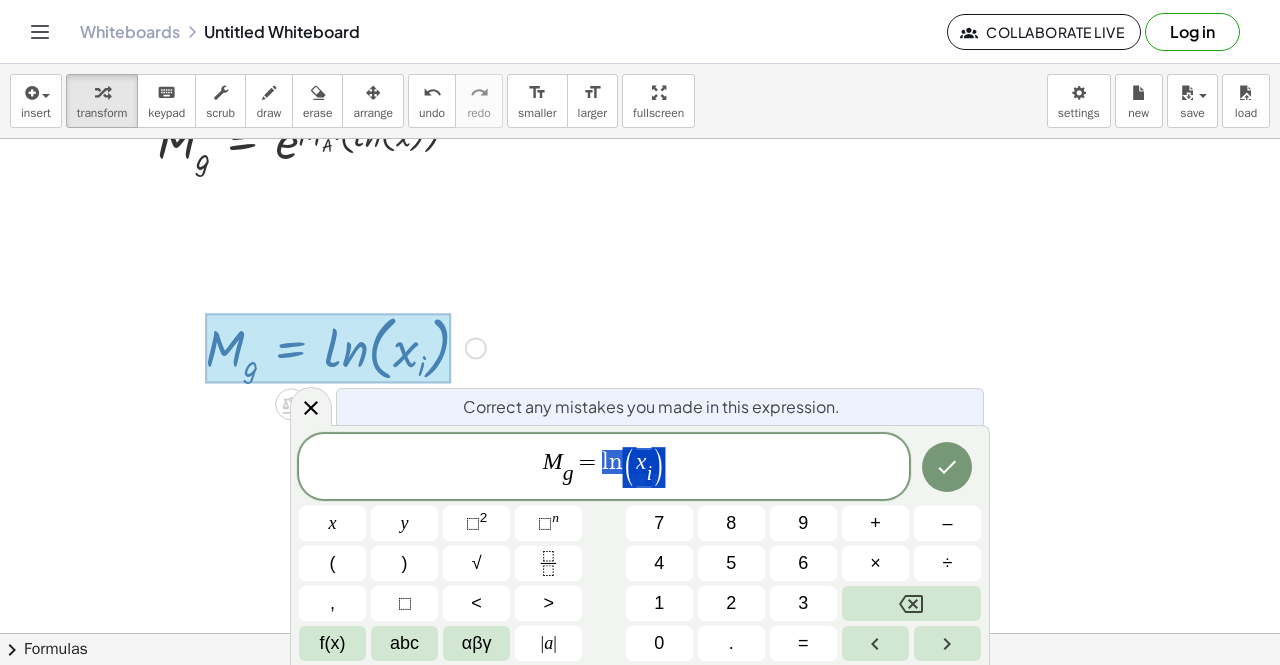drag, startPoint x: 682, startPoint y: 473, endPoint x: 605, endPoint y: 472, distance: 77.00649 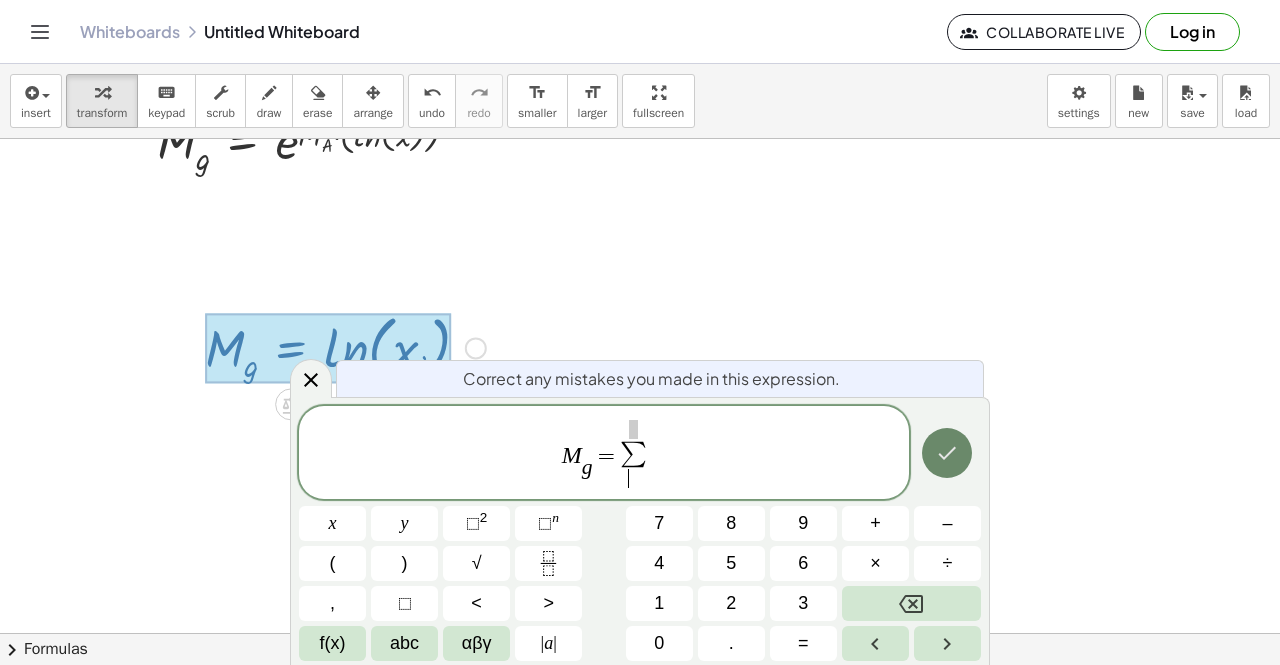 click 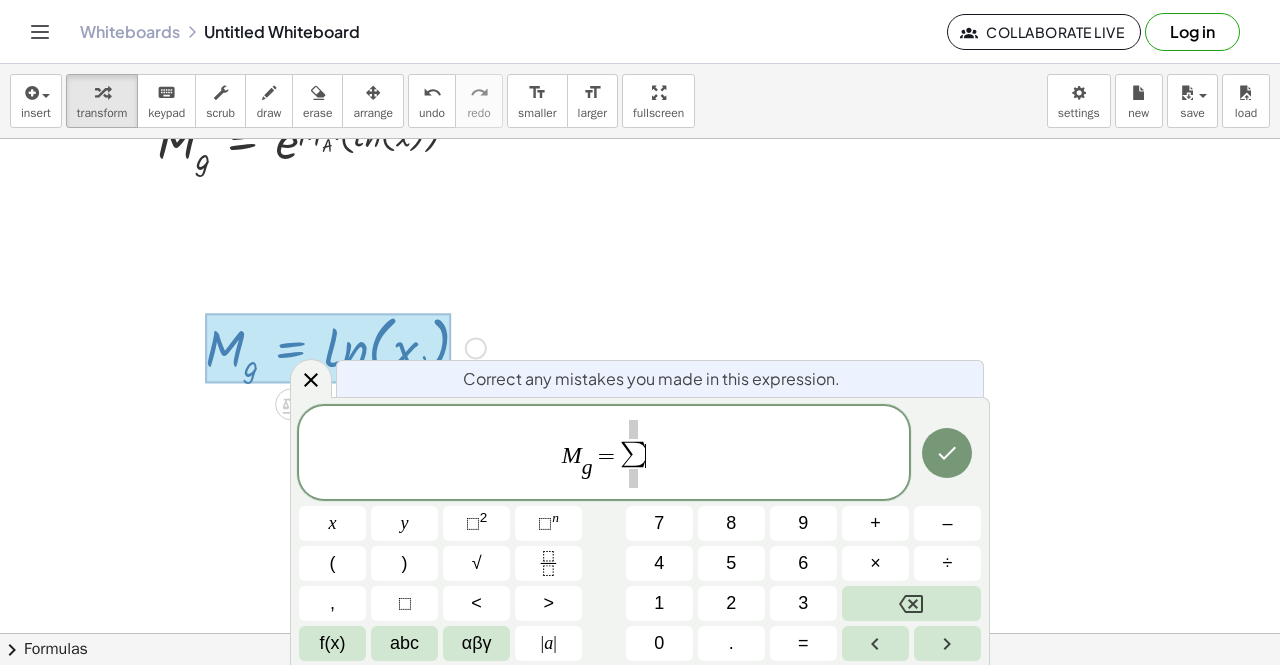 click on "M g ​ = ∑ ​" at bounding box center (604, 454) 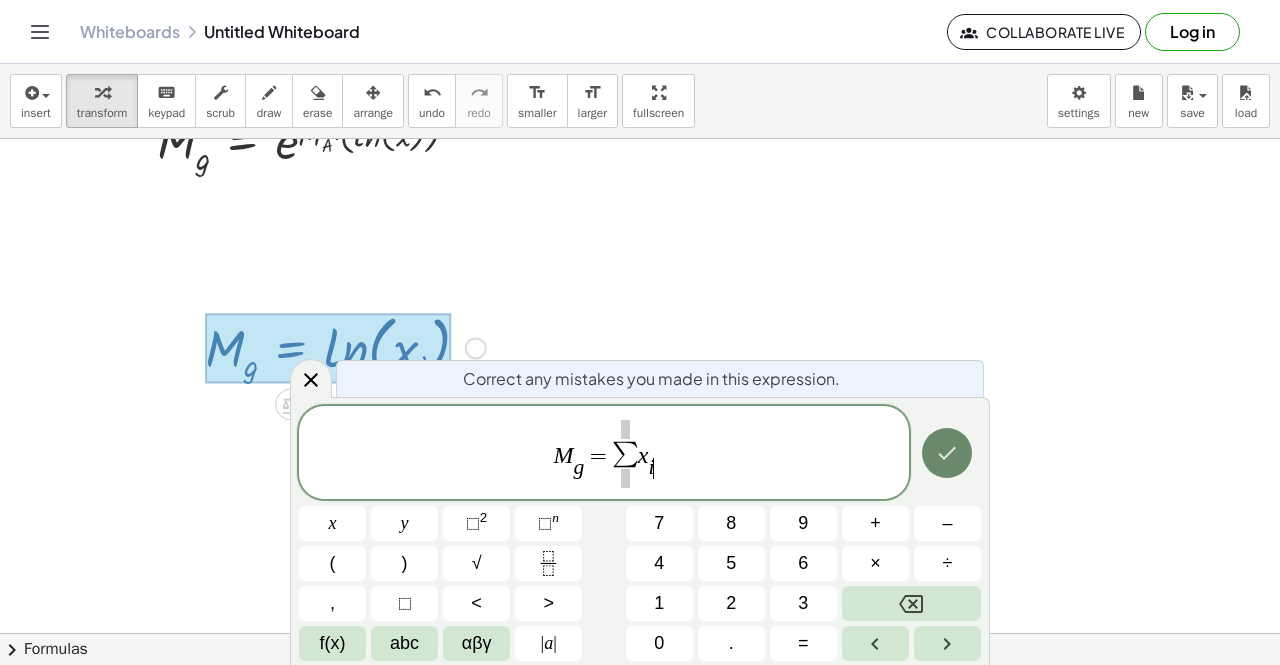 click 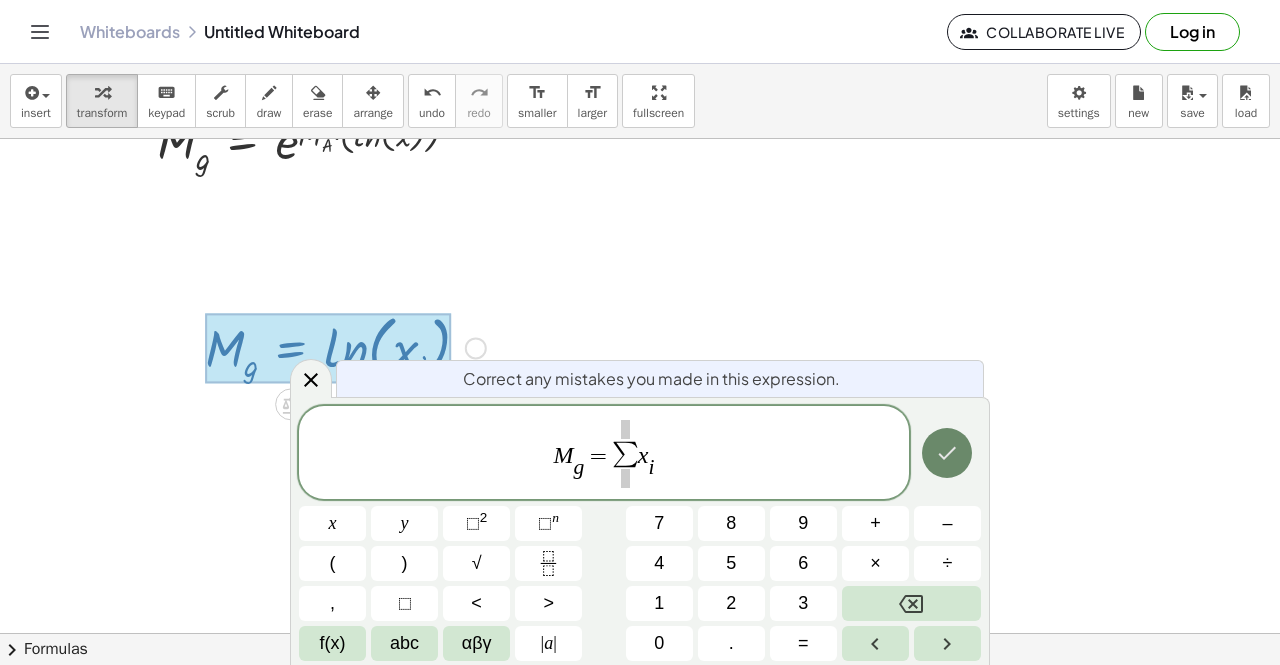 click 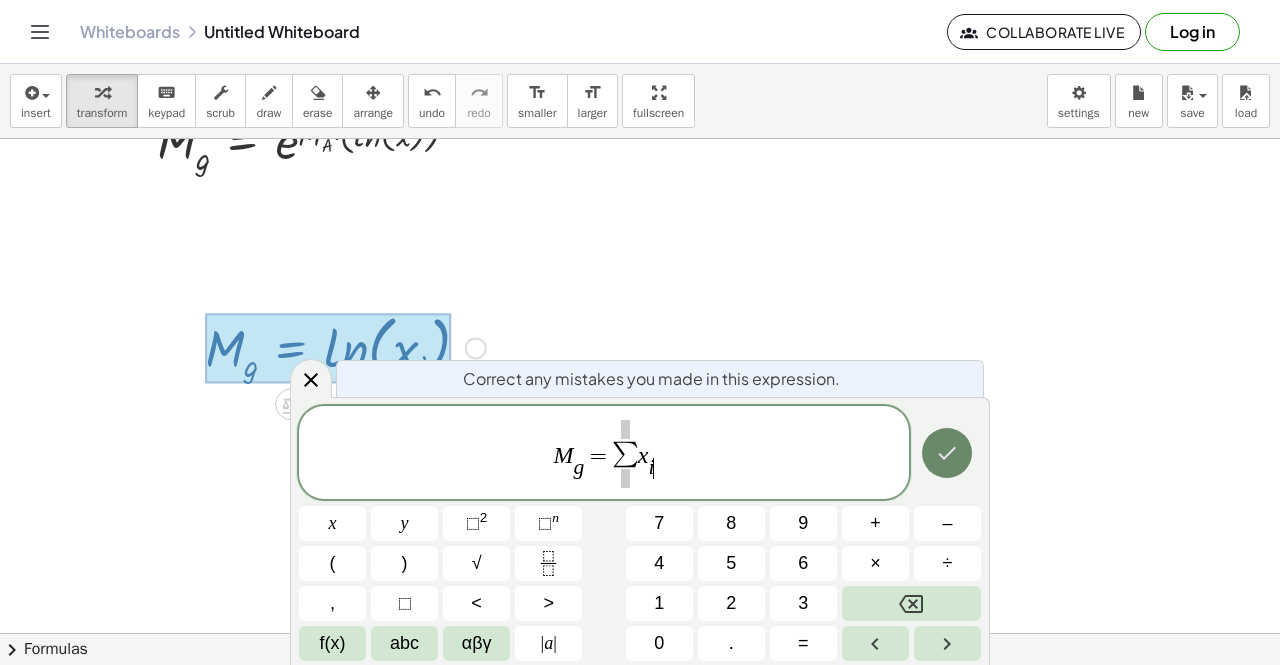 click 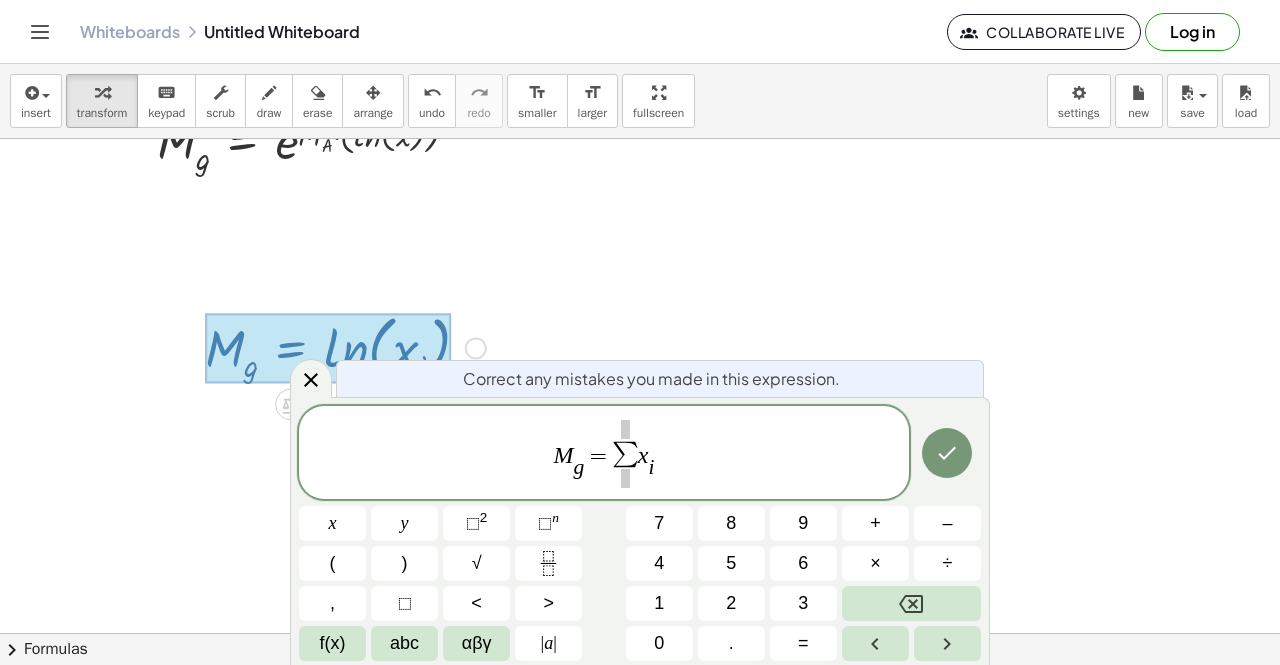 click at bounding box center [625, 478] 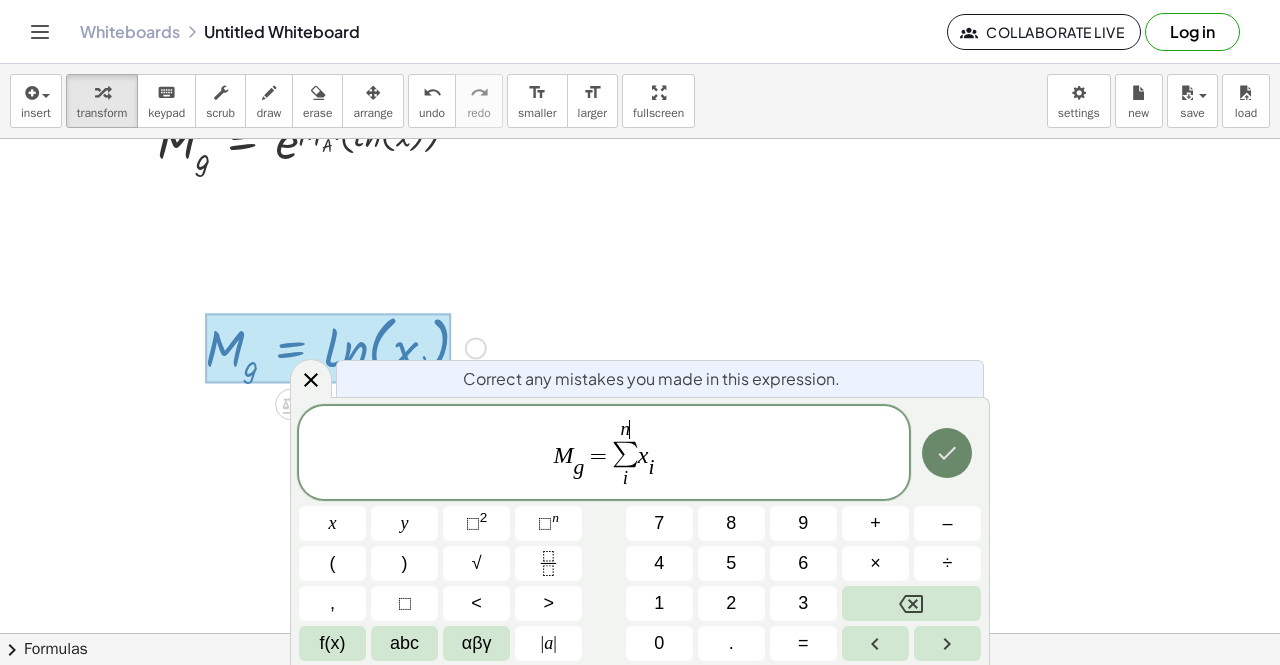 click at bounding box center (947, 453) 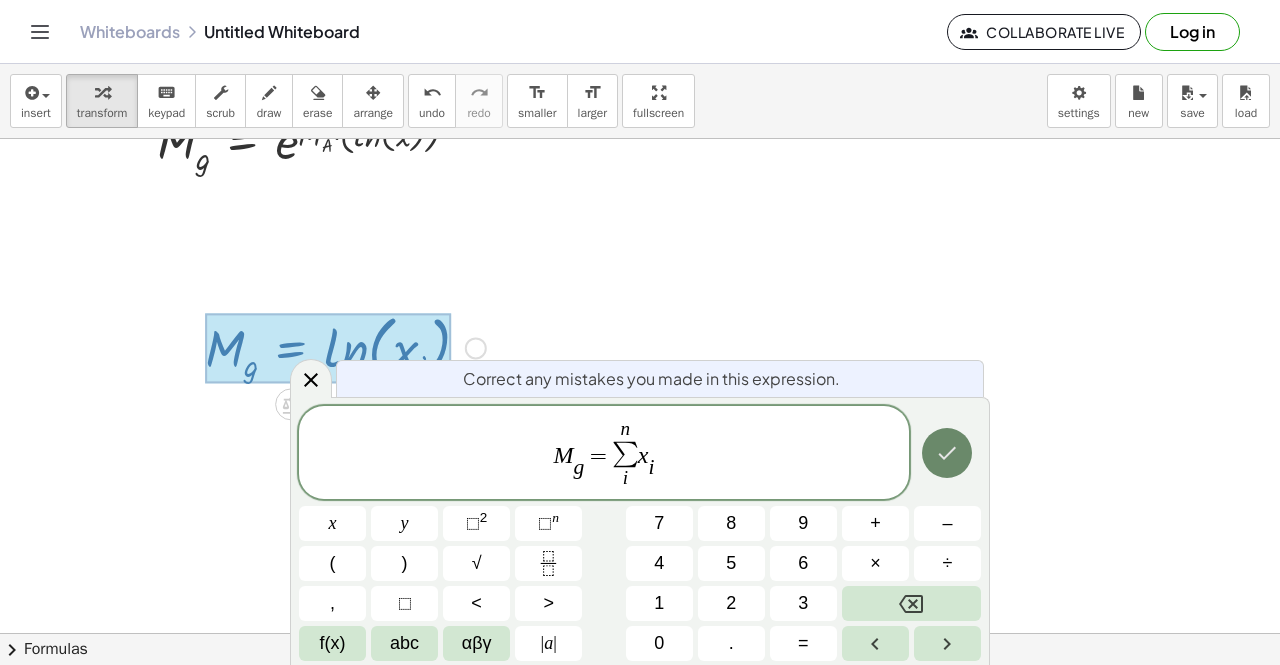 click at bounding box center [947, 453] 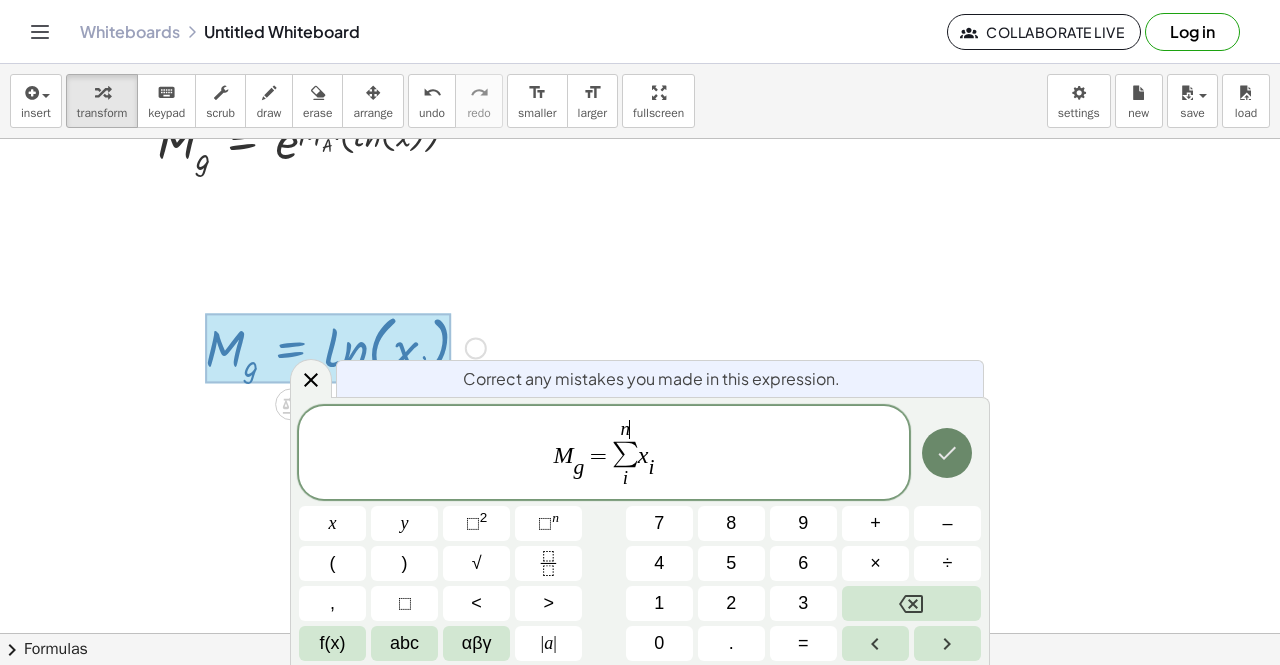 click at bounding box center [947, 453] 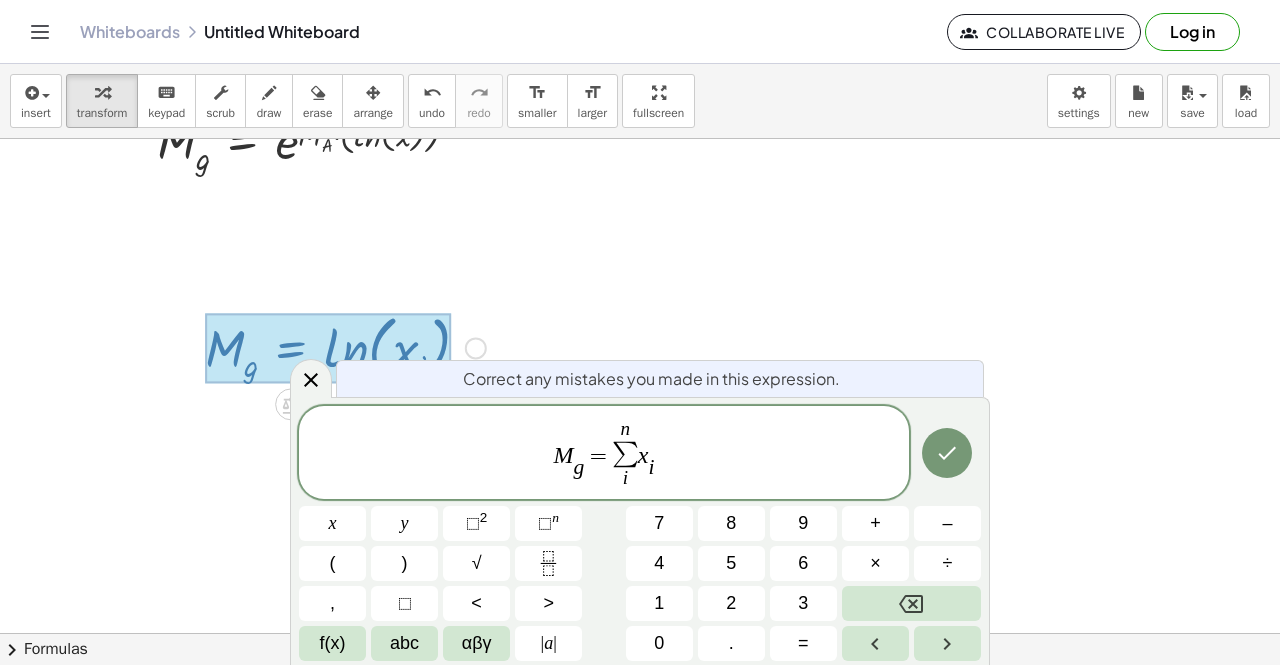 click on "i" at bounding box center [625, 478] 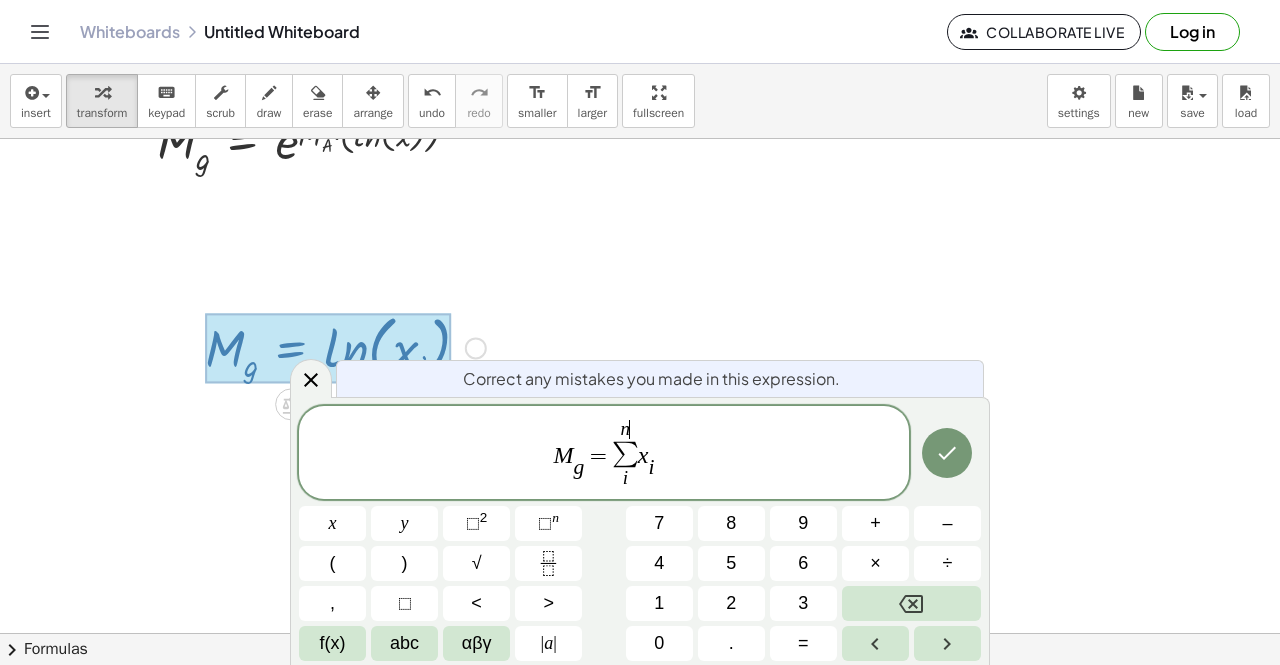 scroll, scrollTop: 288, scrollLeft: 0, axis: vertical 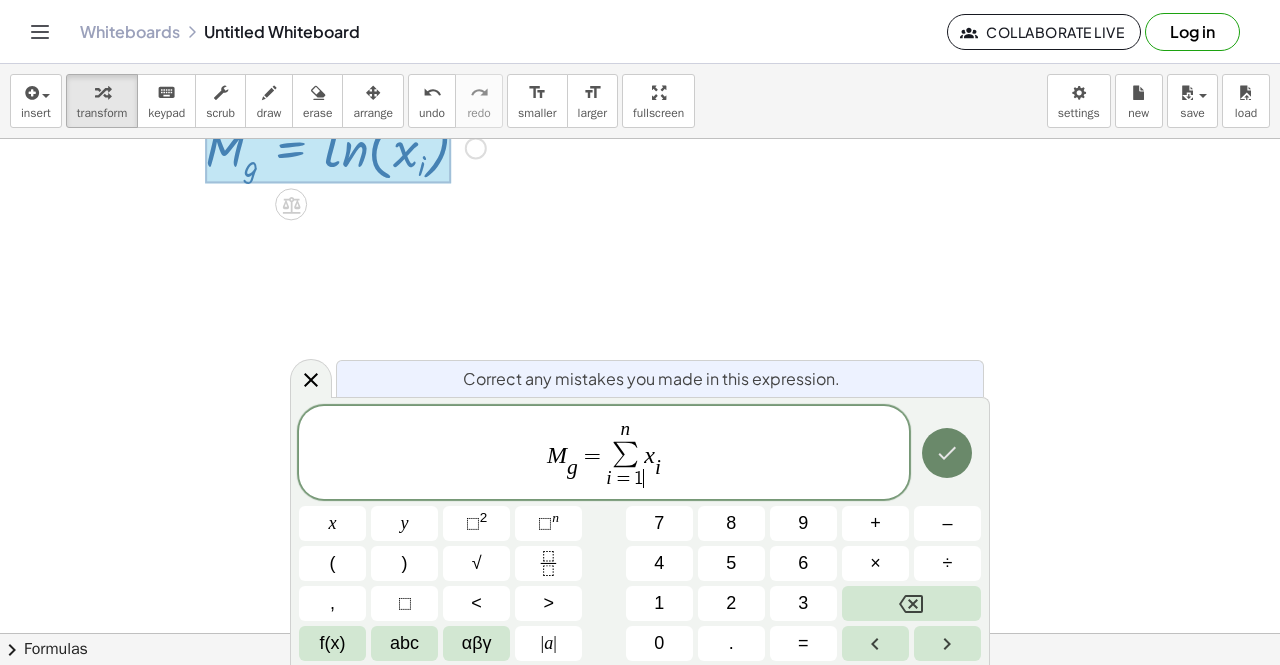 click 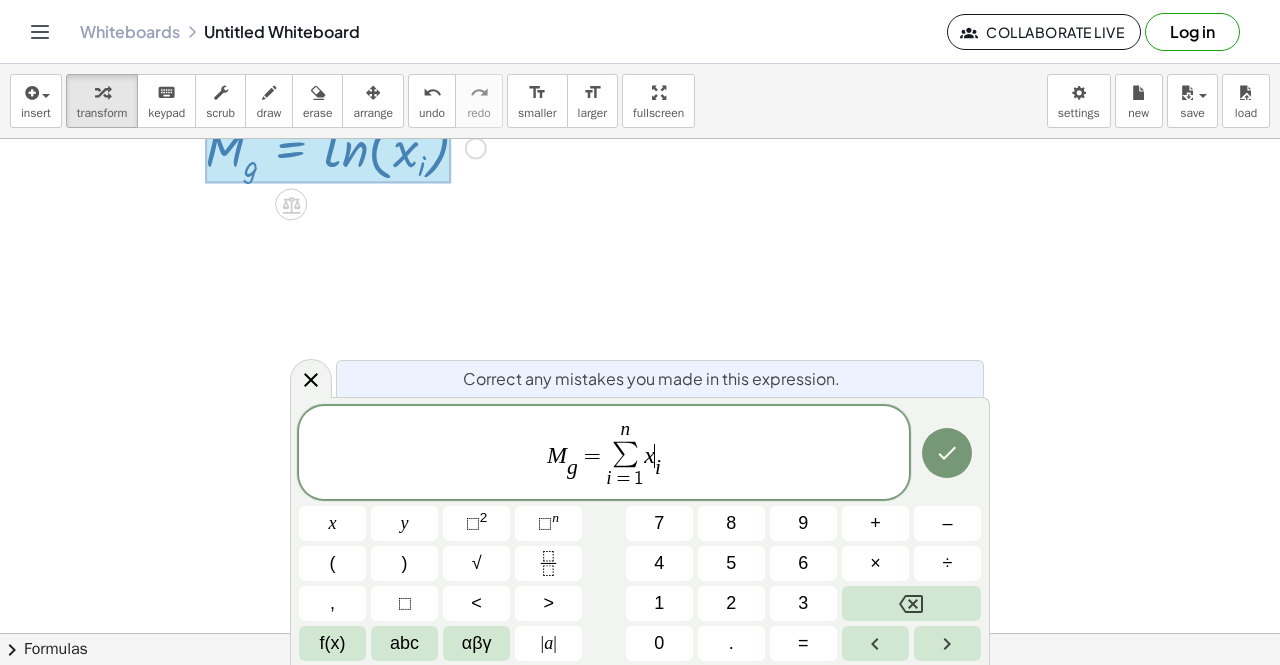 click on "x" at bounding box center (649, 455) 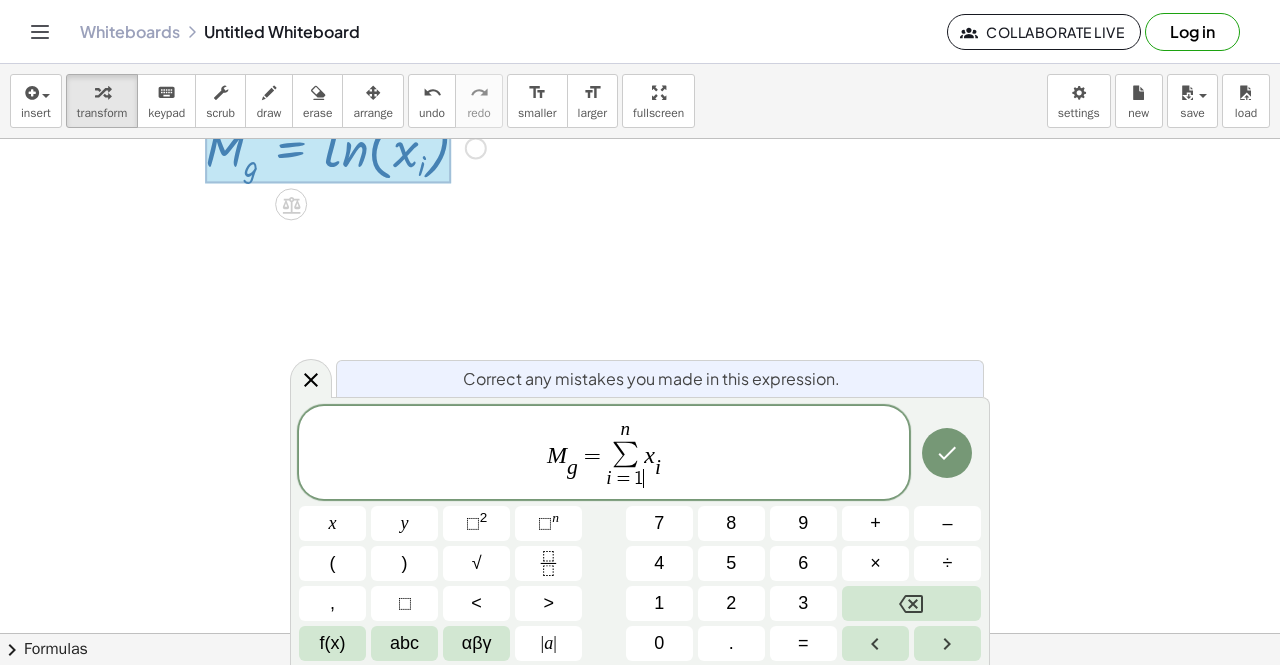 click on "∑" at bounding box center (625, 454) 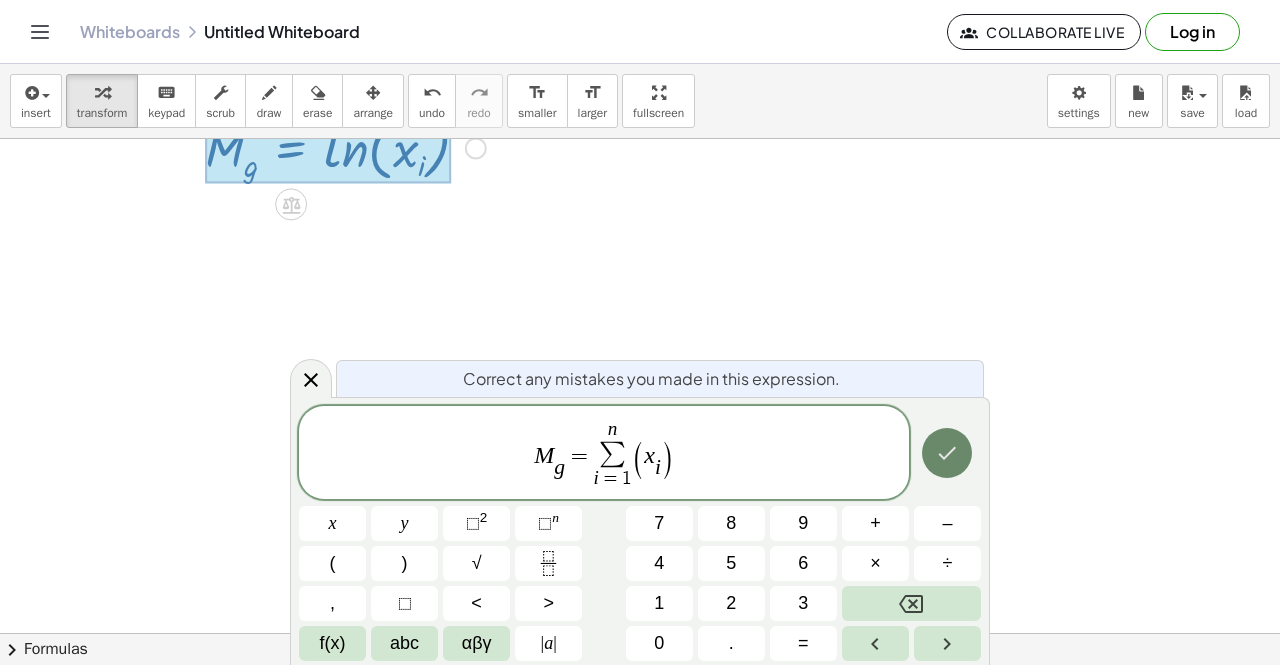 click 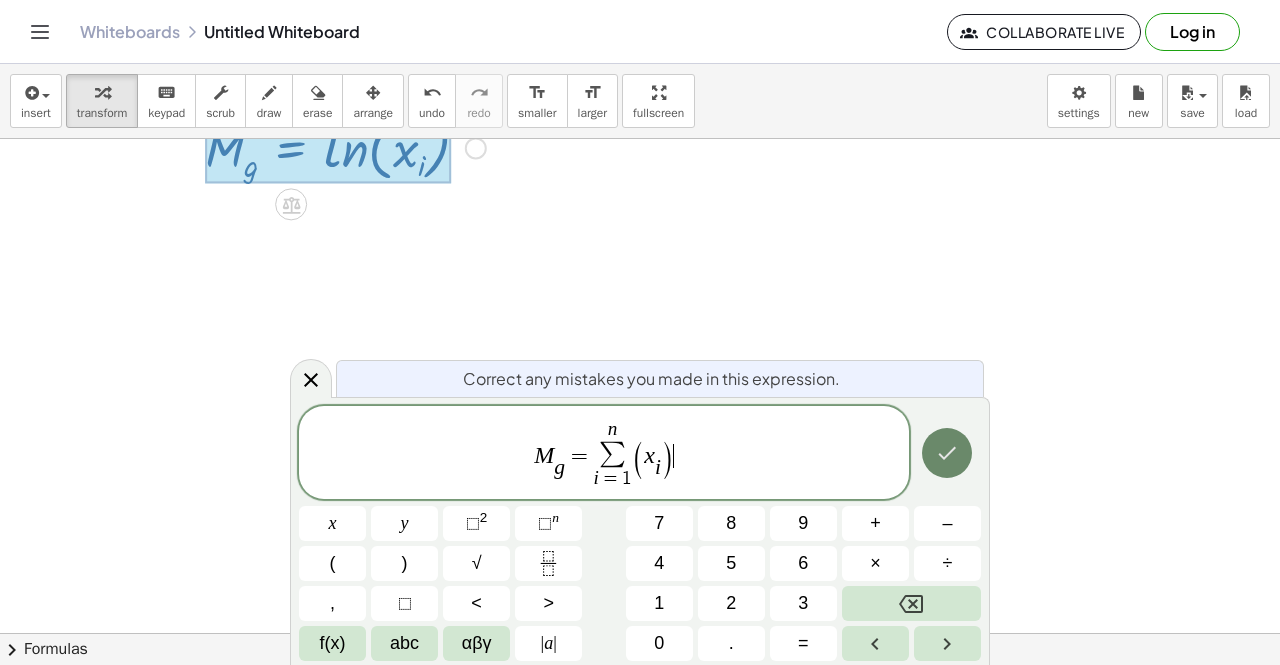 click 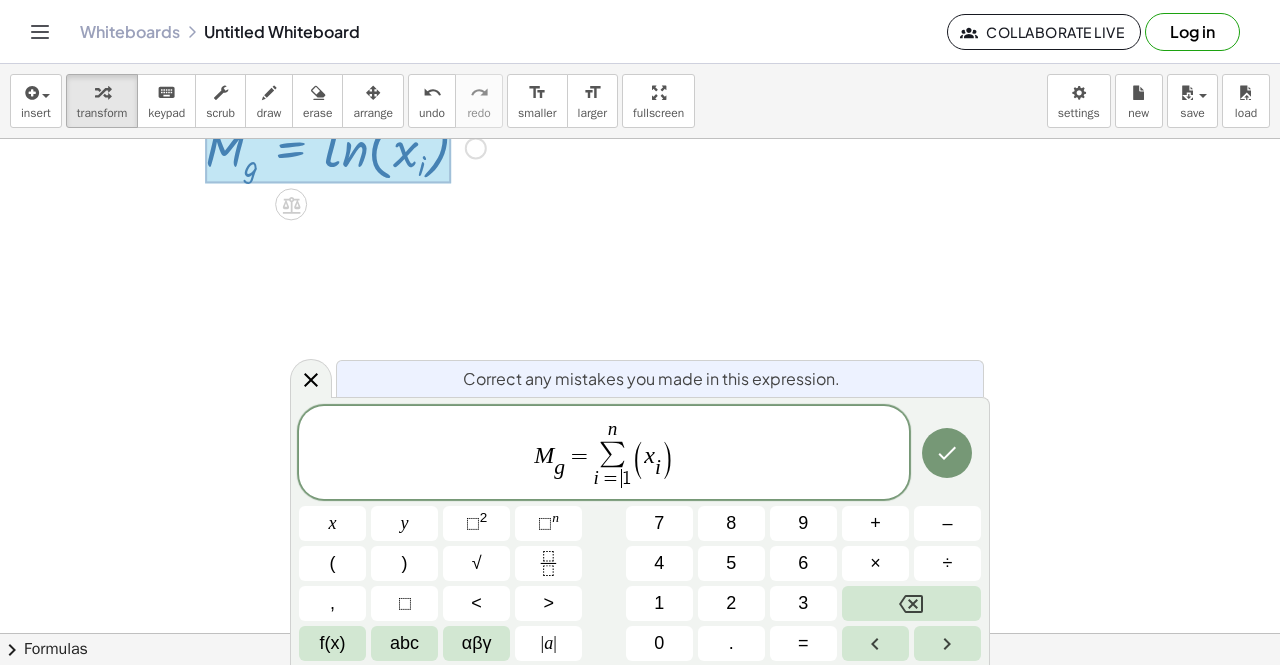 click on "=" at bounding box center [610, 478] 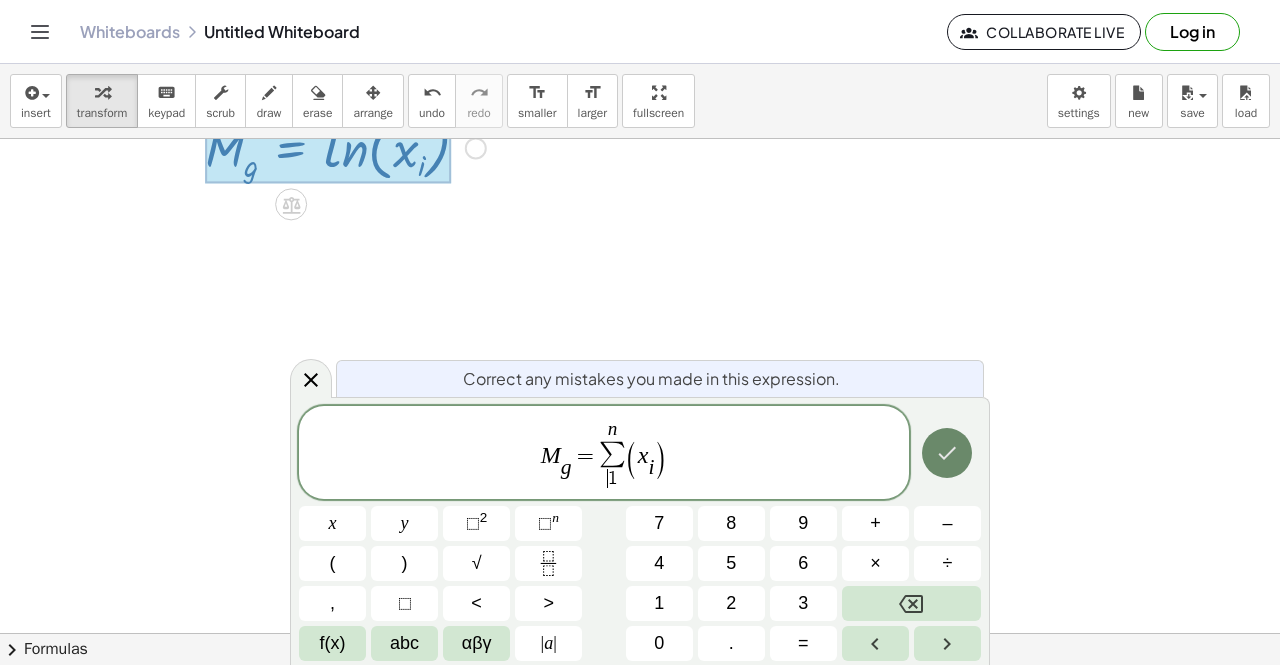 click 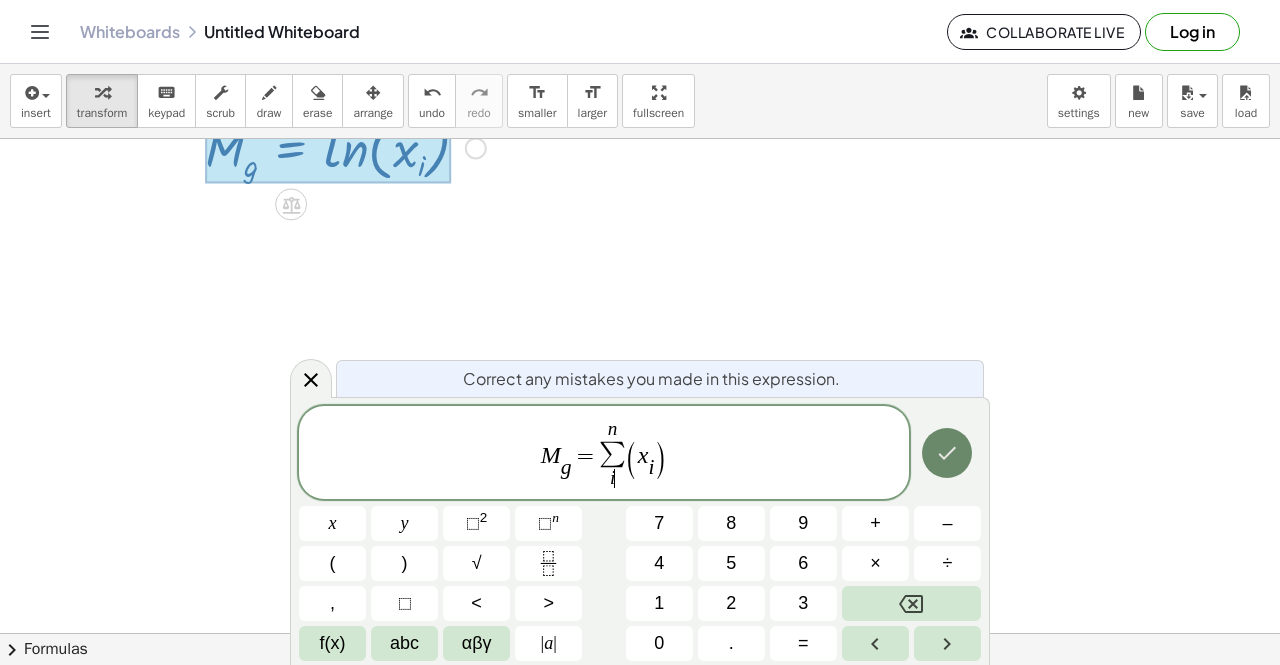 click at bounding box center [947, 453] 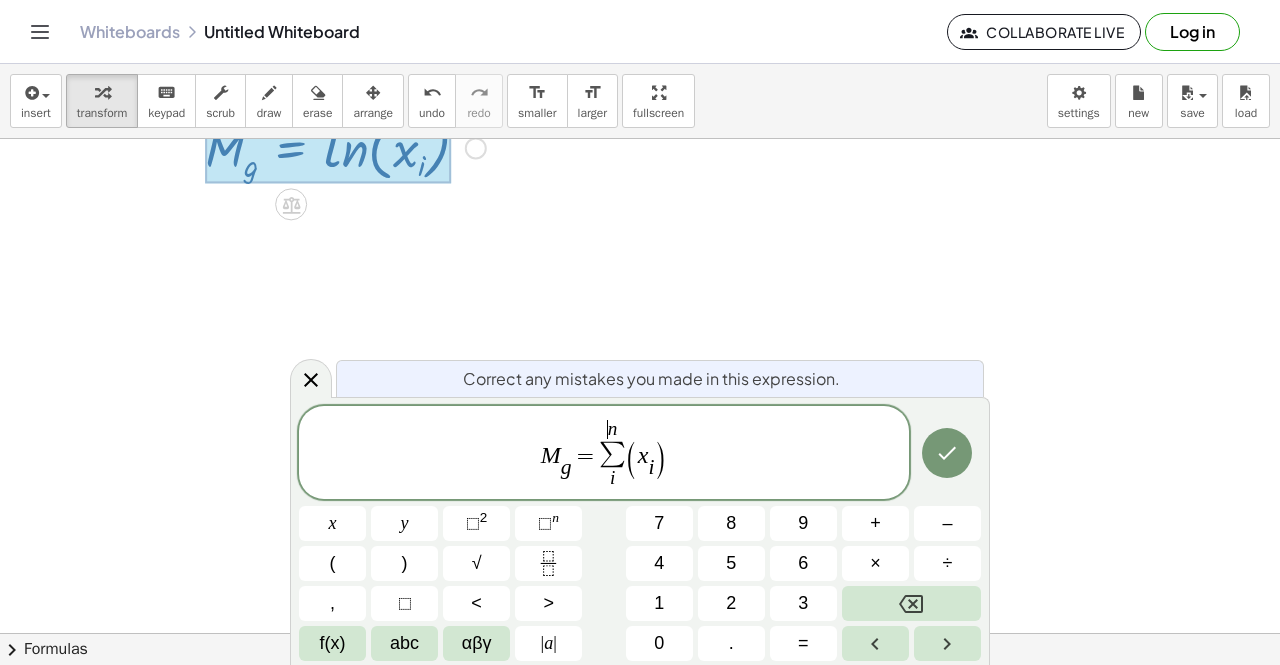 click on "​ n" at bounding box center (613, 429) 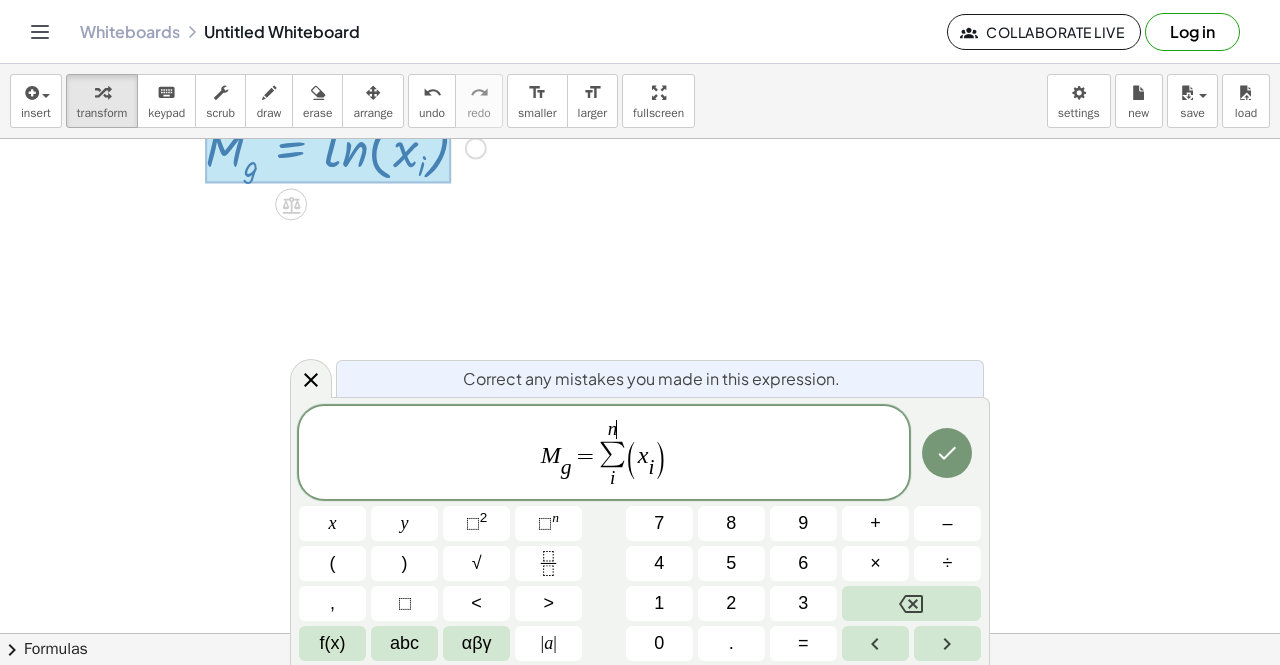 click on "n ​" at bounding box center (612, 429) 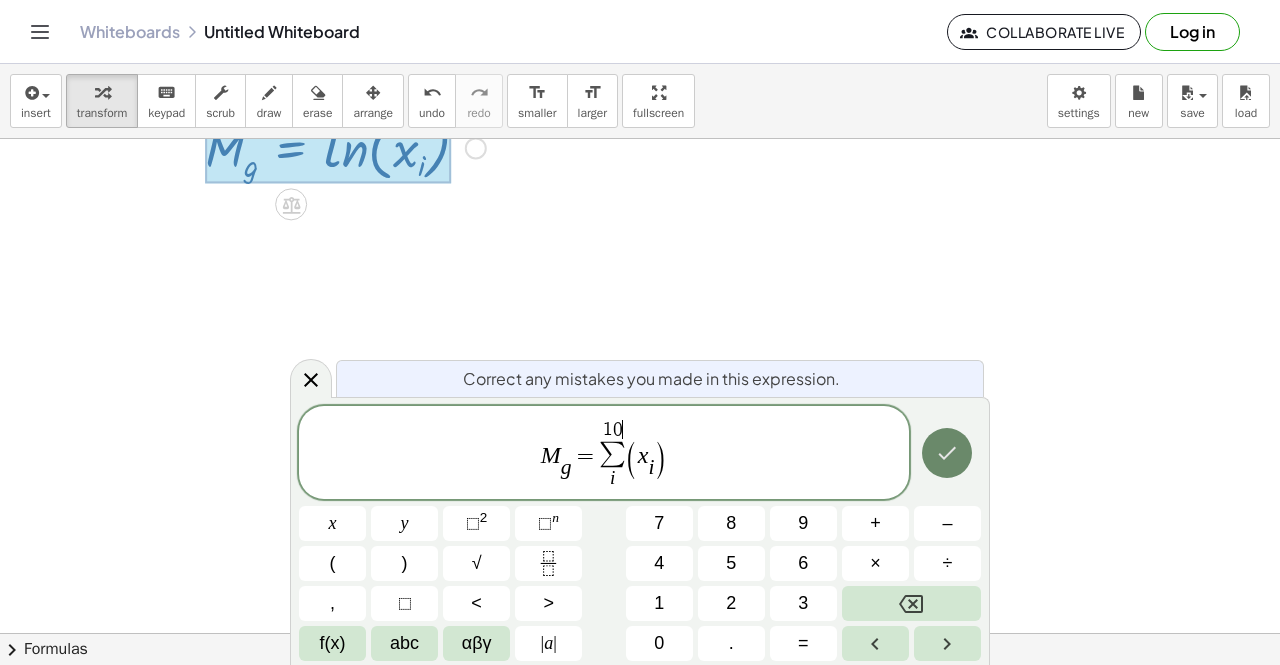 click at bounding box center (947, 453) 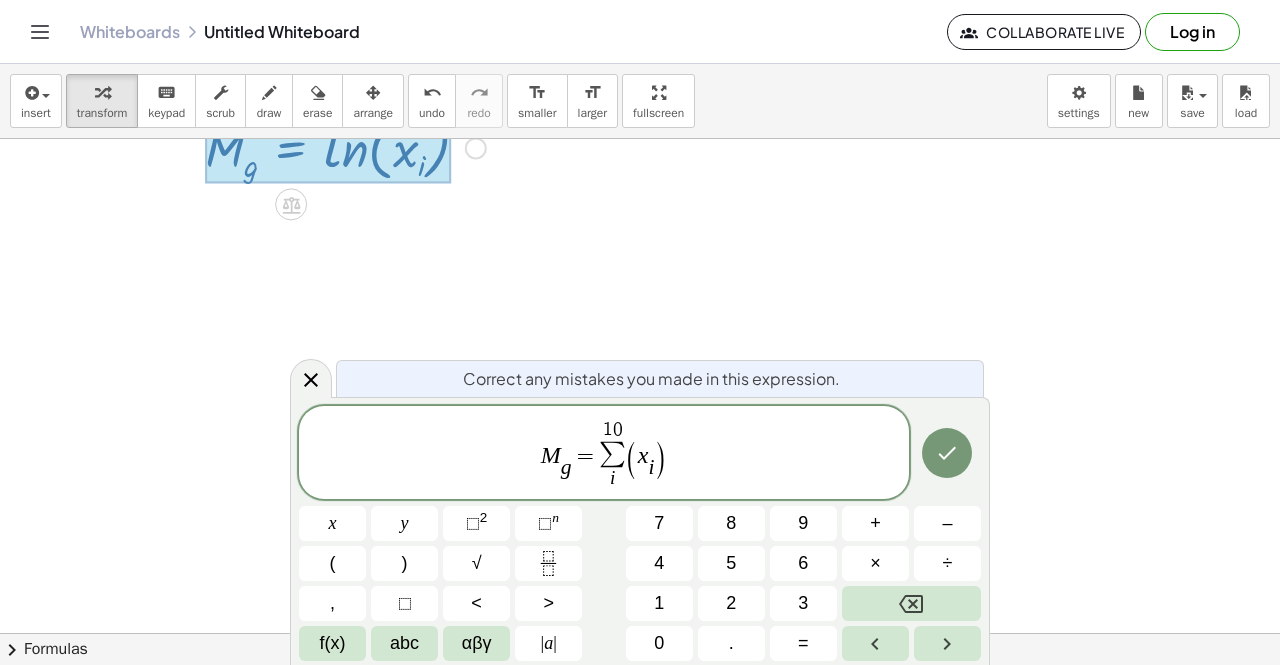 click on "i" at bounding box center (612, 478) 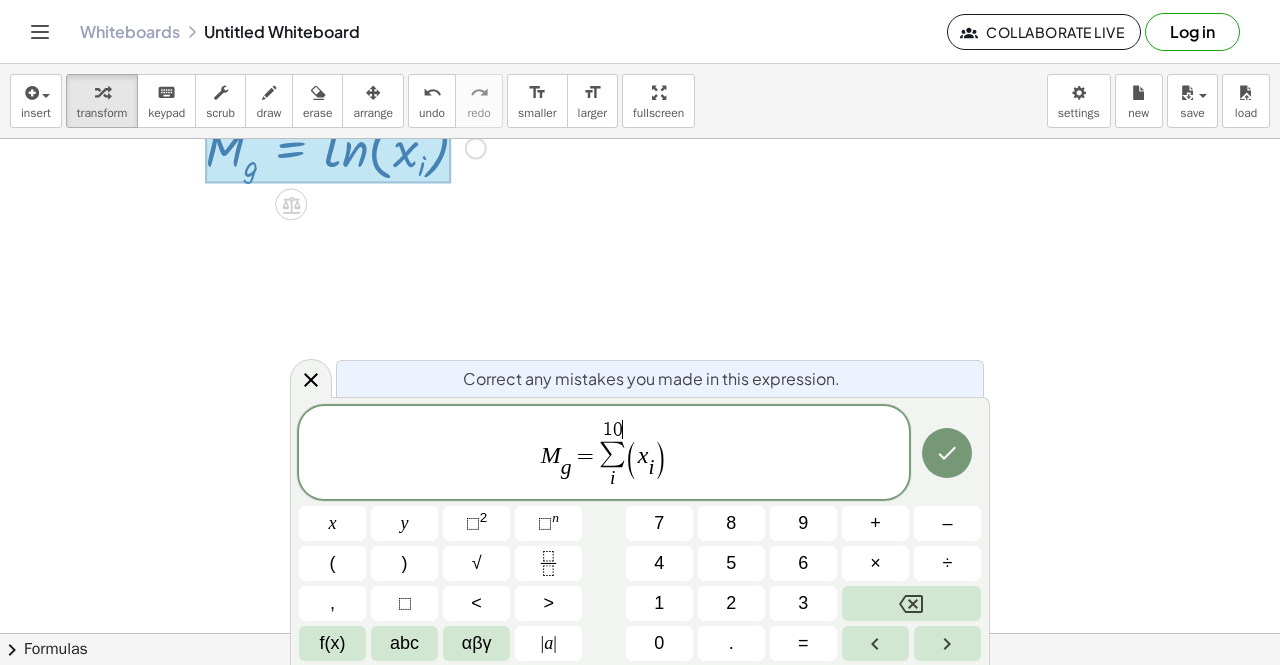 click on "i" at bounding box center [612, 477] 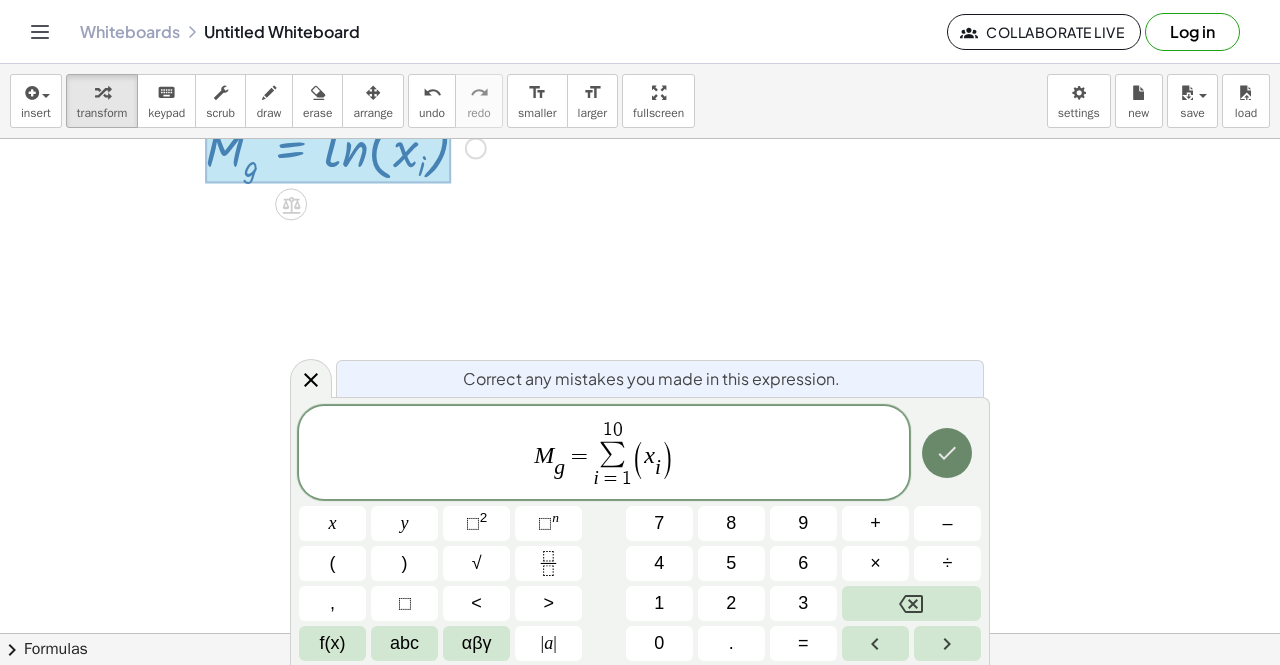 click 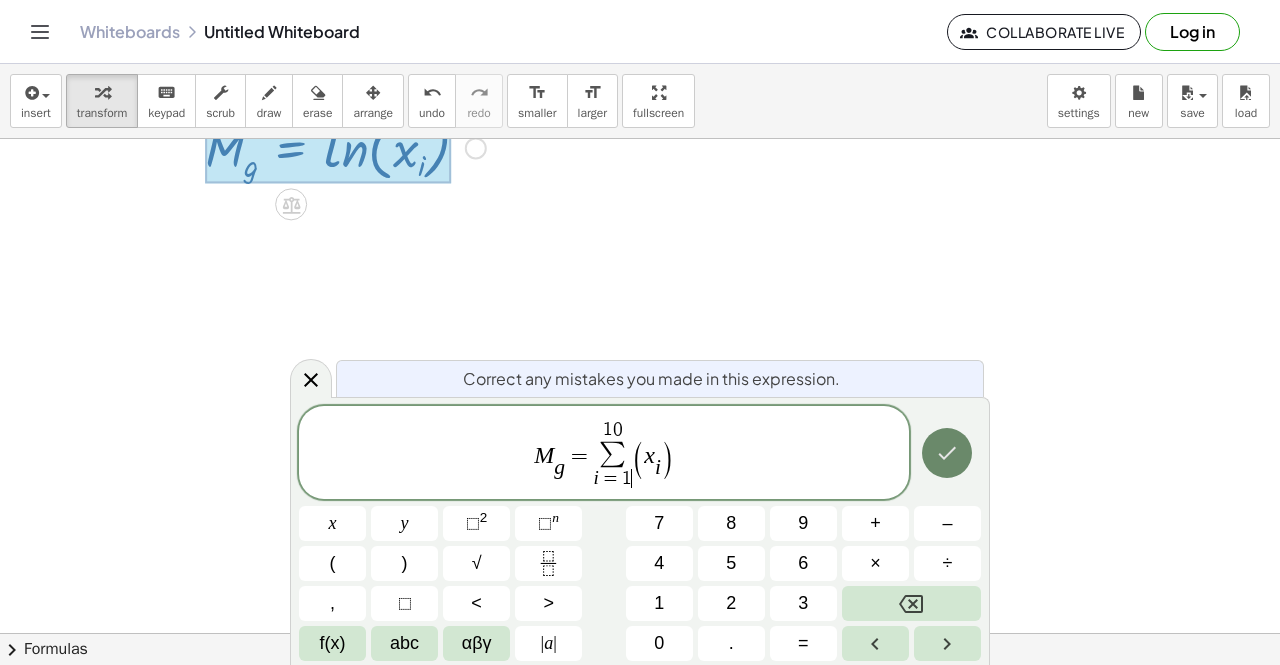click at bounding box center (947, 453) 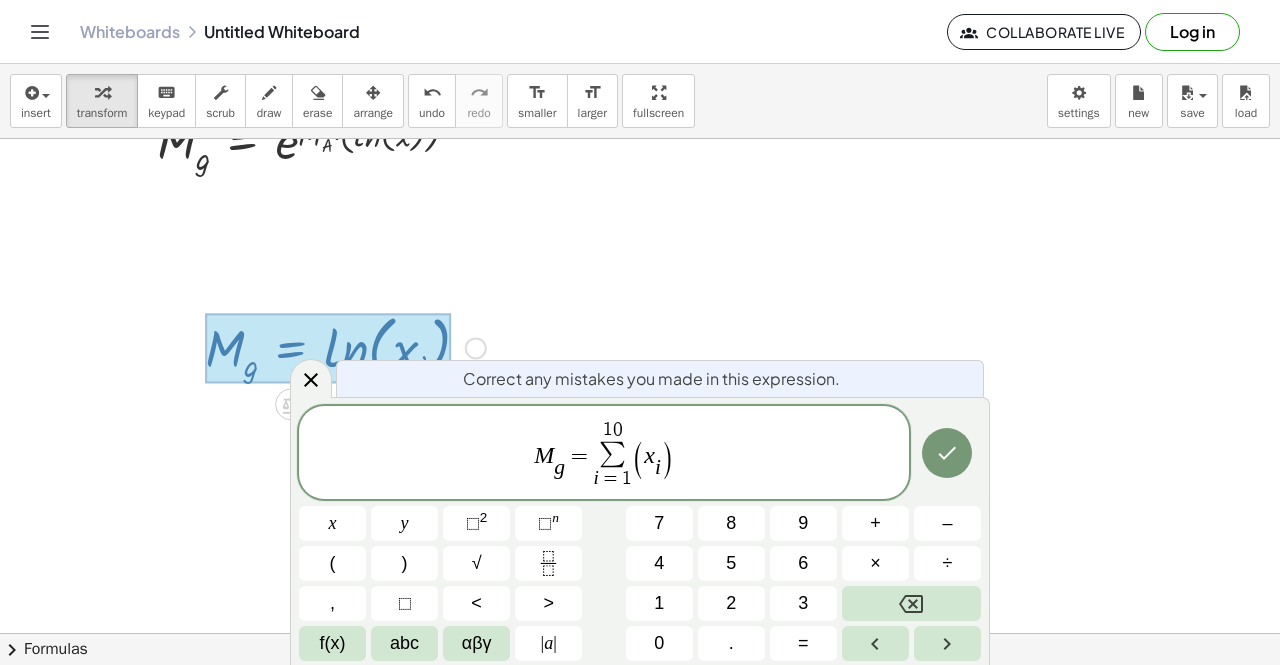 scroll, scrollTop: 188, scrollLeft: 0, axis: vertical 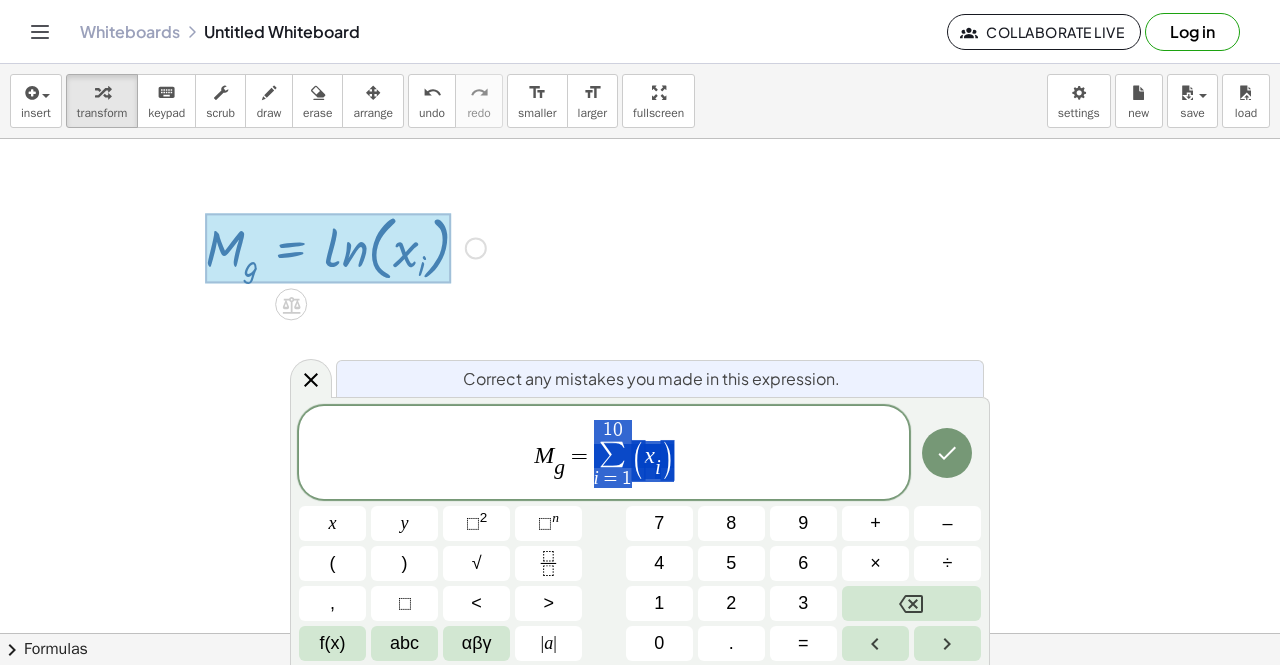 drag, startPoint x: 673, startPoint y: 459, endPoint x: 590, endPoint y: 445, distance: 84.17244 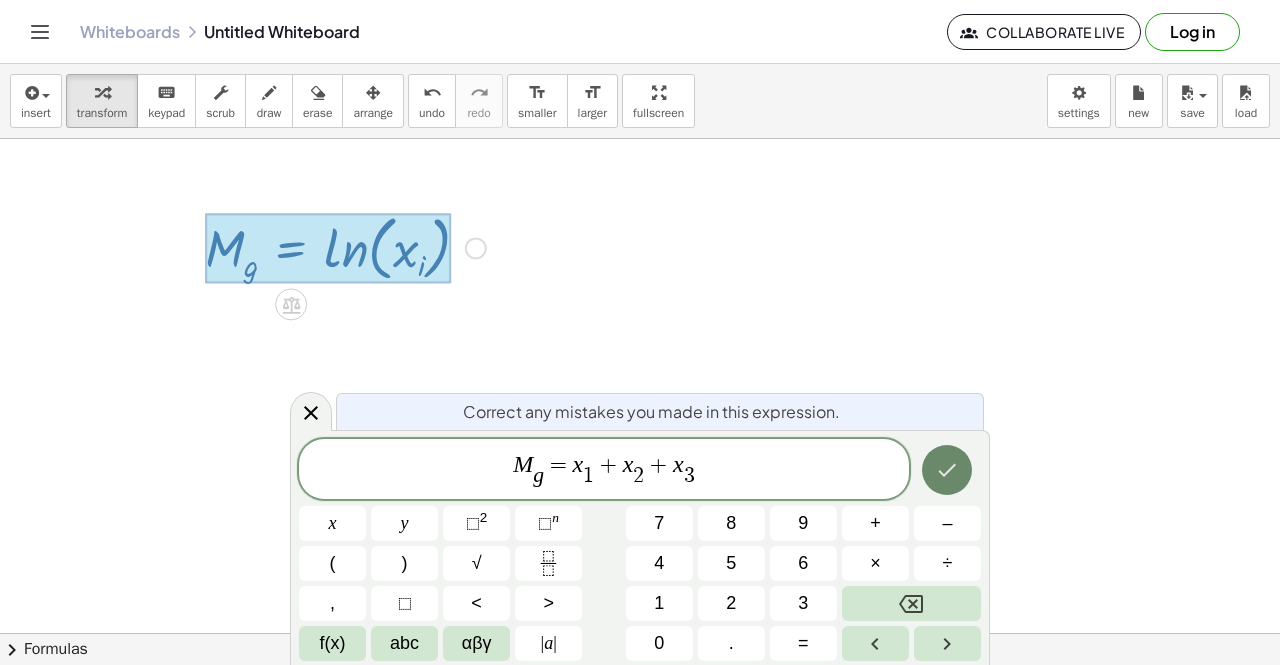 click 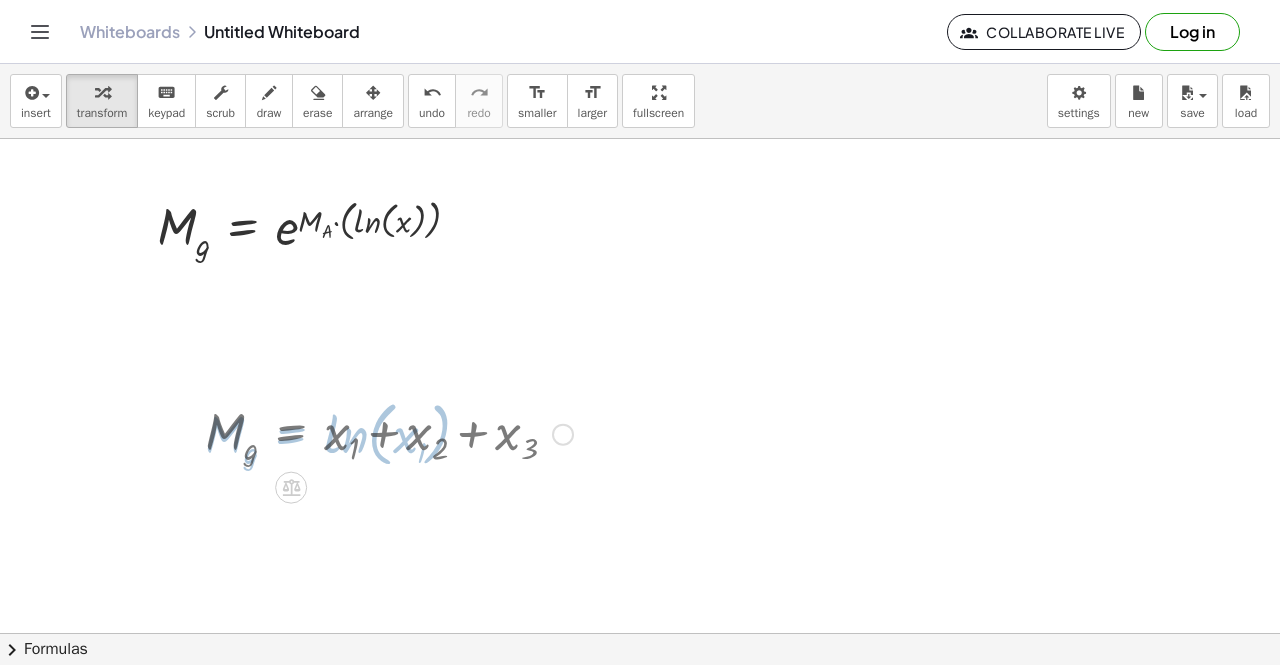 scroll, scrollTop: 0, scrollLeft: 0, axis: both 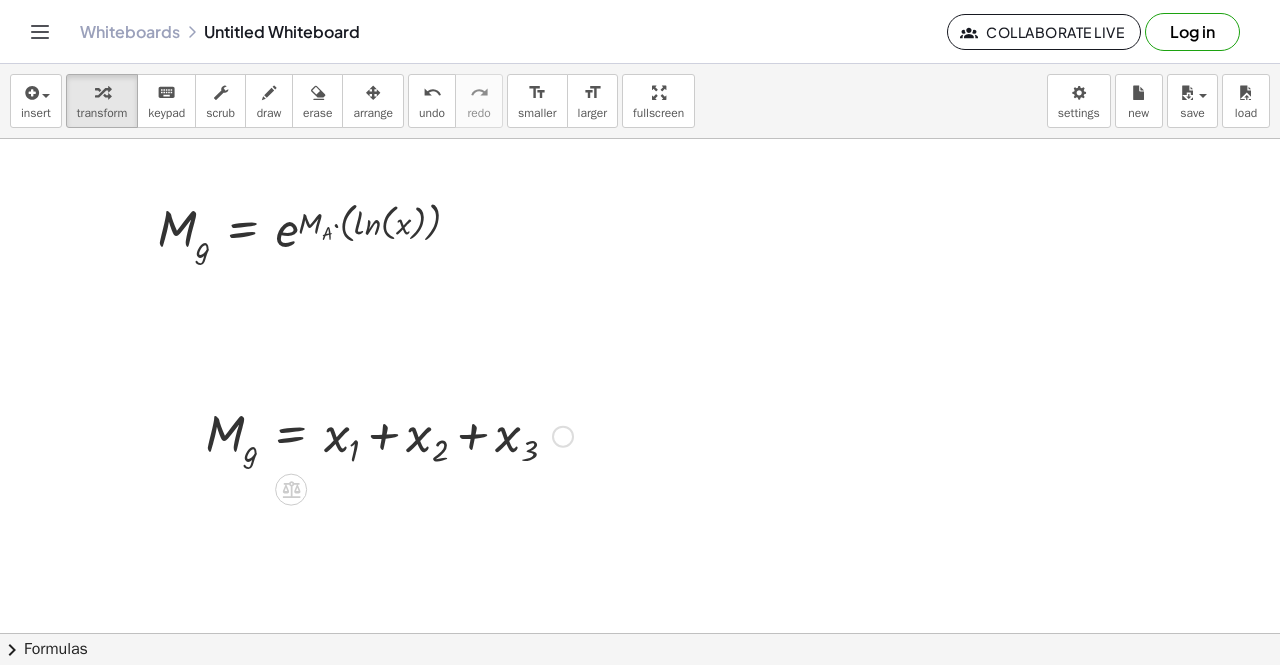 click at bounding box center [389, 434] 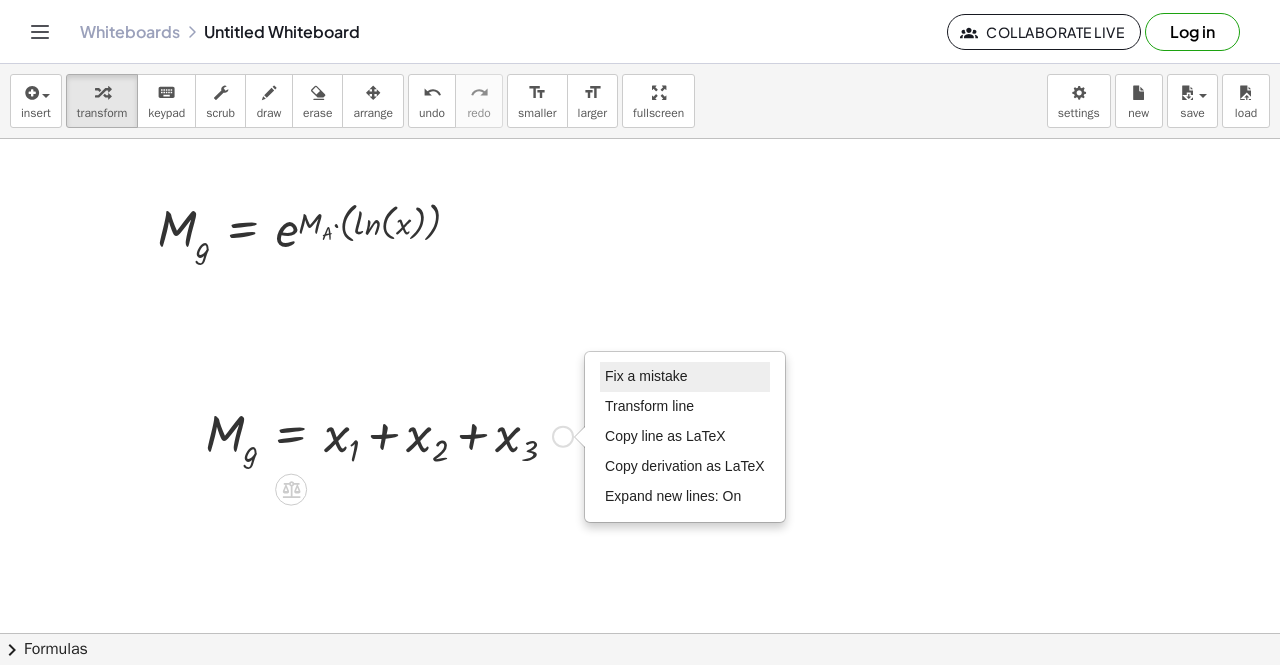 click on "Fix a mistake" at bounding box center [646, 376] 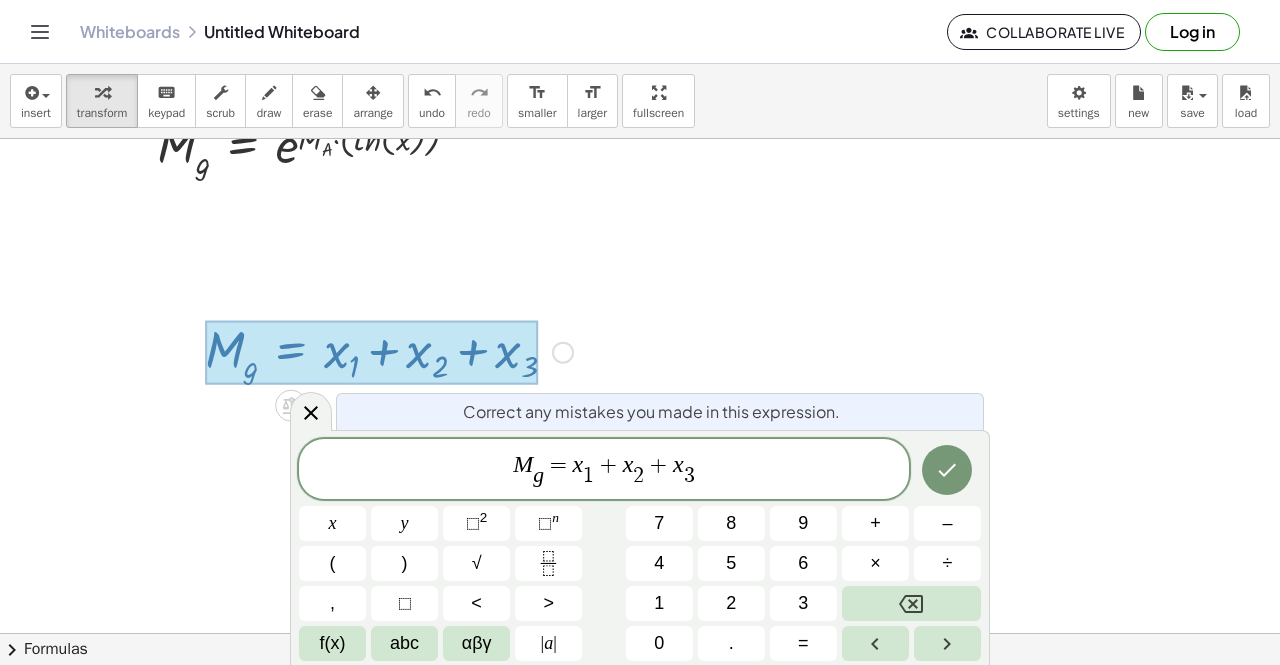 scroll, scrollTop: 85, scrollLeft: 0, axis: vertical 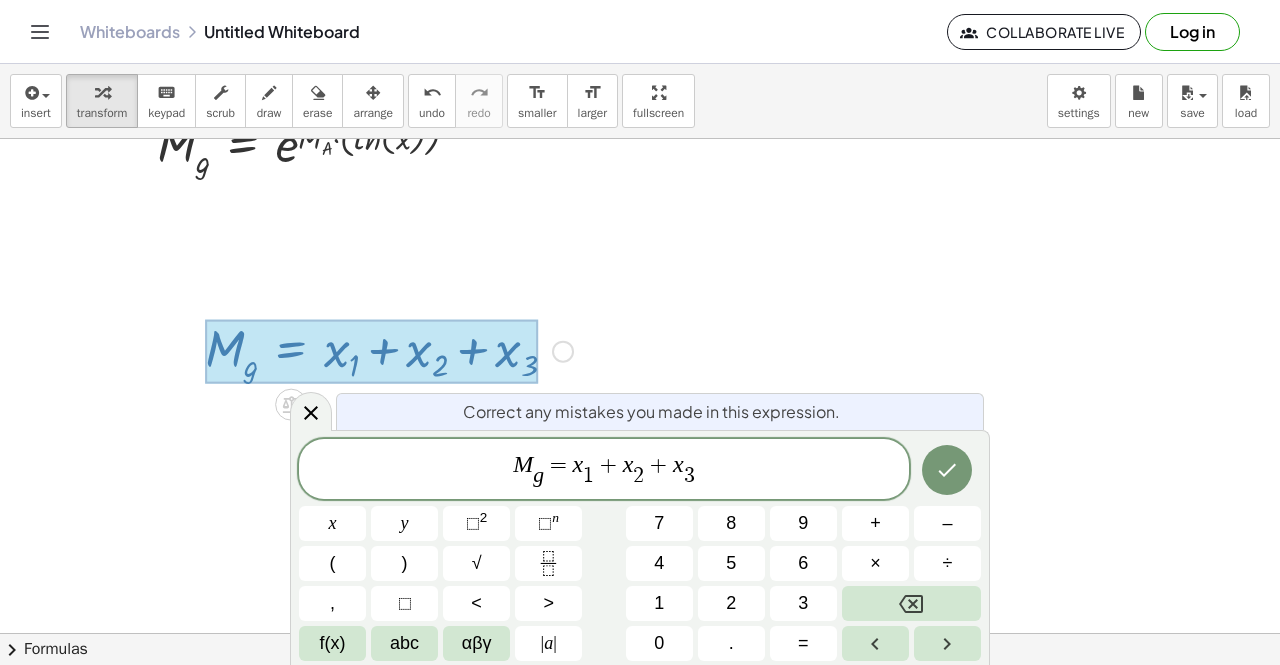 click on "M g ​ = x 1 ​ + x 2 ​ + x 3 ​ ​" at bounding box center (604, 470) 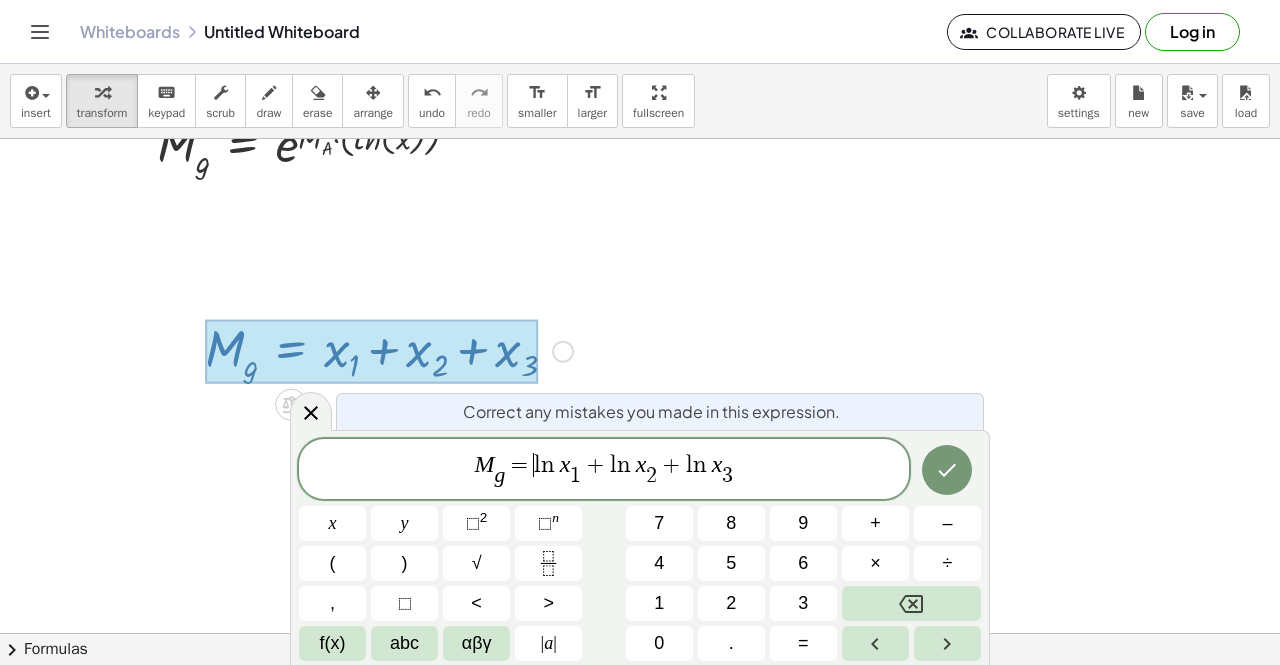 click on "=" at bounding box center (519, 465) 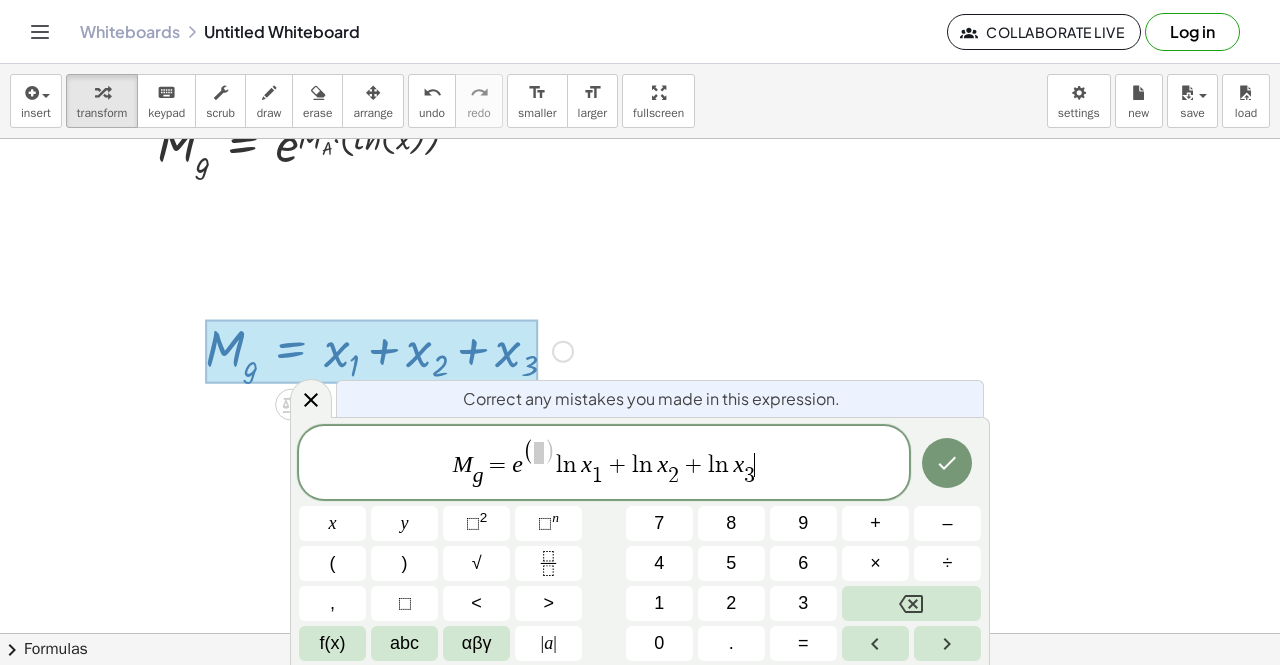 click on "M g ​ = e ( ) l n x 1 ​ + l n x 2 ​ + l n x 3 ​ ​" at bounding box center [604, 464] 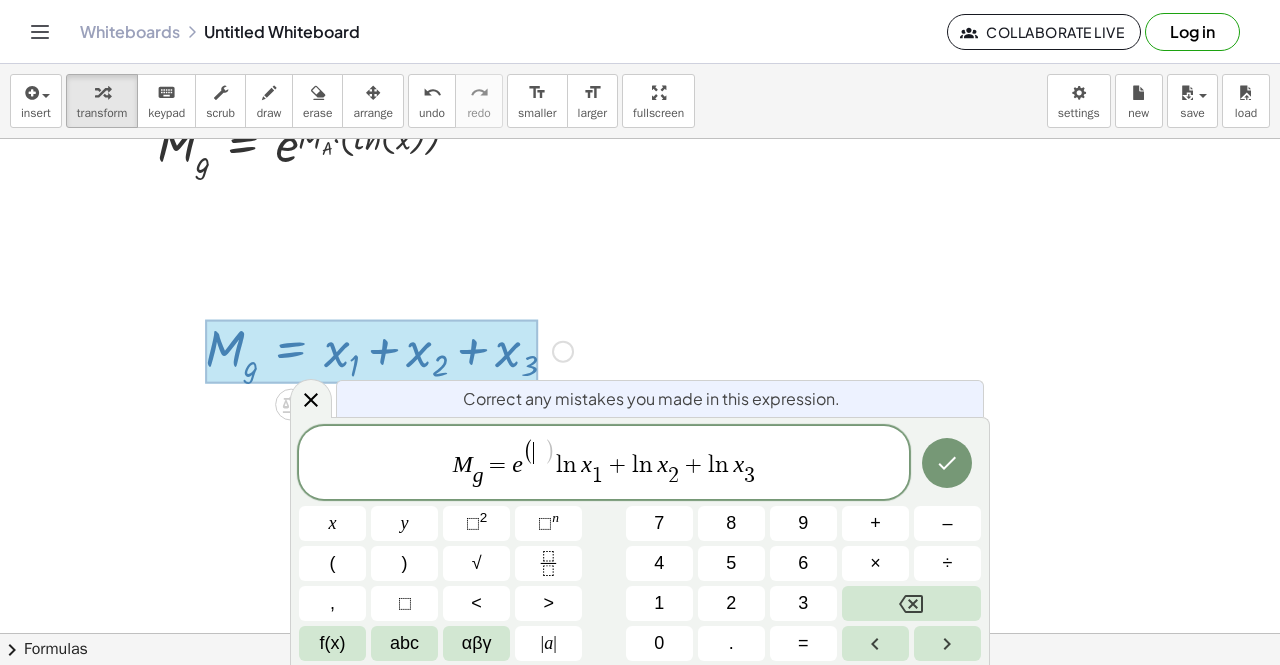 click on "​" at bounding box center [539, 453] 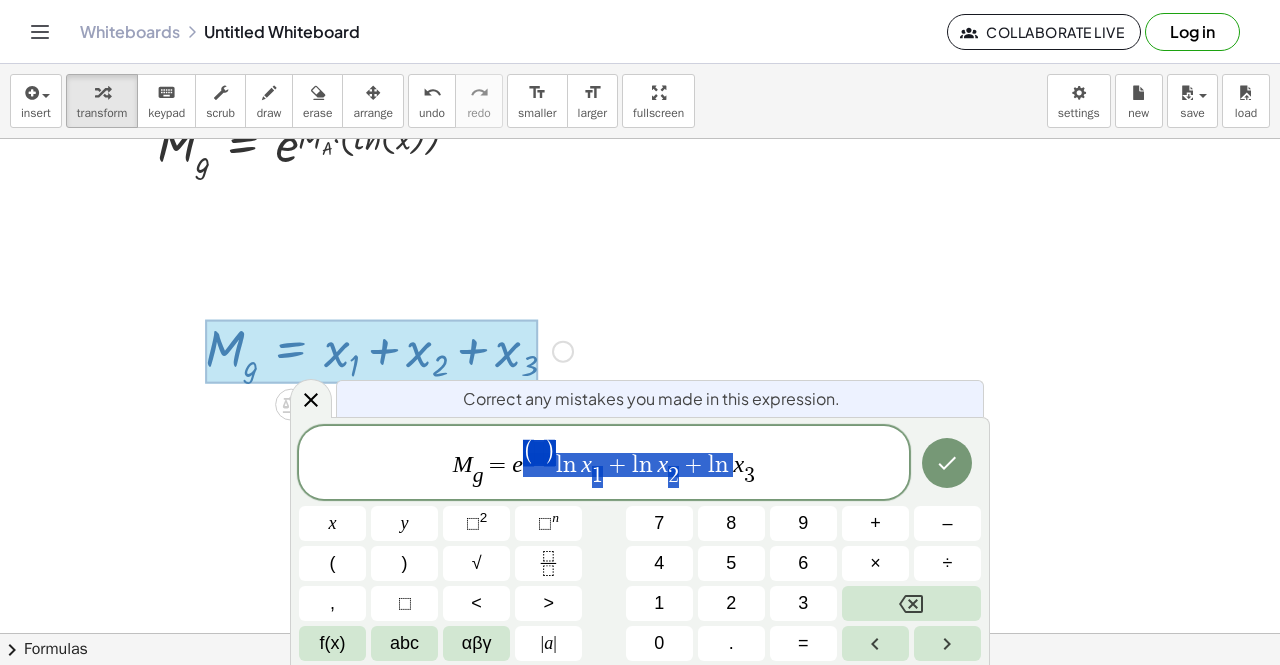 drag, startPoint x: 554, startPoint y: 475, endPoint x: 725, endPoint y: 475, distance: 171 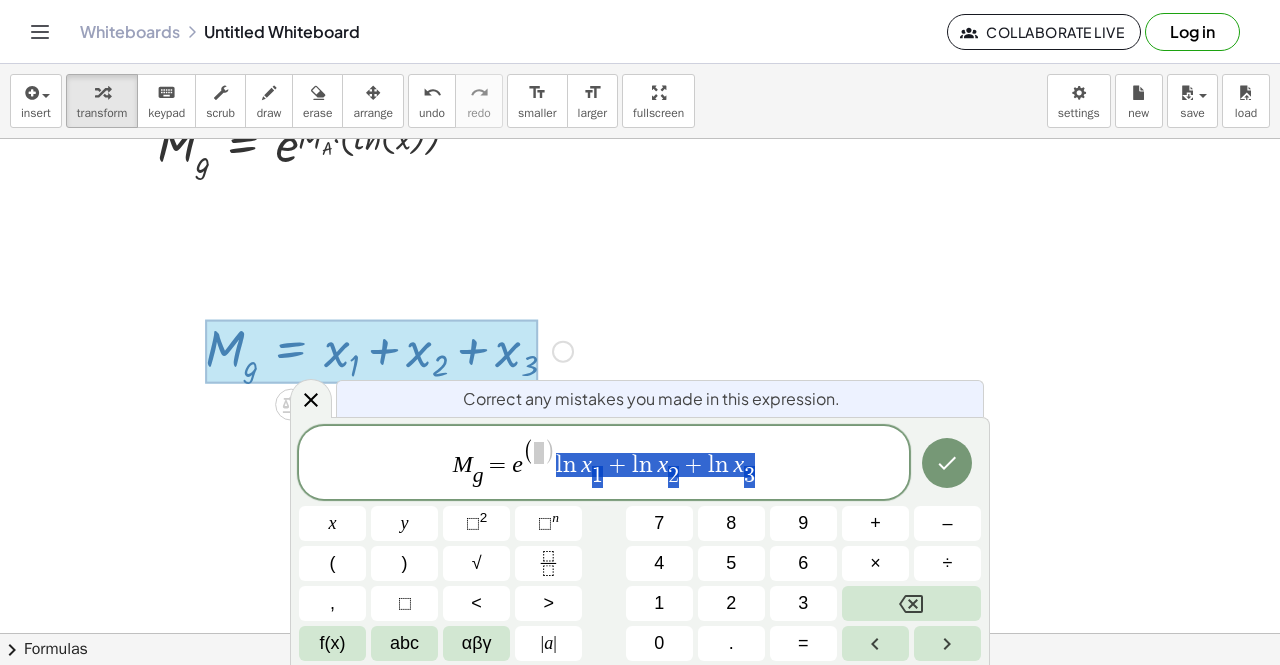 drag, startPoint x: 751, startPoint y: 473, endPoint x: 556, endPoint y: 477, distance: 195.04102 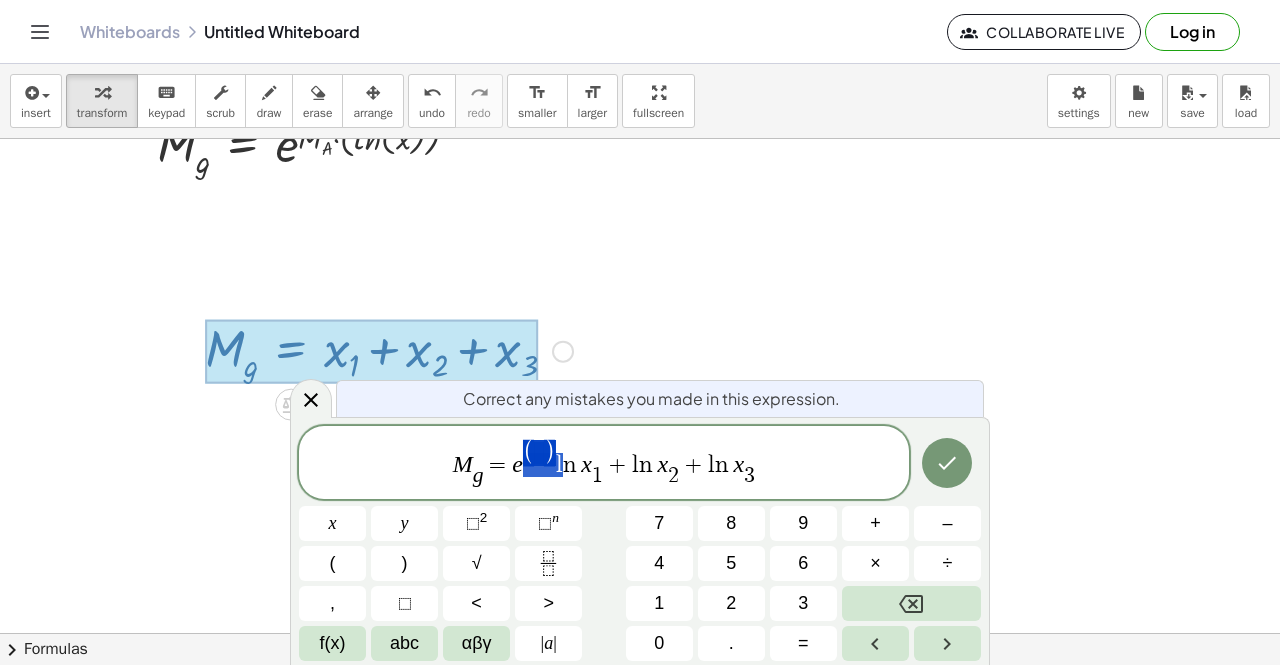 drag, startPoint x: 564, startPoint y: 468, endPoint x: 542, endPoint y: 455, distance: 25.553865 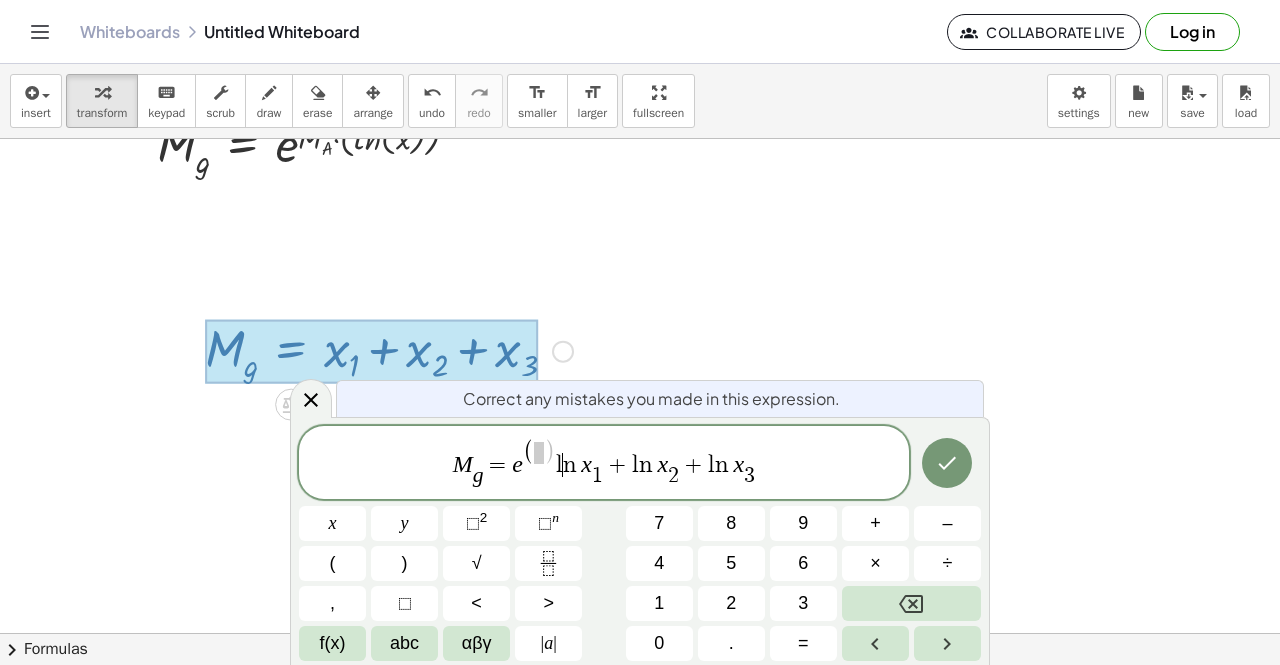click on "l" at bounding box center (559, 465) 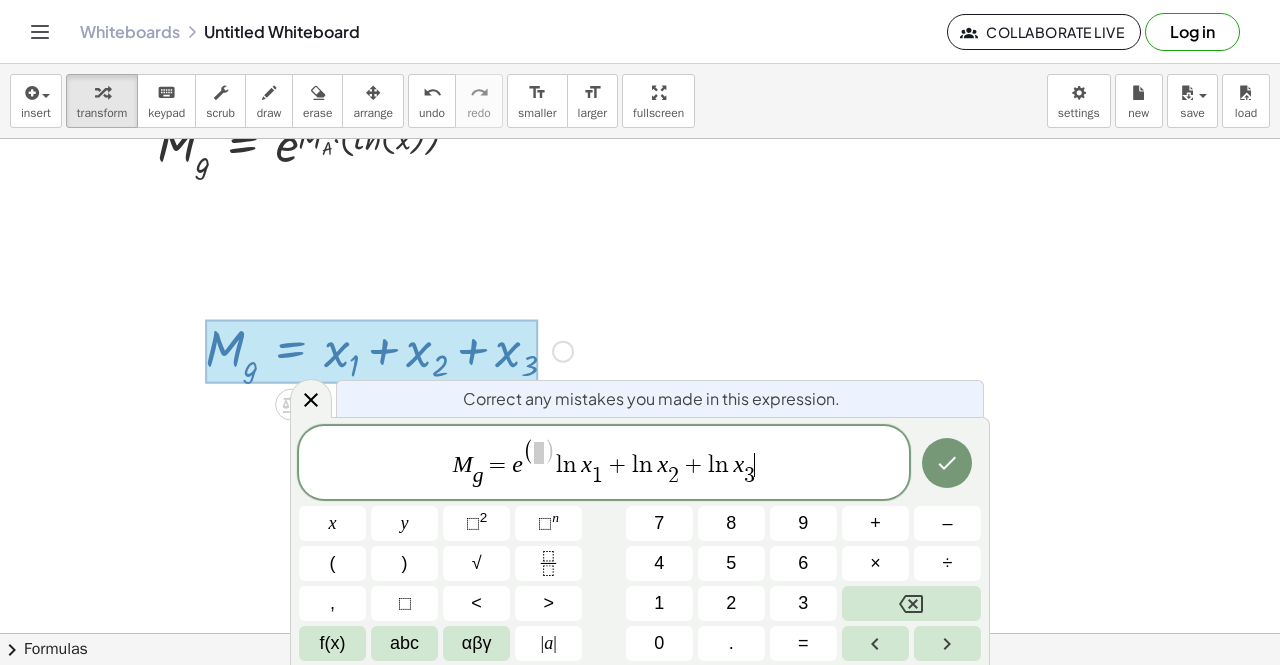 click on "M g ​ = e ( ) l n x 1 ​ + l n x 2 ​ + l n x 3 ​ ​" at bounding box center [604, 464] 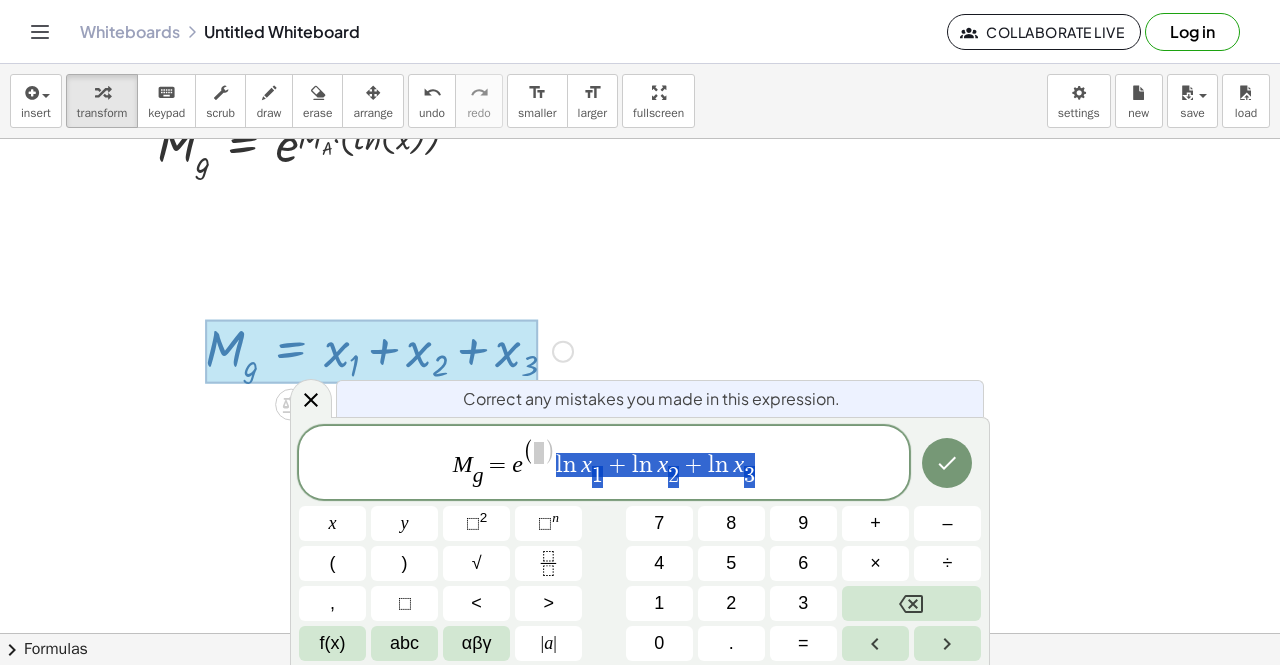drag, startPoint x: 558, startPoint y: 473, endPoint x: 800, endPoint y: 470, distance: 242.0186 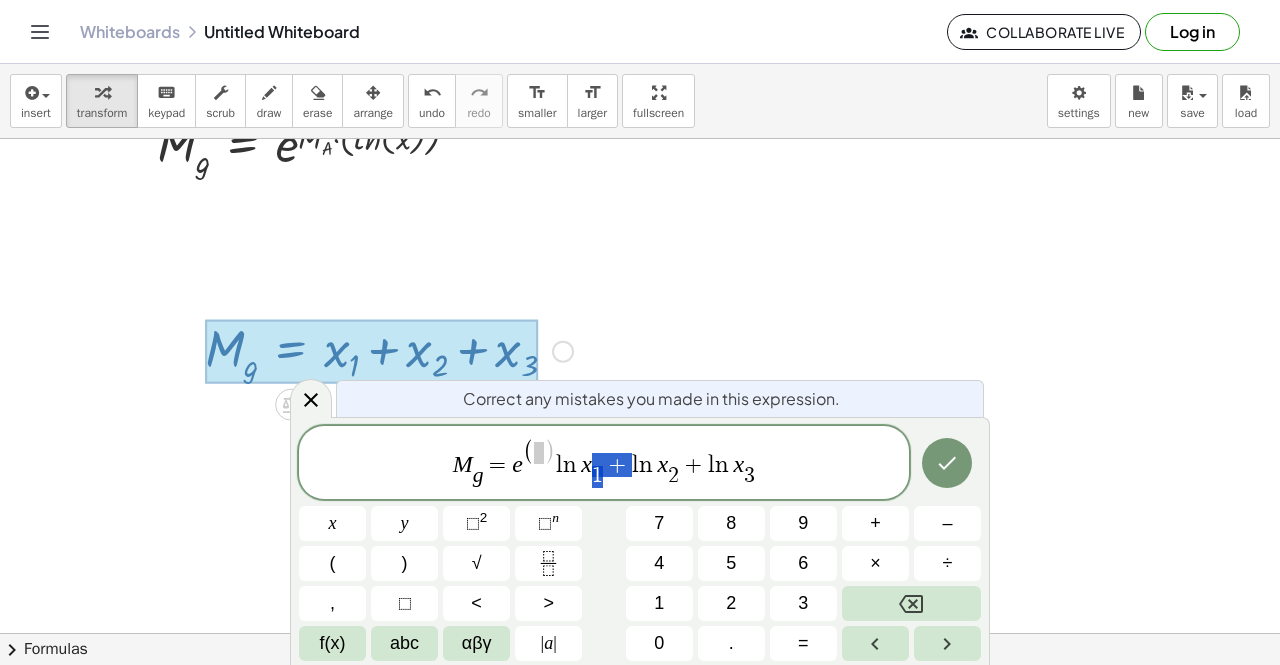 drag, startPoint x: 632, startPoint y: 474, endPoint x: 576, endPoint y: 451, distance: 60.53924 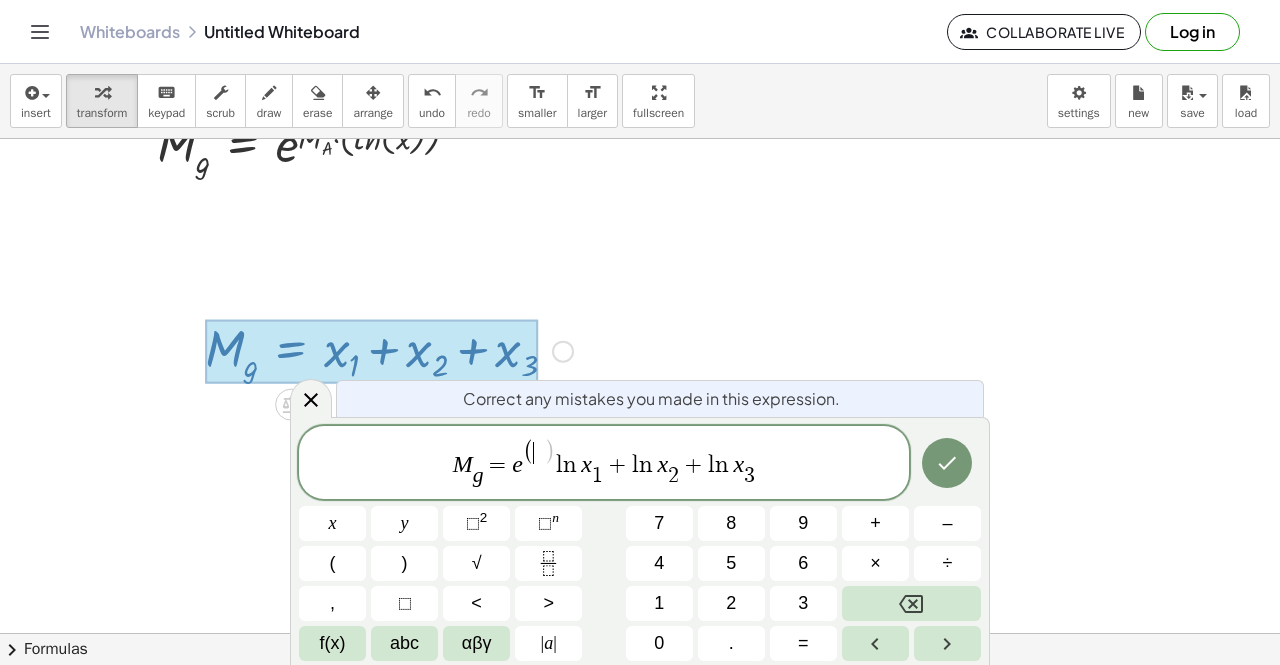 click on ")" at bounding box center (549, 453) 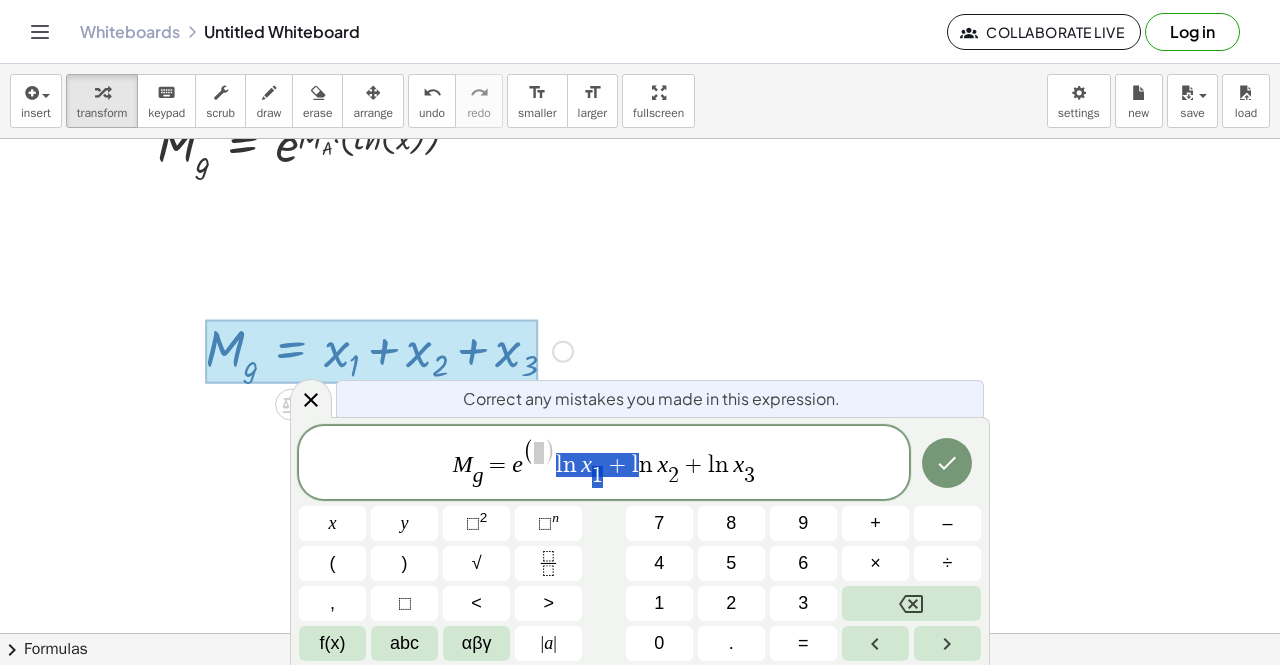 drag, startPoint x: 557, startPoint y: 469, endPoint x: 643, endPoint y: 471, distance: 86.023254 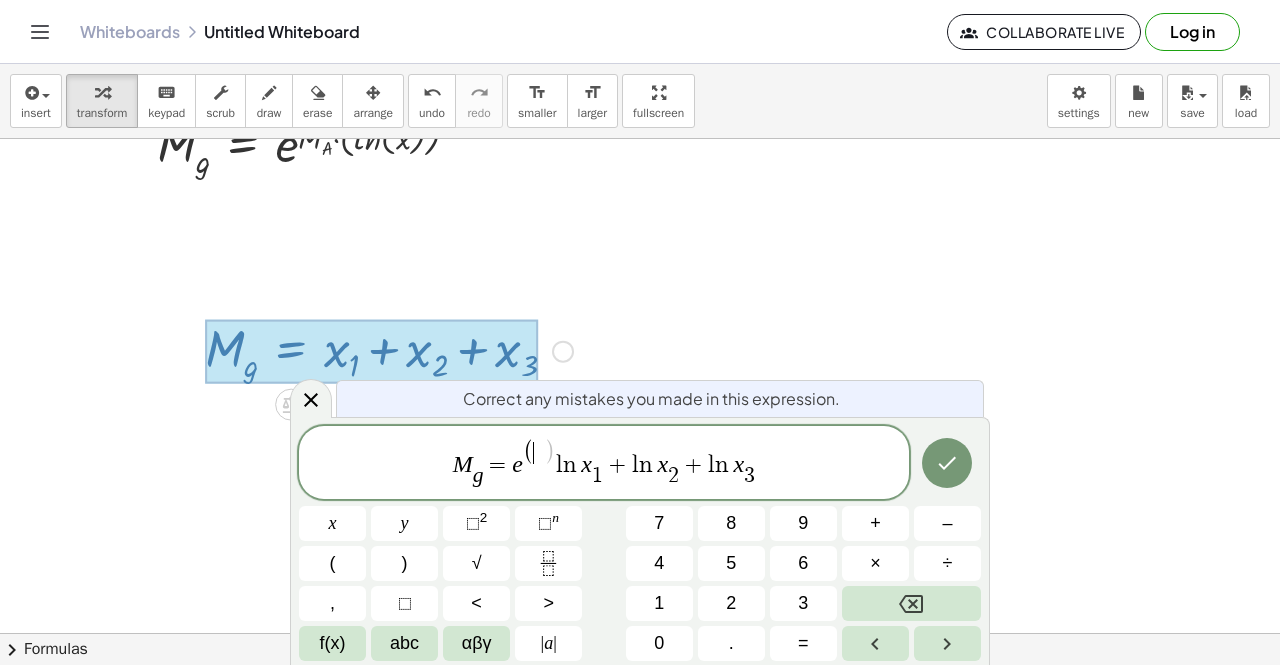 click on ")" at bounding box center [549, 453] 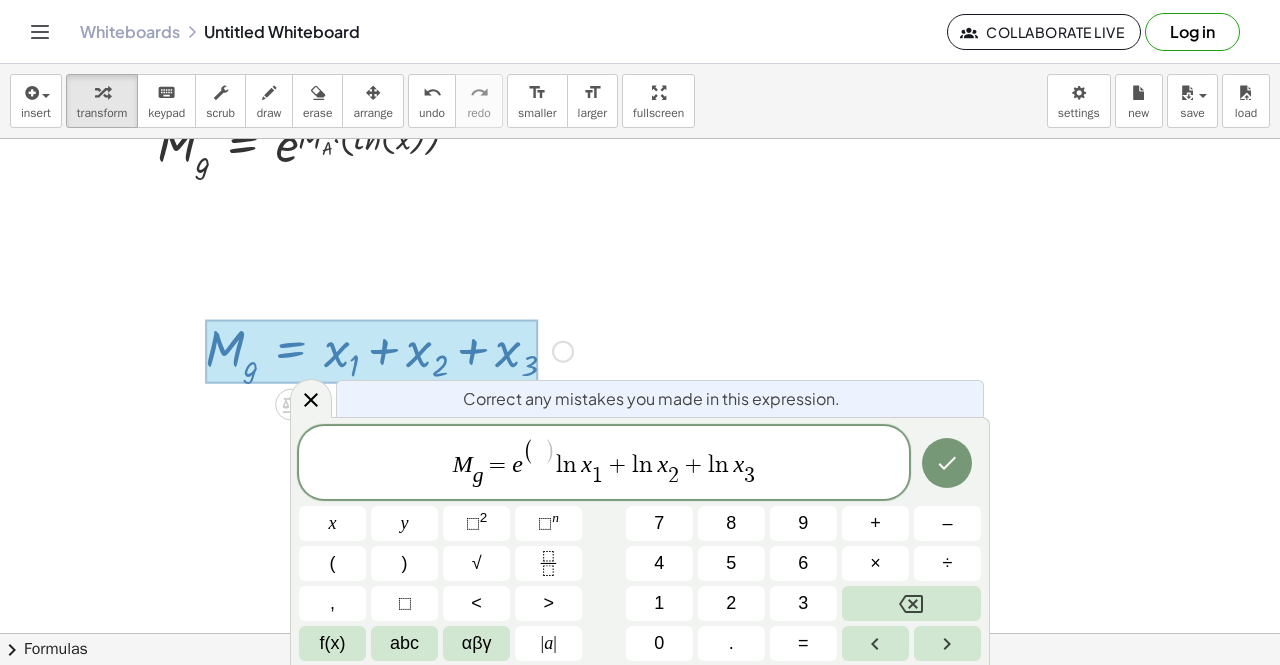 click on "M g ​ = e ( ​ ) l n x 1 ​ + l n x 2 ​ + l n x 3 ​" at bounding box center [604, 464] 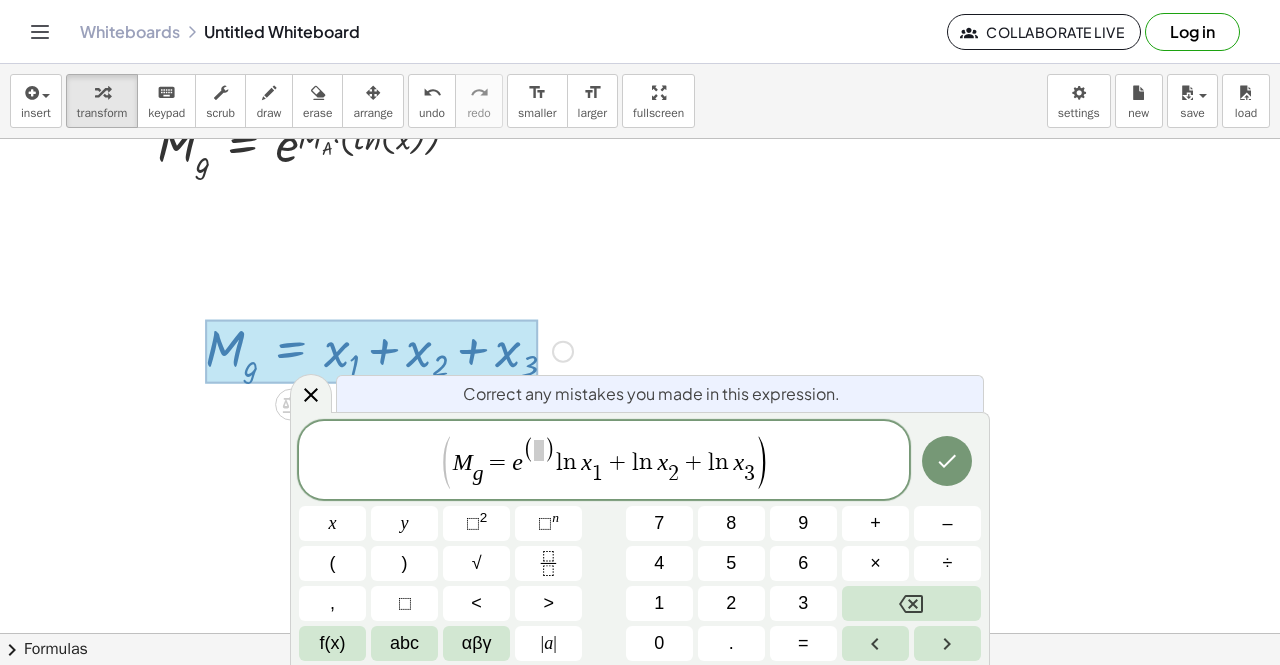 click on "l" at bounding box center [559, 462] 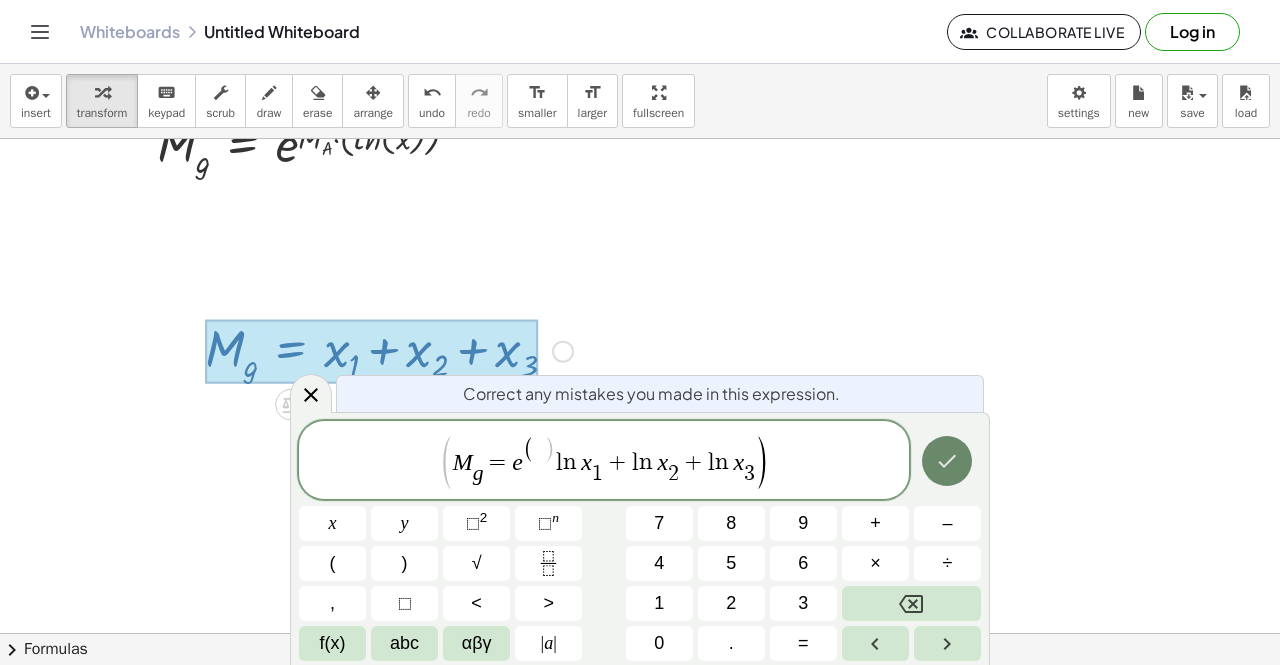 click at bounding box center [947, 461] 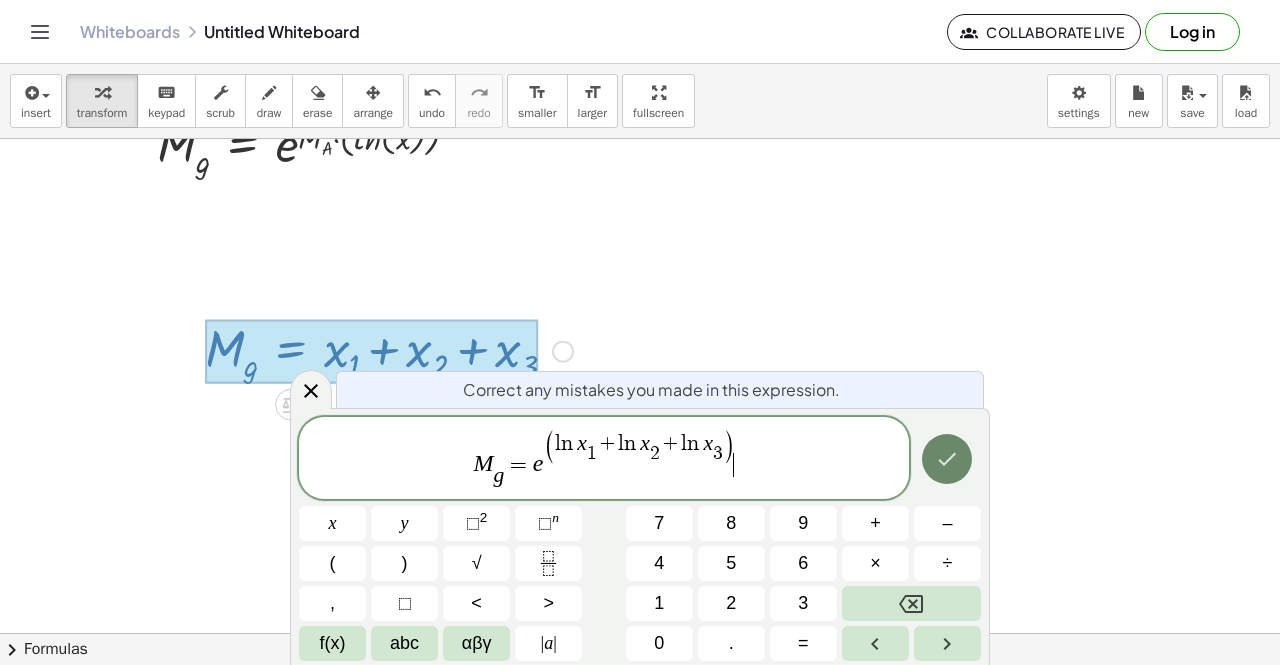 click at bounding box center (947, 459) 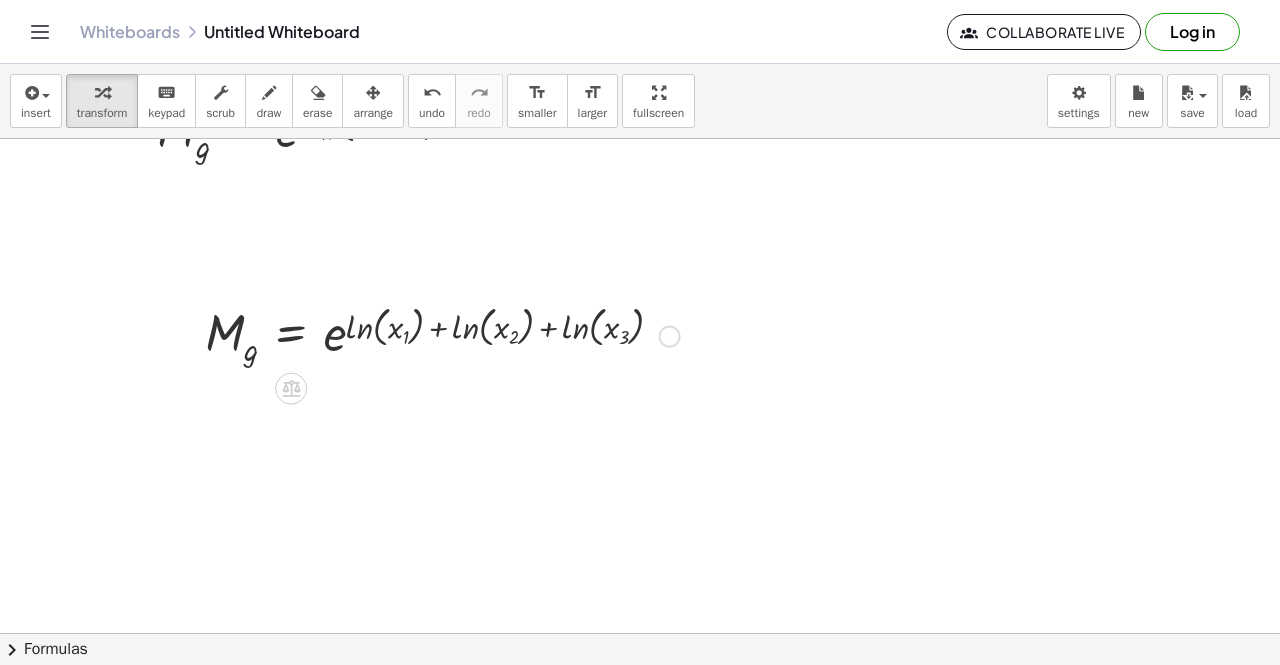scroll, scrollTop: 0, scrollLeft: 0, axis: both 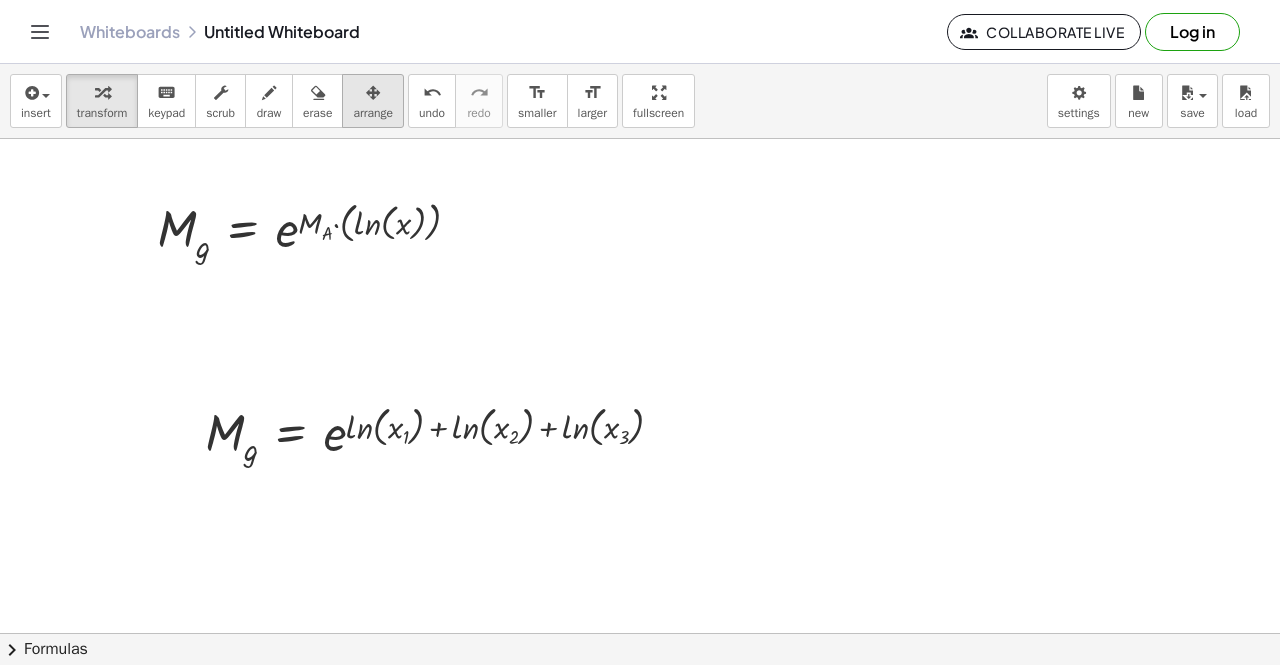 click on "arrange" at bounding box center [373, 113] 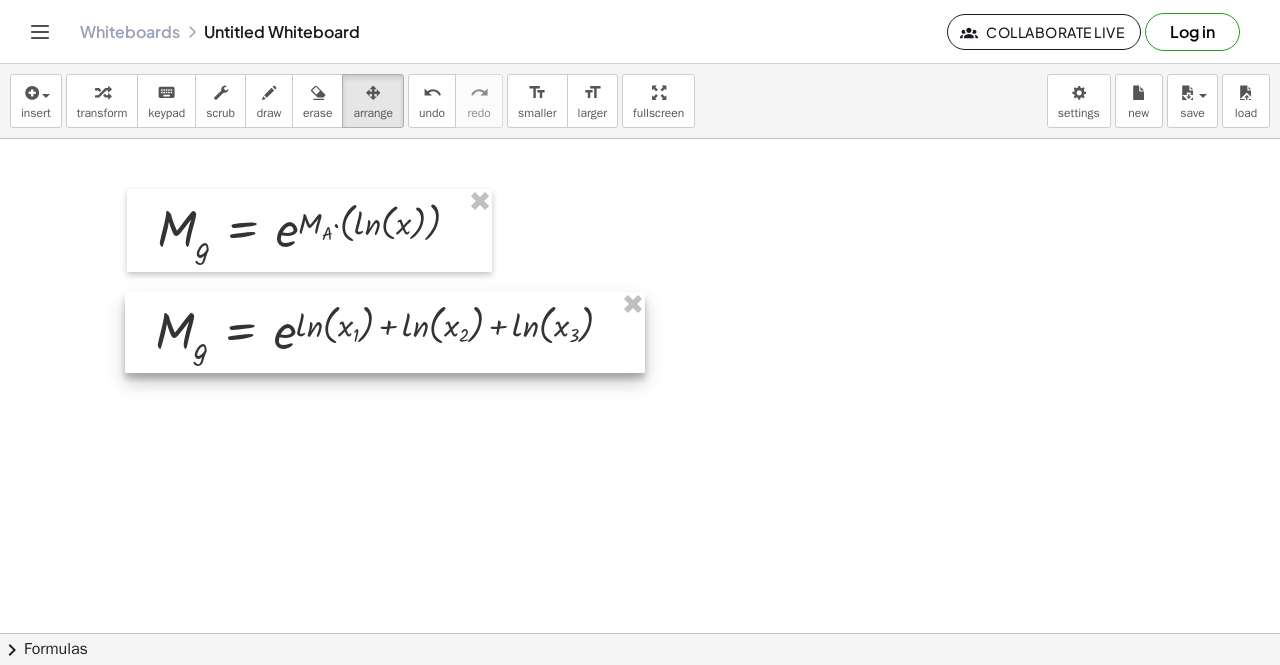 drag, startPoint x: 382, startPoint y: 429, endPoint x: 332, endPoint y: 327, distance: 113.59577 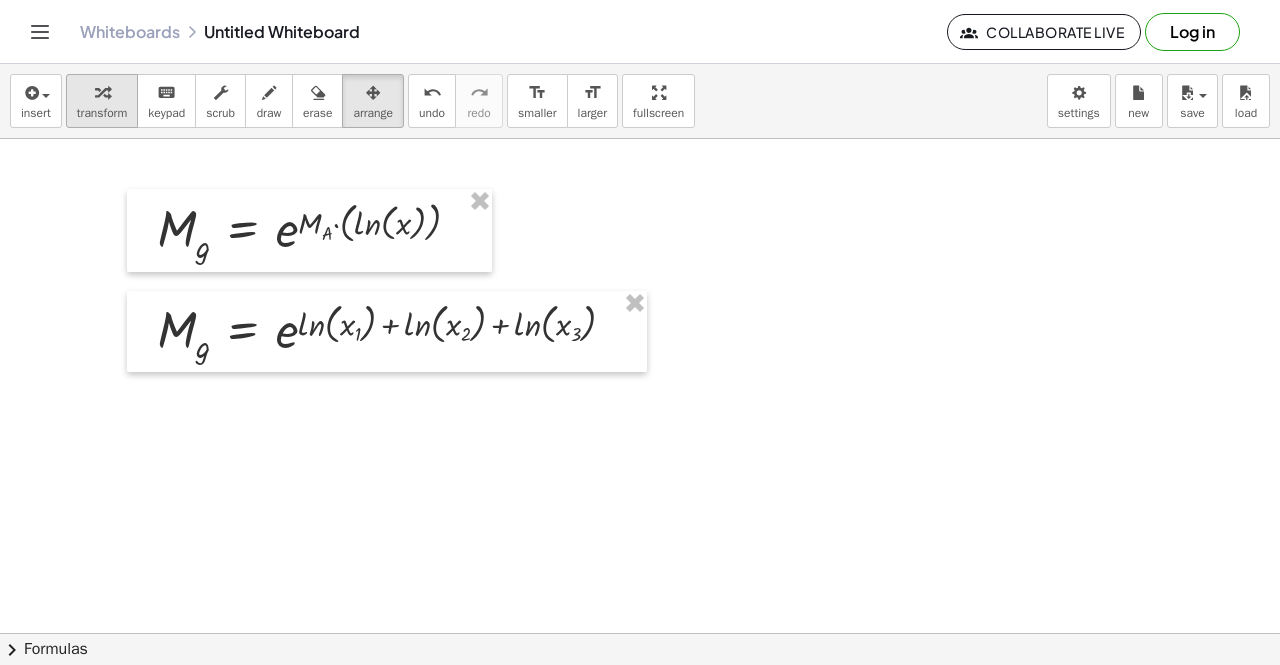 click on "transform" at bounding box center [102, 113] 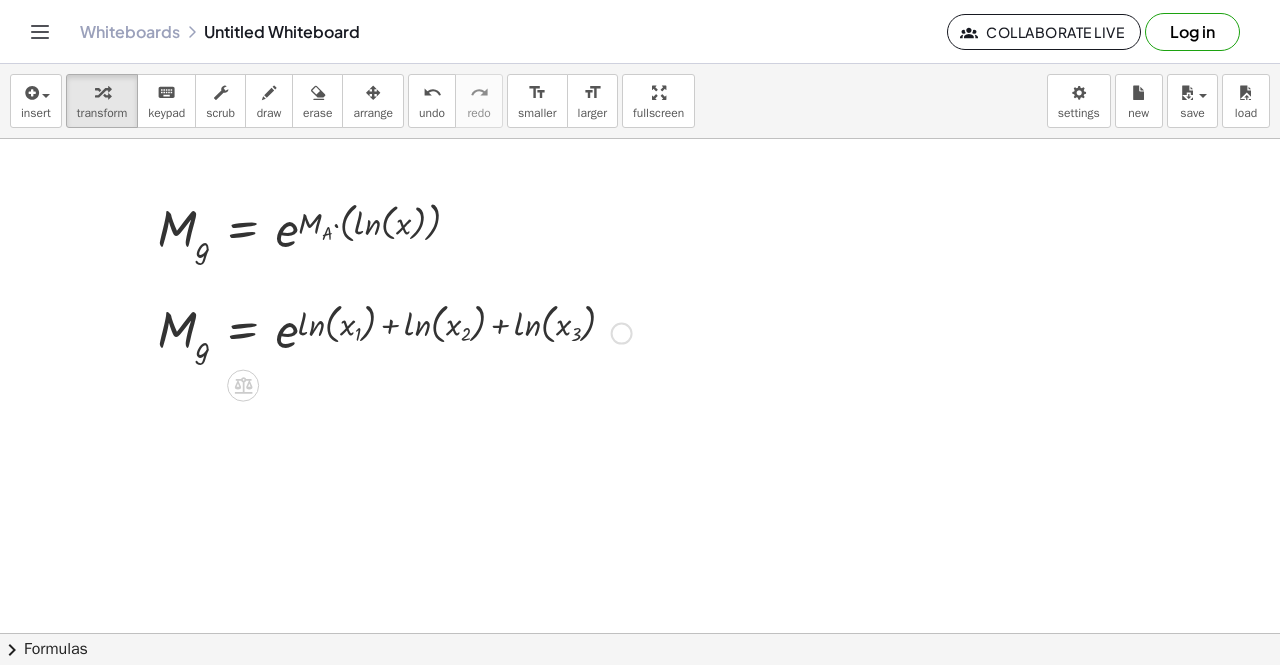click on "Fix a mistake Transform line Copy line as LaTeX Copy derivation as LaTeX Expand new lines: On" at bounding box center (622, 334) 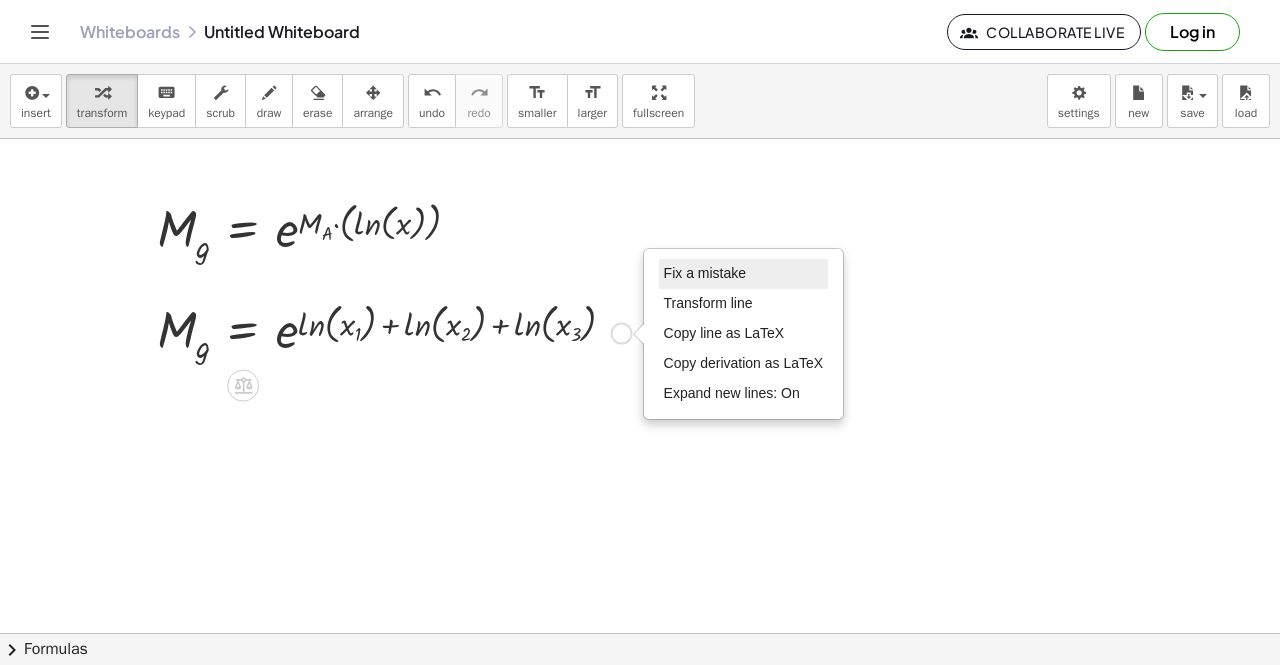 click on "Fix a mistake" at bounding box center [744, 274] 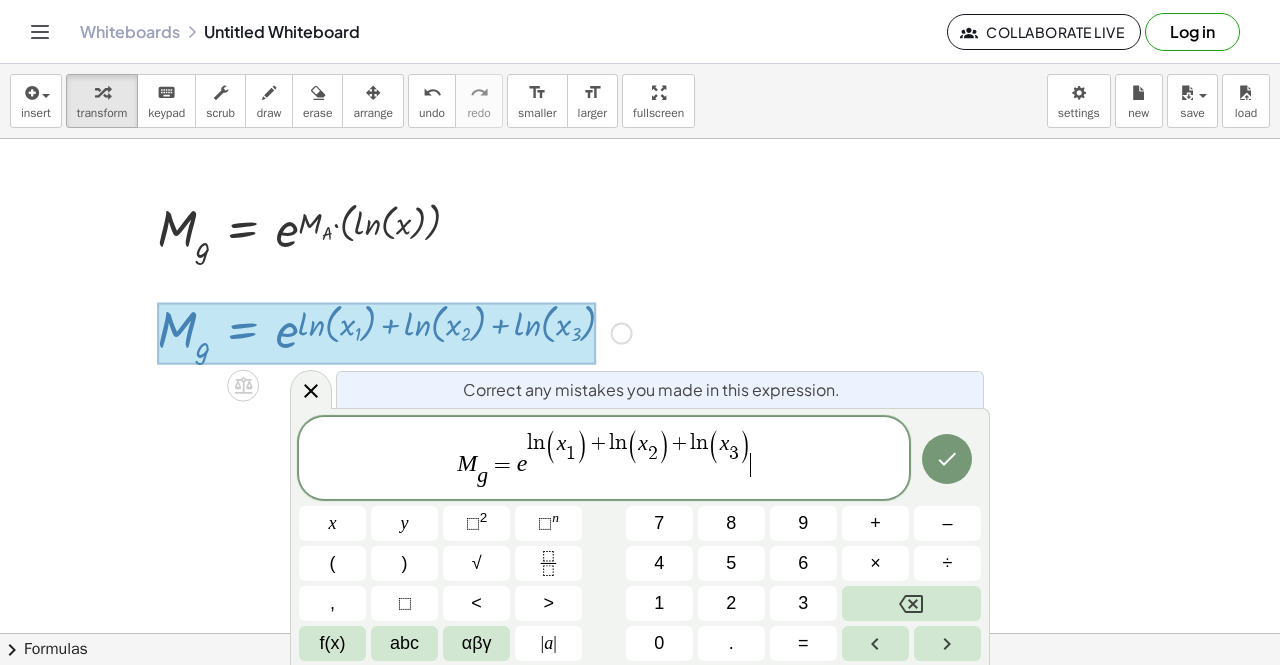 click on "l" at bounding box center [530, 444] 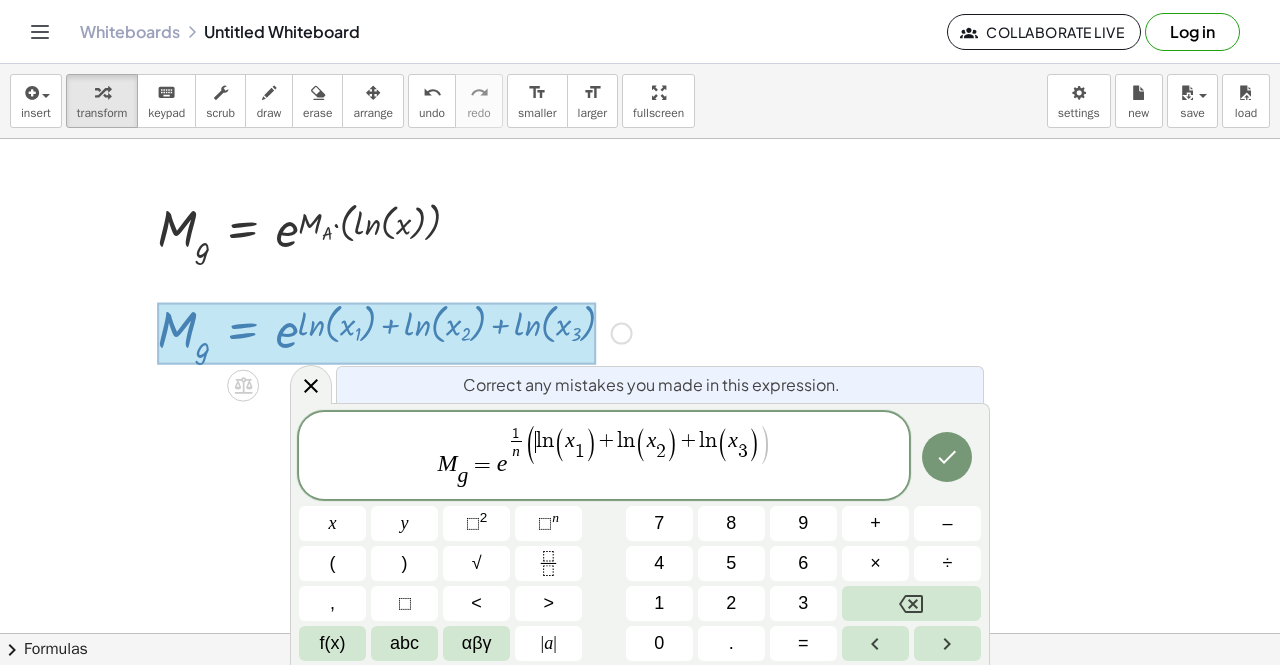 click on "M g ​ = e 1 n ​ ( ​ l n ( x 1 ​ ) + l n ( x 2 ​ ) + l n ( x 3 ​ ) )" at bounding box center (604, 457) 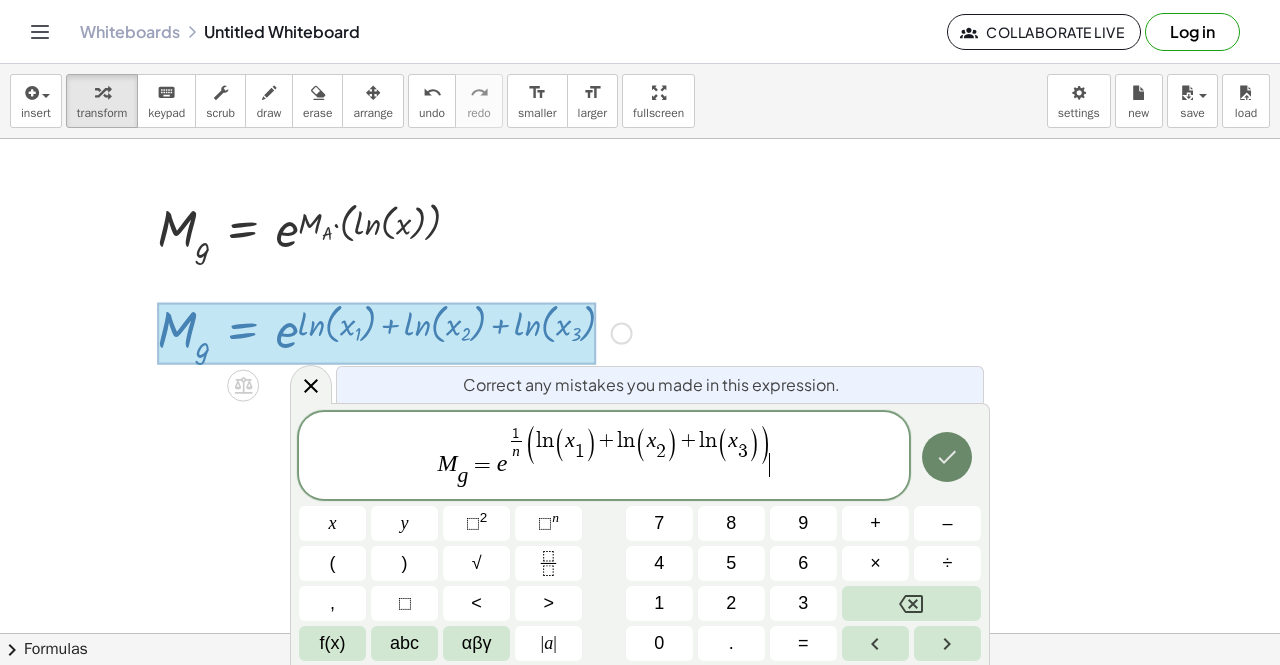 click at bounding box center (947, 457) 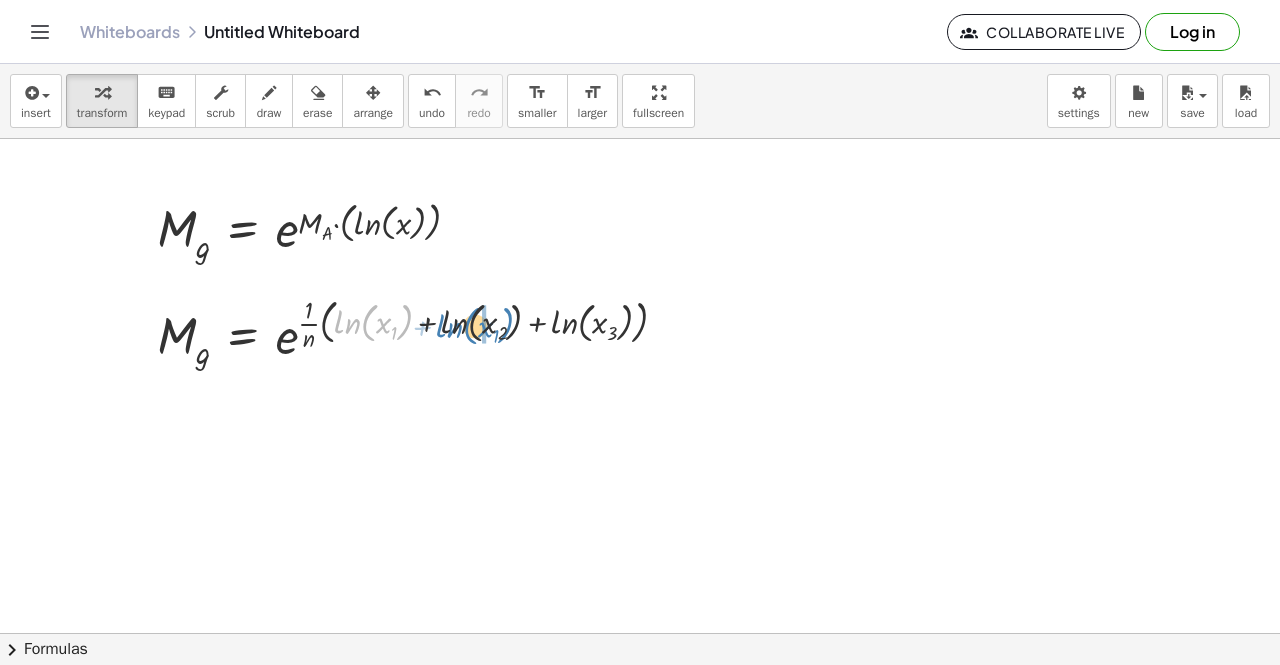 drag, startPoint x: 354, startPoint y: 325, endPoint x: 458, endPoint y: 327, distance: 104.019226 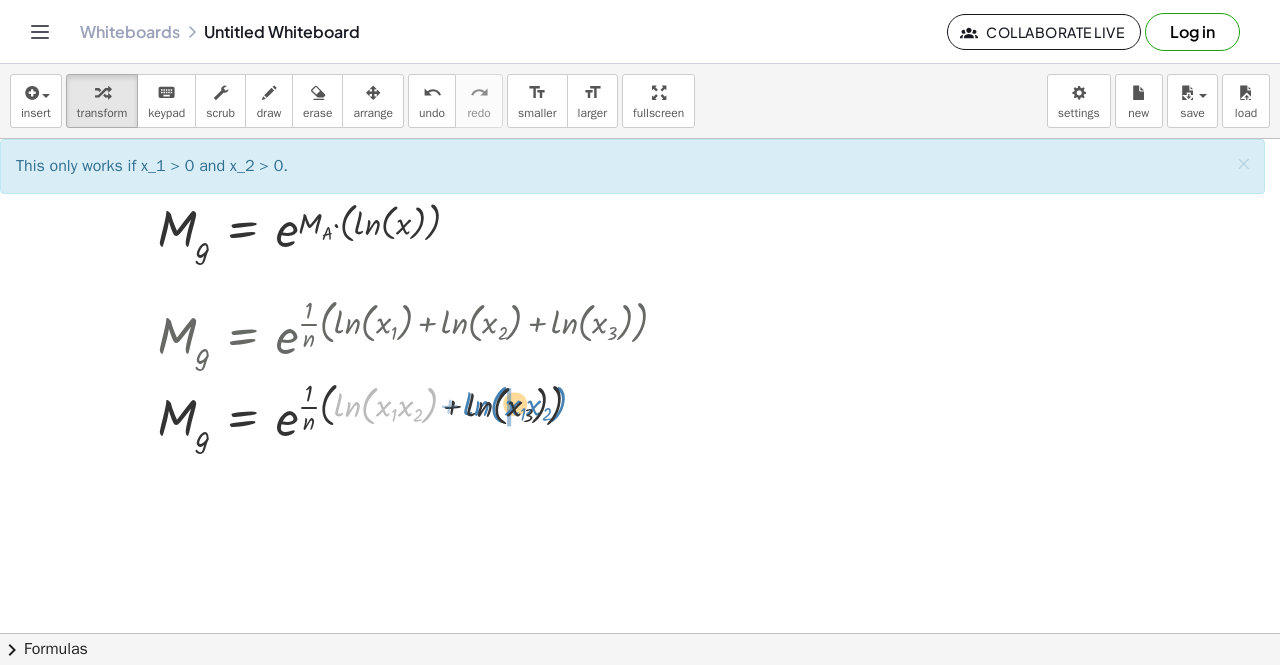 drag, startPoint x: 355, startPoint y: 406, endPoint x: 484, endPoint y: 405, distance: 129.00388 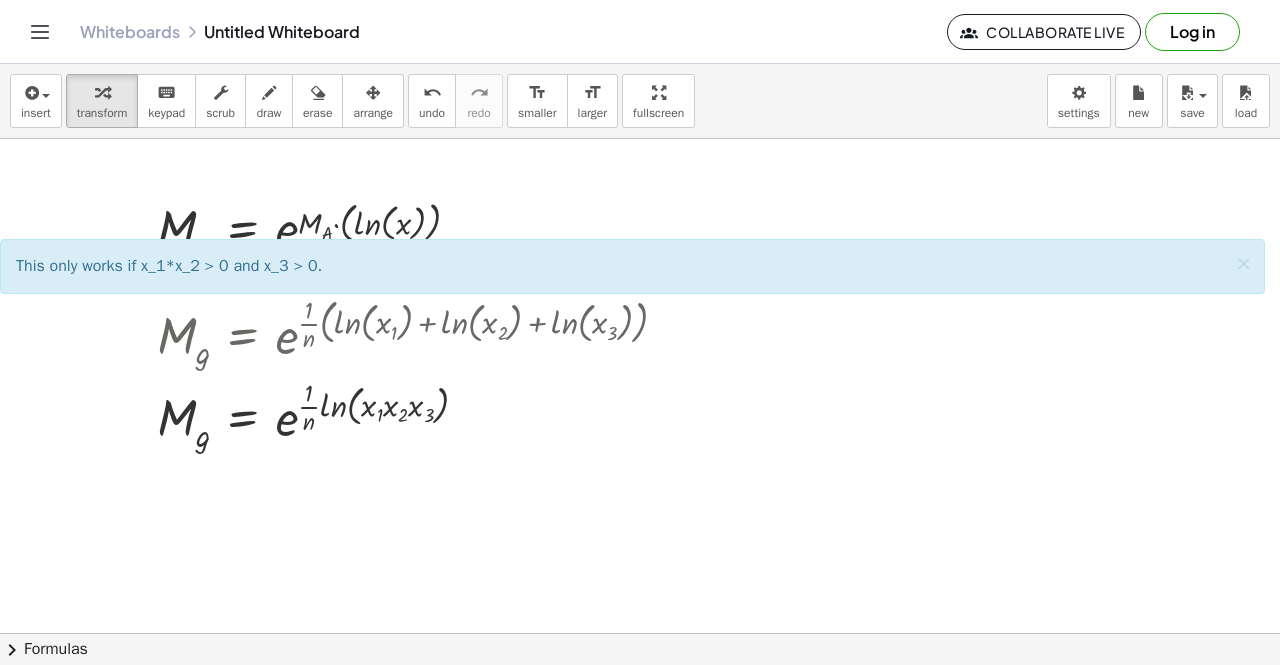 scroll, scrollTop: 100, scrollLeft: 0, axis: vertical 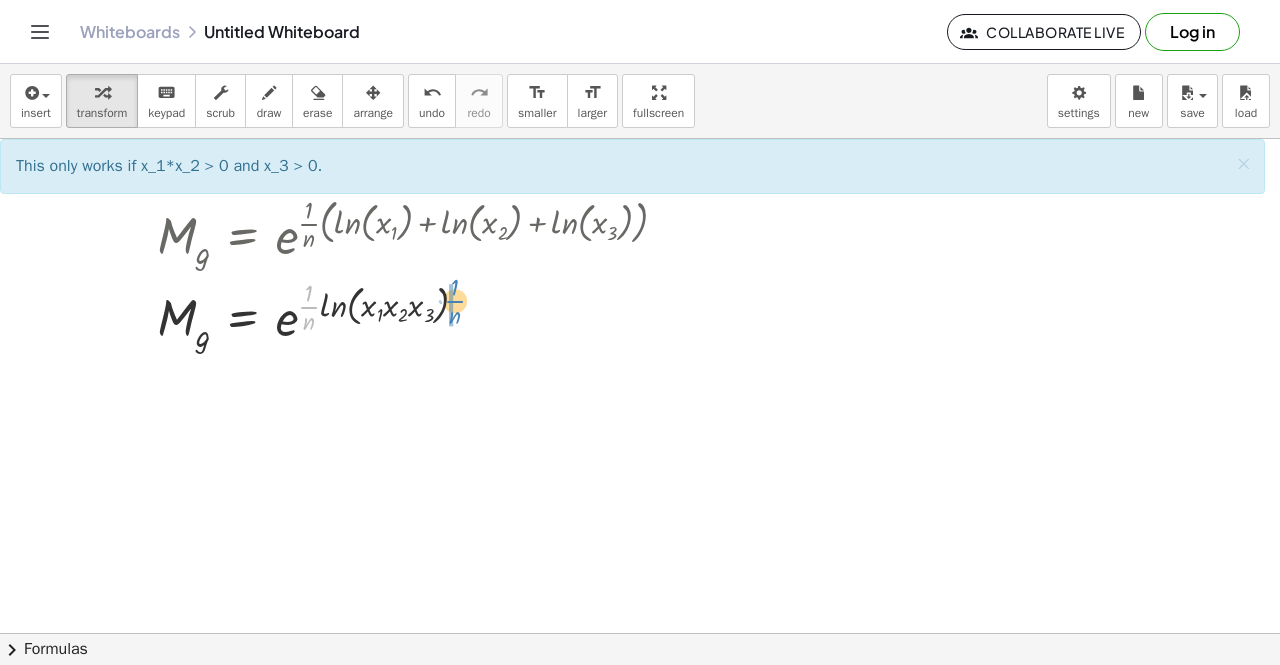 drag, startPoint x: 311, startPoint y: 305, endPoint x: 457, endPoint y: 299, distance: 146.12323 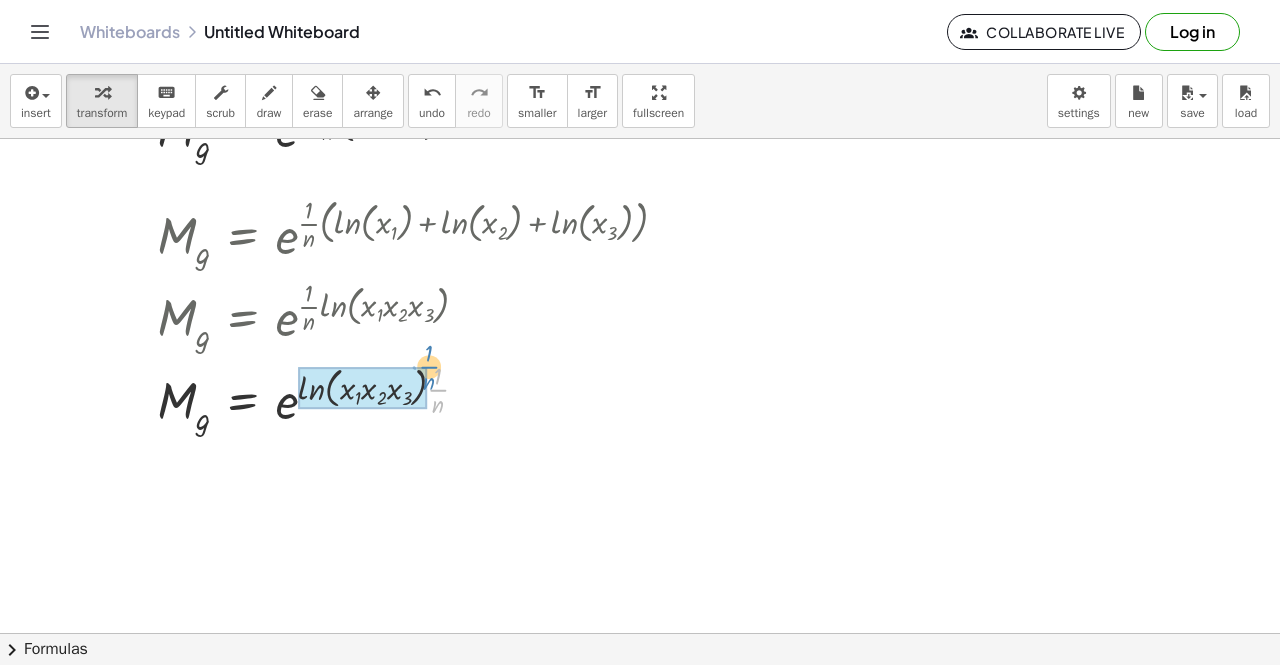 drag, startPoint x: 442, startPoint y: 395, endPoint x: 433, endPoint y: 372, distance: 24.698177 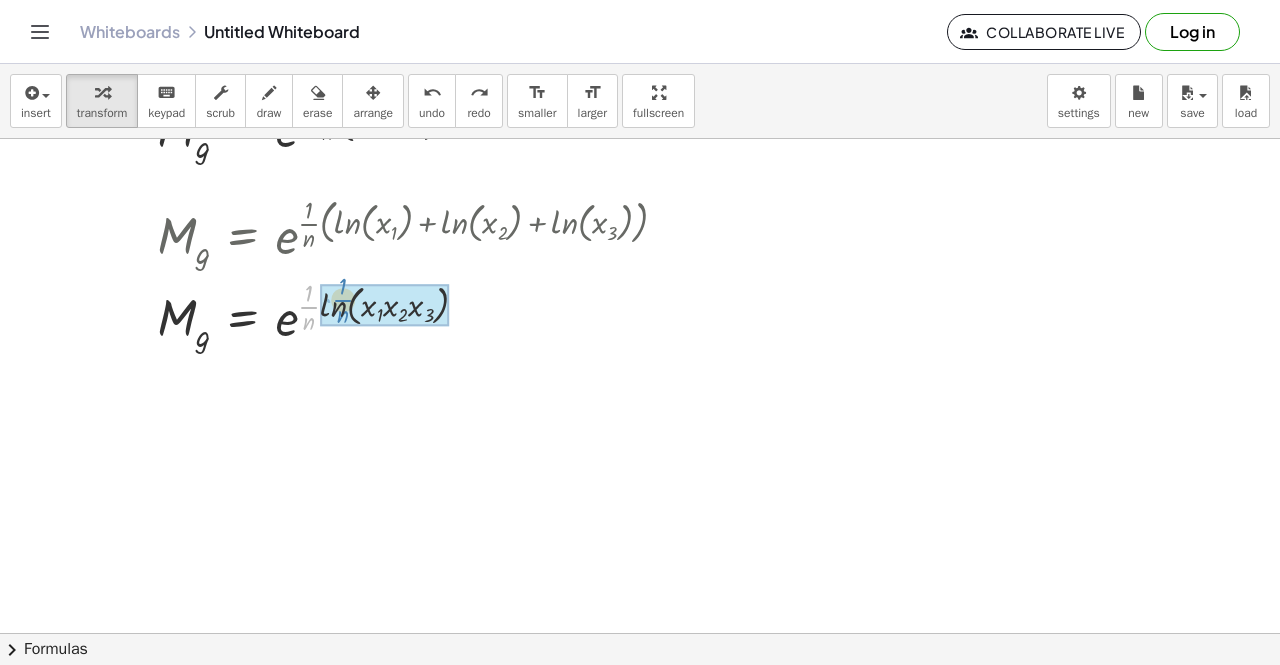 drag, startPoint x: 314, startPoint y: 308, endPoint x: 348, endPoint y: 301, distance: 34.713108 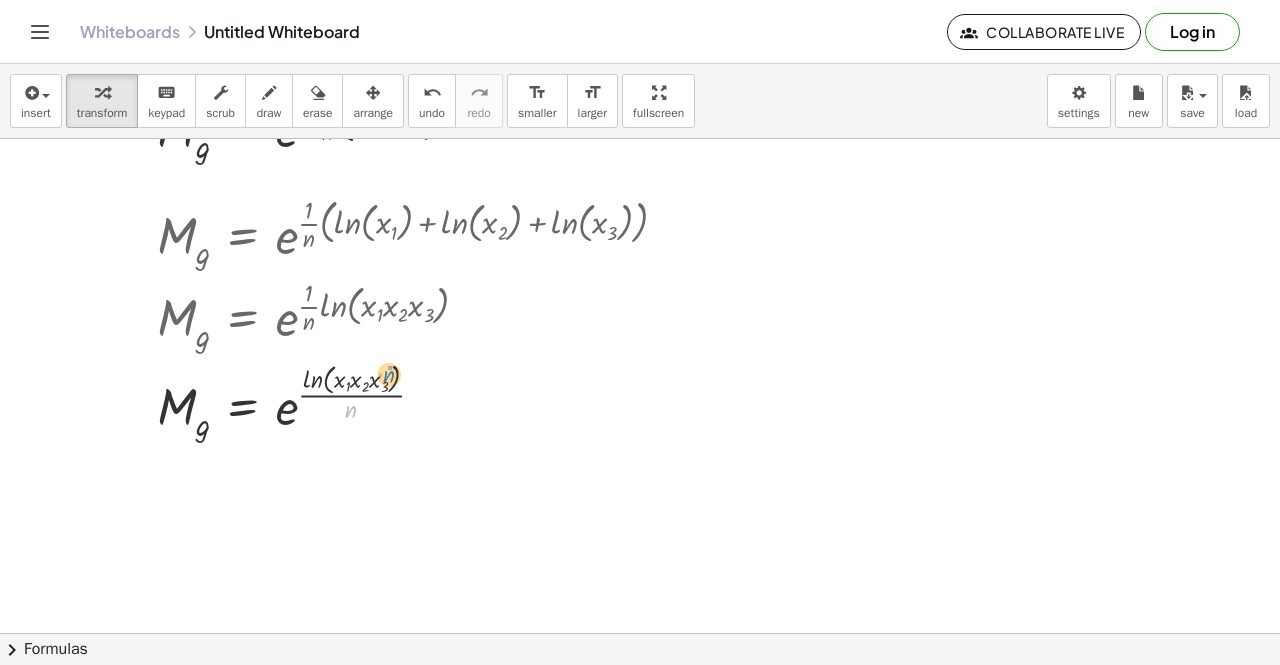 drag, startPoint x: 354, startPoint y: 411, endPoint x: 393, endPoint y: 375, distance: 53.075417 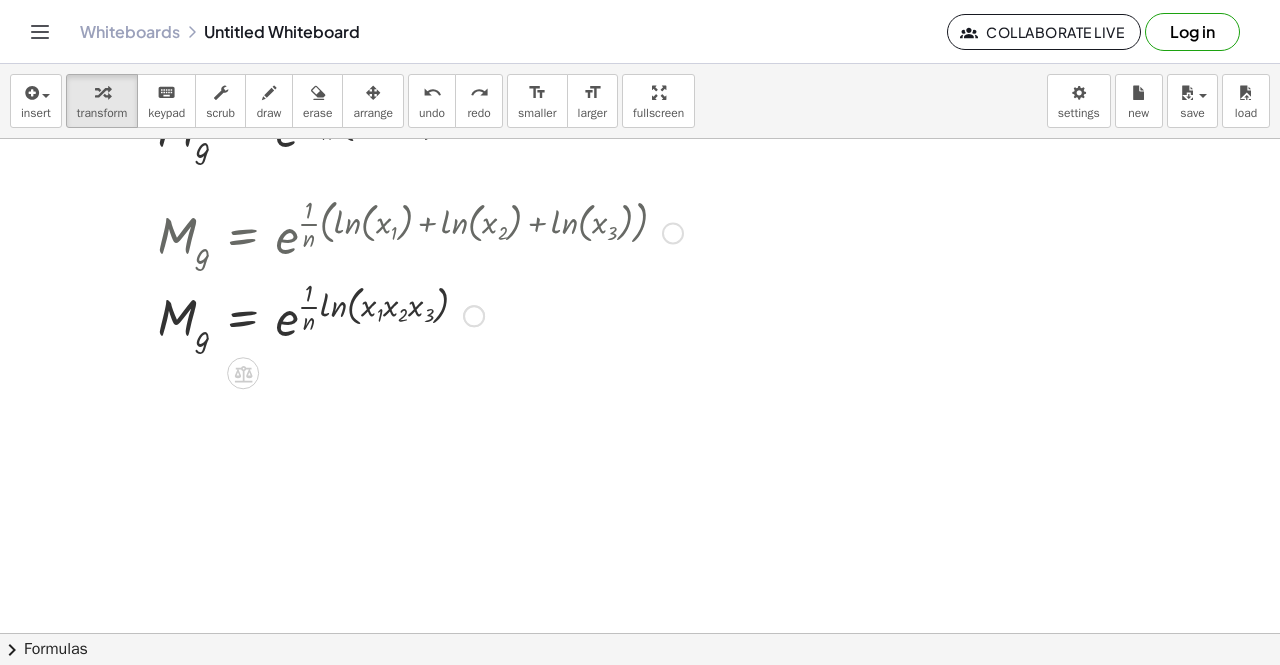scroll, scrollTop: 0, scrollLeft: 0, axis: both 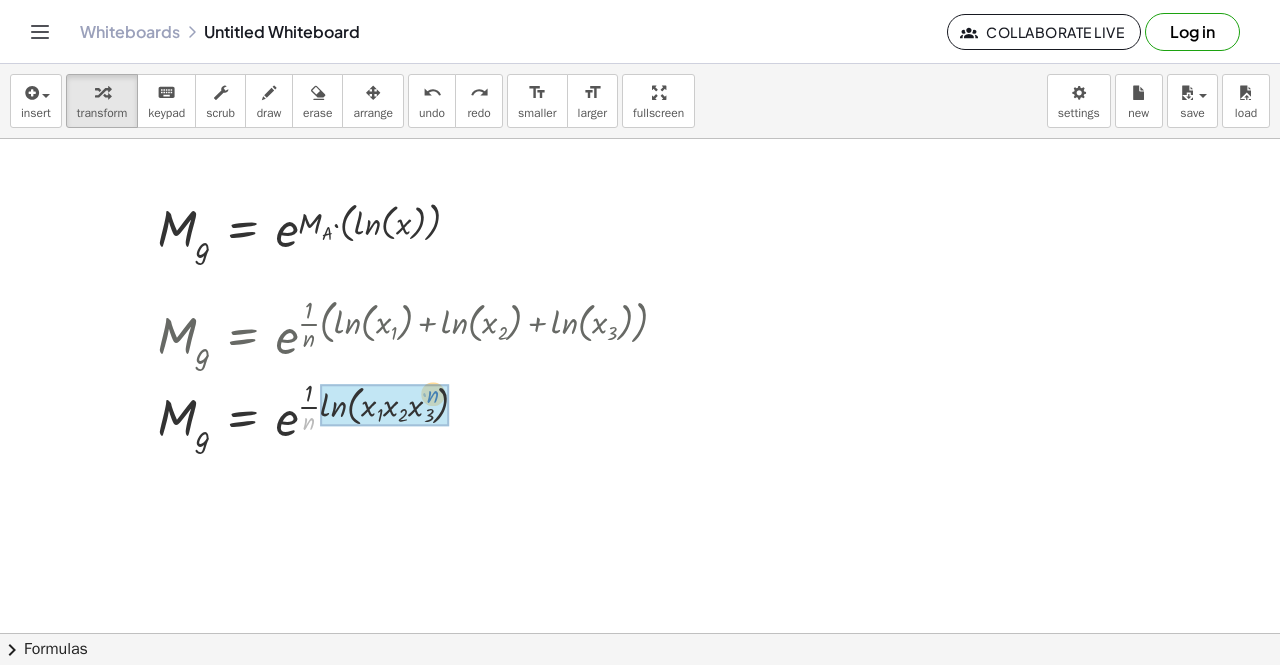 drag, startPoint x: 310, startPoint y: 421, endPoint x: 434, endPoint y: 393, distance: 127.12199 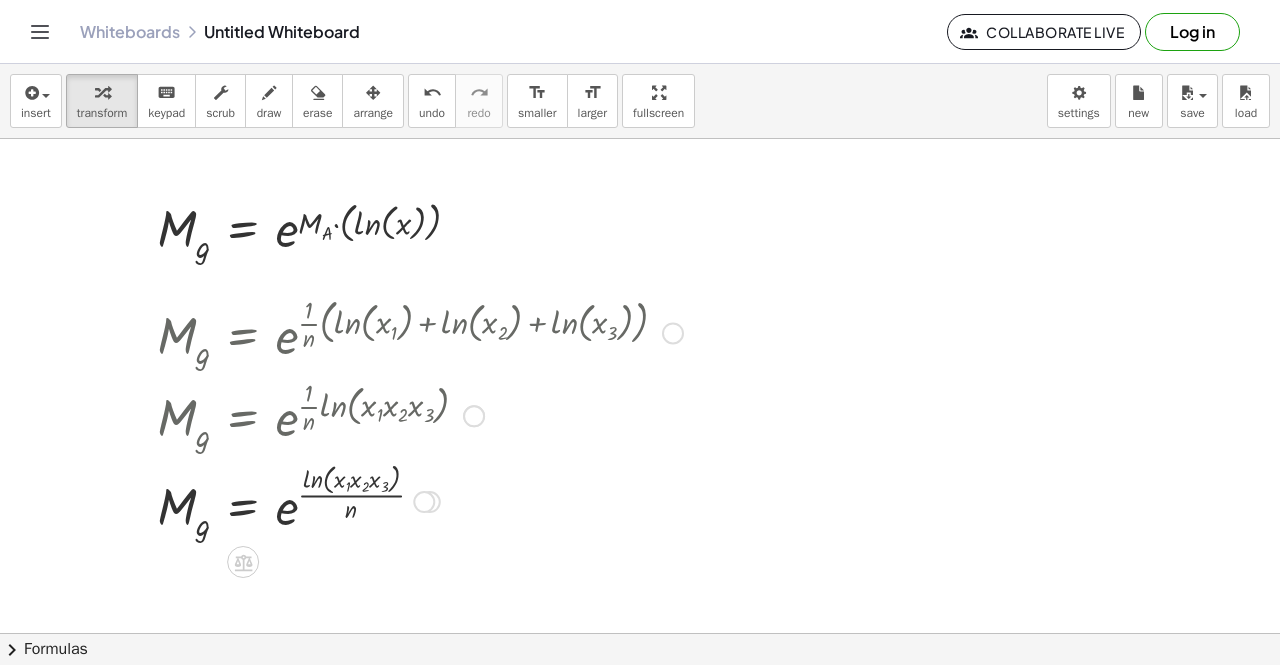 scroll, scrollTop: 100, scrollLeft: 0, axis: vertical 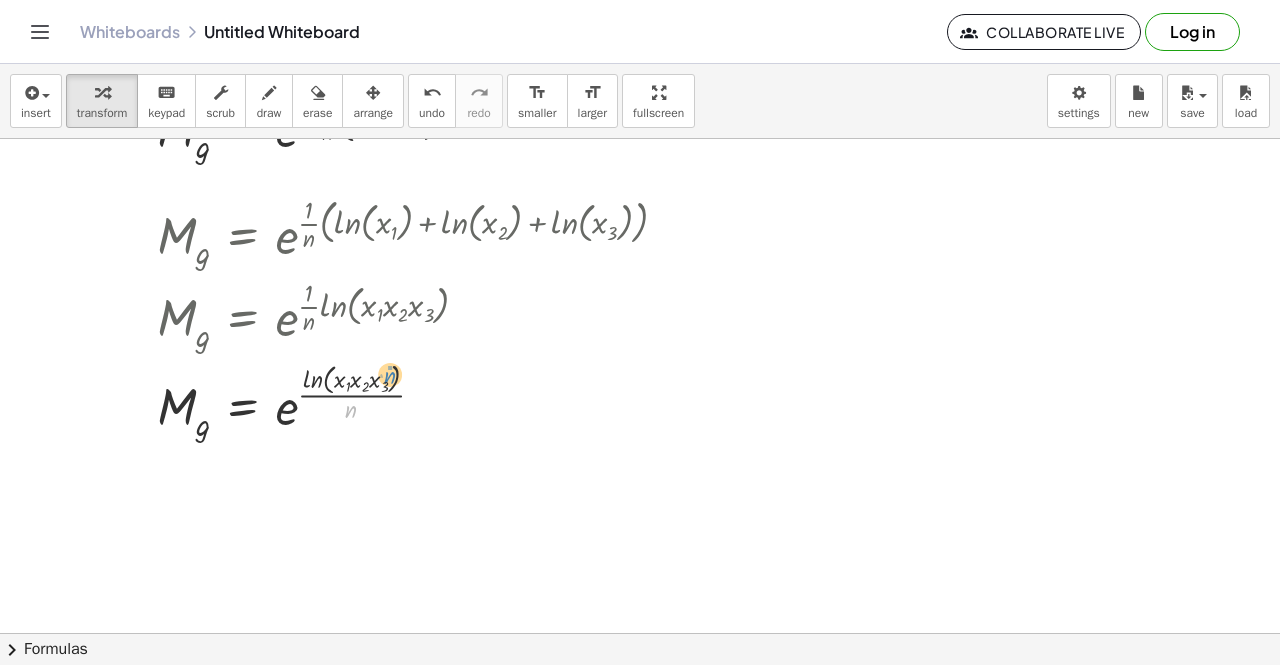 drag, startPoint x: 353, startPoint y: 408, endPoint x: 392, endPoint y: 373, distance: 52.40229 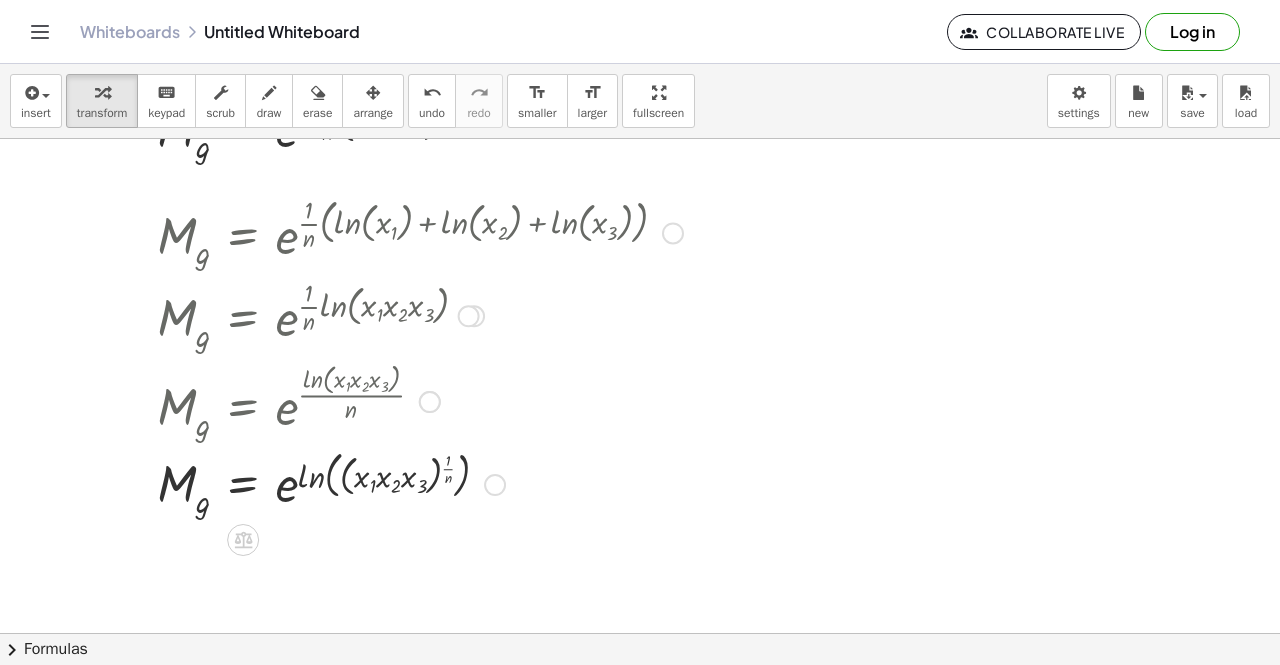 scroll, scrollTop: 200, scrollLeft: 0, axis: vertical 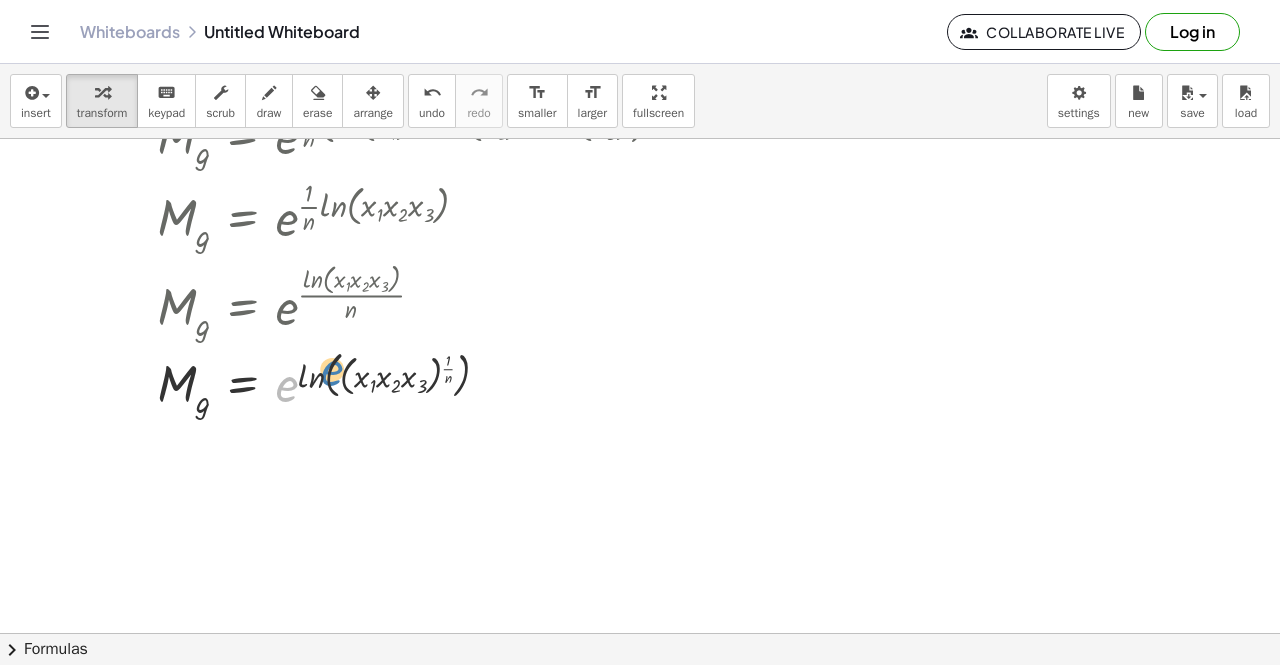 drag, startPoint x: 291, startPoint y: 392, endPoint x: 336, endPoint y: 377, distance: 47.434166 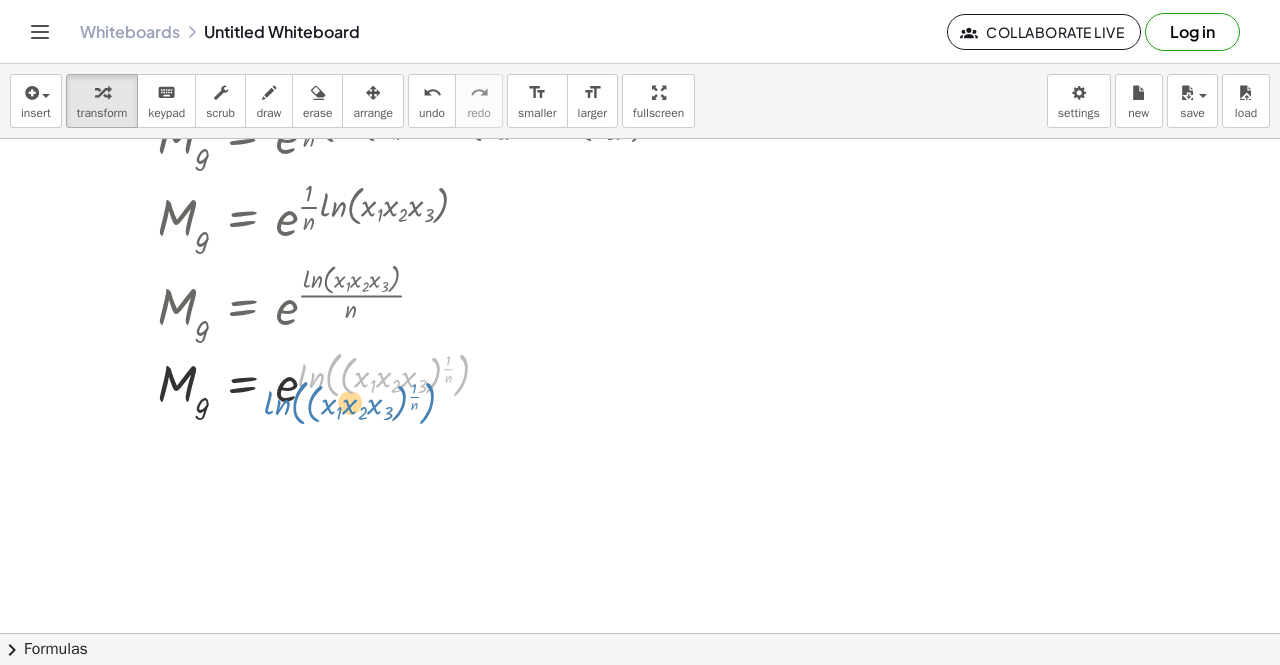 drag, startPoint x: 309, startPoint y: 381, endPoint x: 275, endPoint y: 409, distance: 44.04543 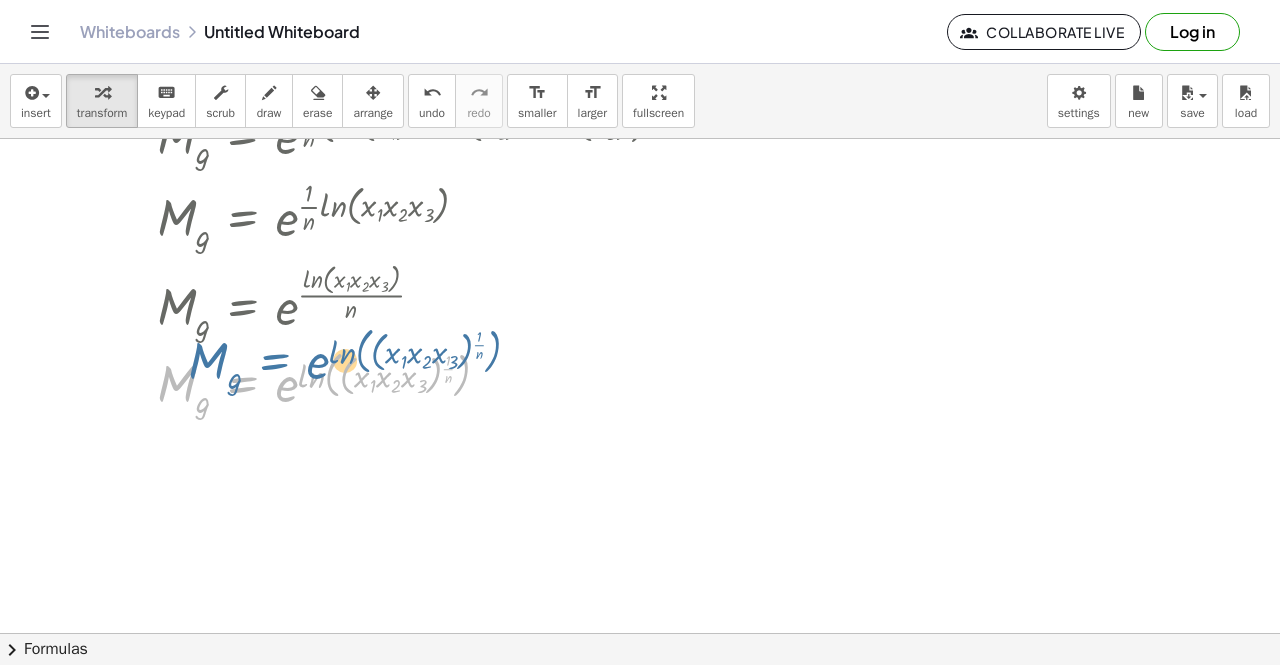 drag, startPoint x: 274, startPoint y: 407, endPoint x: 293, endPoint y: 385, distance: 29.068884 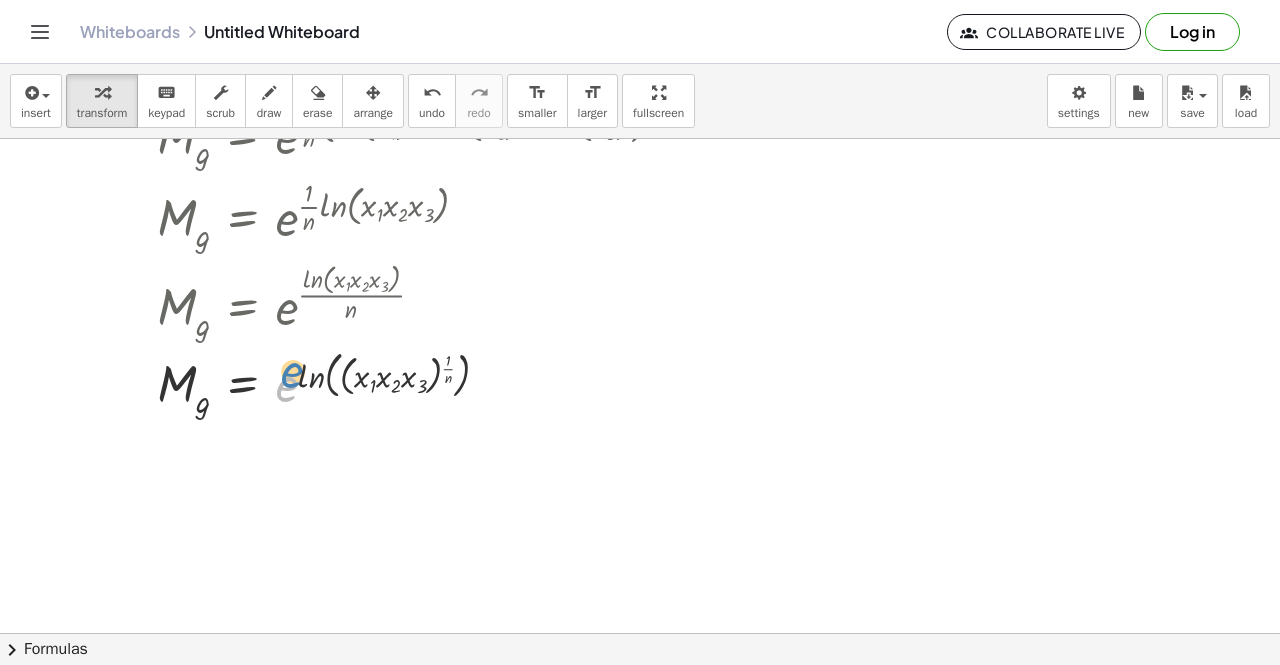 click at bounding box center [420, 382] 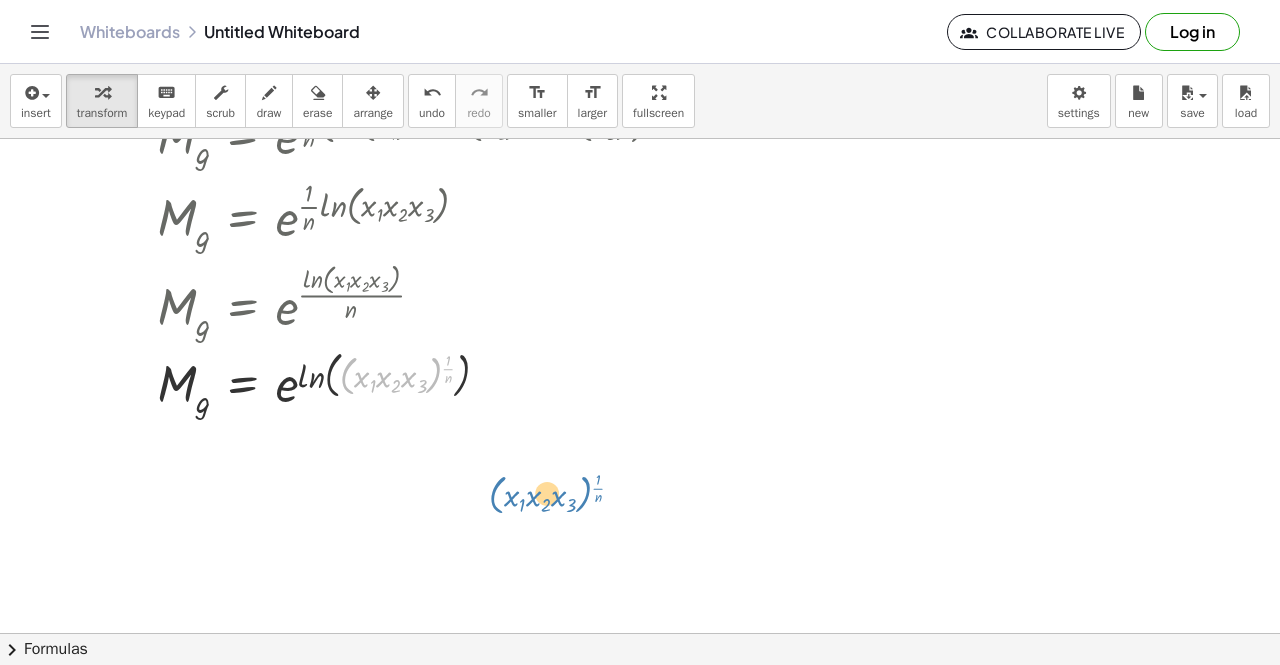 drag, startPoint x: 344, startPoint y: 379, endPoint x: 494, endPoint y: 508, distance: 197.84085 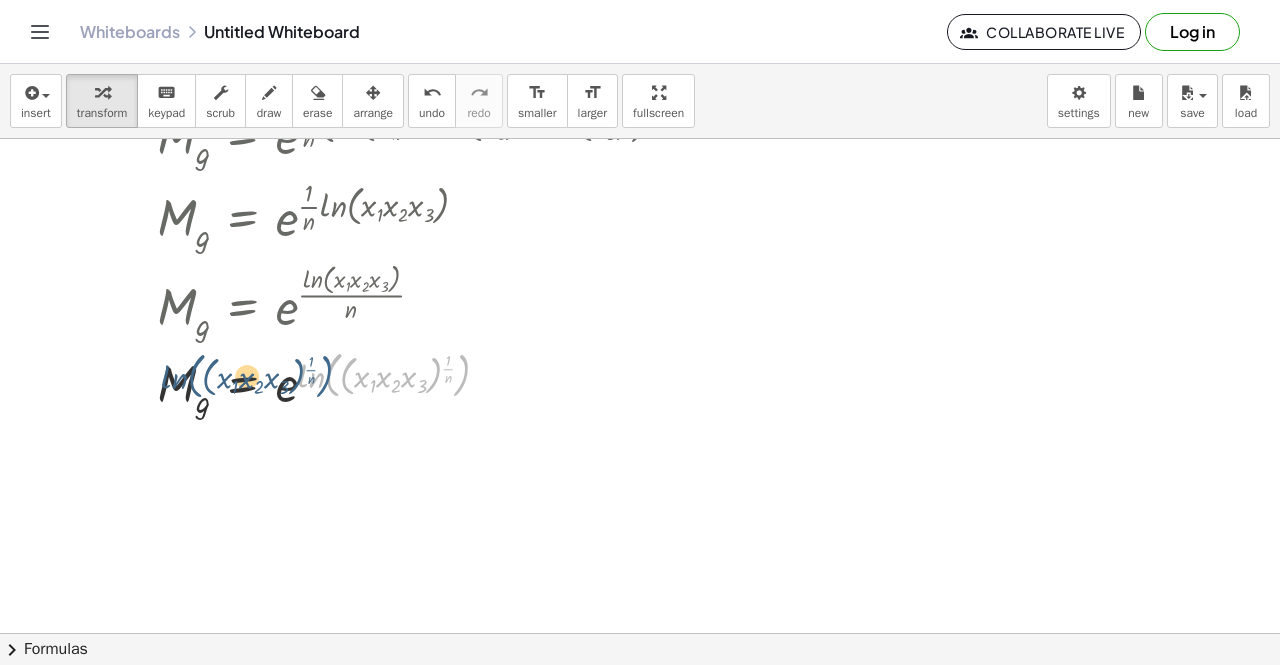 drag, startPoint x: 464, startPoint y: 382, endPoint x: 326, endPoint y: 383, distance: 138.00362 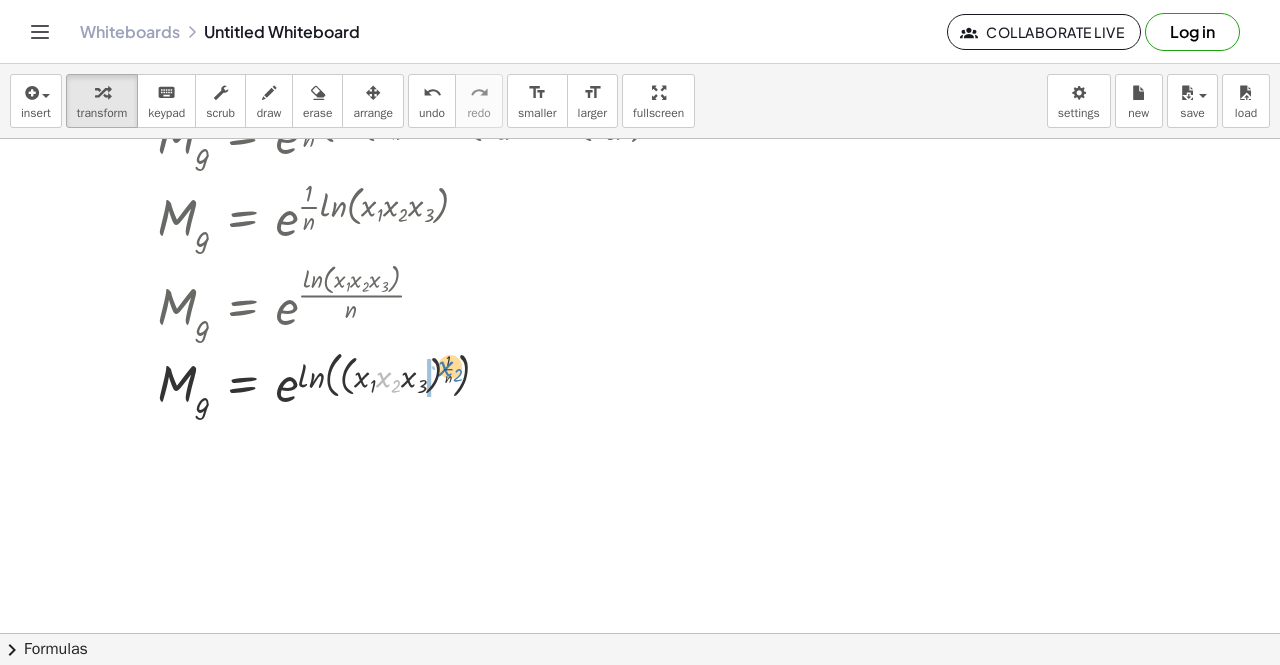 drag, startPoint x: 396, startPoint y: 378, endPoint x: 458, endPoint y: 367, distance: 62.968246 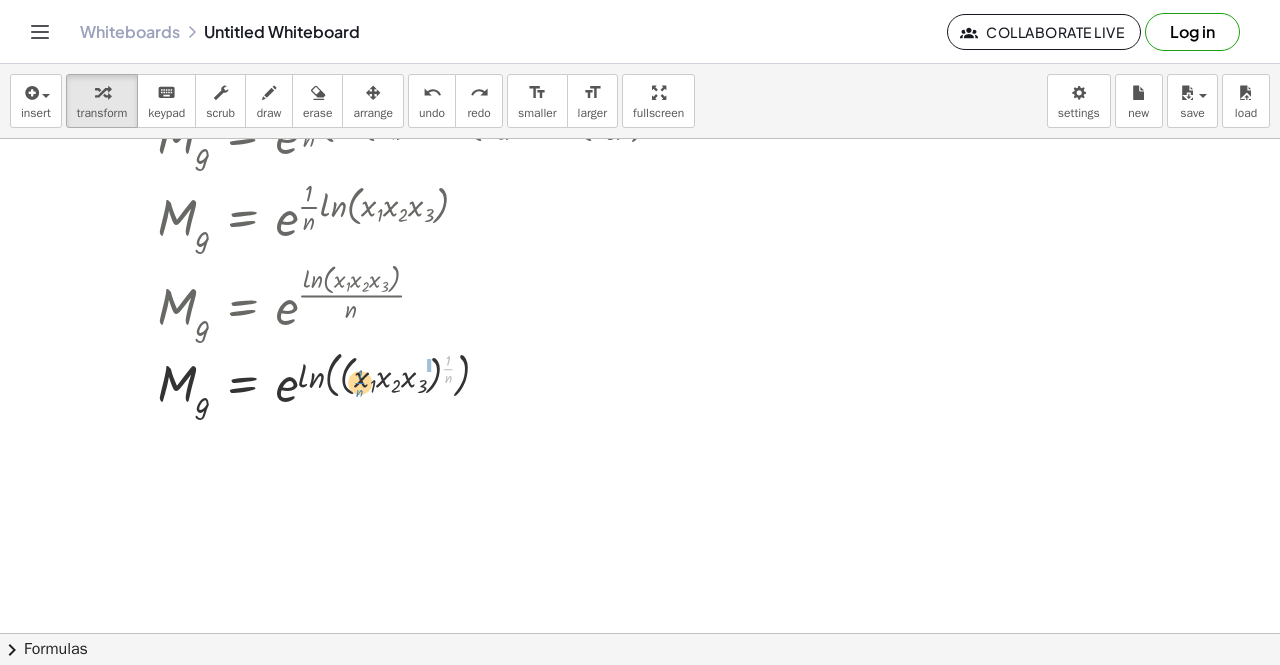 drag, startPoint x: 453, startPoint y: 367, endPoint x: 364, endPoint y: 381, distance: 90.0944 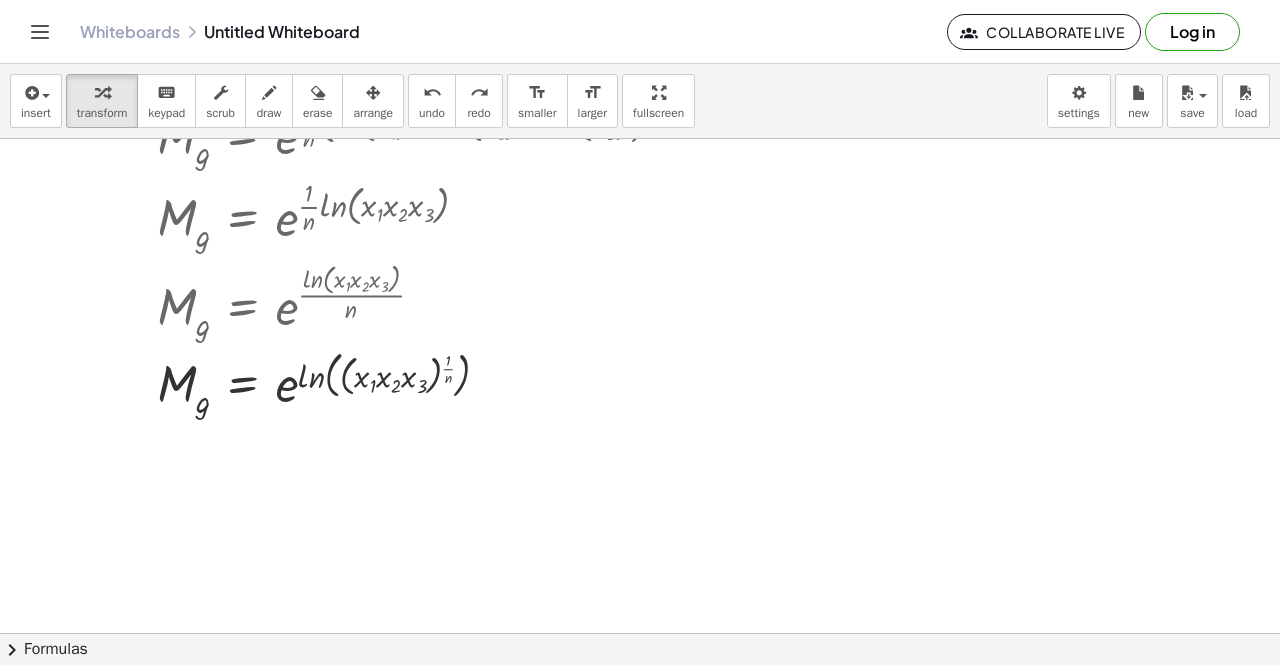 click on "chevron_right  Formulas" 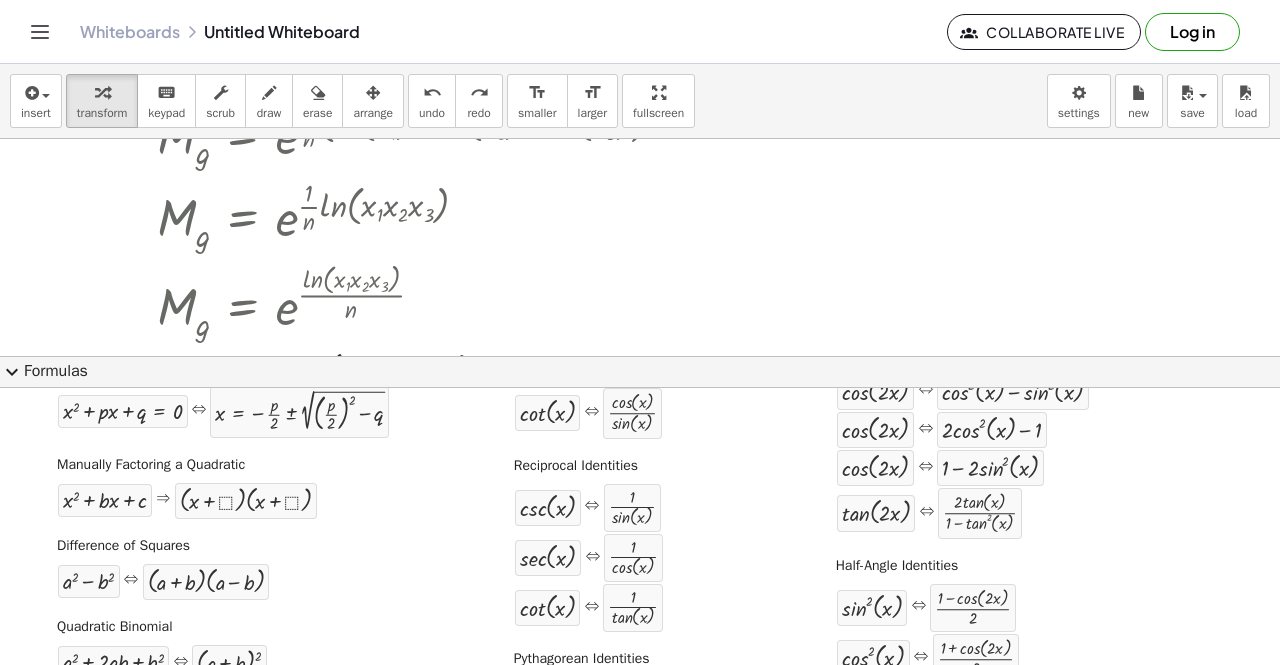 scroll, scrollTop: 0, scrollLeft: 0, axis: both 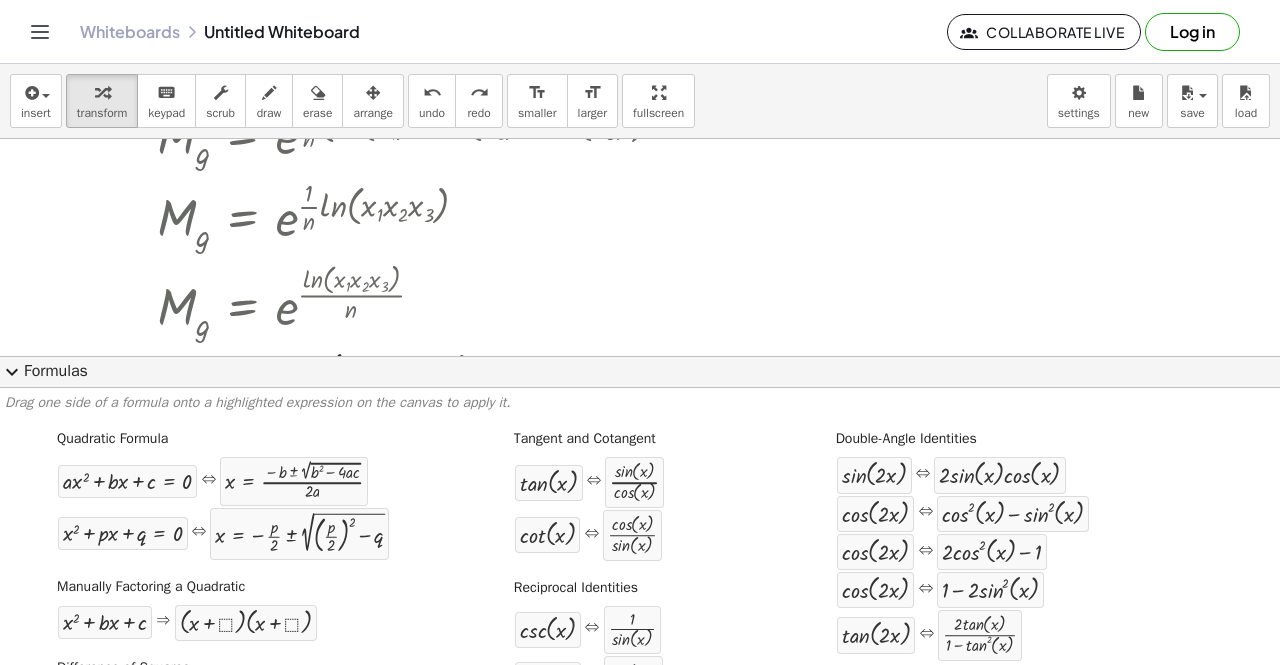 click on "expand_more  Formulas" 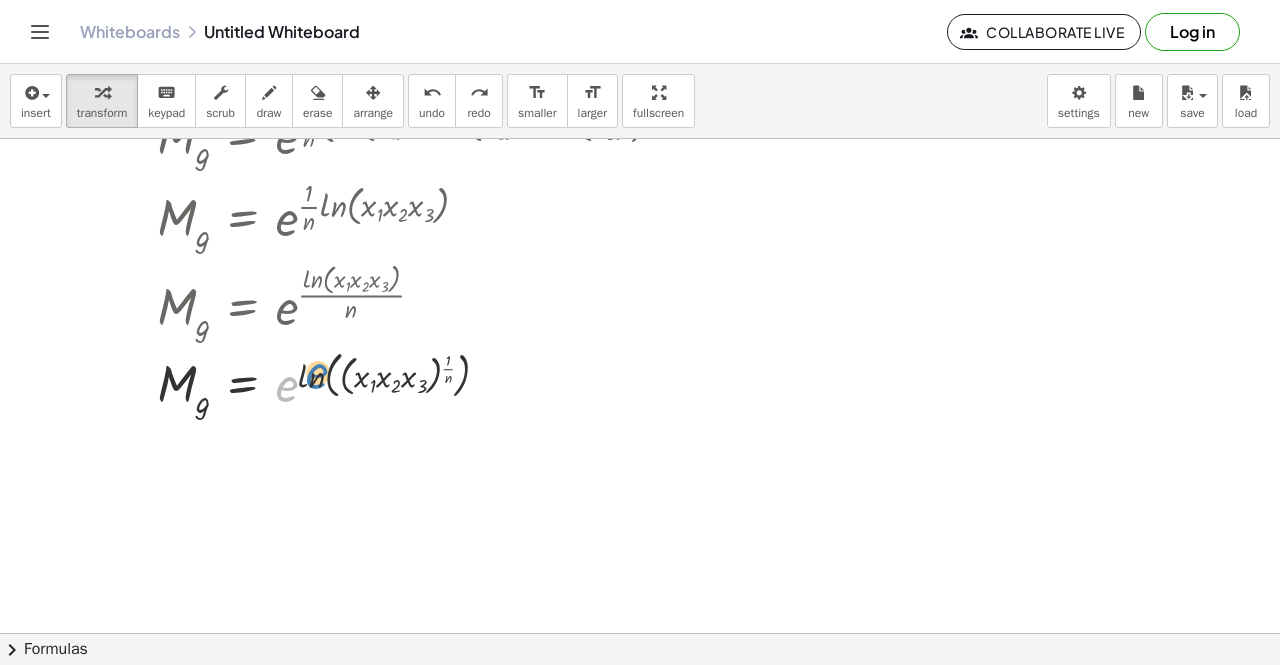 drag, startPoint x: 291, startPoint y: 394, endPoint x: 322, endPoint y: 381, distance: 33.61547 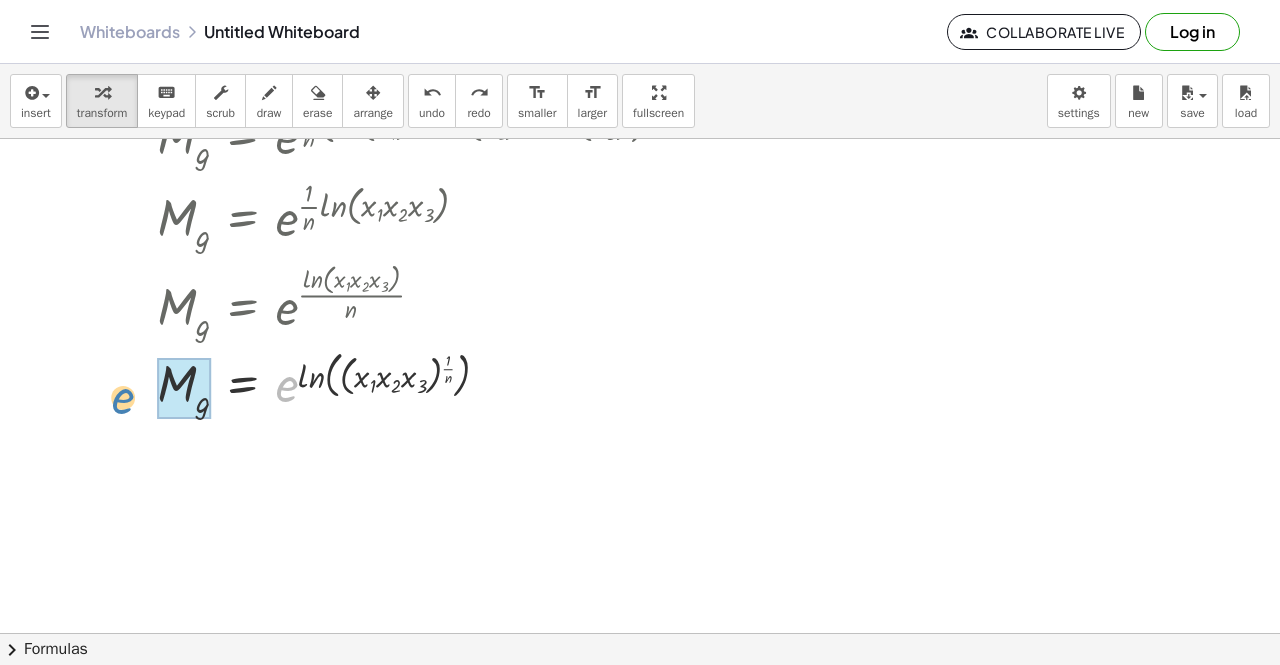 drag, startPoint x: 289, startPoint y: 386, endPoint x: 125, endPoint y: 398, distance: 164.43843 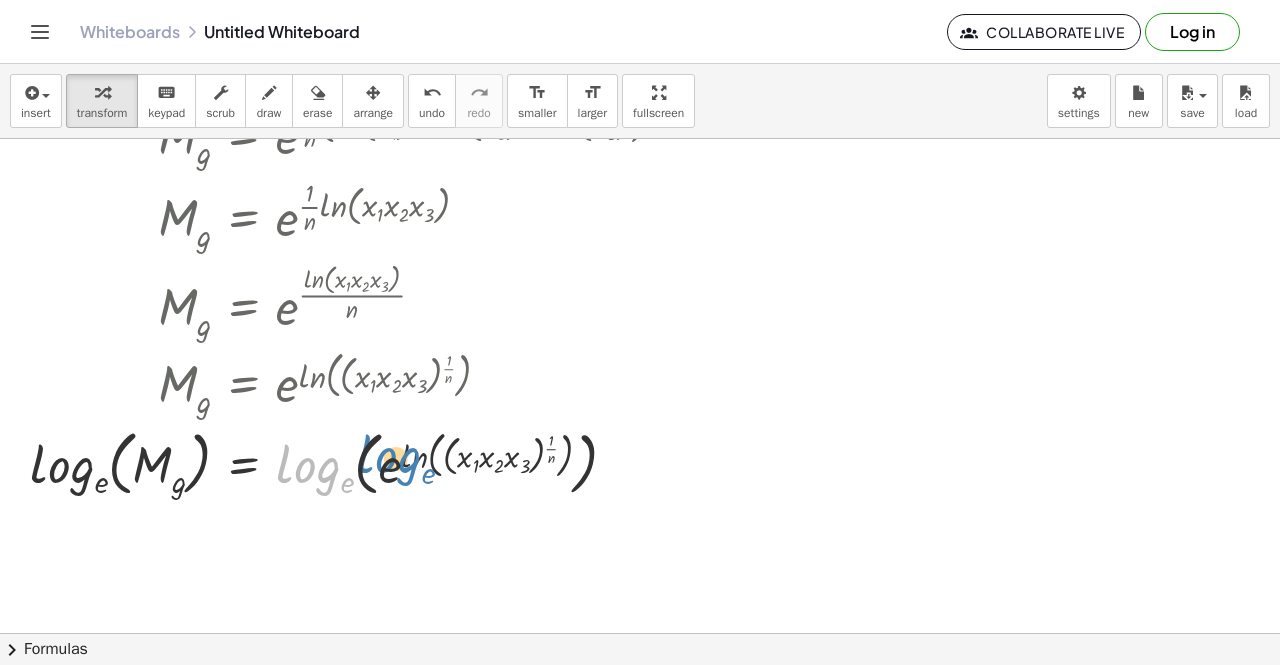 drag, startPoint x: 283, startPoint y: 467, endPoint x: 359, endPoint y: 457, distance: 76.655075 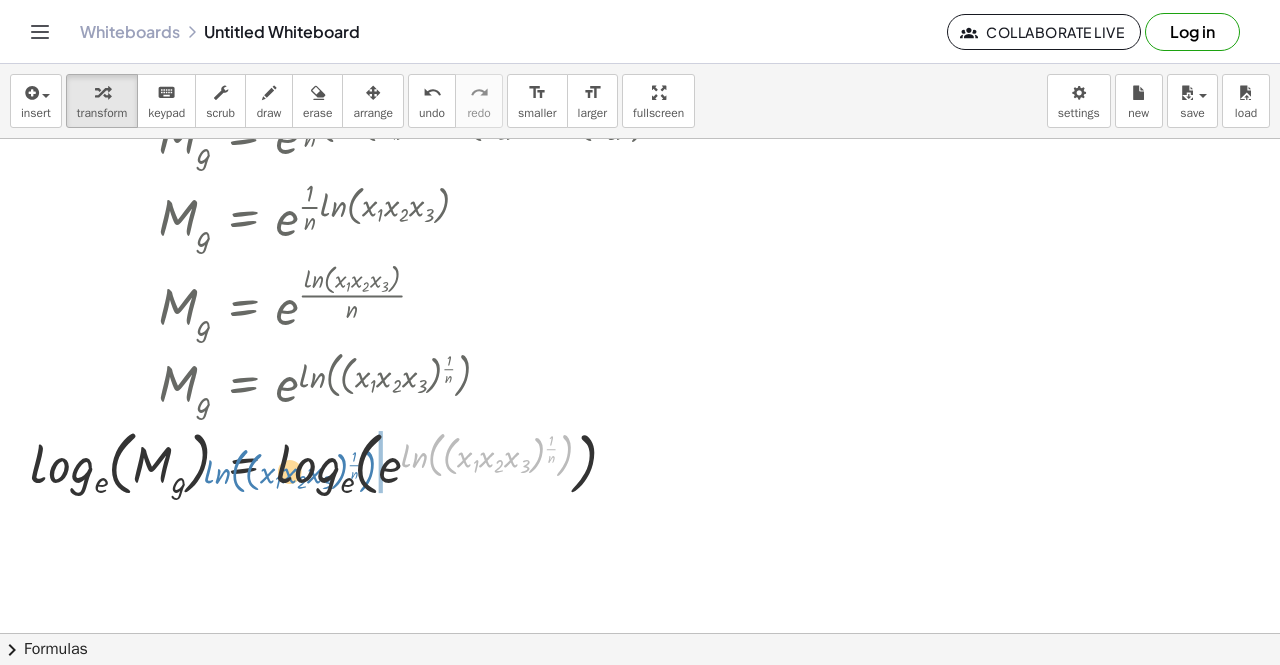 drag, startPoint x: 405, startPoint y: 455, endPoint x: 208, endPoint y: 471, distance: 197.64868 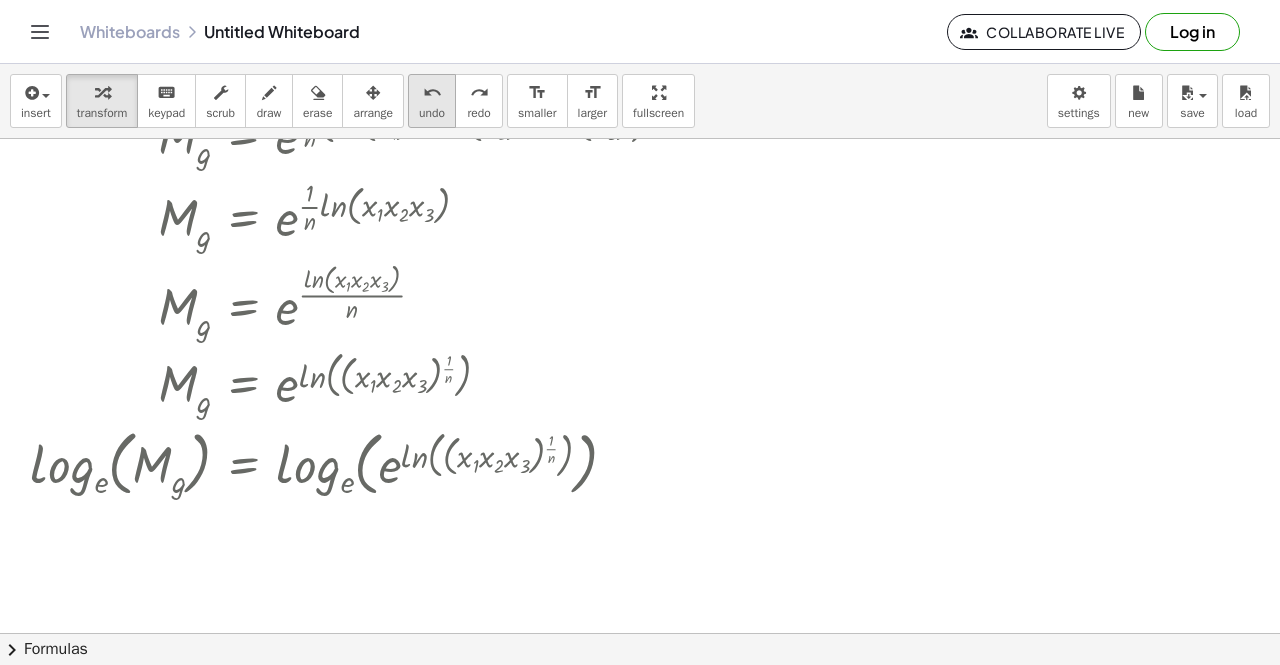 click on "undo" at bounding box center [432, 113] 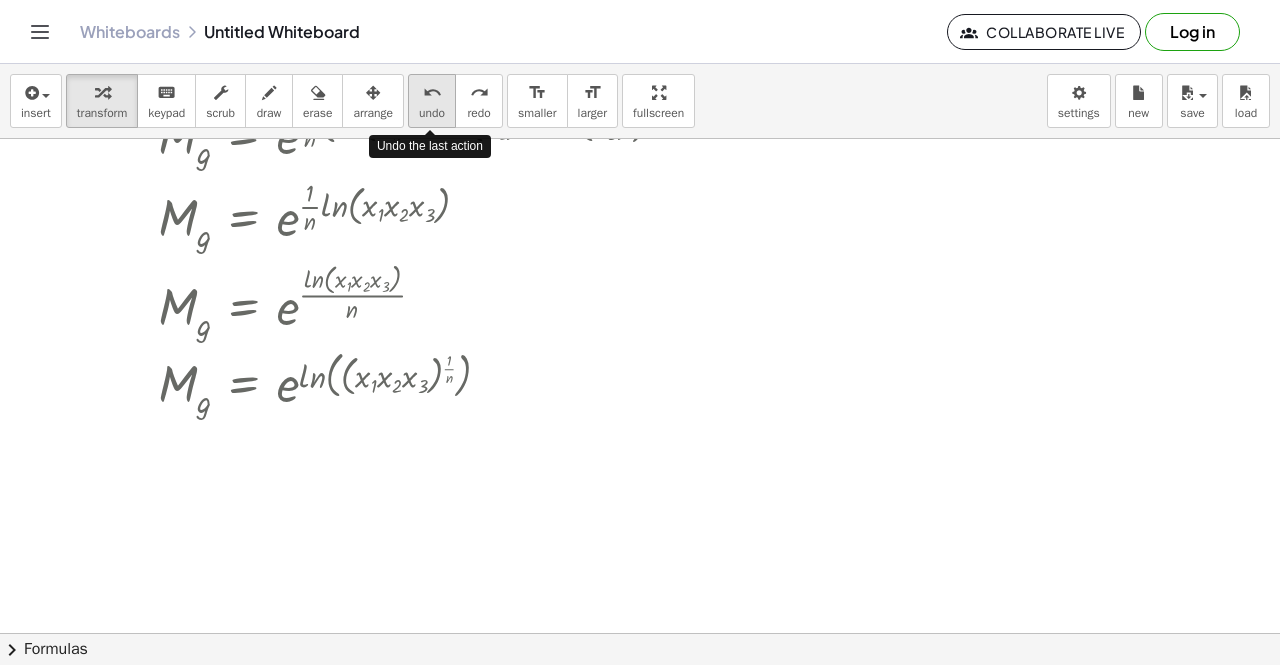 click on "undo" at bounding box center [432, 113] 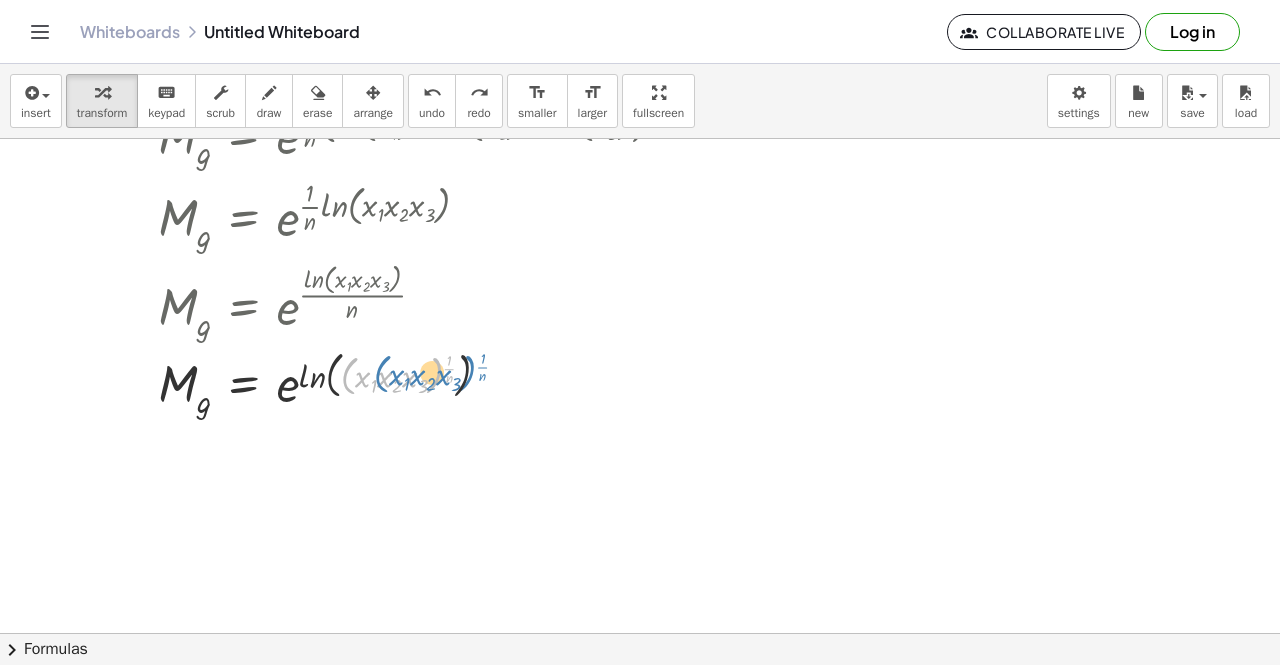 drag, startPoint x: 341, startPoint y: 367, endPoint x: 372, endPoint y: 365, distance: 31.06445 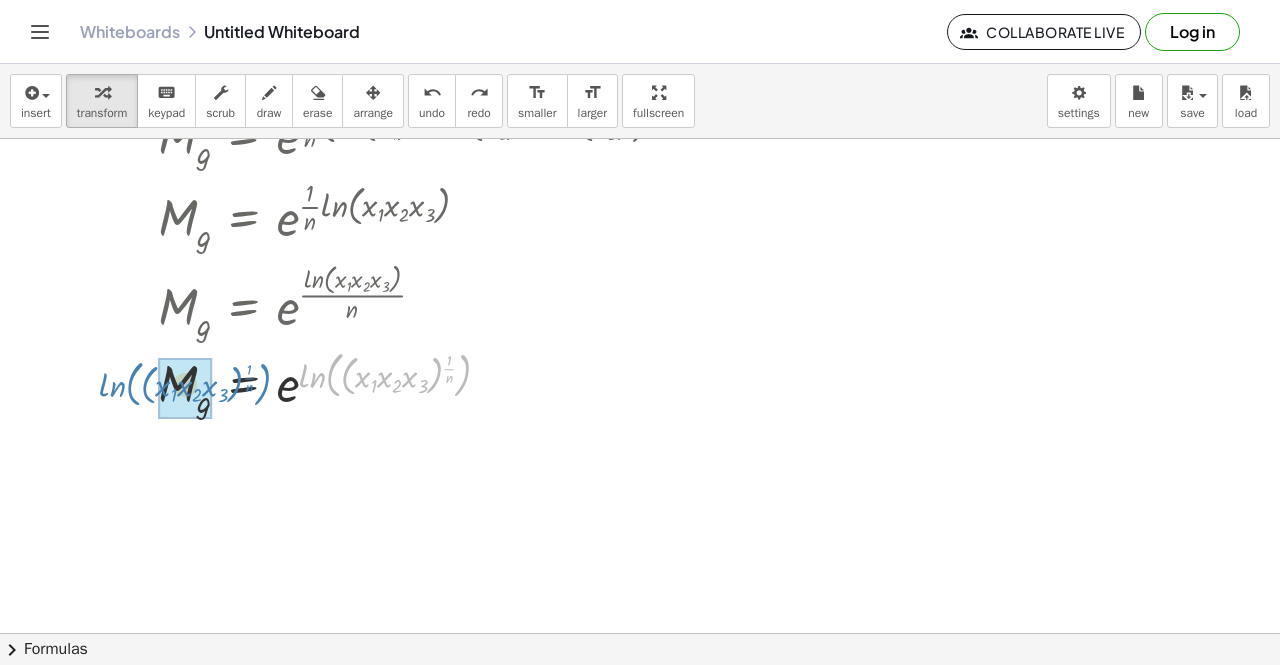 drag, startPoint x: 314, startPoint y: 381, endPoint x: 114, endPoint y: 391, distance: 200.24985 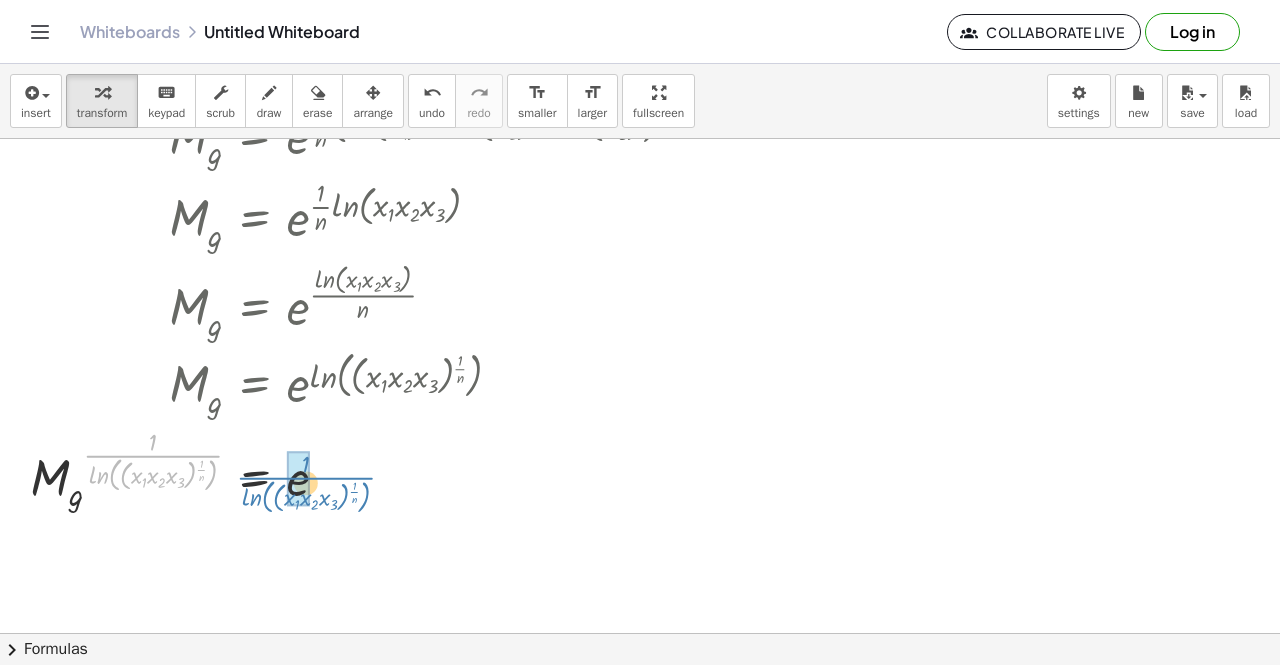 drag, startPoint x: 138, startPoint y: 457, endPoint x: 282, endPoint y: 477, distance: 145.38225 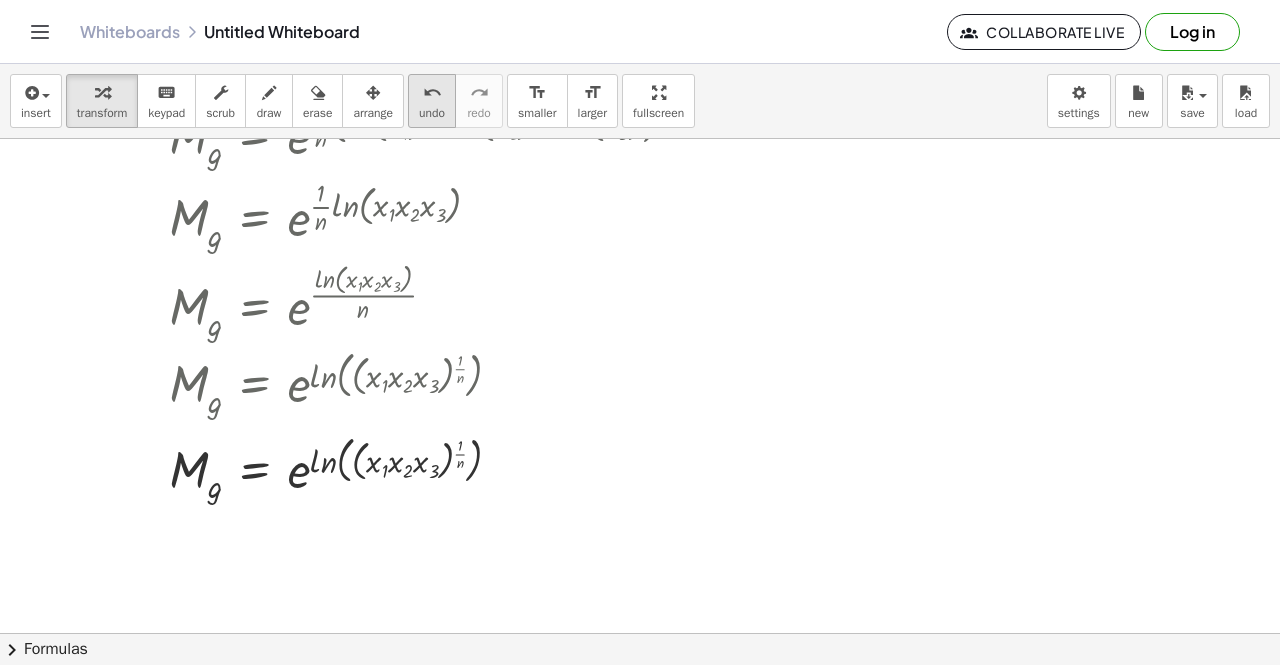 click on "undo" at bounding box center [432, 113] 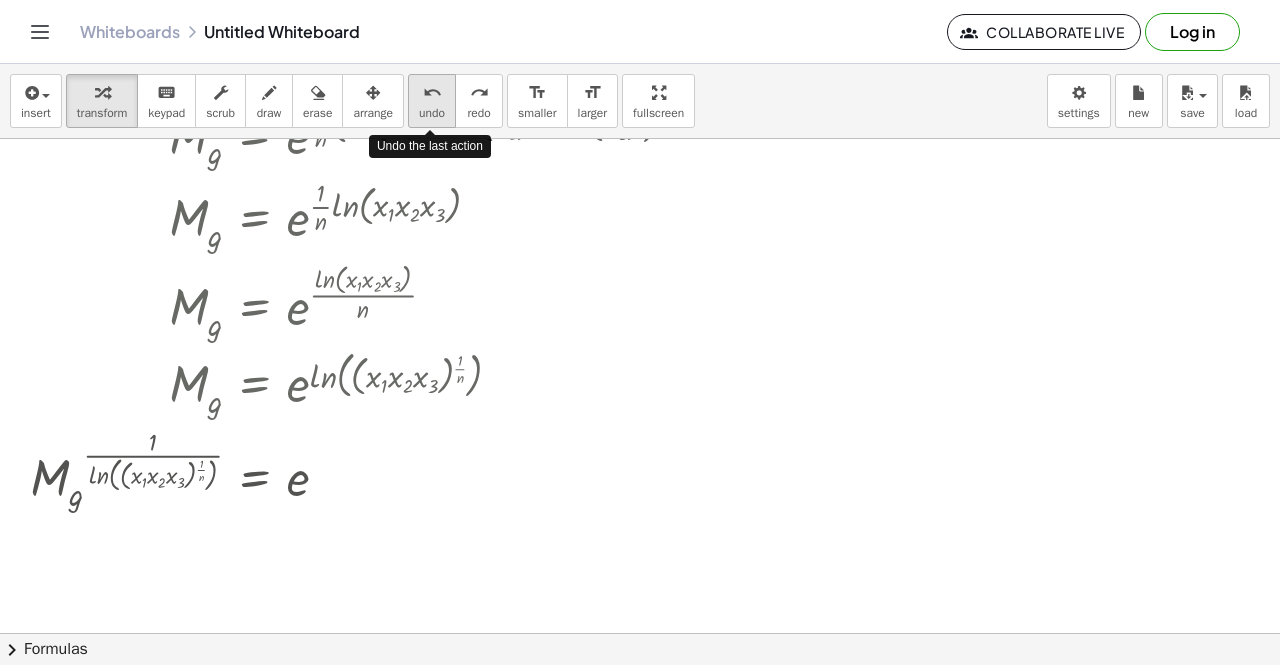 click on "undo" at bounding box center [432, 113] 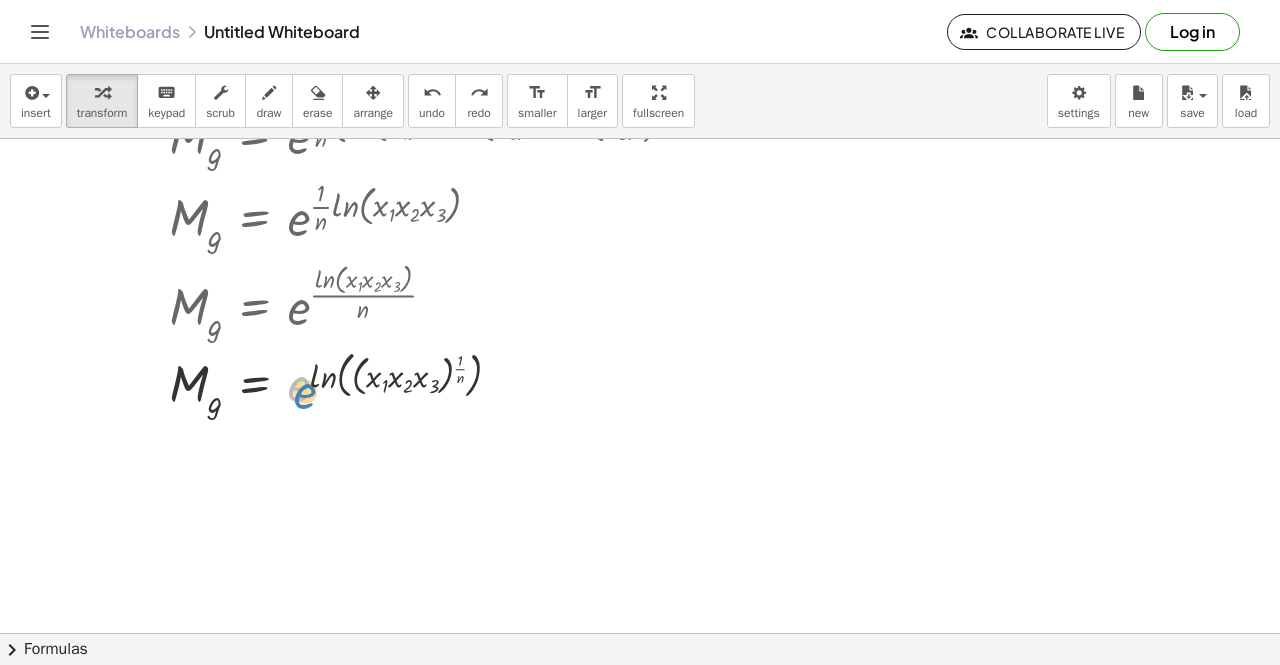 click at bounding box center [432, 382] 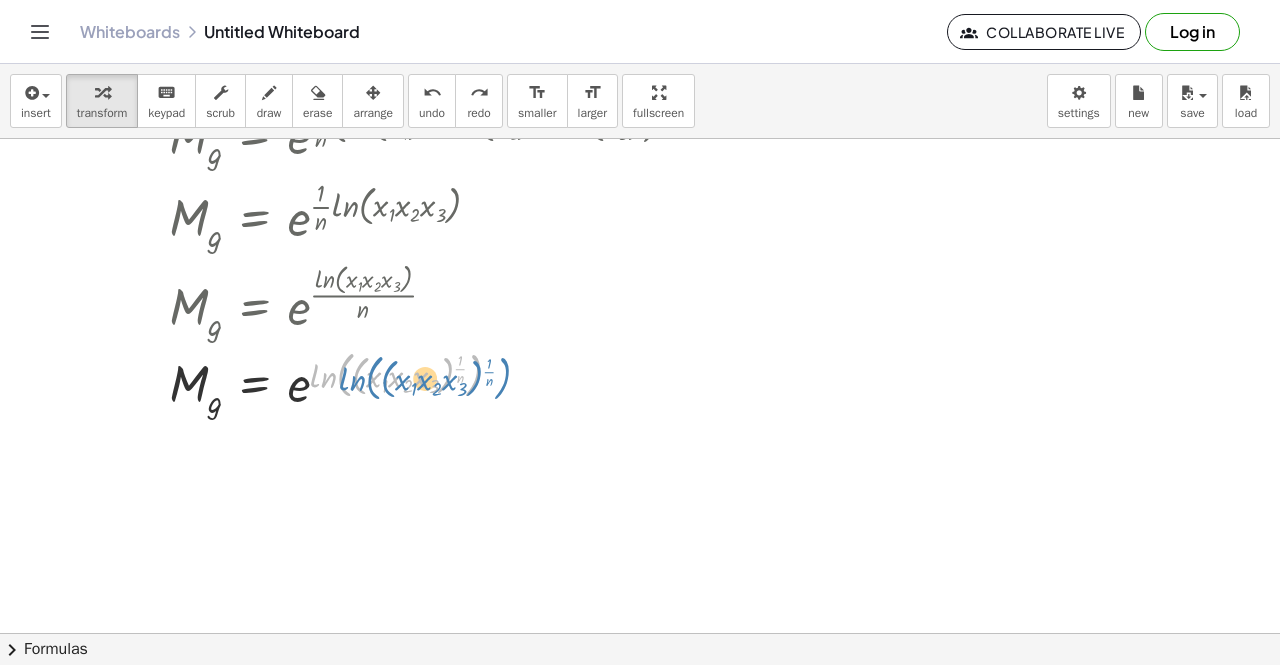 drag, startPoint x: 320, startPoint y: 383, endPoint x: 349, endPoint y: 387, distance: 29.274563 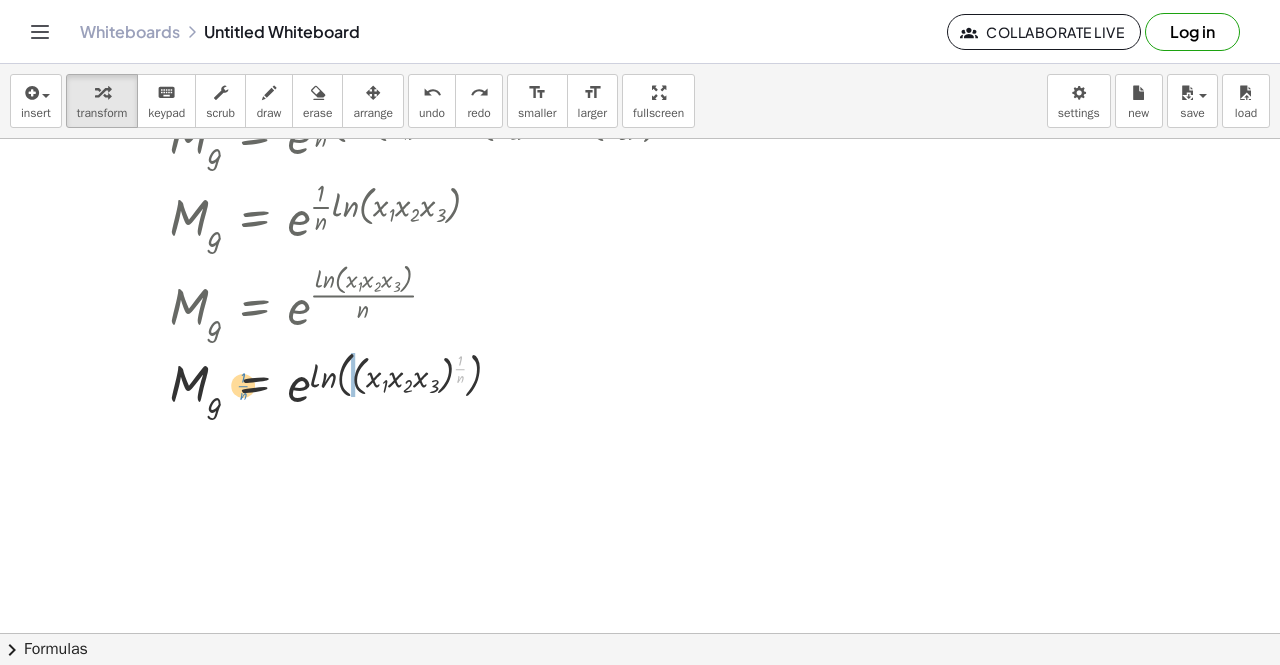 drag, startPoint x: 466, startPoint y: 367, endPoint x: 249, endPoint y: 384, distance: 217.66489 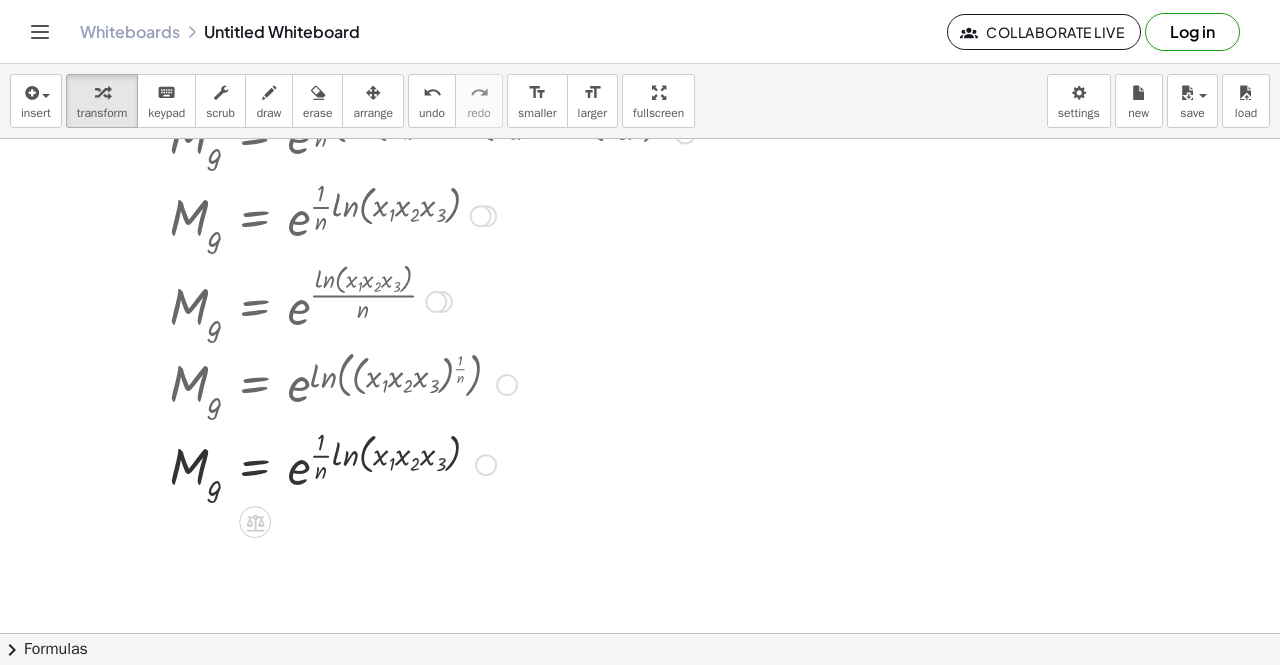 drag, startPoint x: 317, startPoint y: 213, endPoint x: 386, endPoint y: 219, distance: 69.260376 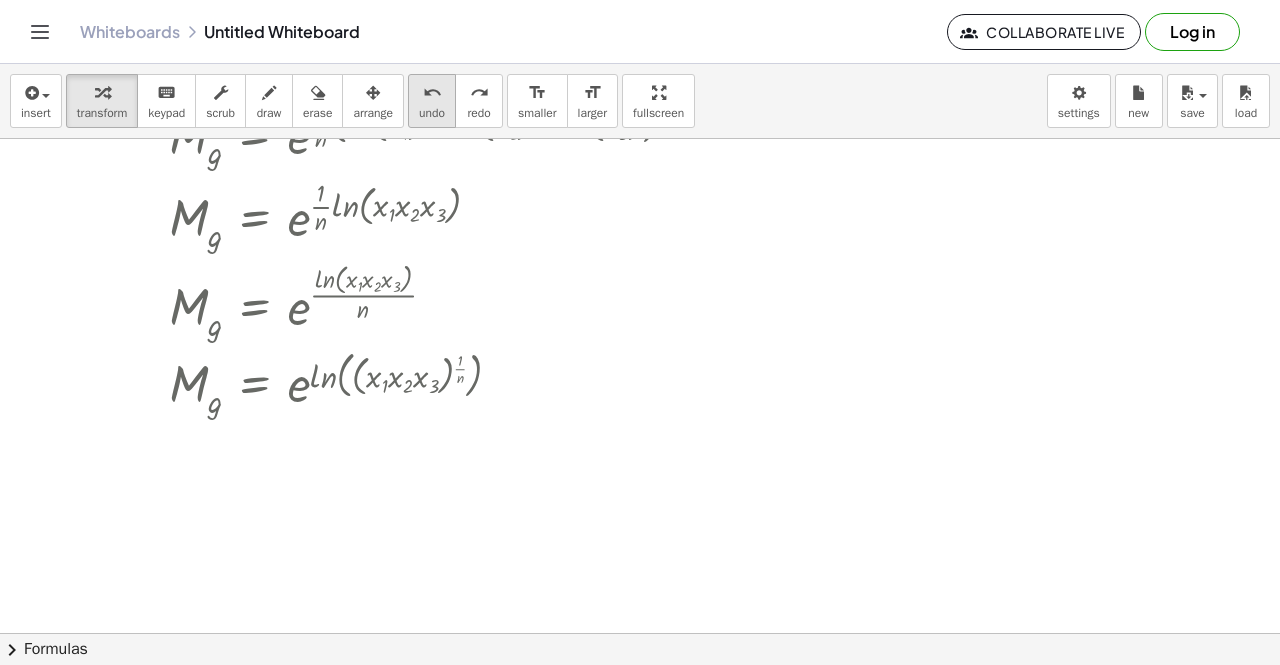 click on "undo" at bounding box center (432, 113) 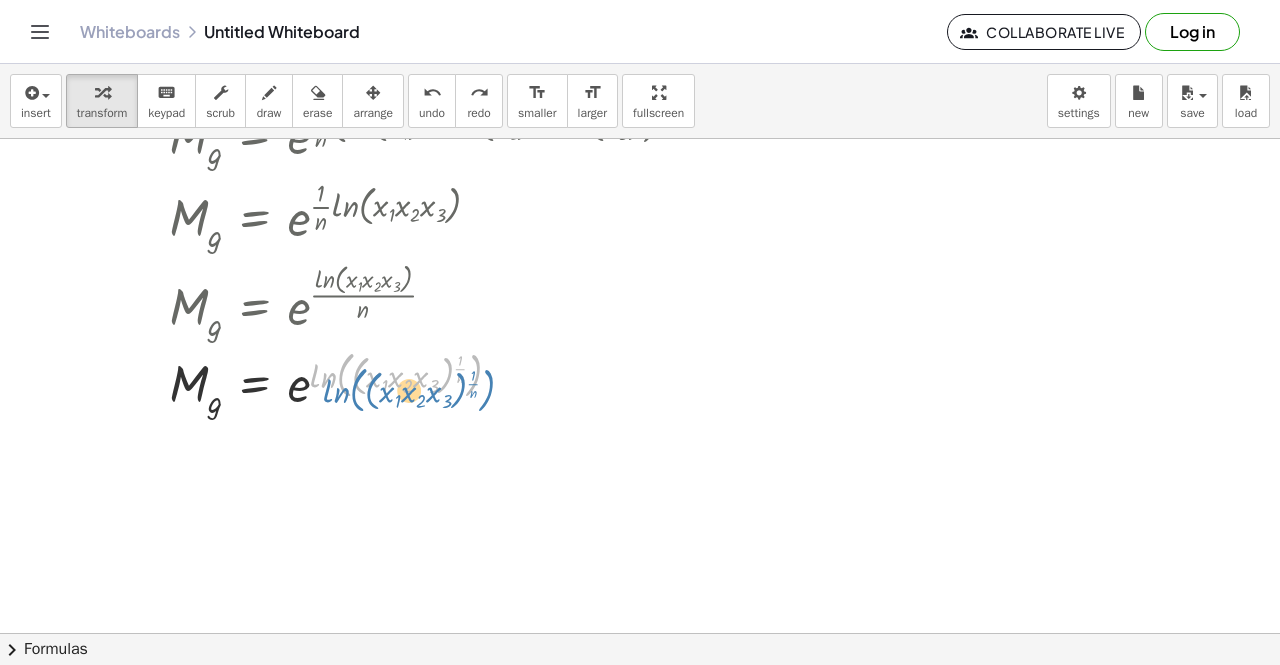 drag, startPoint x: 325, startPoint y: 375, endPoint x: 338, endPoint y: 390, distance: 19.849434 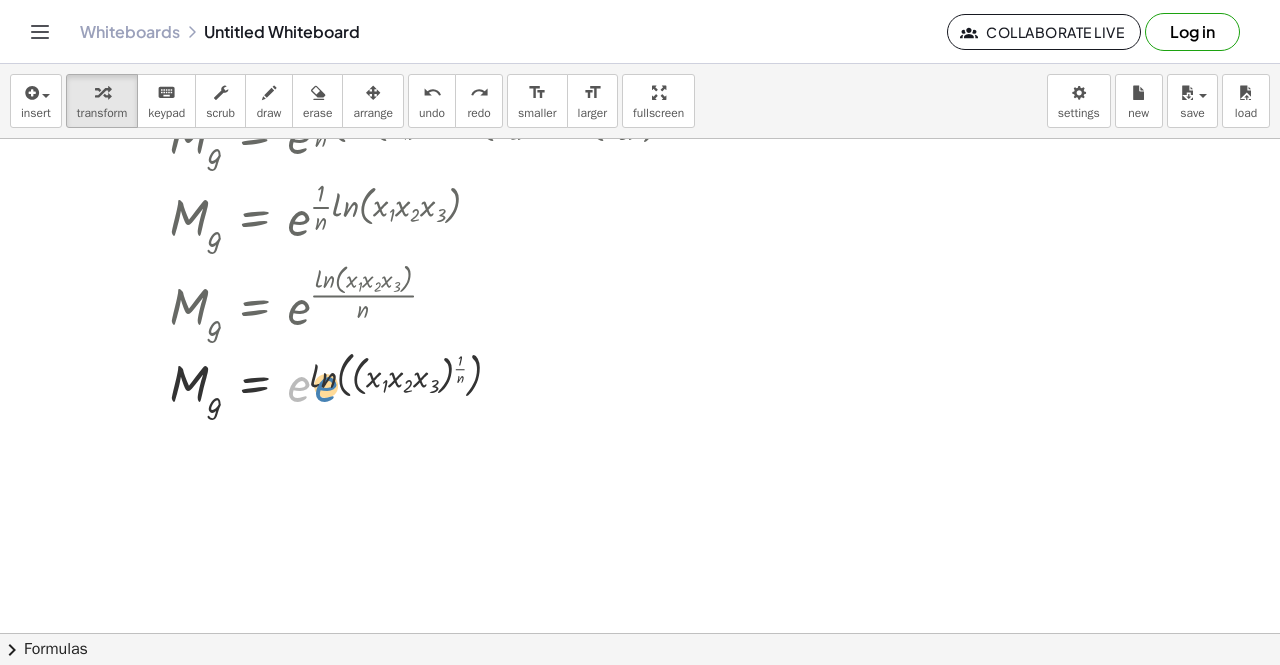 drag, startPoint x: 293, startPoint y: 395, endPoint x: 322, endPoint y: 394, distance: 29.017237 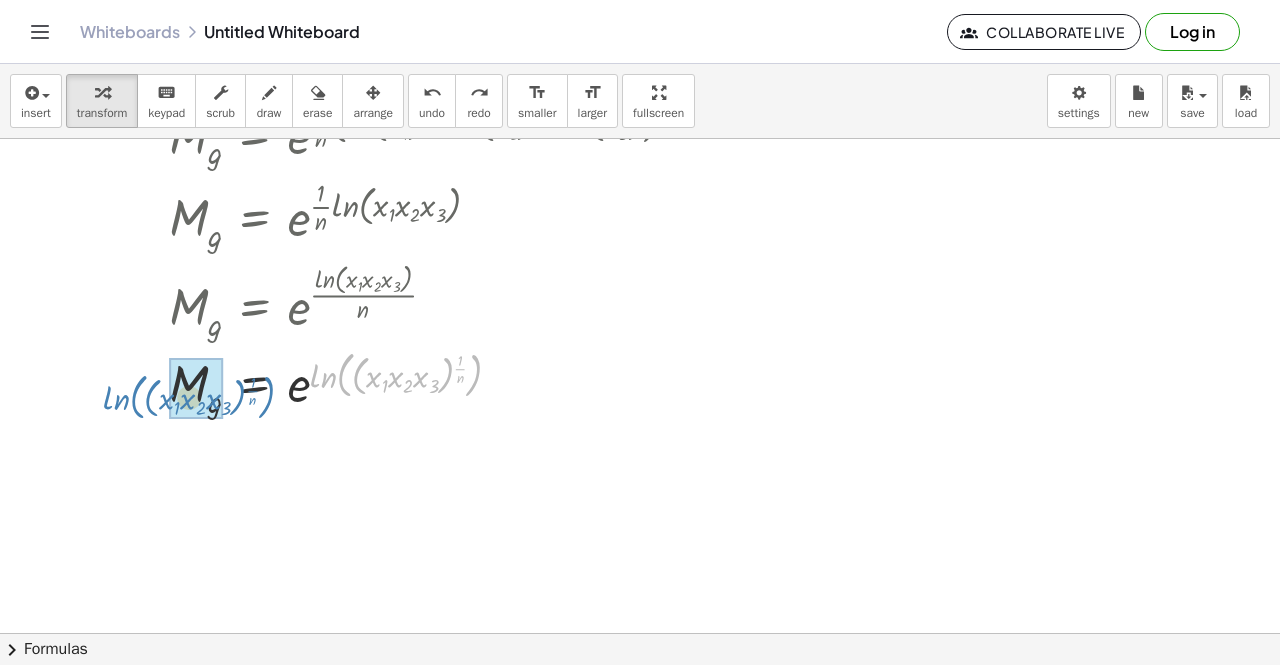 drag, startPoint x: 330, startPoint y: 379, endPoint x: 122, endPoint y: 401, distance: 209.16023 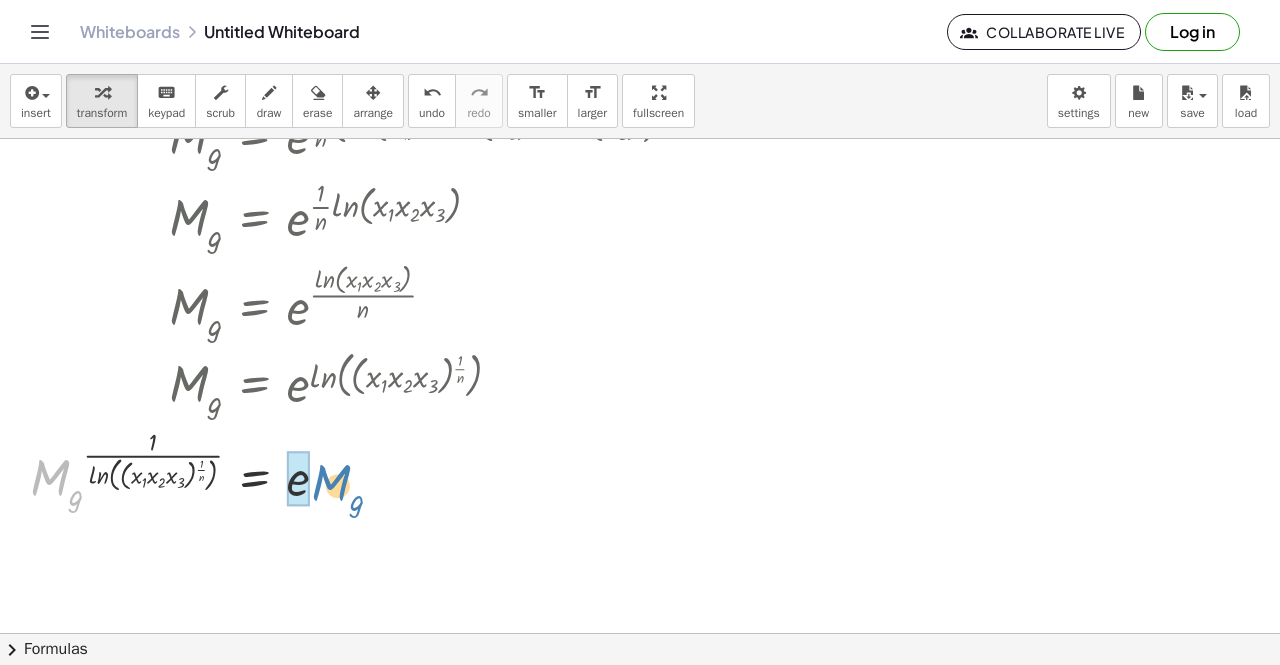 drag, startPoint x: 61, startPoint y: 477, endPoint x: 342, endPoint y: 482, distance: 281.0445 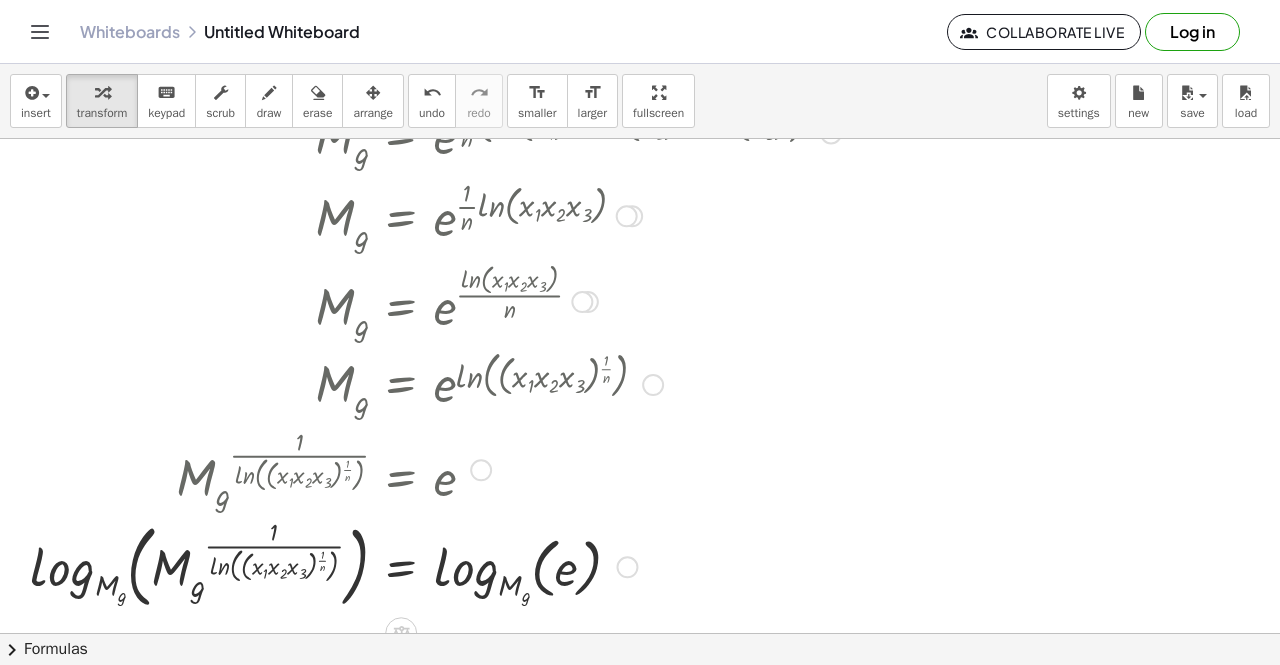scroll, scrollTop: 300, scrollLeft: 0, axis: vertical 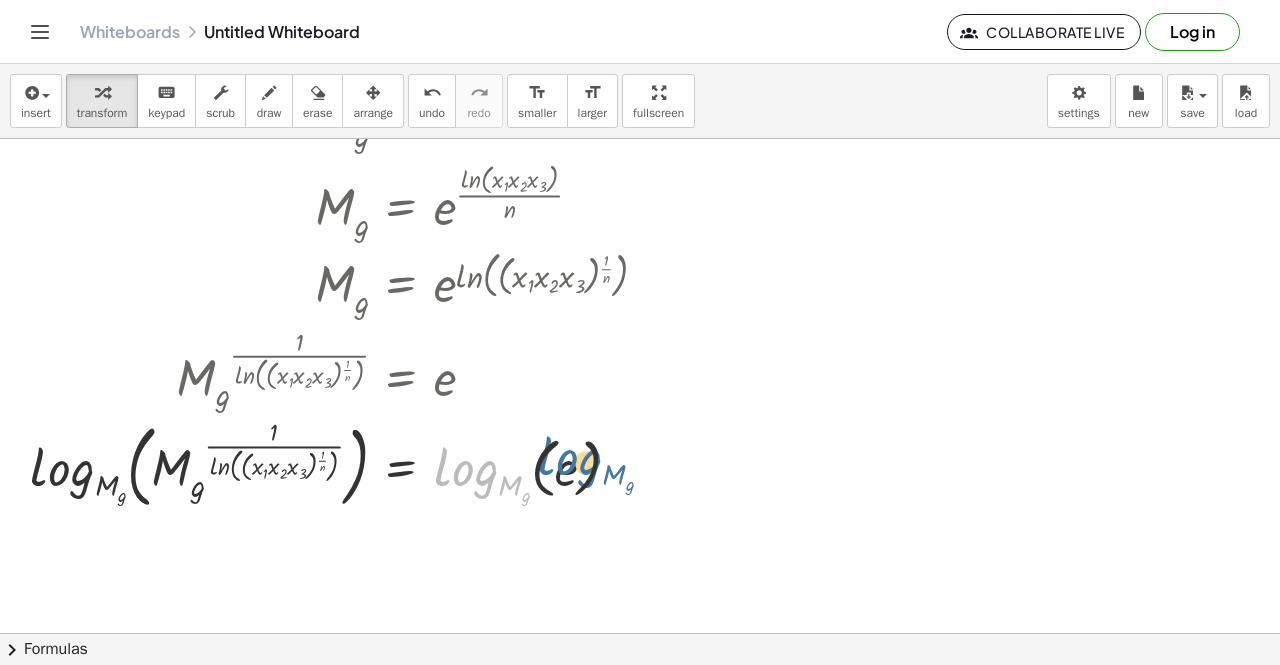 drag, startPoint x: 473, startPoint y: 485, endPoint x: 577, endPoint y: 474, distance: 104.58012 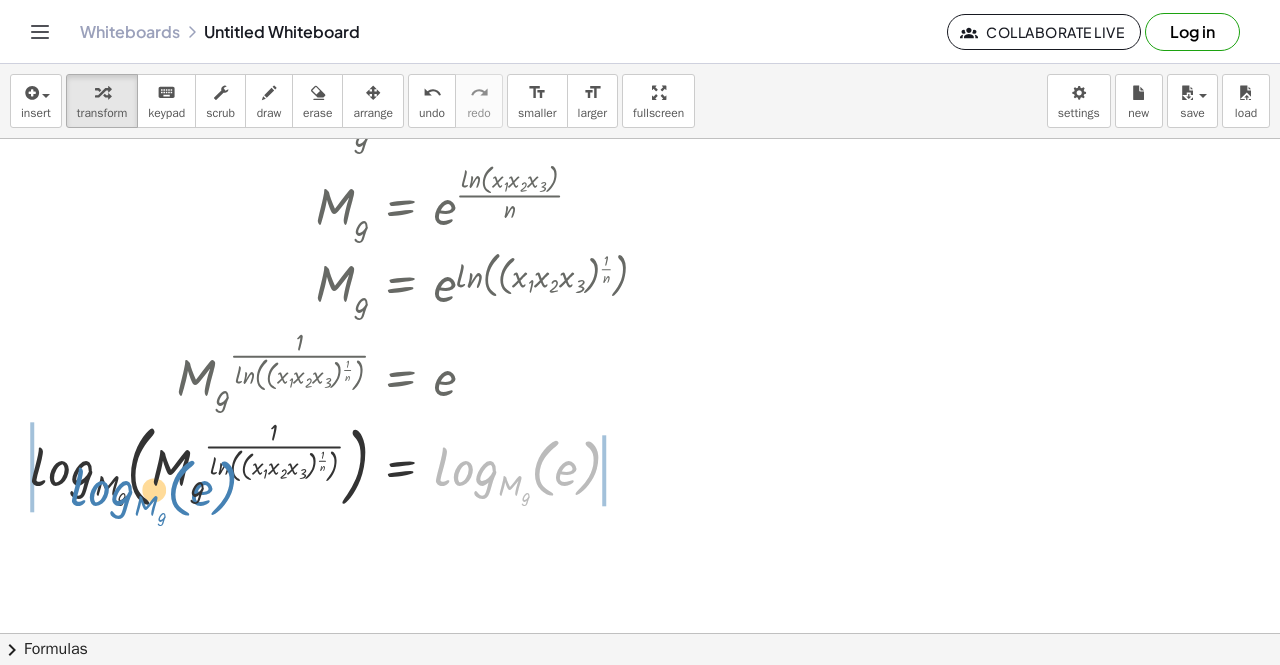 drag, startPoint x: 578, startPoint y: 473, endPoint x: 212, endPoint y: 493, distance: 366.54605 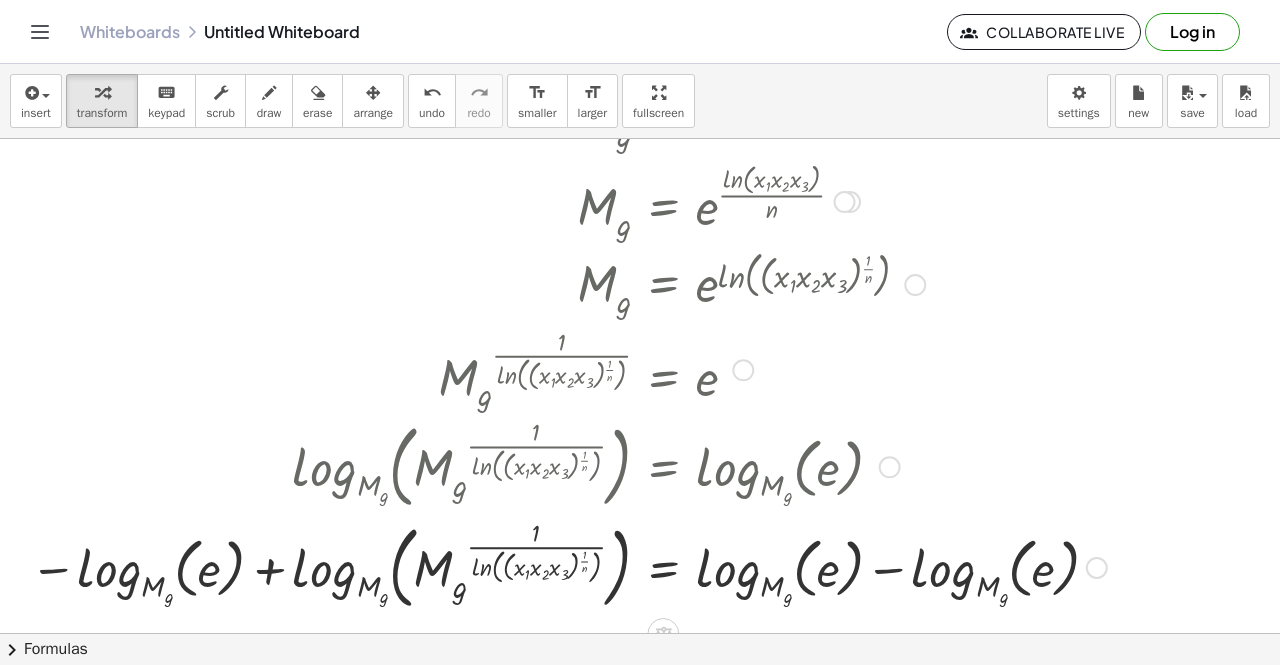 scroll, scrollTop: 400, scrollLeft: 0, axis: vertical 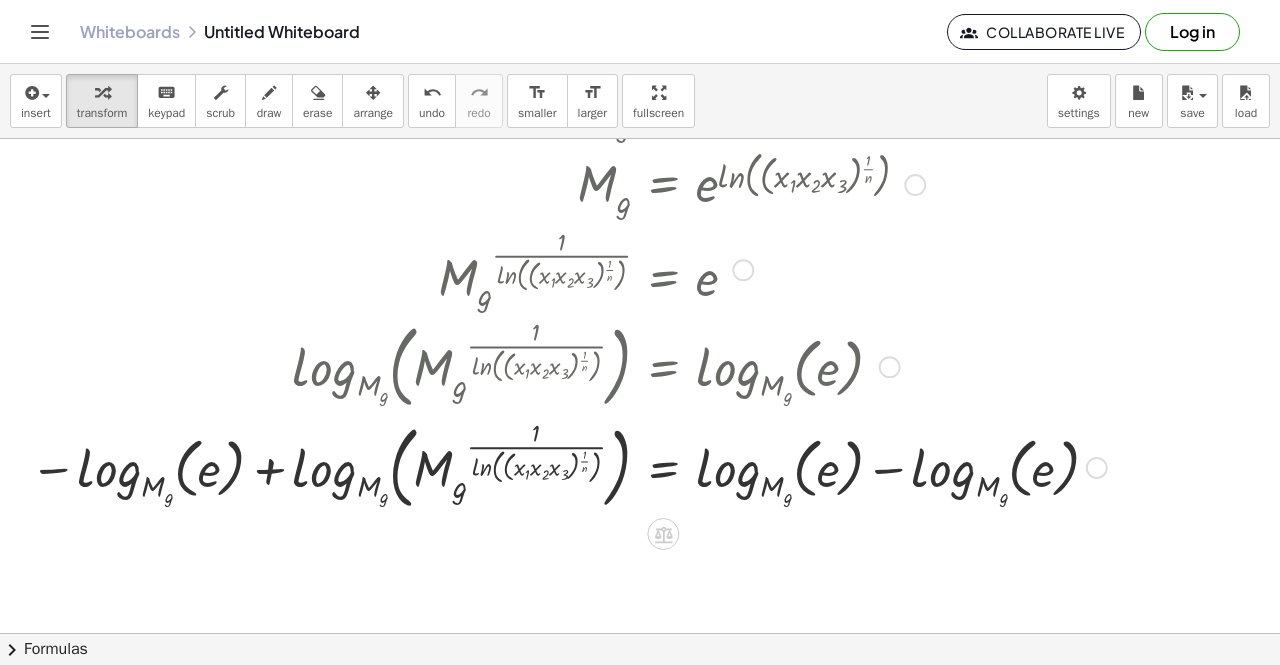 click at bounding box center (568, 466) 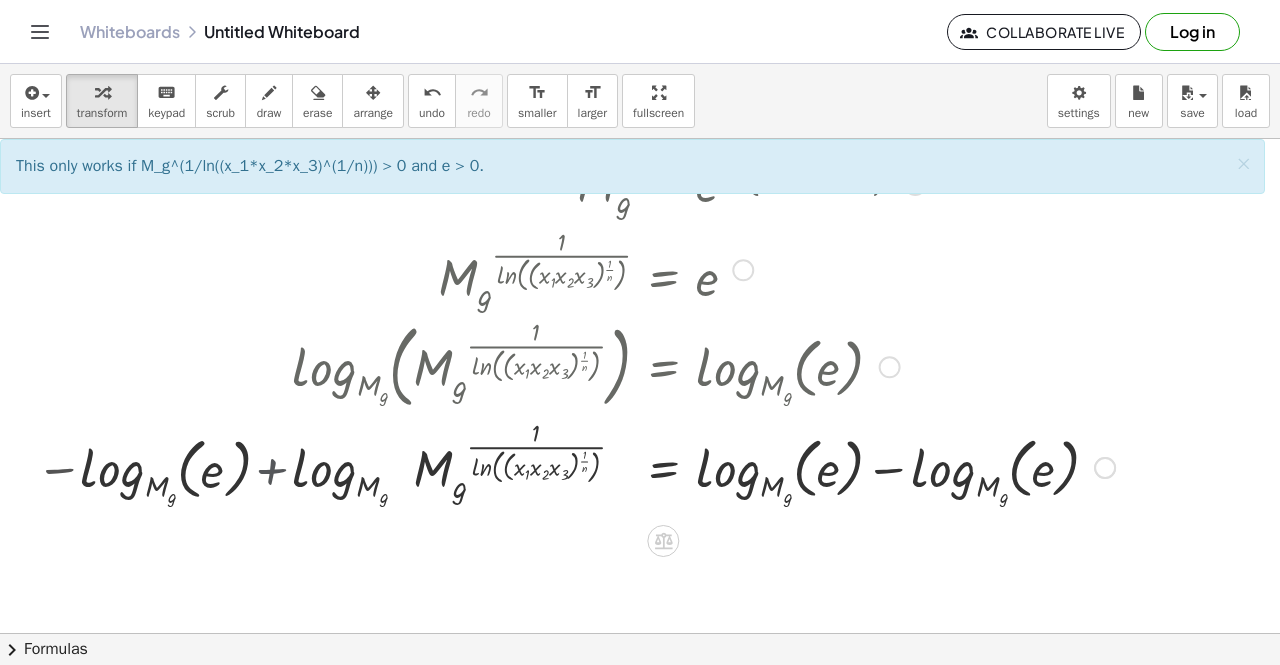 click at bounding box center [687, 465] 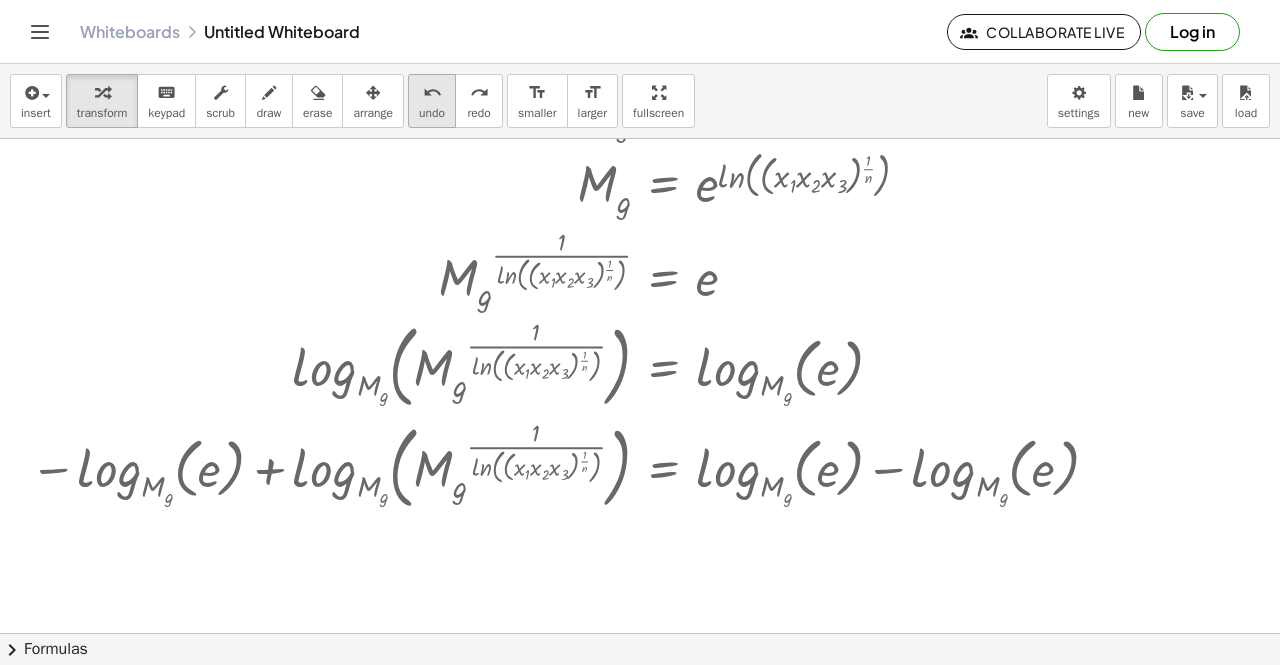 click on "undo" at bounding box center [432, 113] 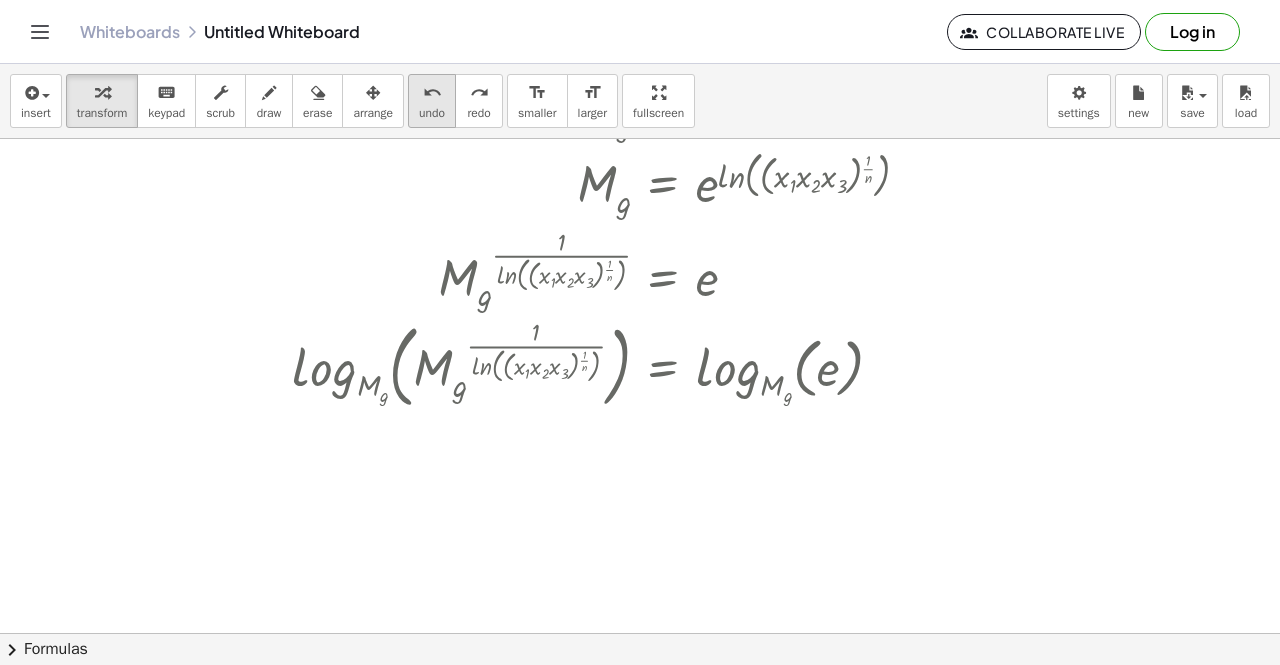 click on "undo" at bounding box center (432, 113) 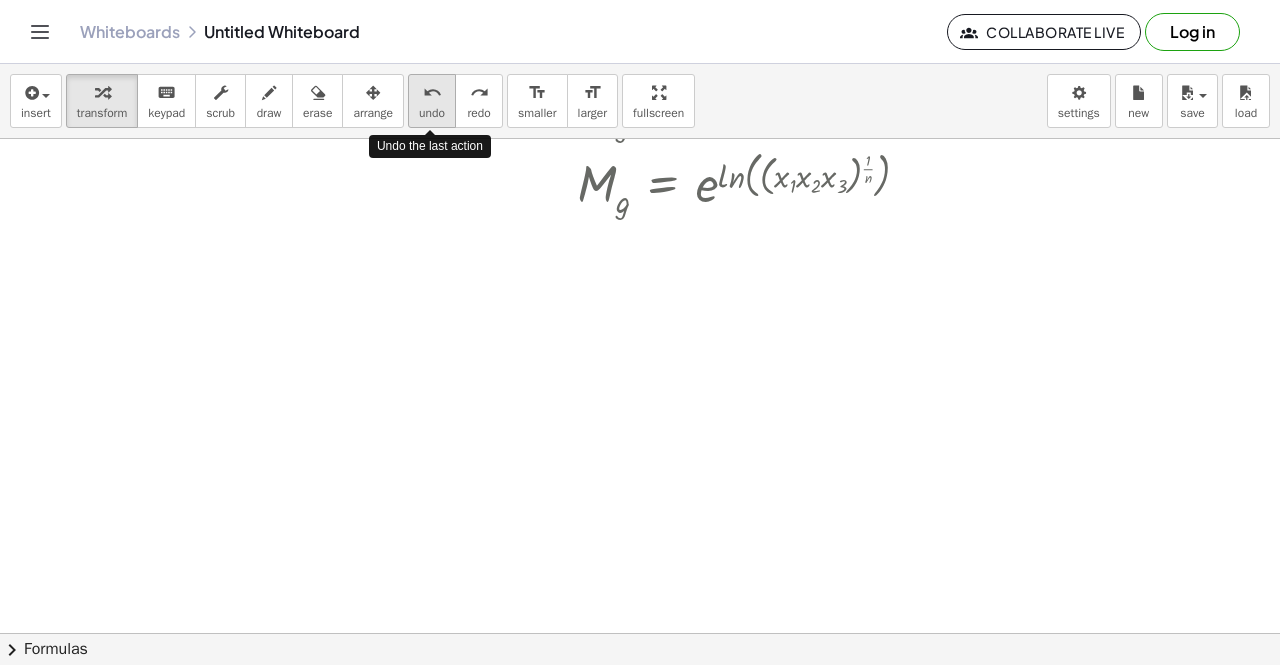 click on "undo" at bounding box center (432, 113) 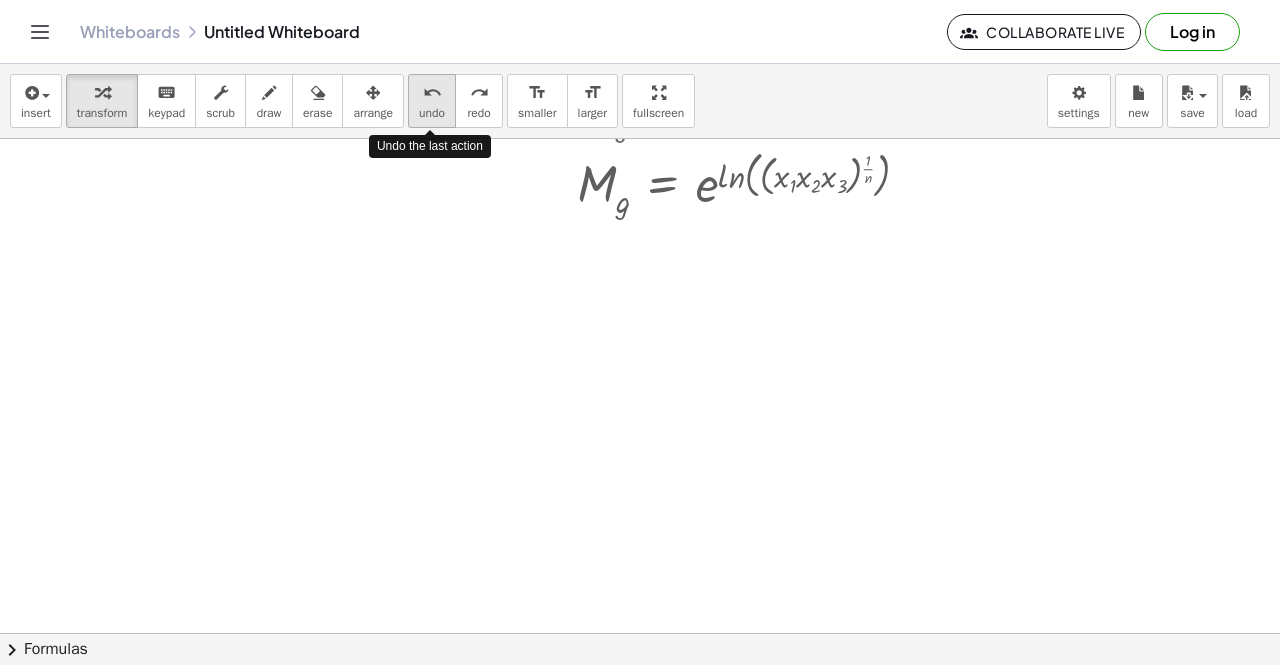 click on "undo" at bounding box center (432, 113) 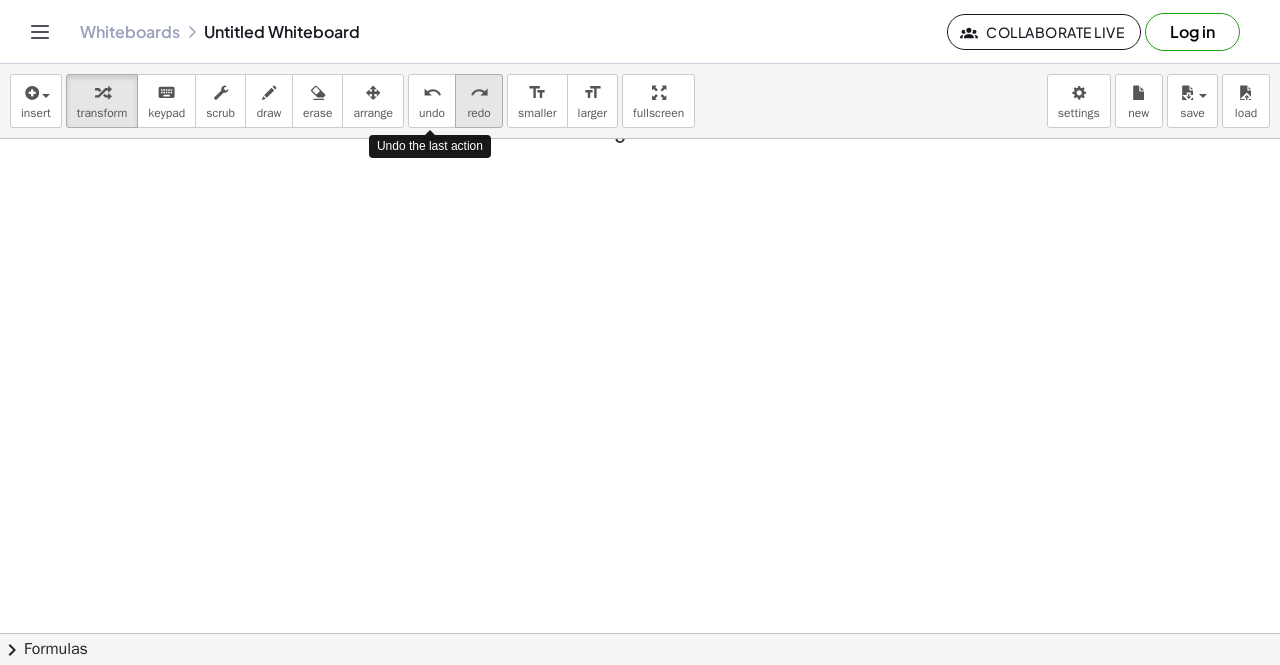 click on "redo redo" at bounding box center (479, 101) 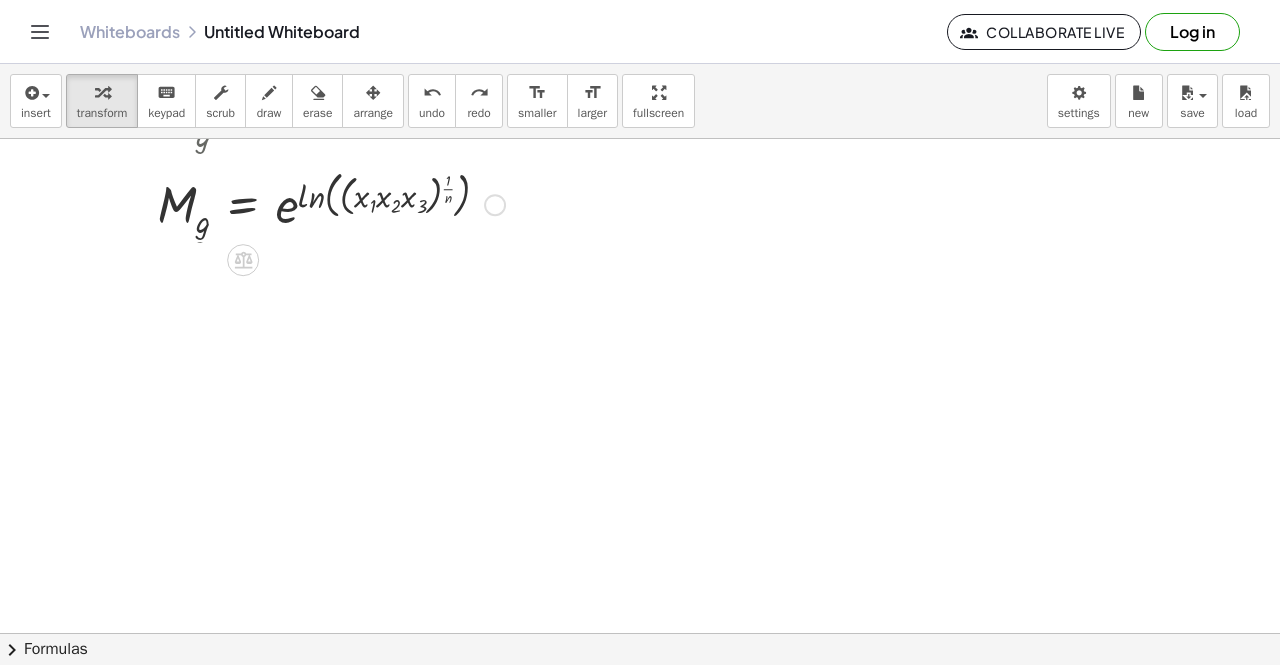 scroll, scrollTop: 200, scrollLeft: 0, axis: vertical 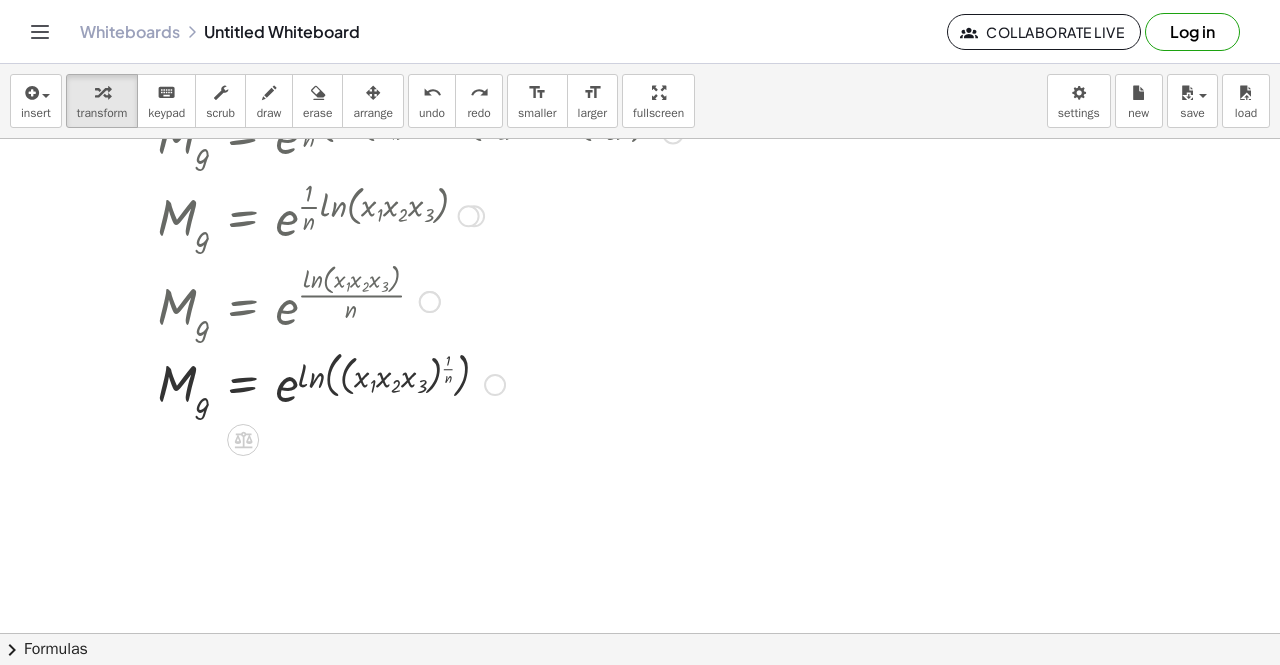 click at bounding box center (420, 382) 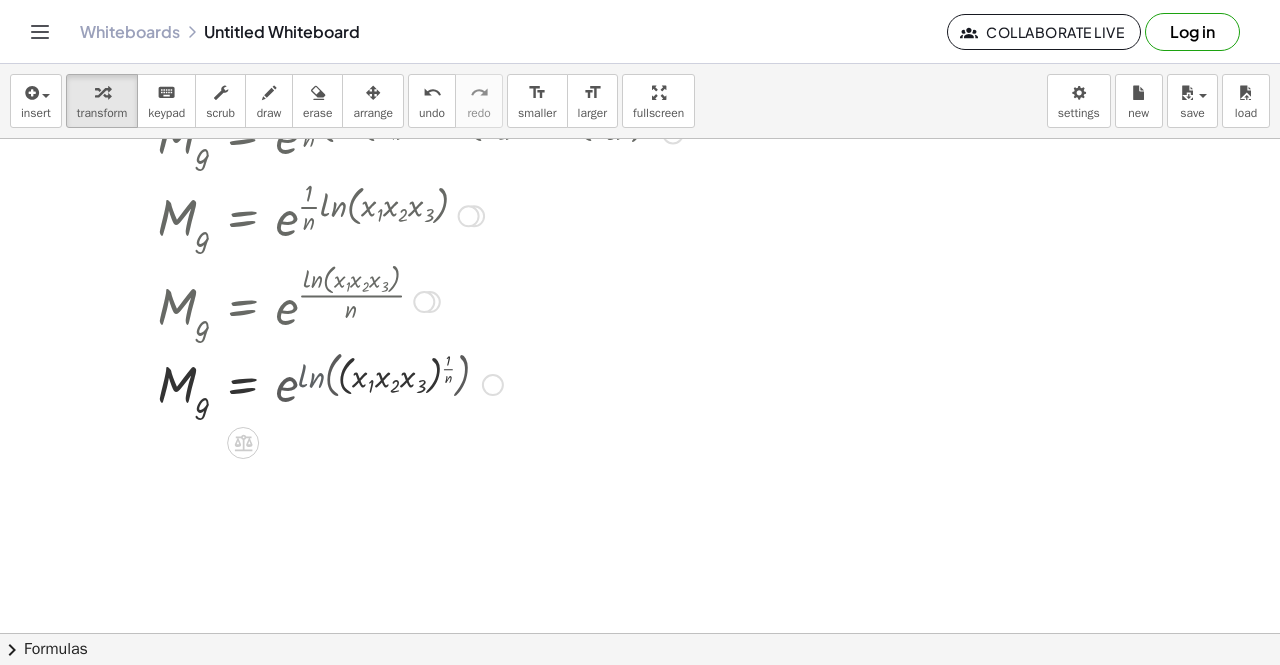 click at bounding box center (420, 383) 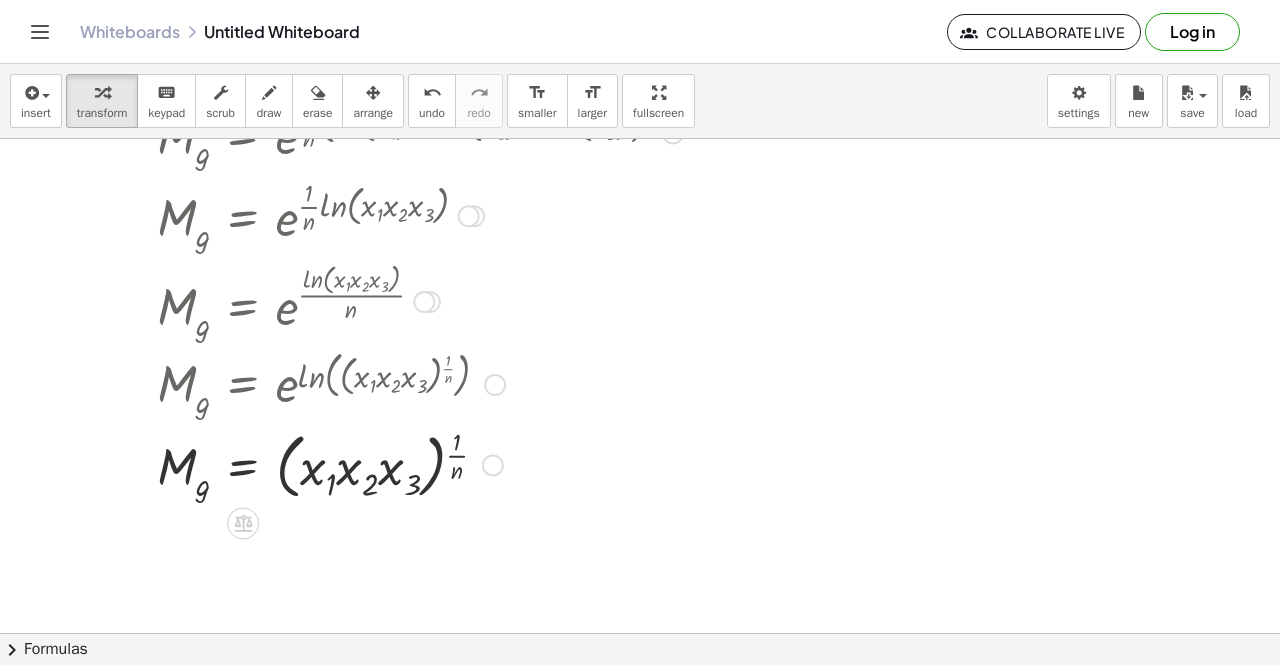 click at bounding box center (420, 464) 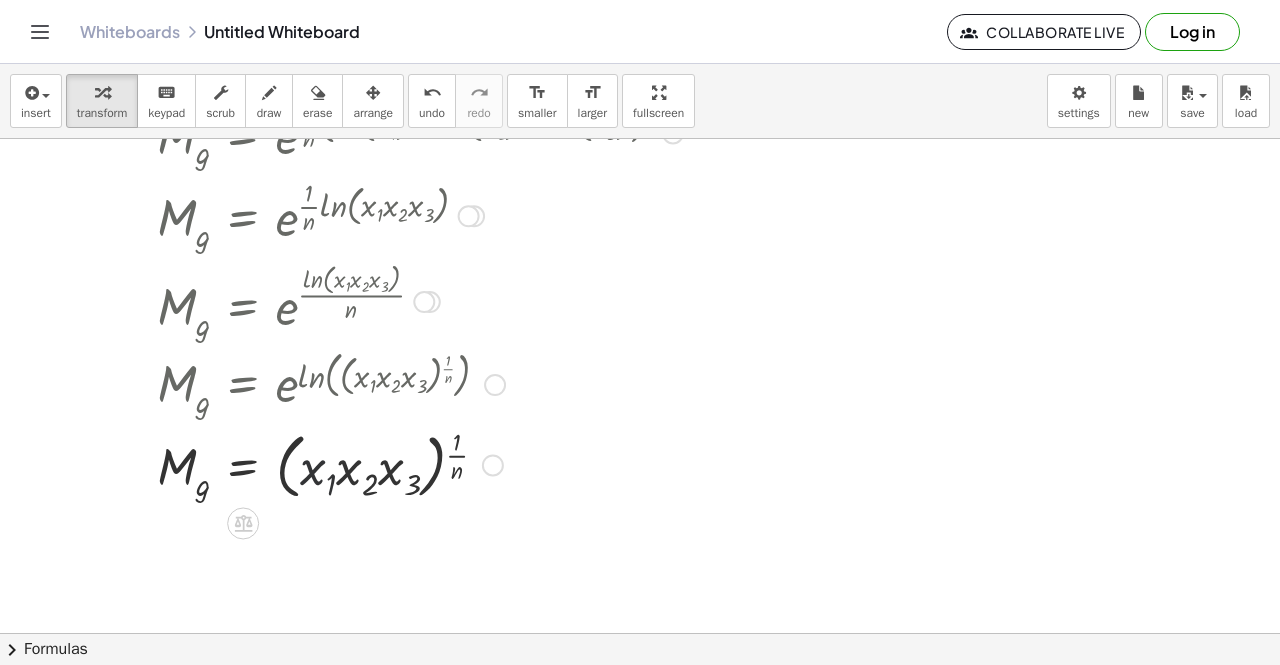 click at bounding box center [420, 464] 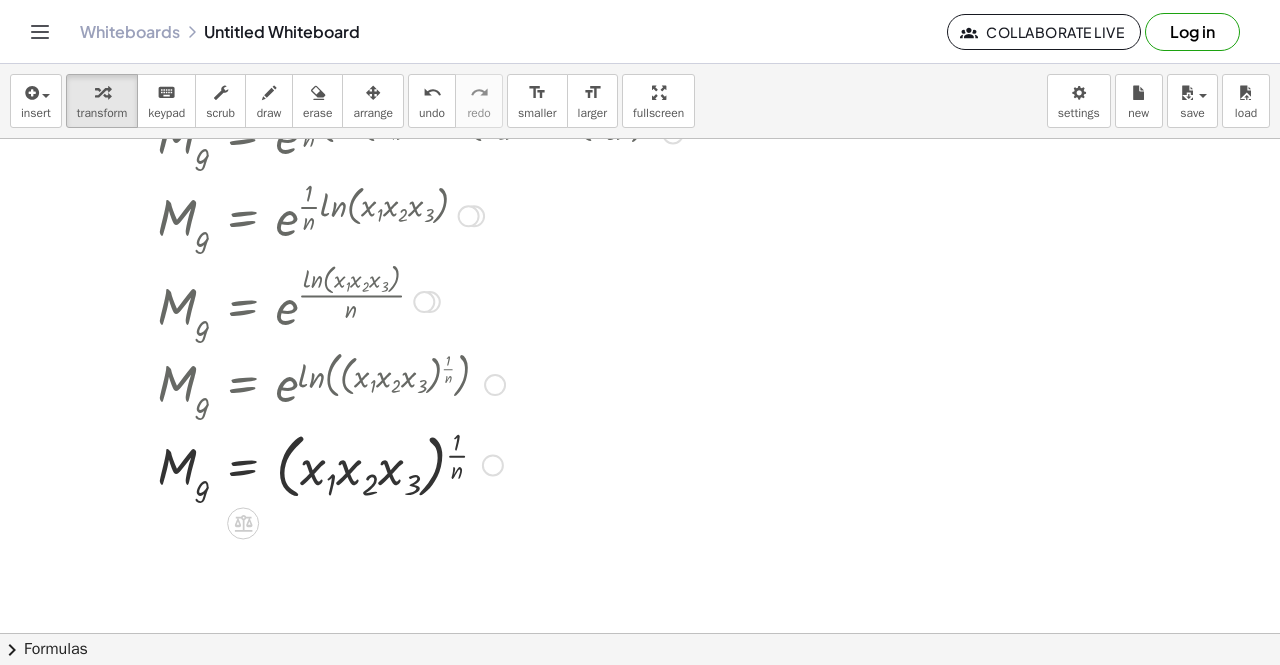 click at bounding box center (420, 464) 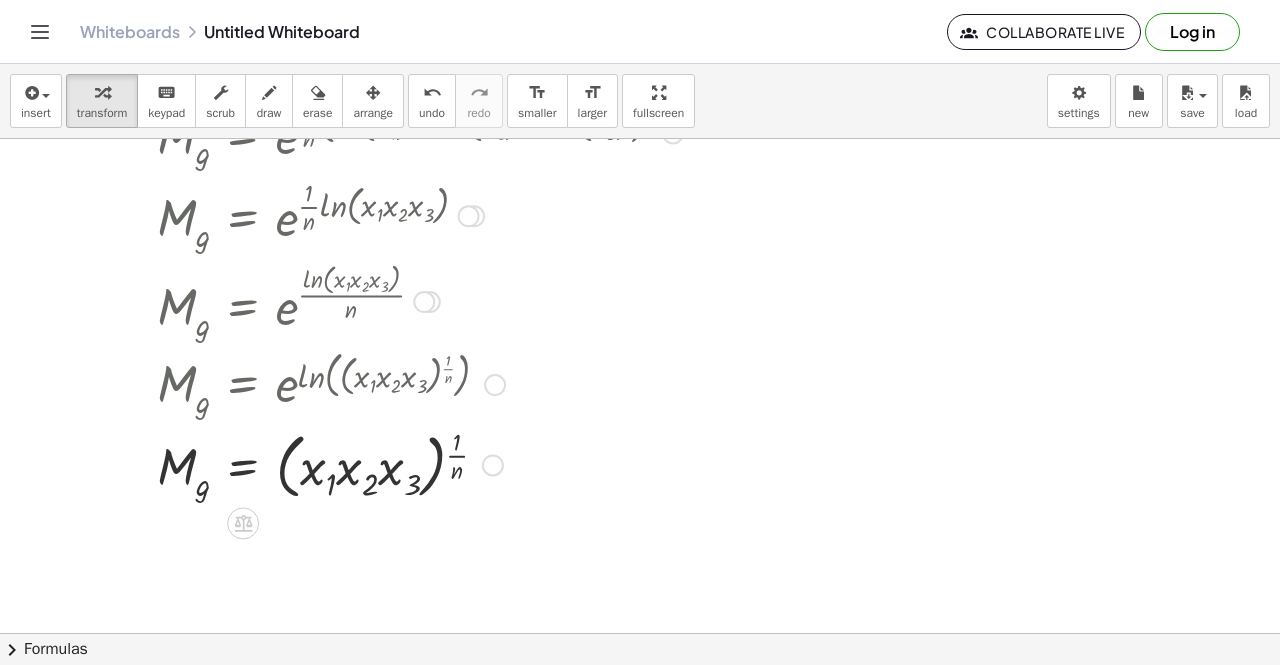click at bounding box center [420, 464] 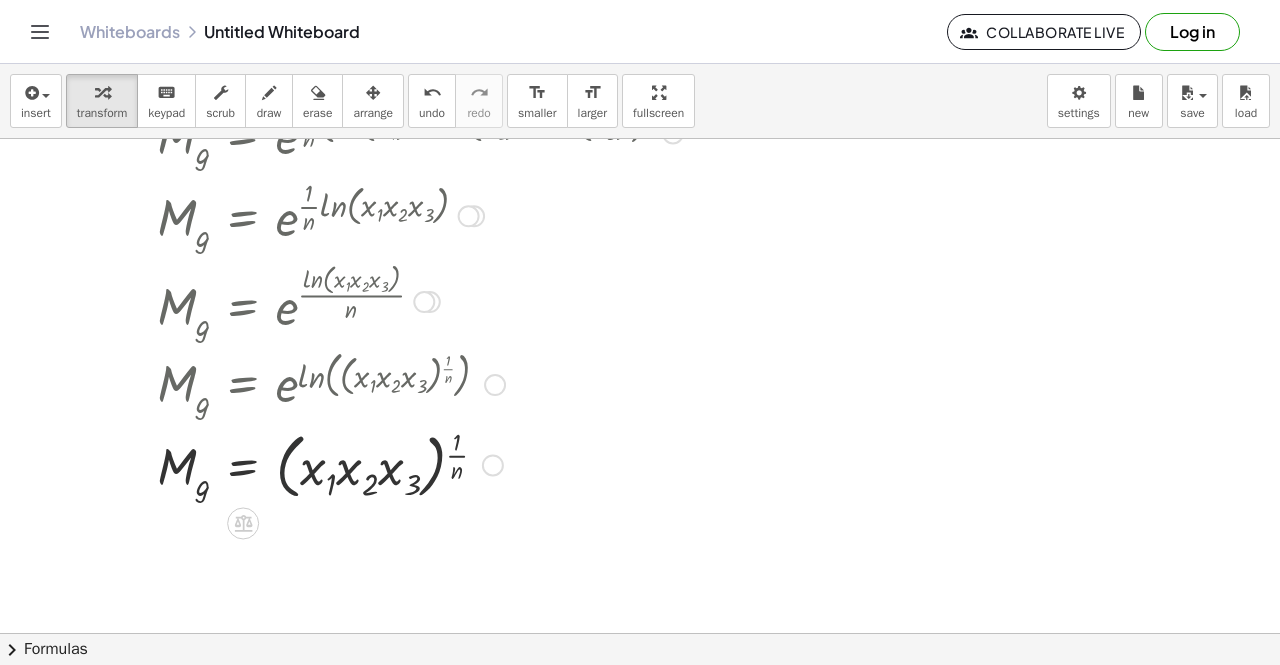 click at bounding box center (420, 464) 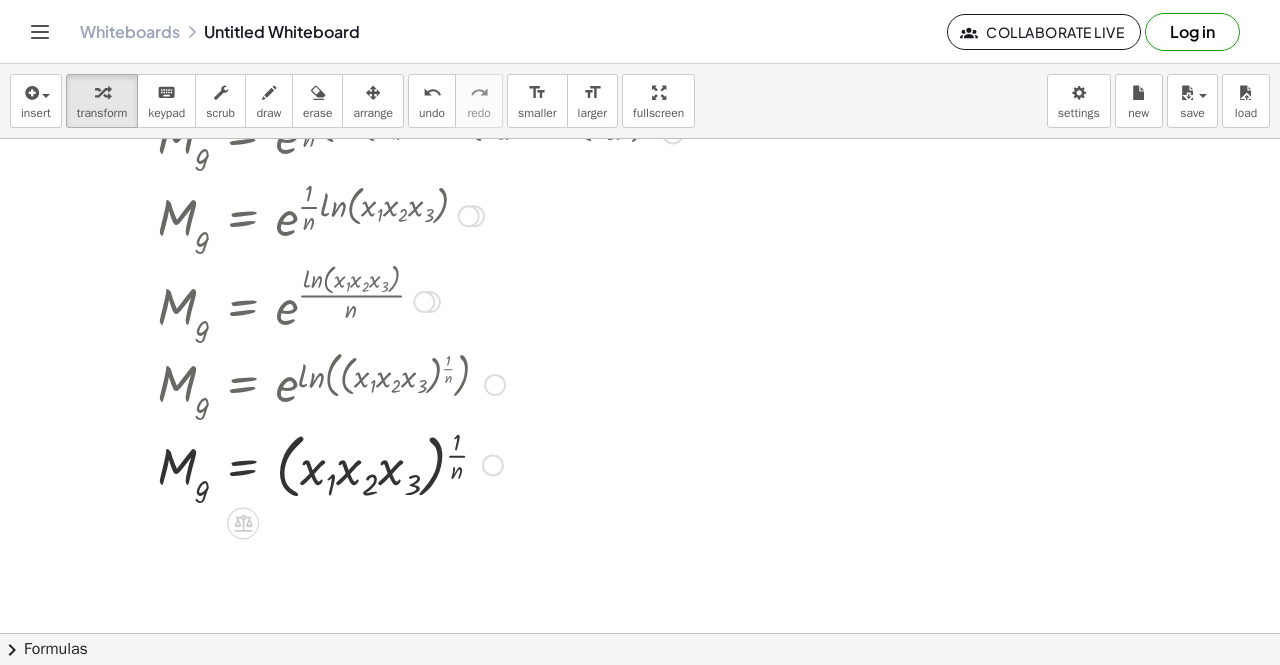 click at bounding box center [420, 464] 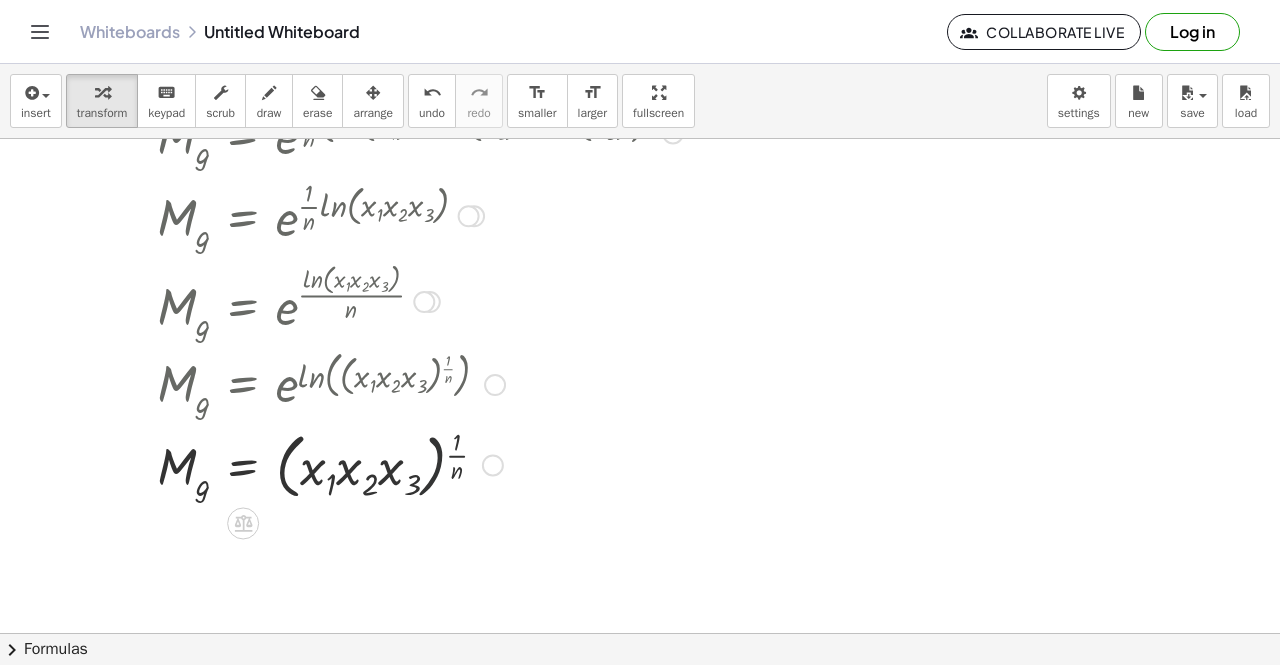 click at bounding box center [420, 464] 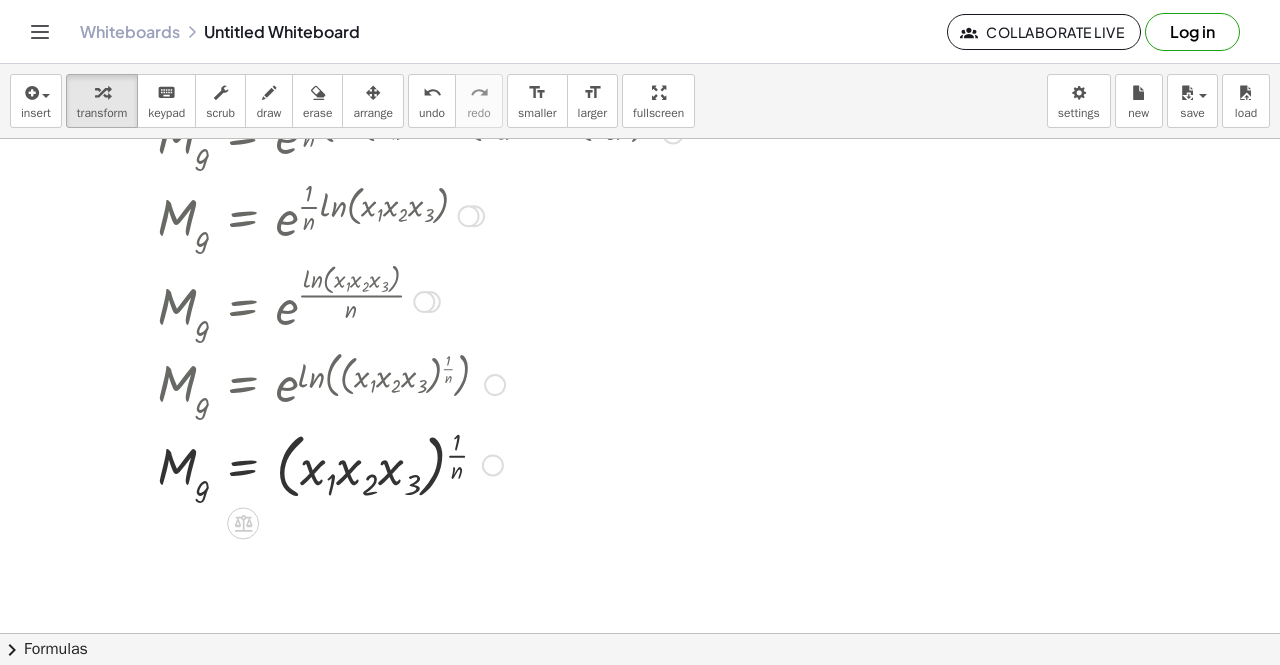 click at bounding box center [420, 464] 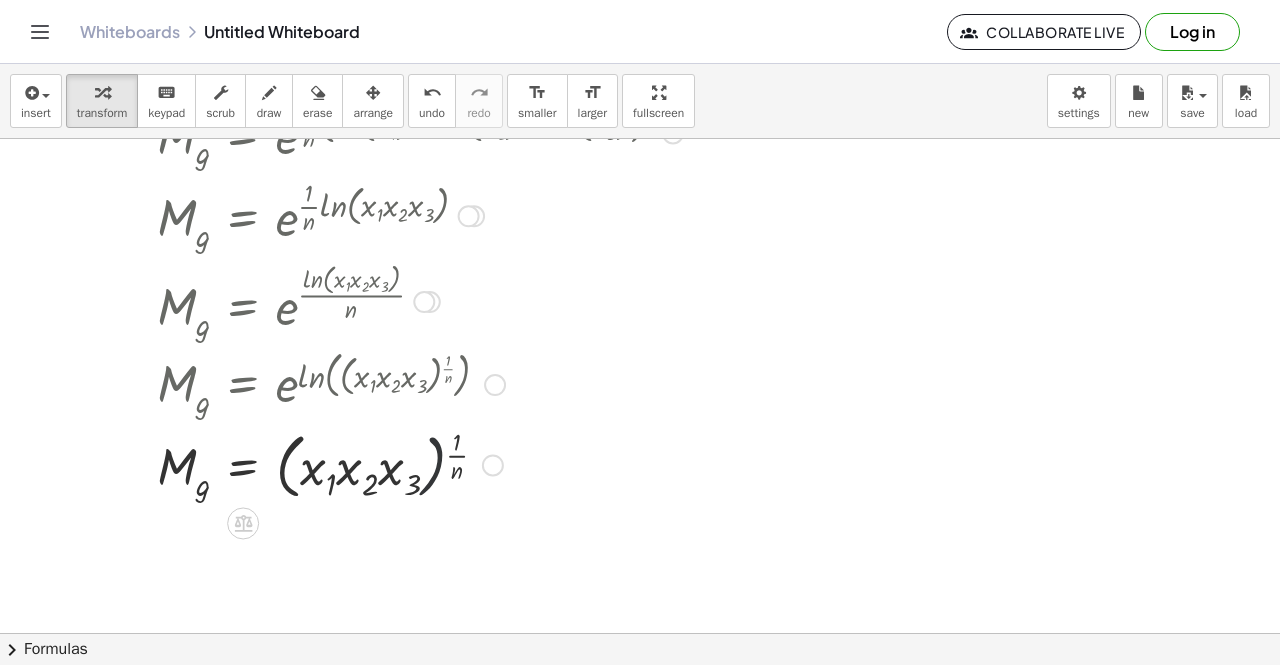 click at bounding box center (420, 464) 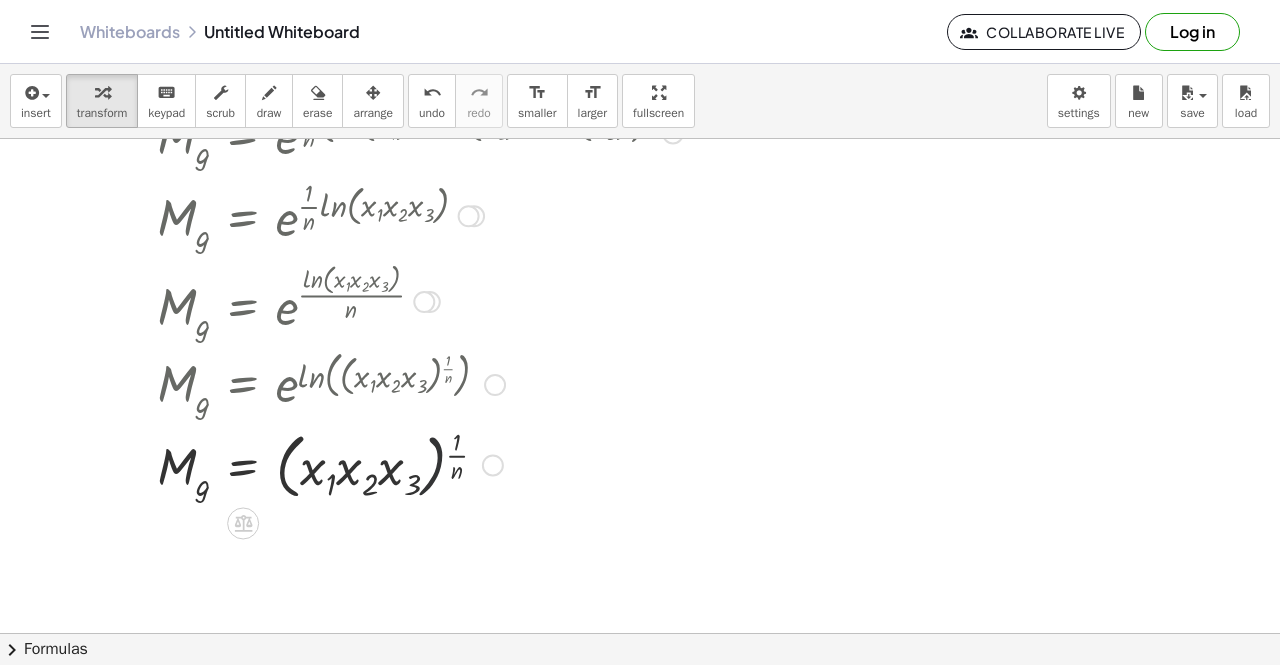 click at bounding box center [420, 464] 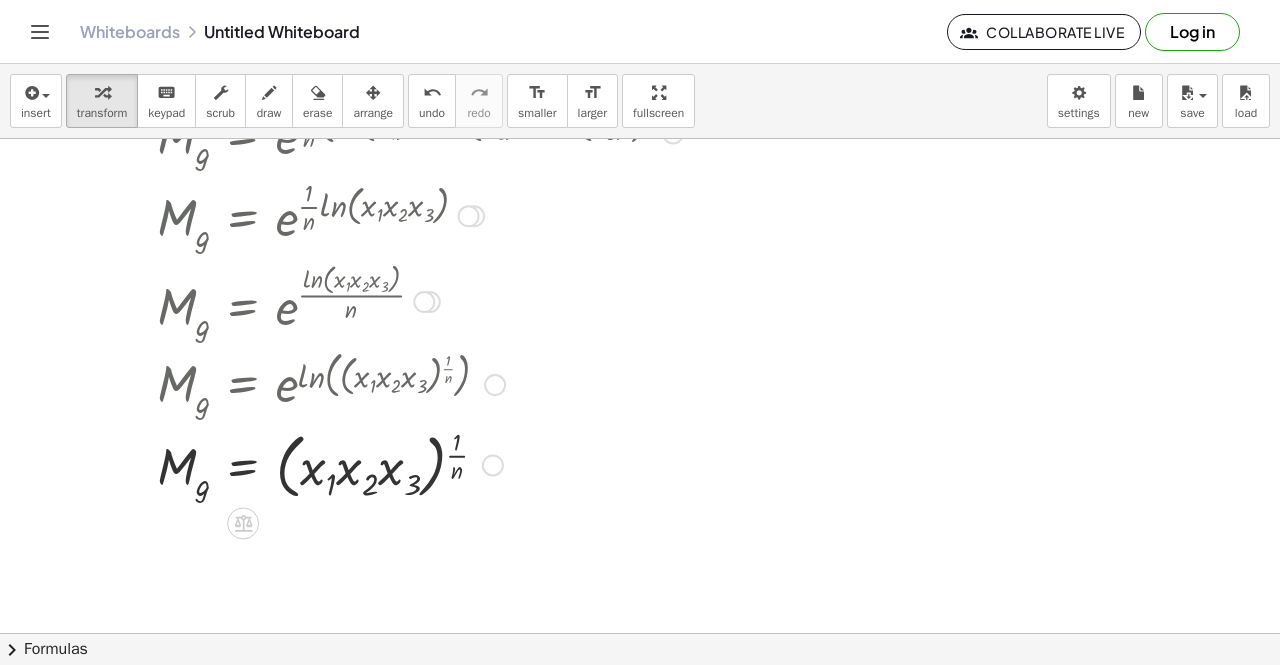 click at bounding box center (420, 464) 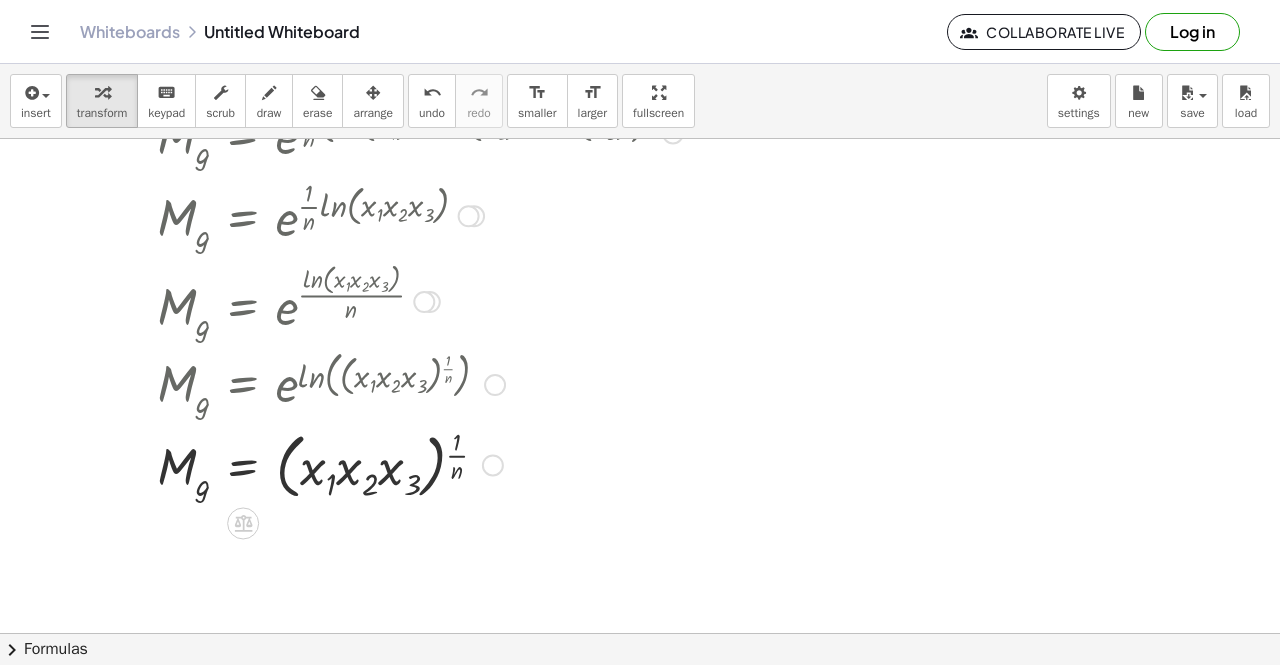 click at bounding box center [420, 464] 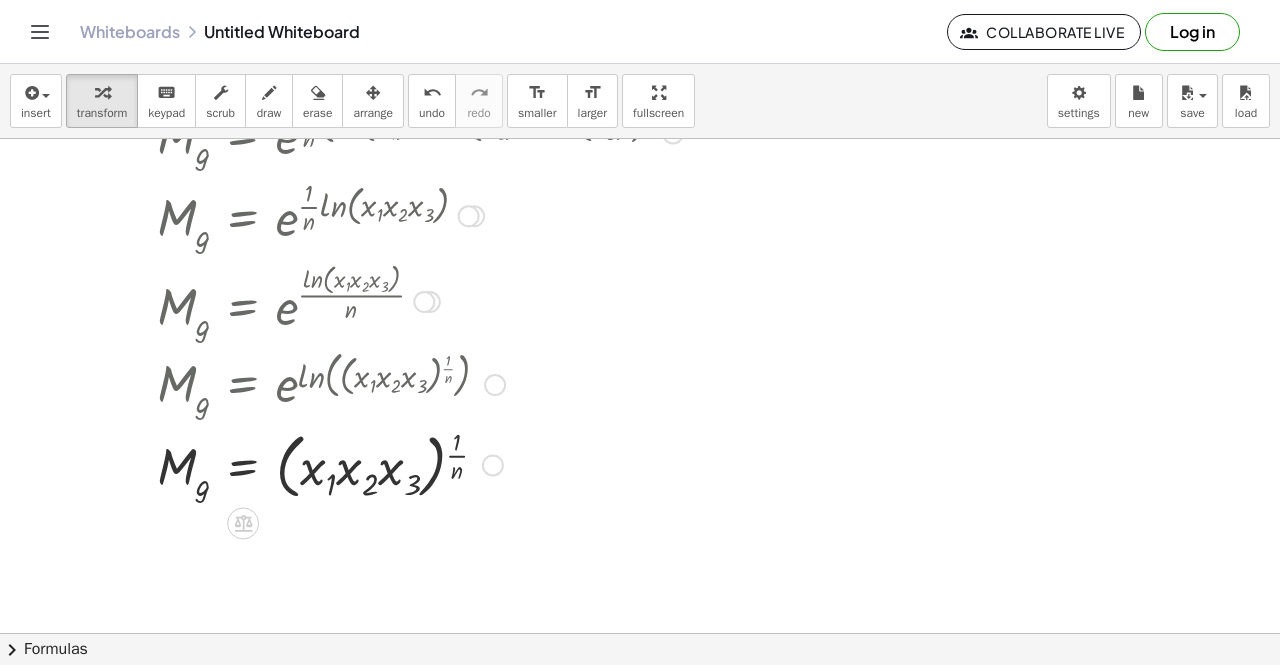 click at bounding box center (420, 464) 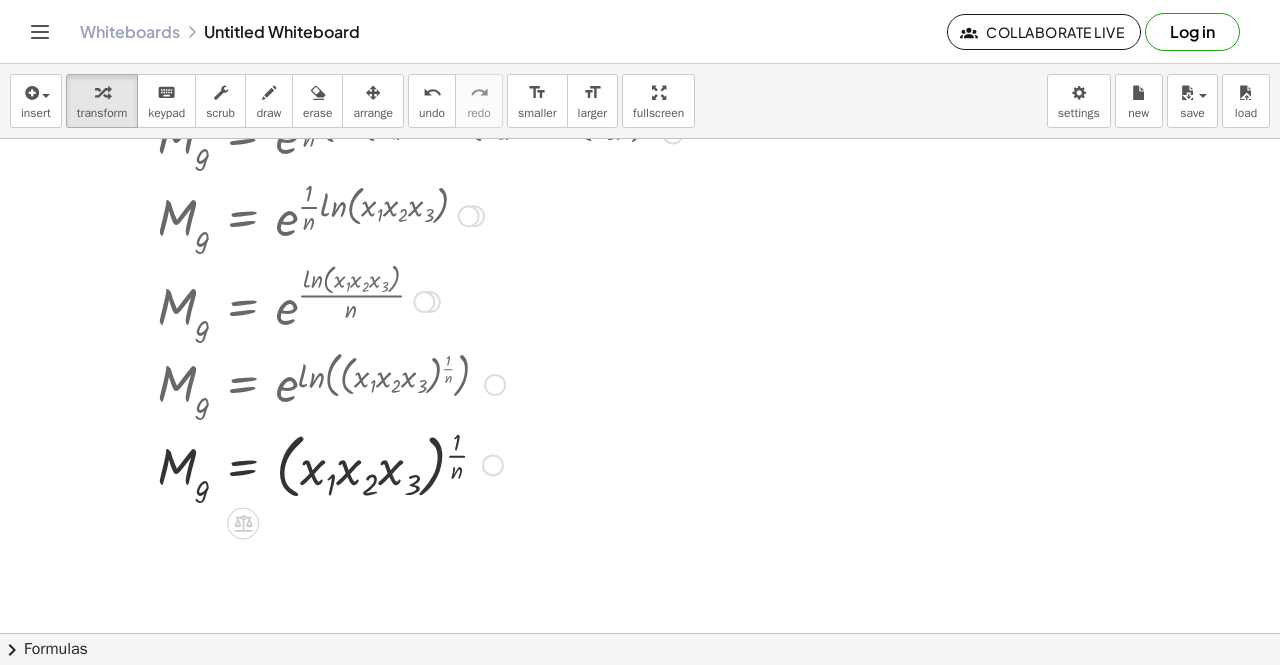 click at bounding box center (420, 464) 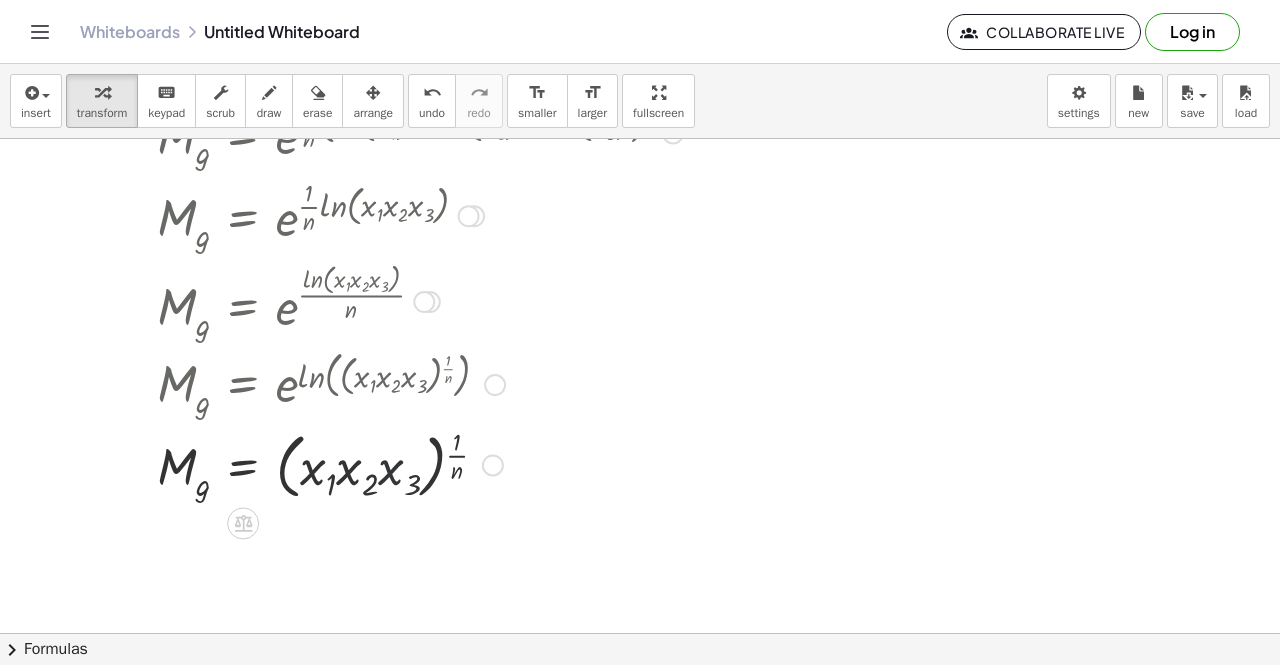 click at bounding box center (420, 464) 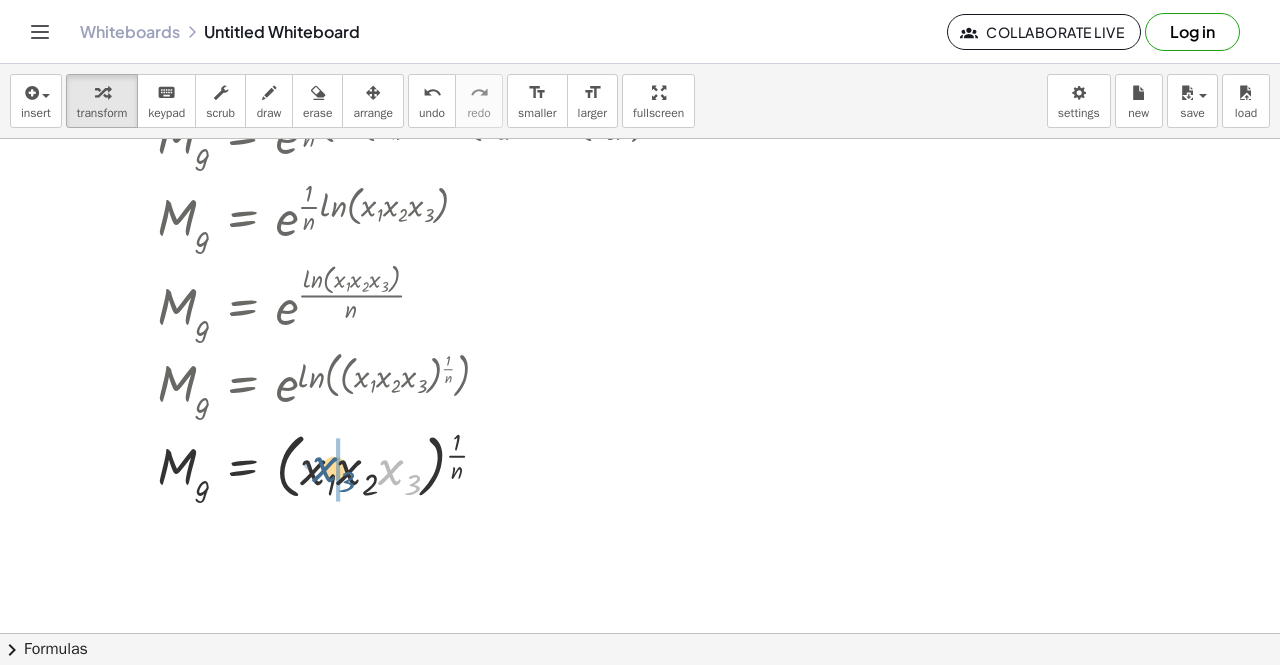 drag, startPoint x: 414, startPoint y: 484, endPoint x: 348, endPoint y: 481, distance: 66.068146 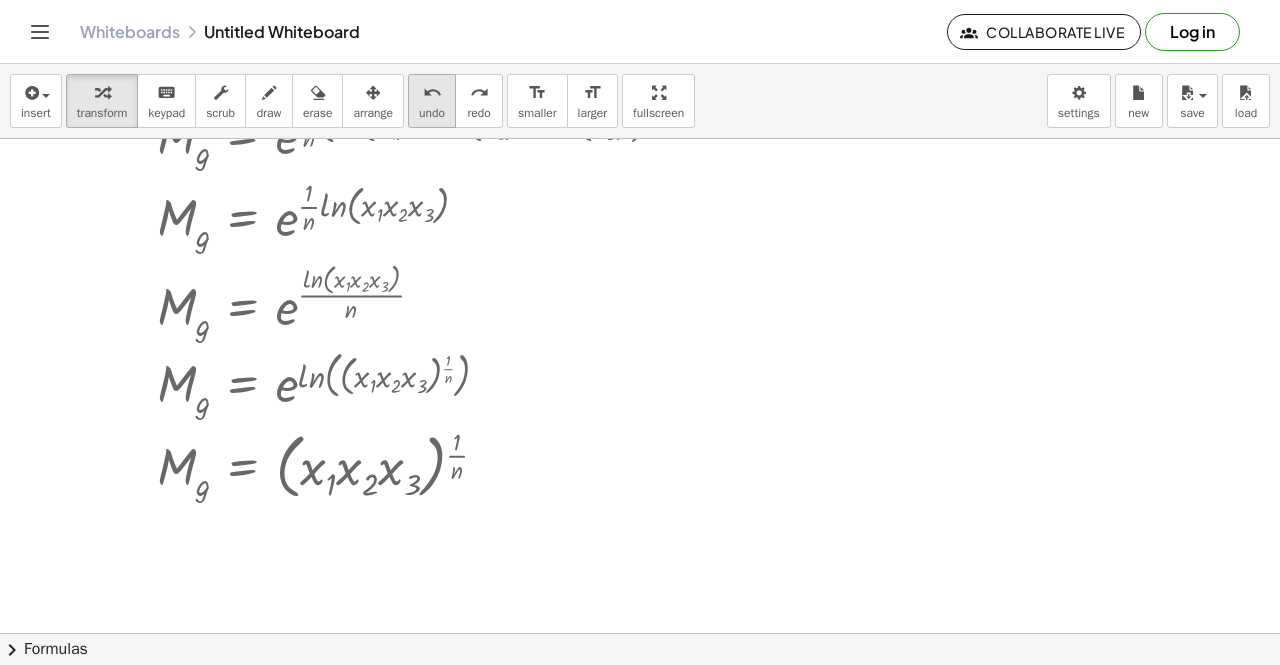 click on "undo undo" at bounding box center [432, 101] 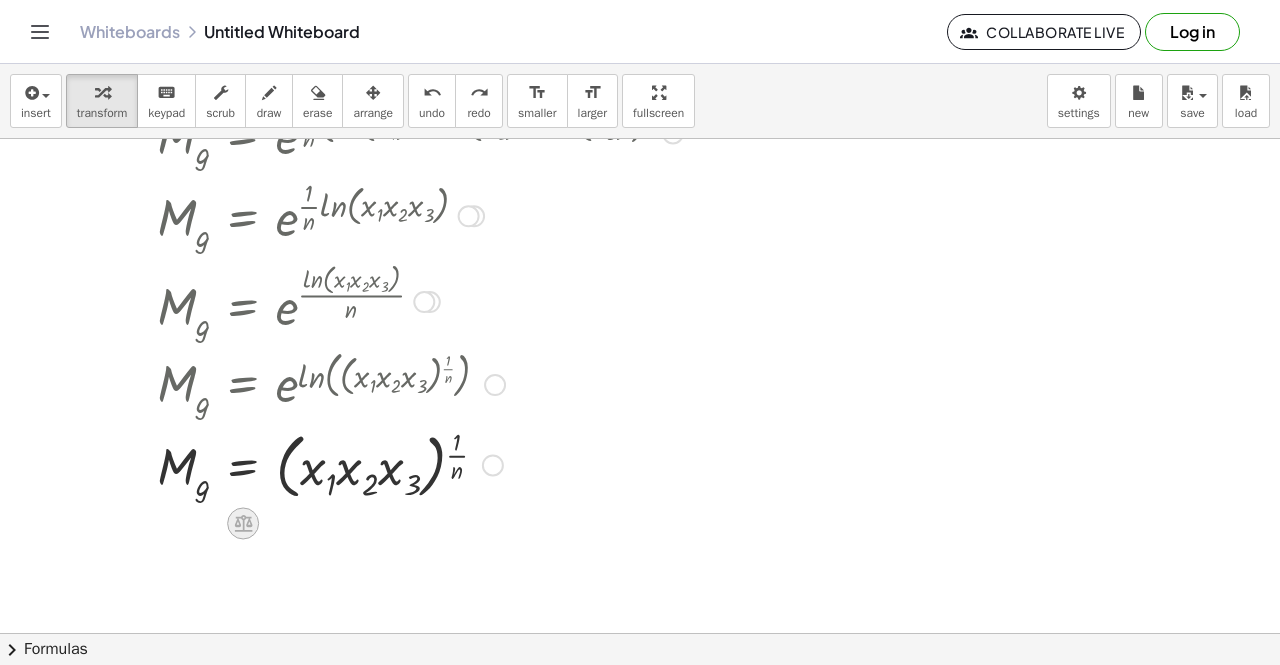 click 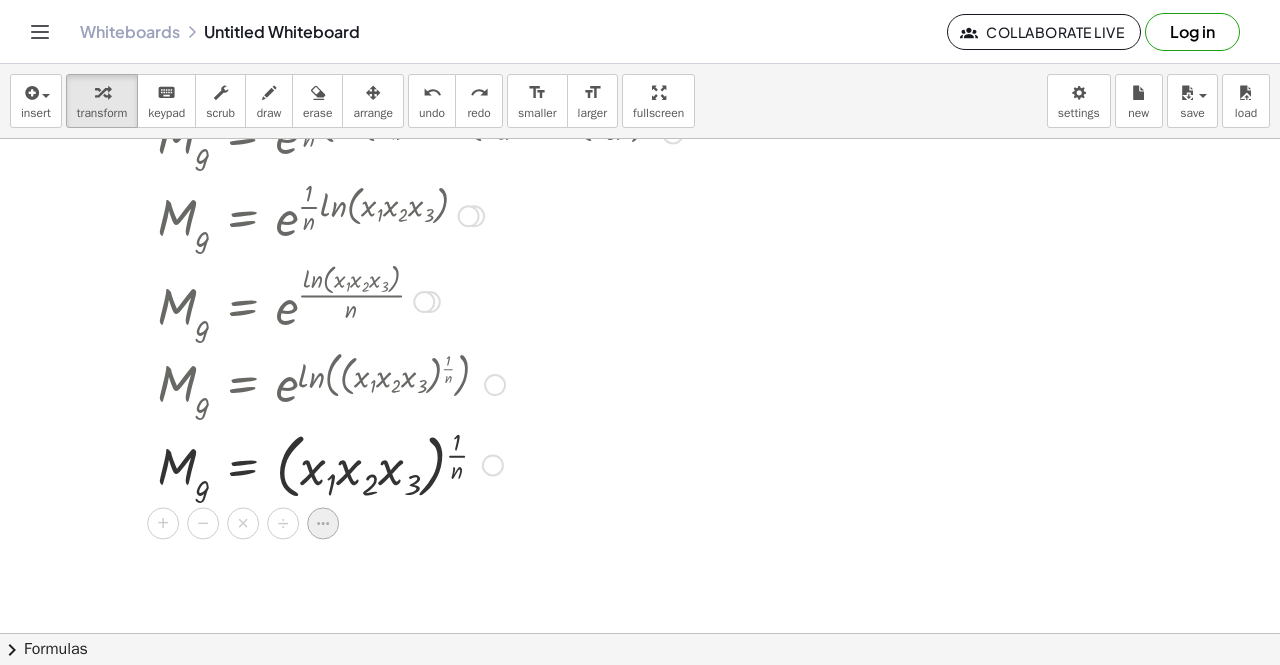 click 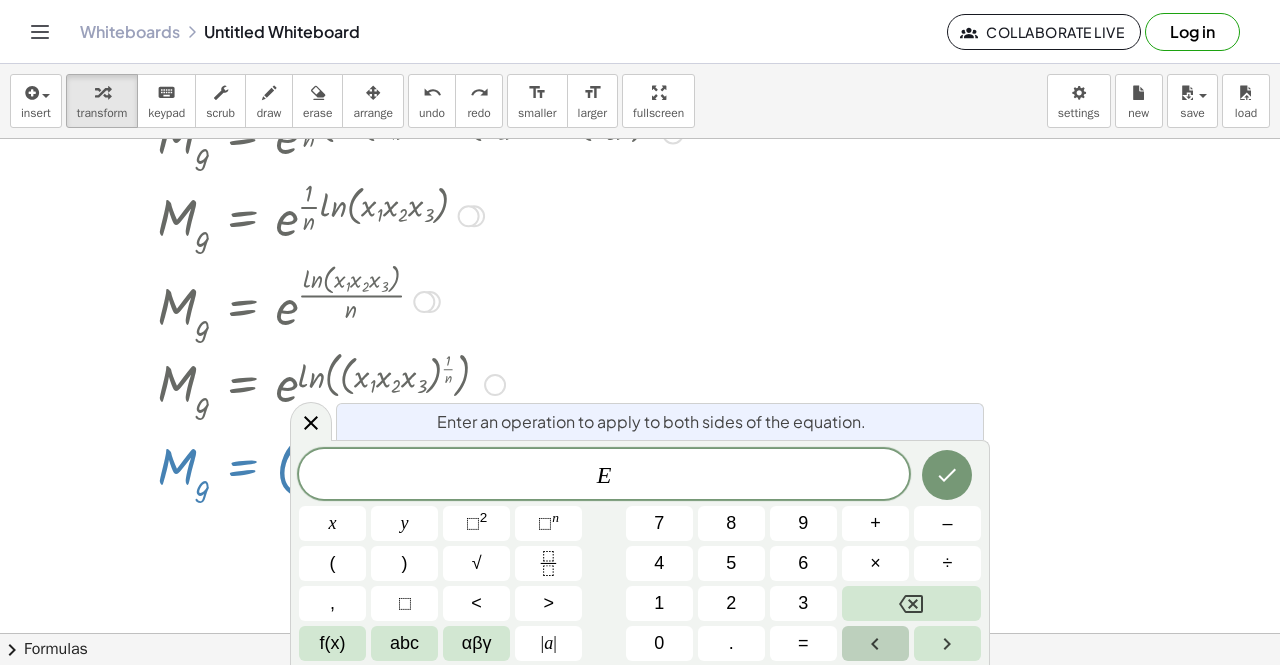 click 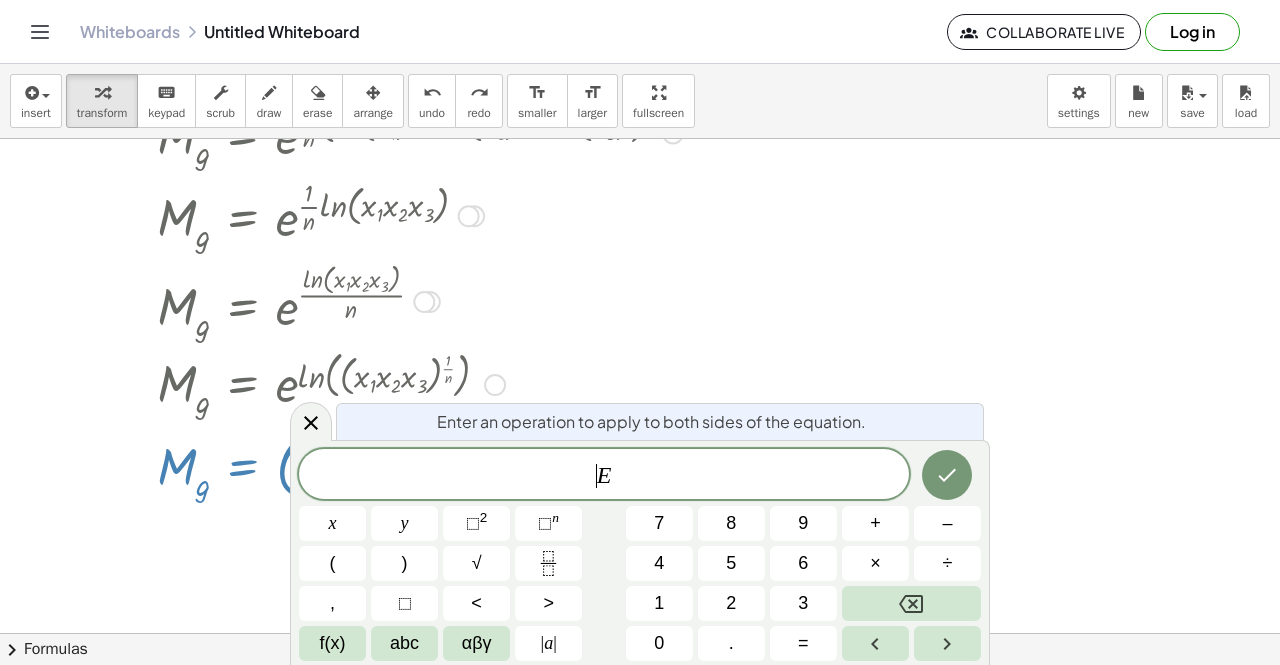 click at bounding box center (640, 434) 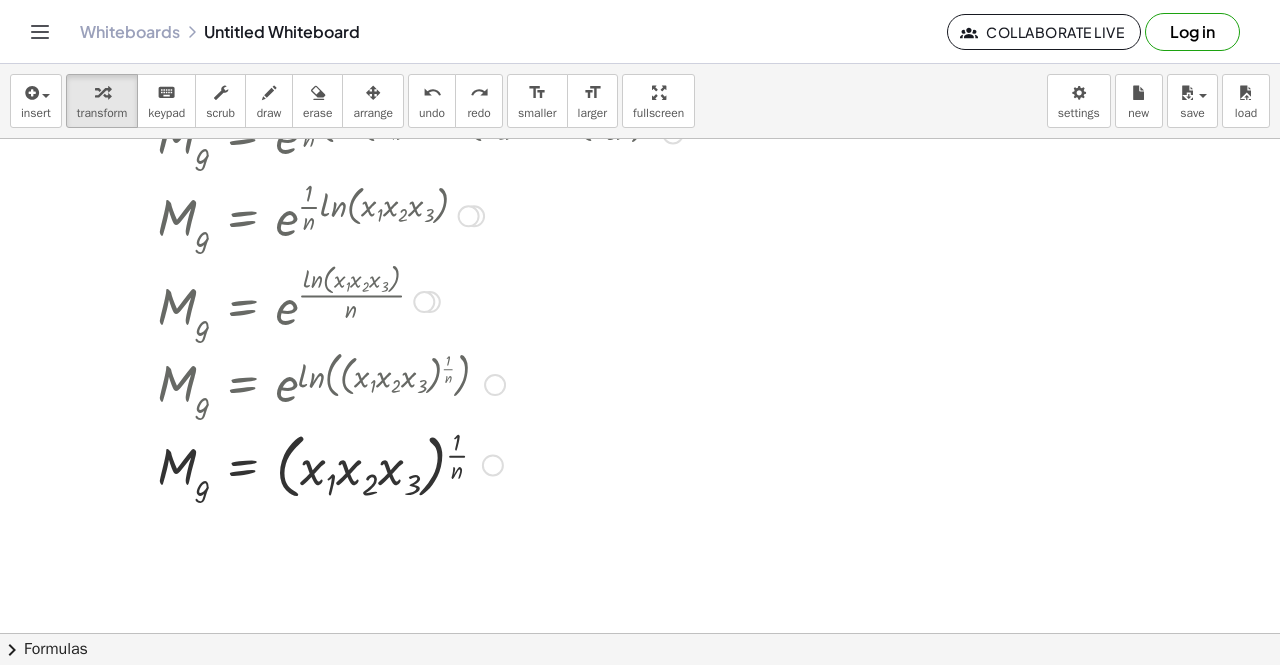 scroll, scrollTop: 0, scrollLeft: 0, axis: both 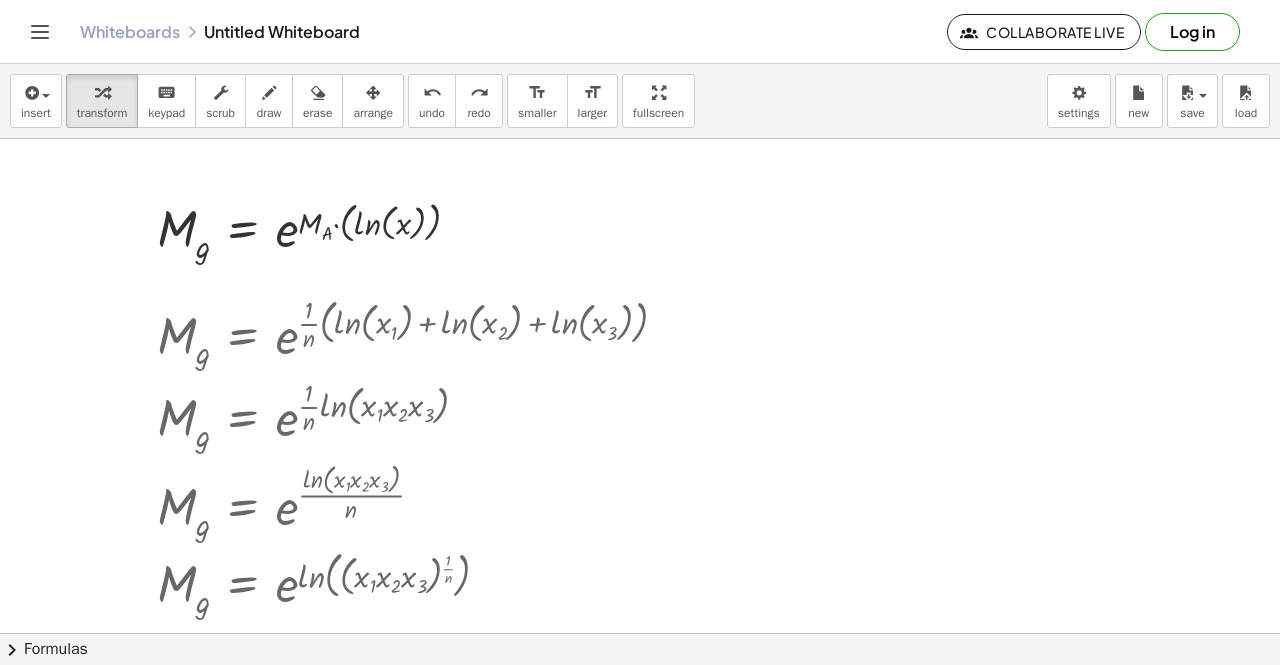 click at bounding box center (640, 634) 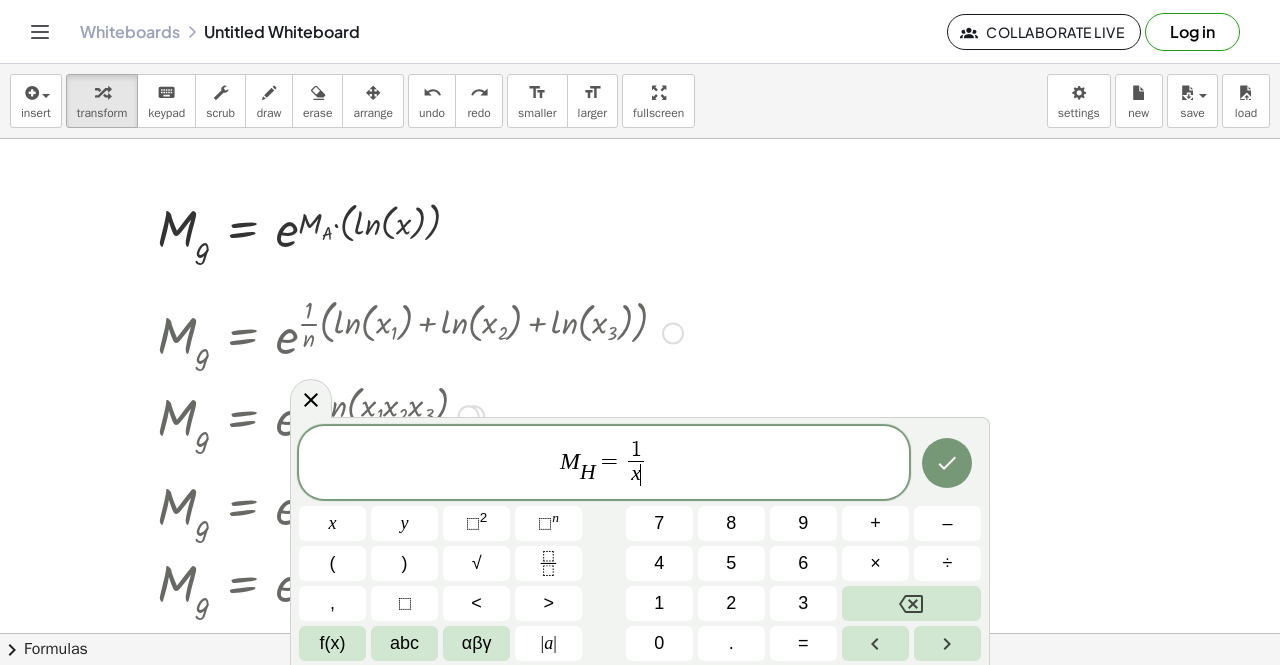 scroll, scrollTop: 100, scrollLeft: 0, axis: vertical 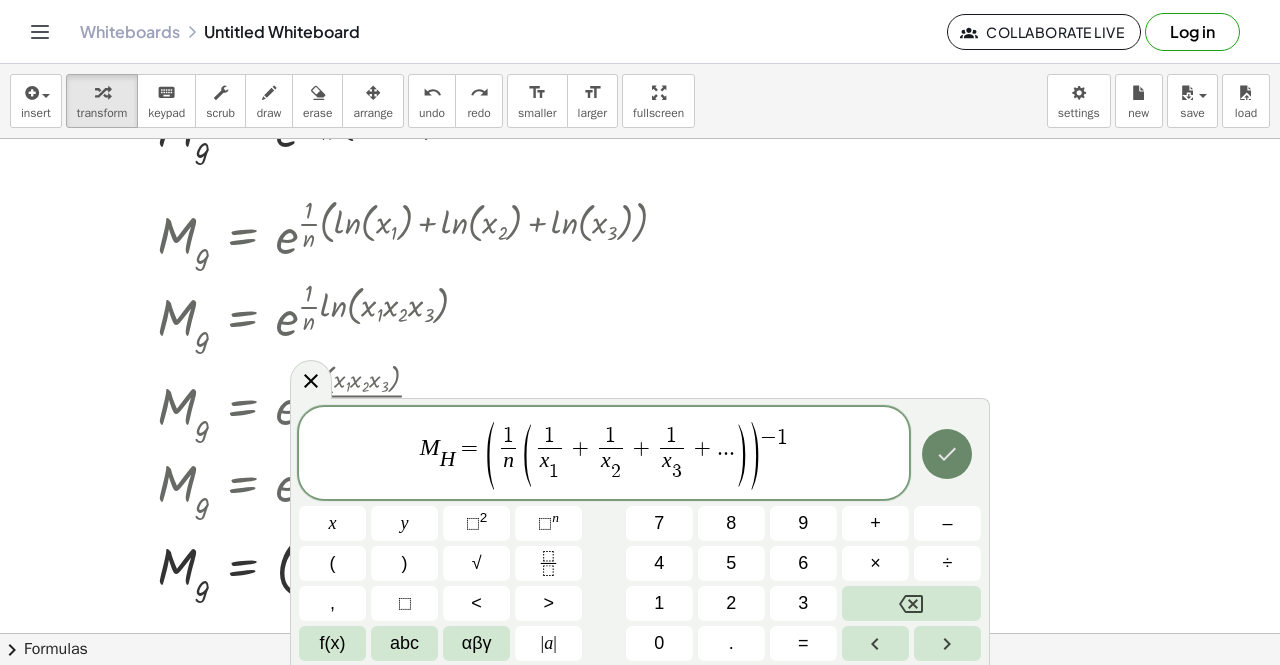 click 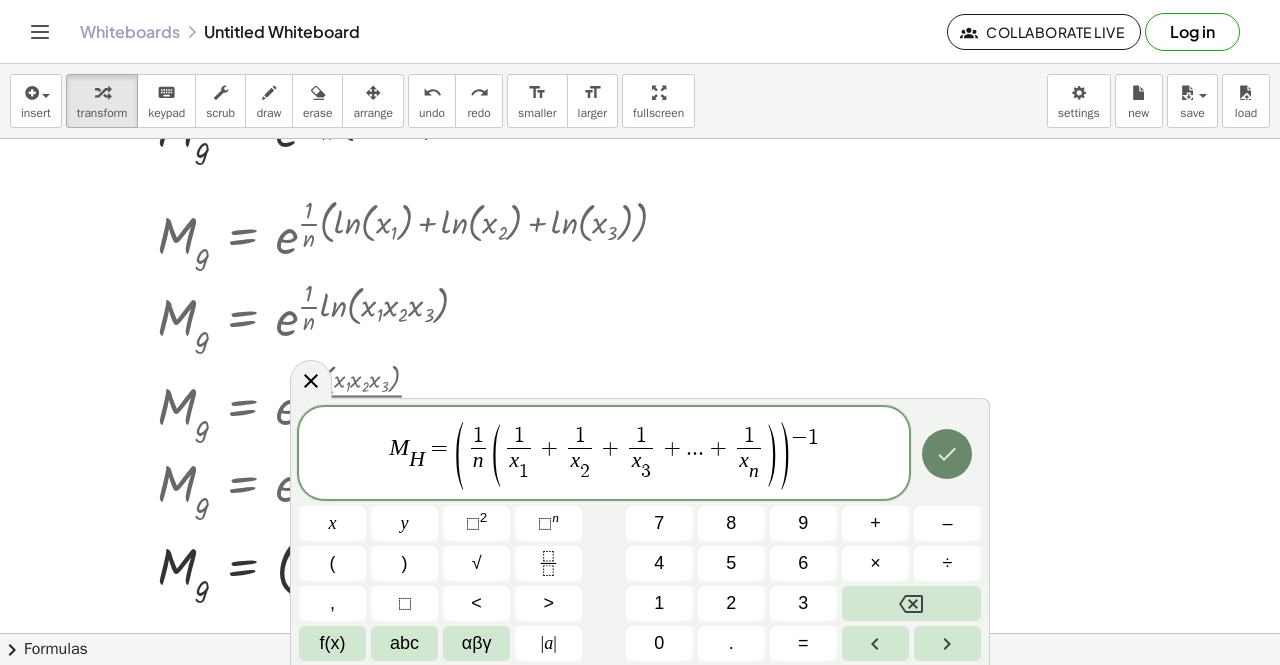 click 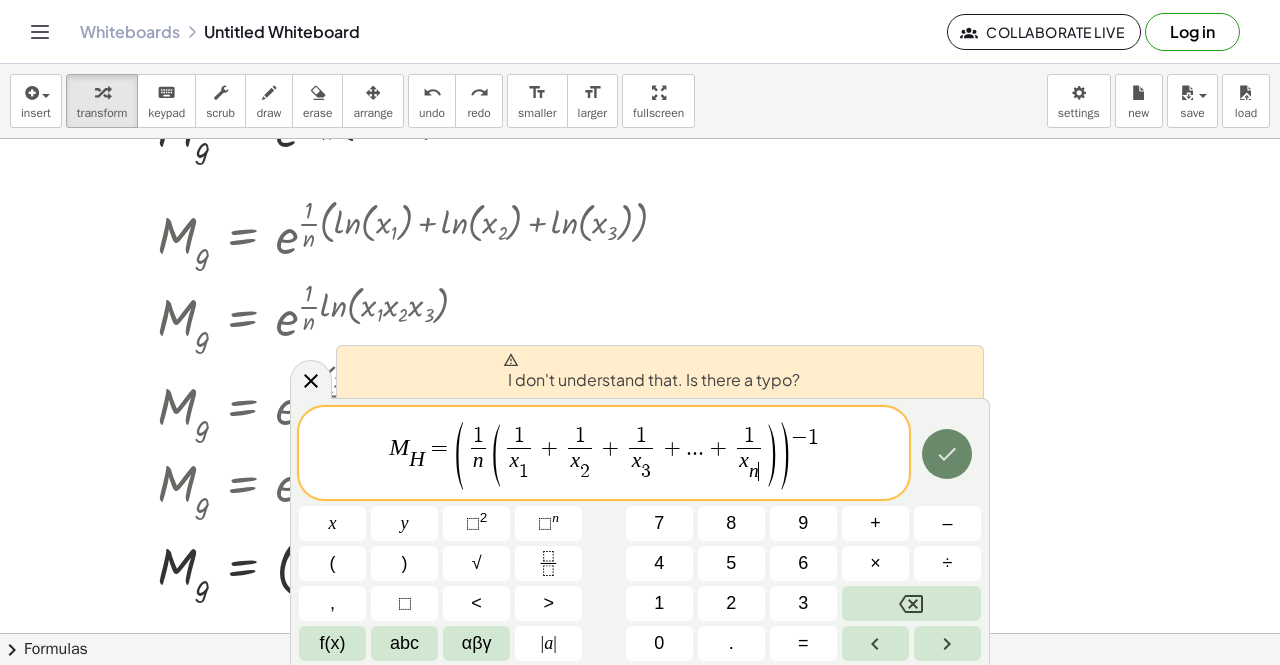 click 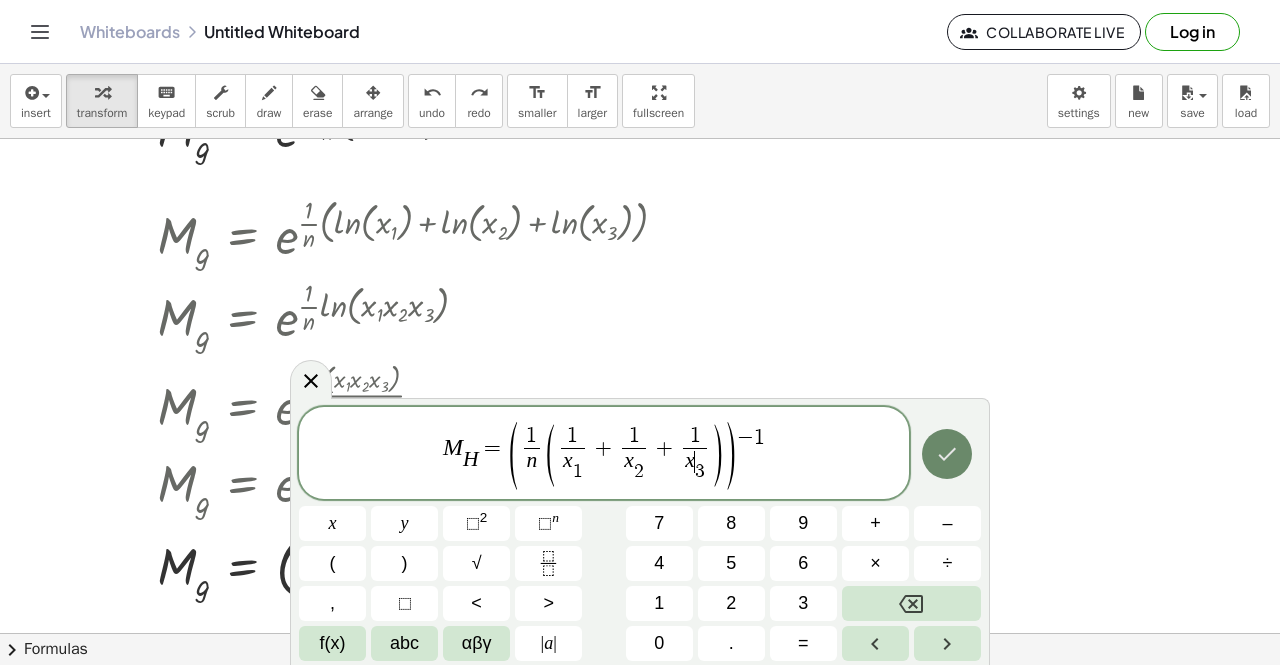 click 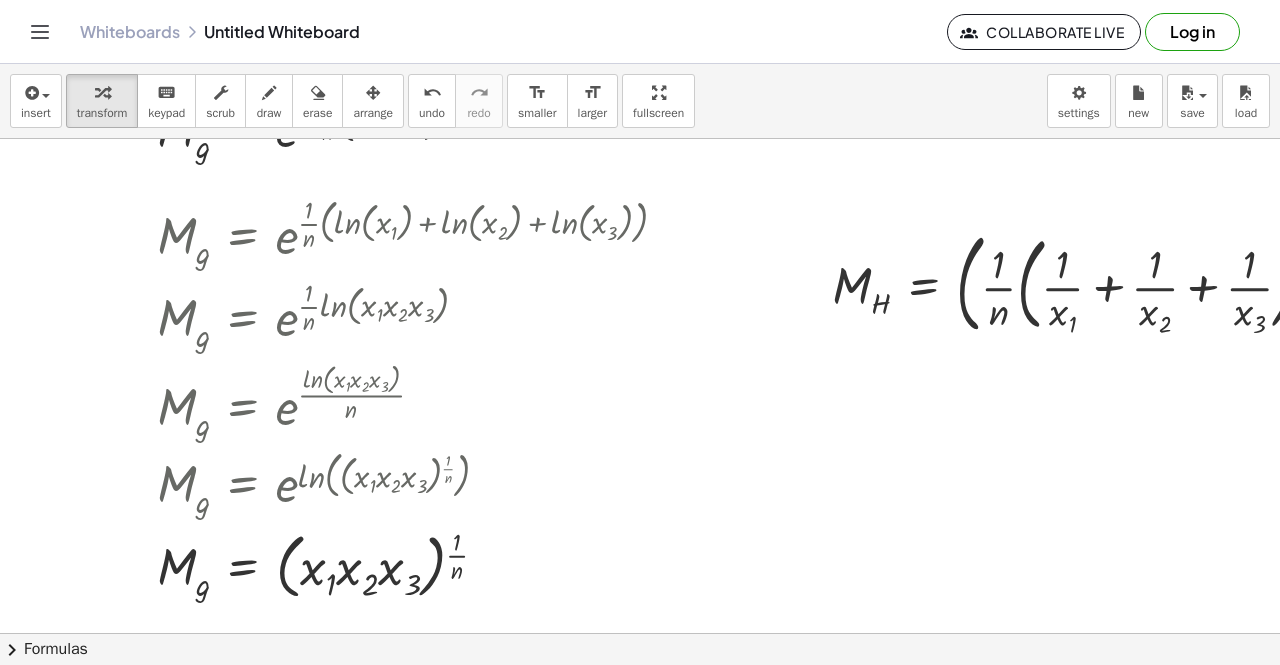scroll, scrollTop: 0, scrollLeft: 0, axis: both 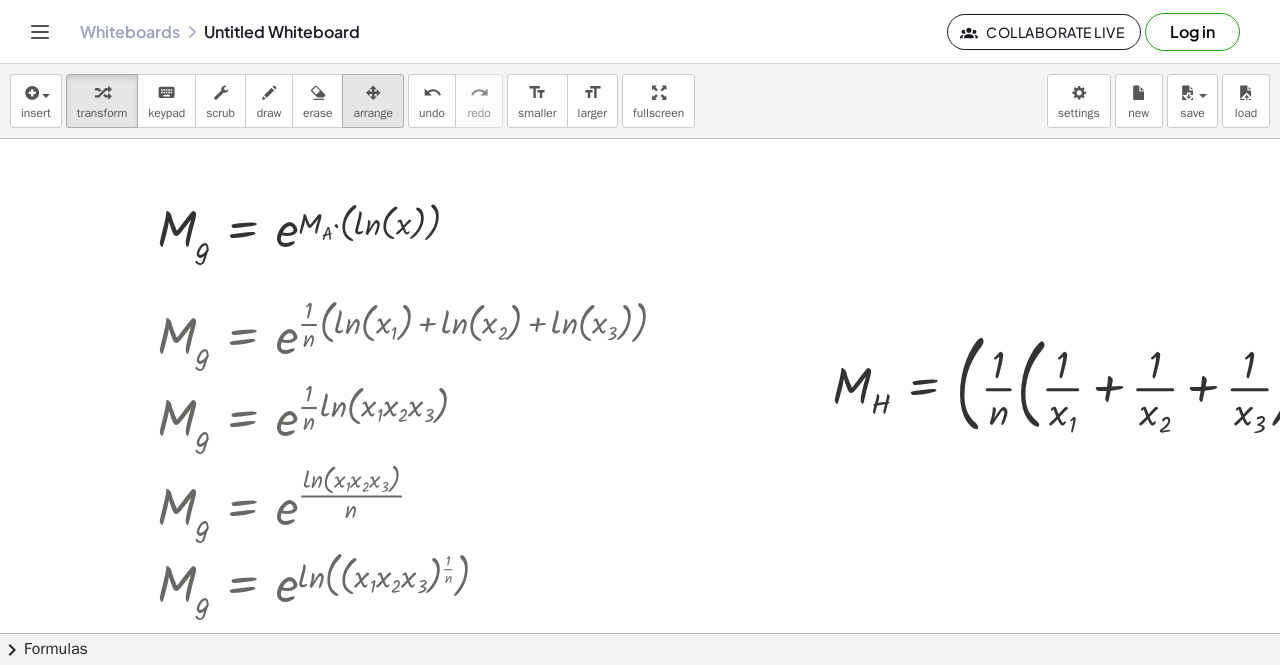 click on "arrange" at bounding box center [373, 113] 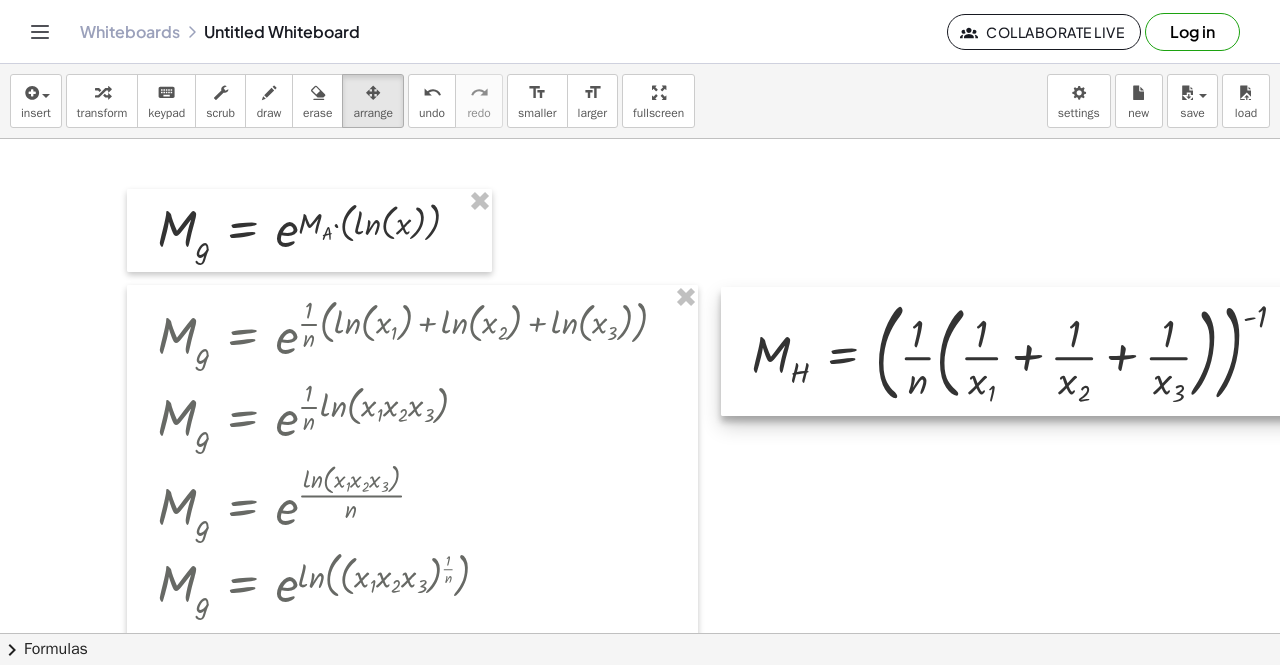 drag, startPoint x: 882, startPoint y: 371, endPoint x: 824, endPoint y: 354, distance: 60.440052 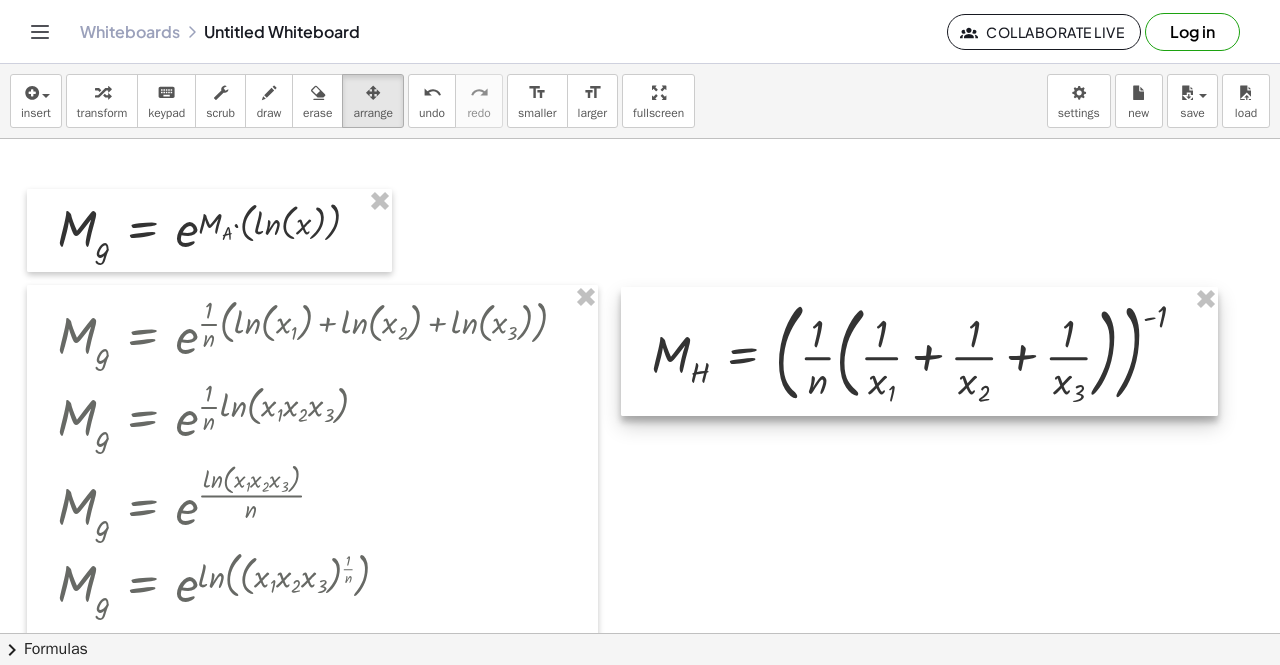 scroll, scrollTop: 0, scrollLeft: 139, axis: horizontal 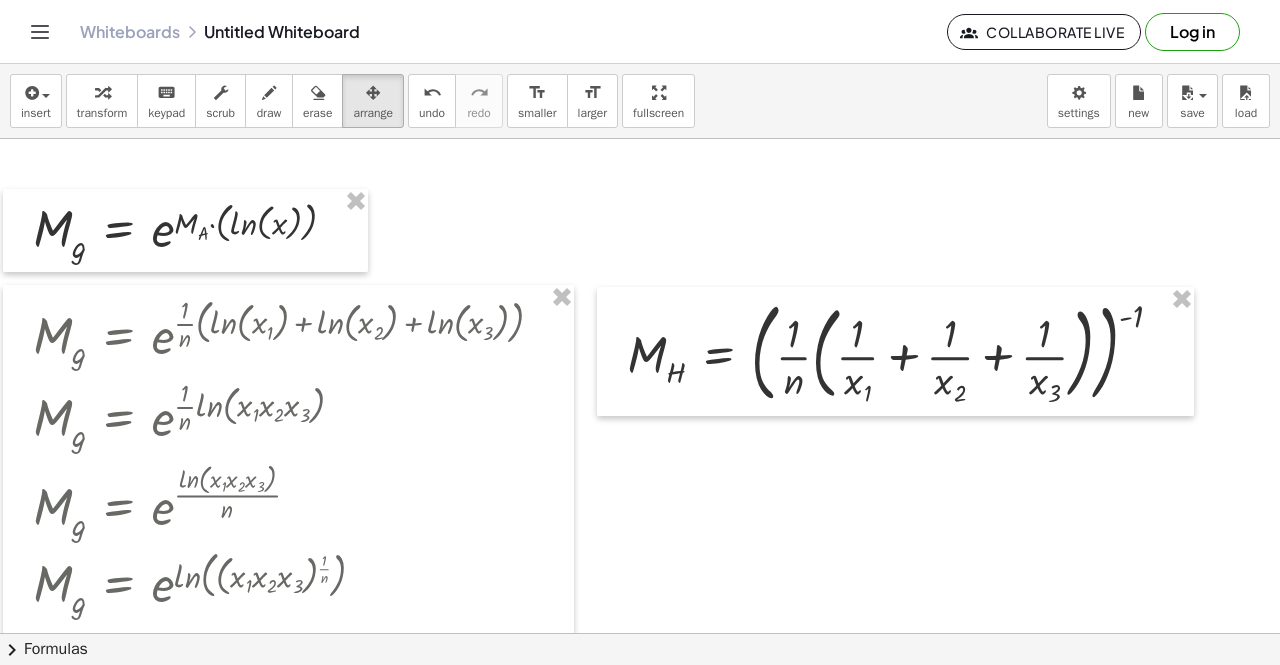 click at bounding box center [578, 634] 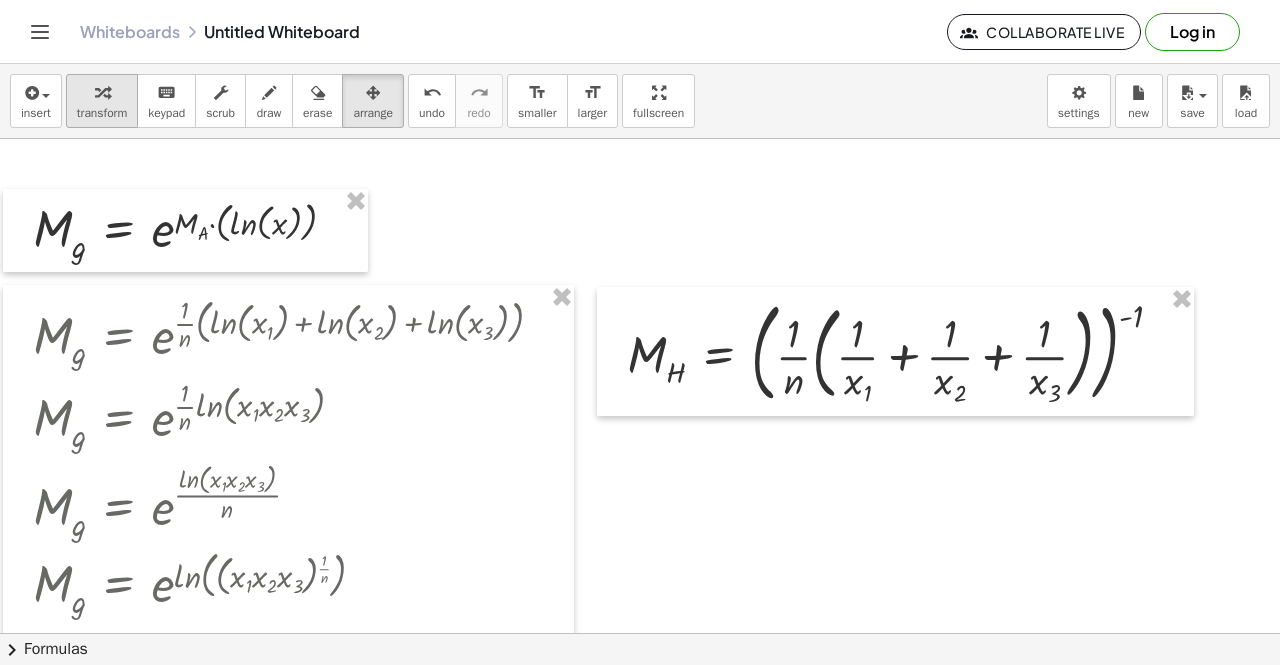 click at bounding box center (102, 92) 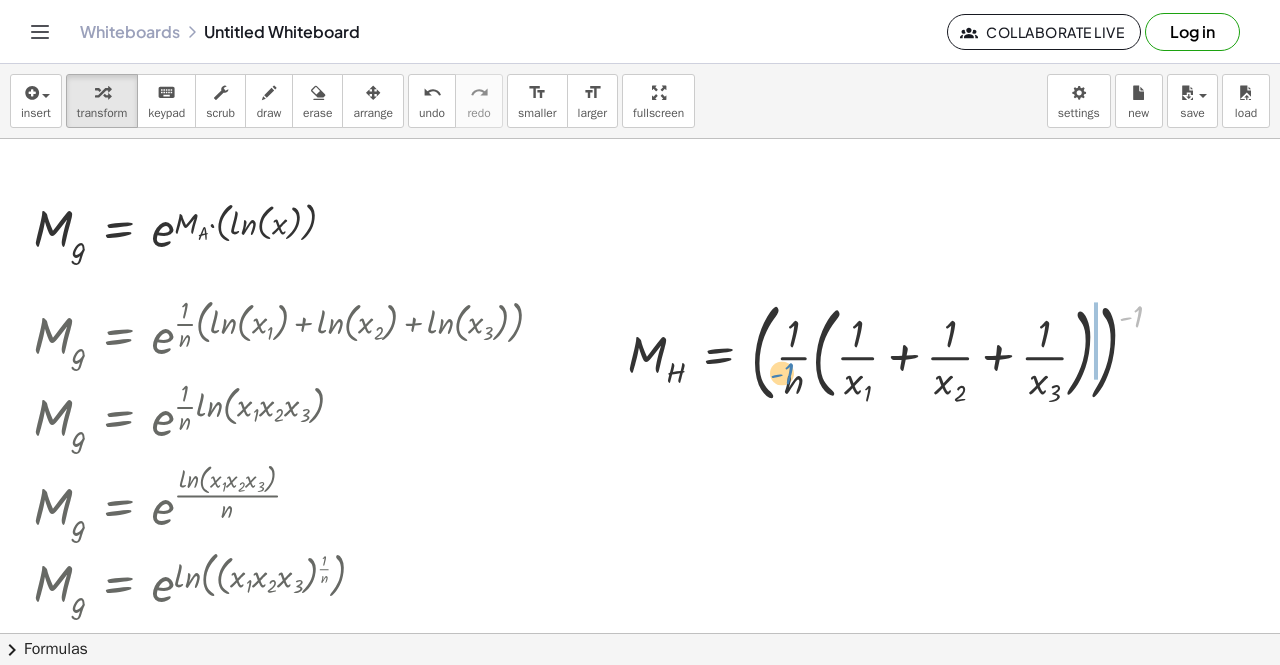 drag, startPoint x: 1121, startPoint y: 318, endPoint x: 772, endPoint y: 375, distance: 353.62408 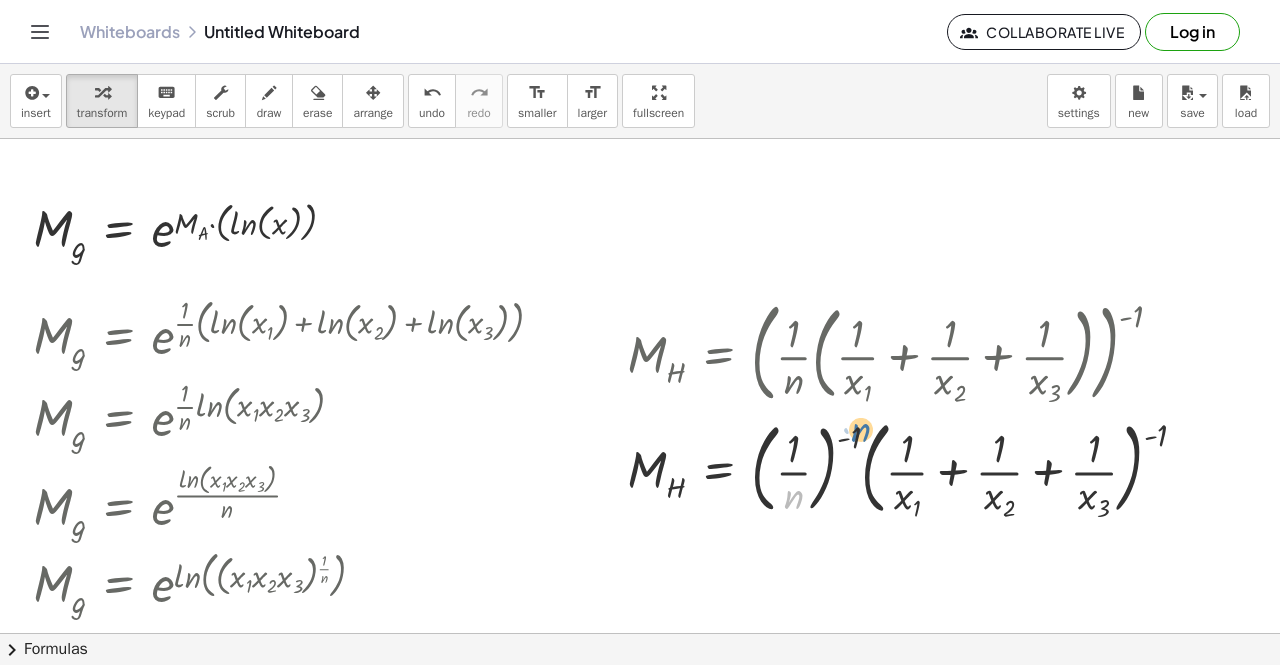 drag, startPoint x: 782, startPoint y: 495, endPoint x: 850, endPoint y: 427, distance: 96.16652 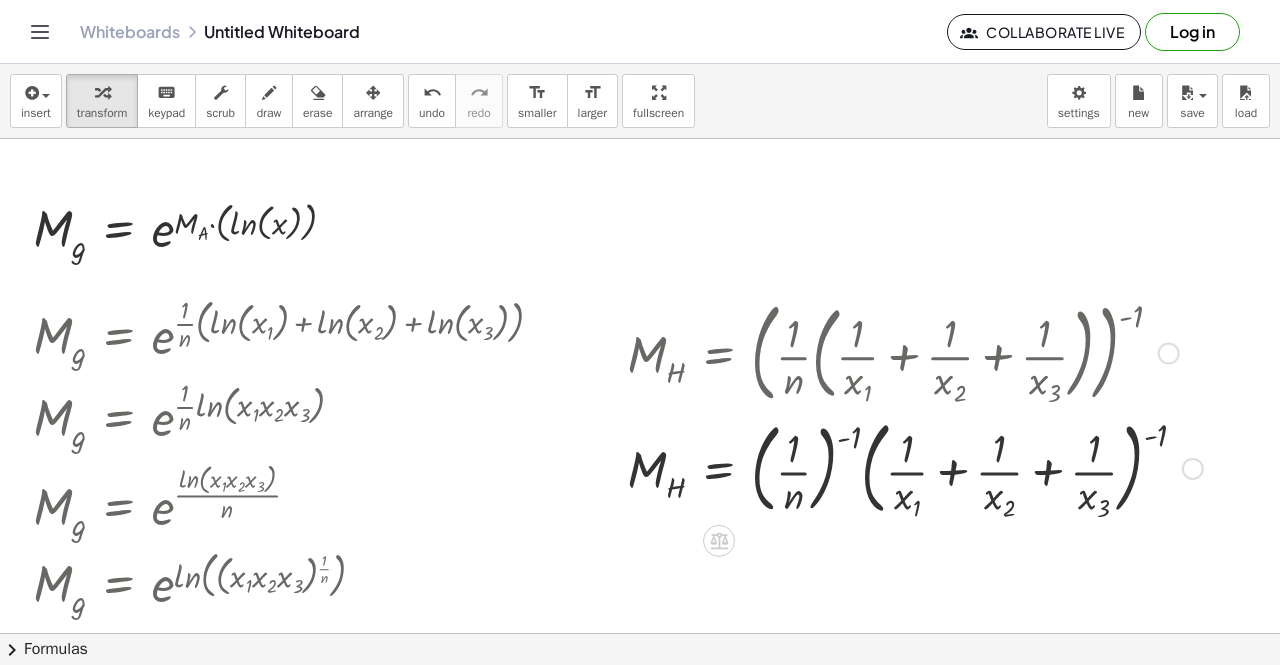 click at bounding box center (915, 467) 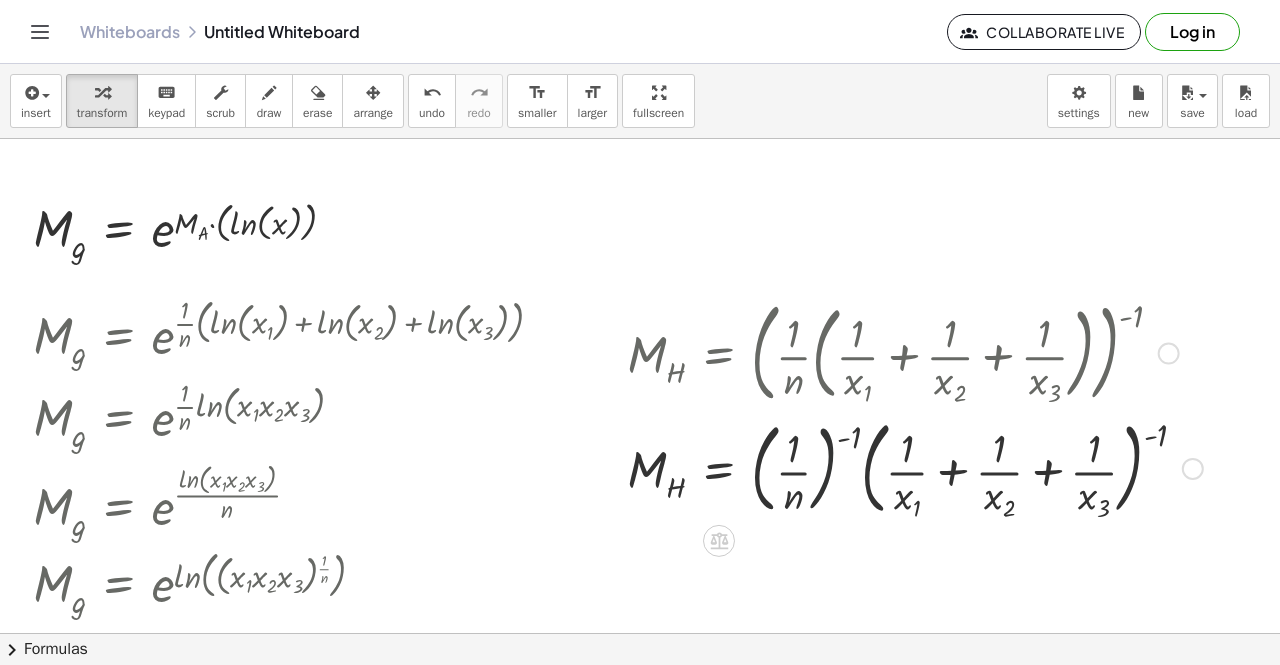 click at bounding box center [915, 467] 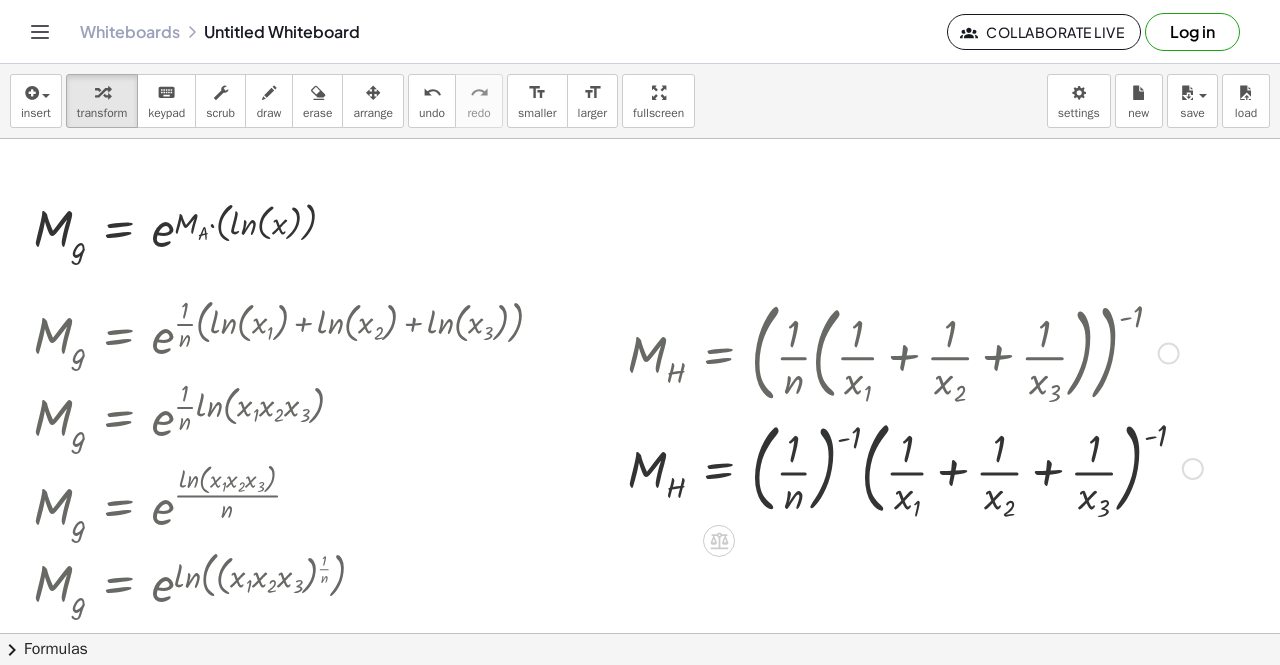 click at bounding box center (915, 467) 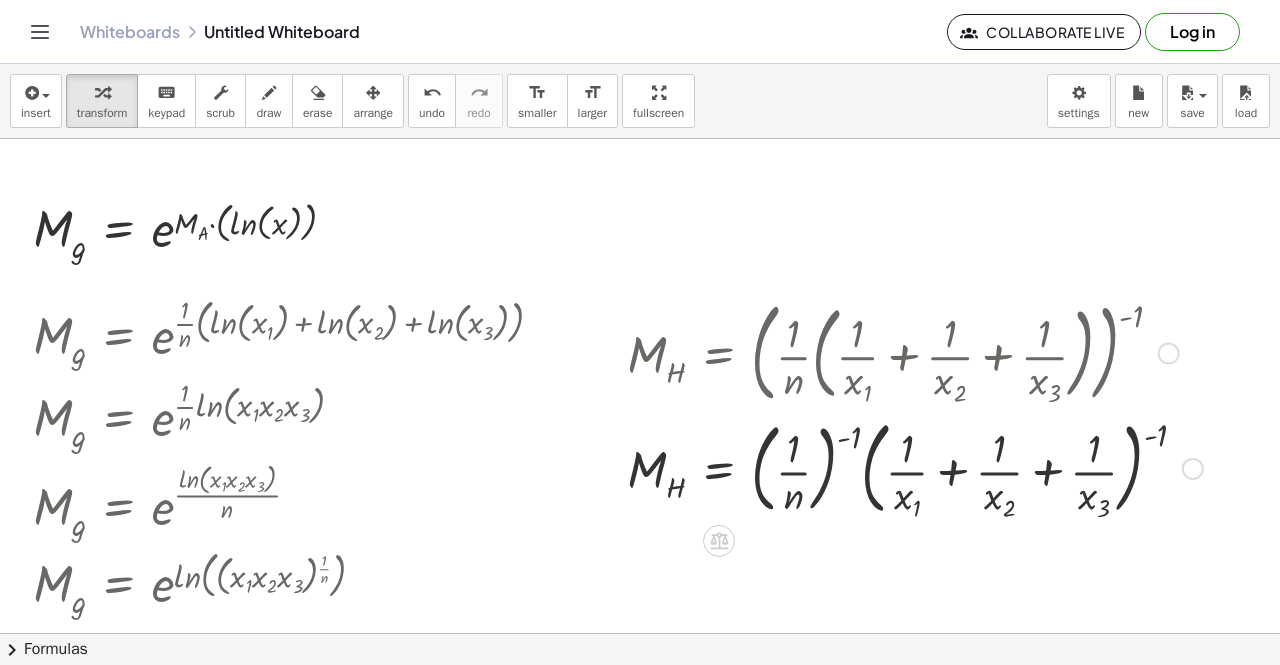click at bounding box center [915, 467] 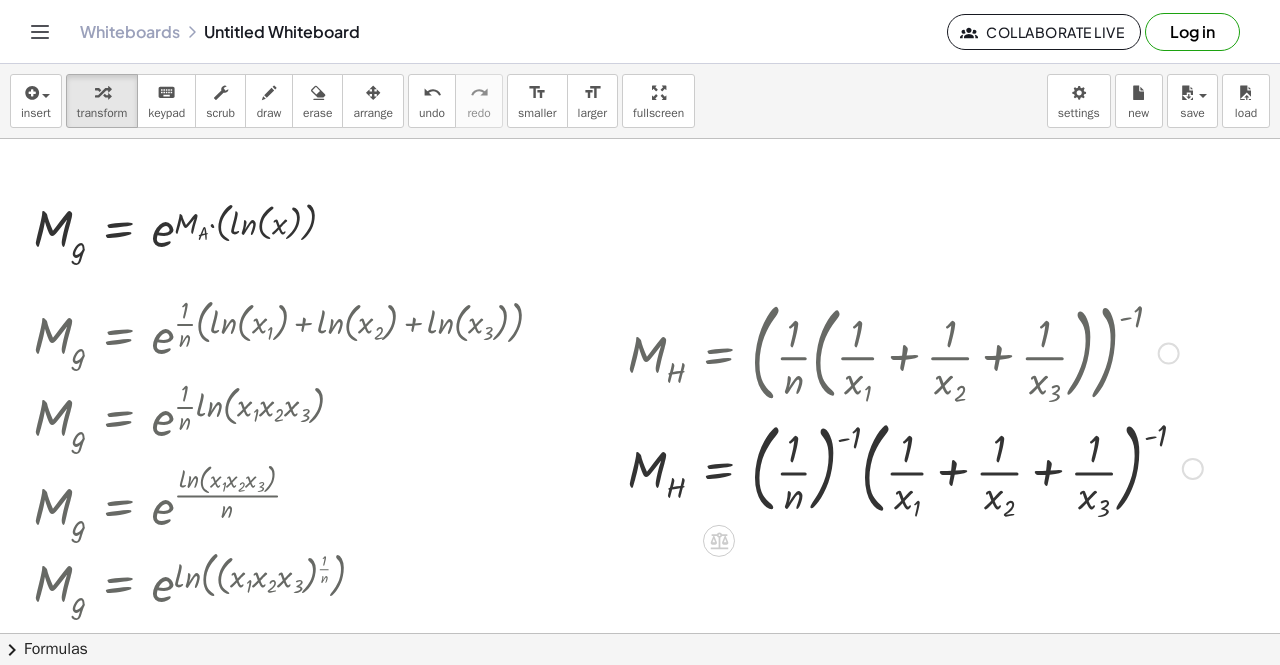 click at bounding box center [915, 467] 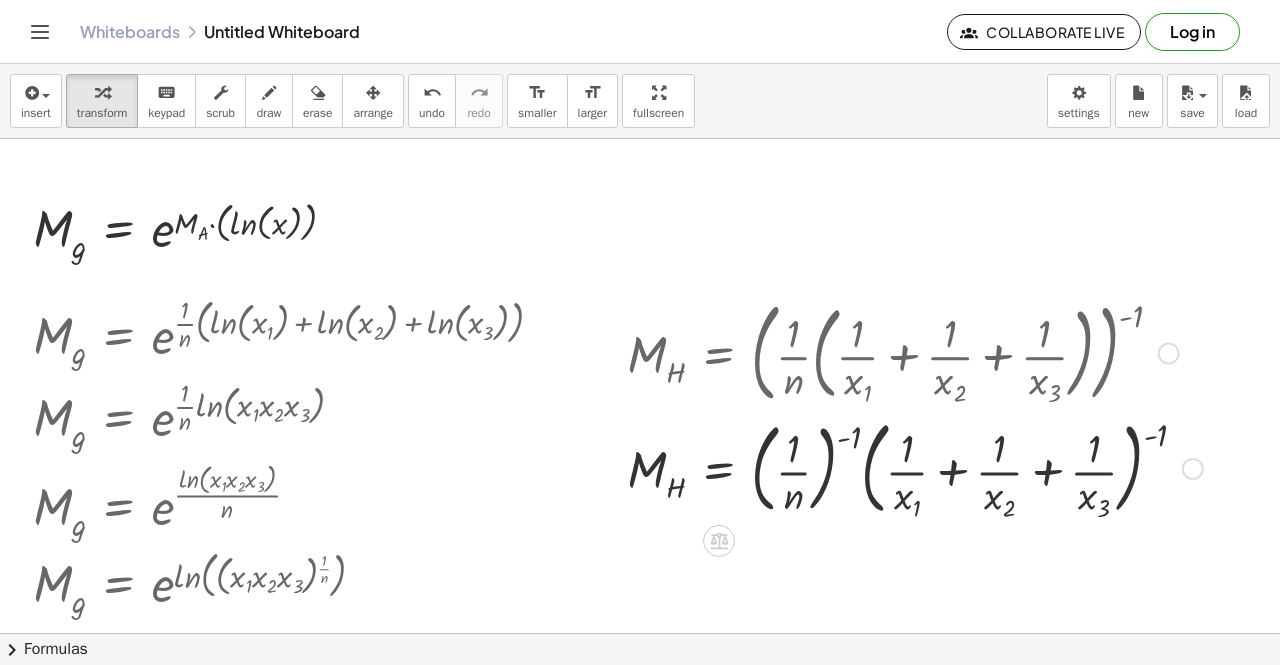 click at bounding box center (915, 467) 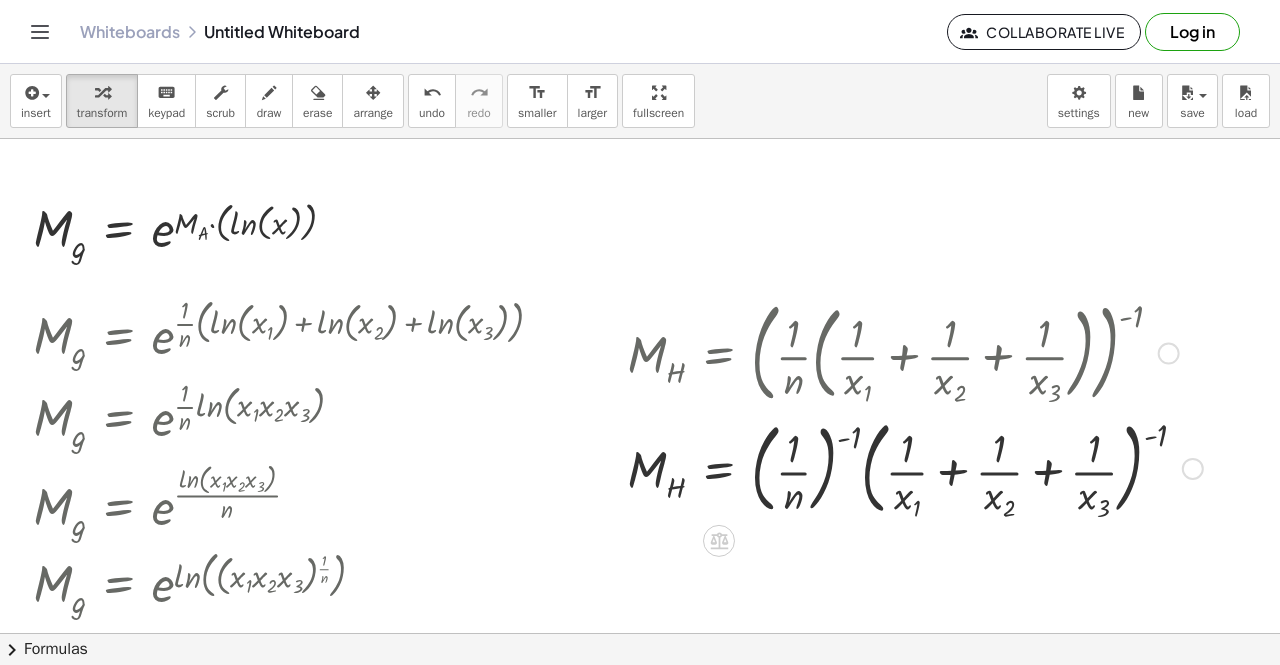 click at bounding box center [915, 467] 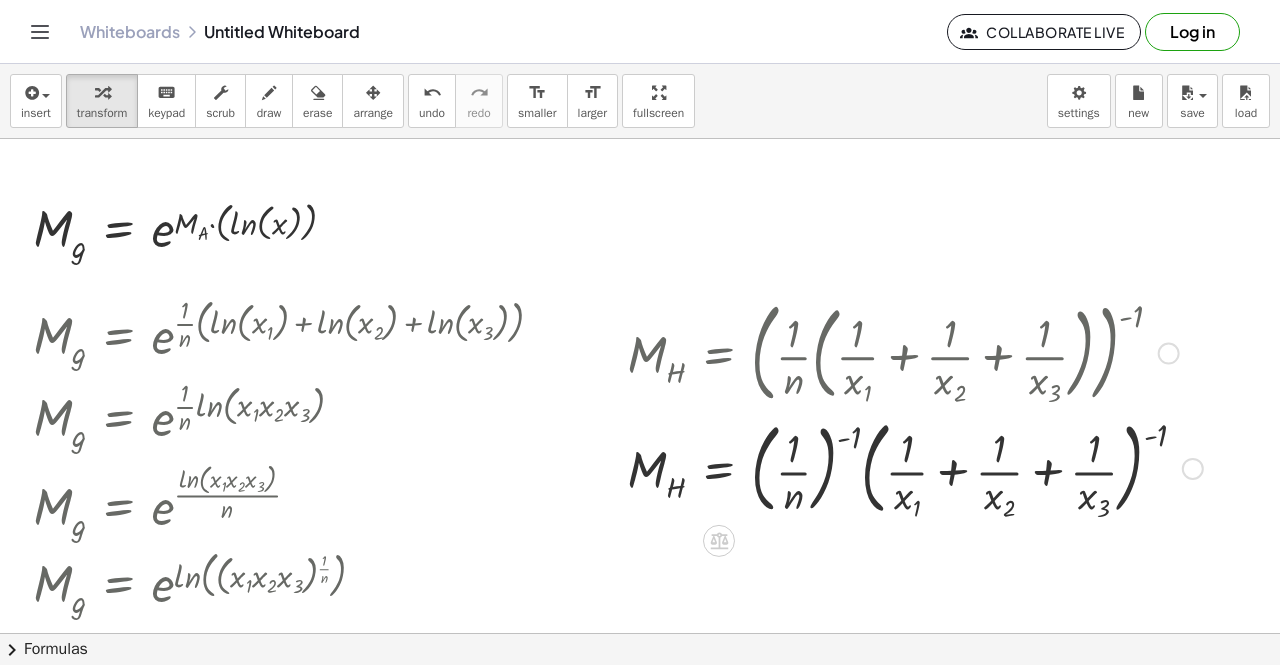 click at bounding box center (915, 467) 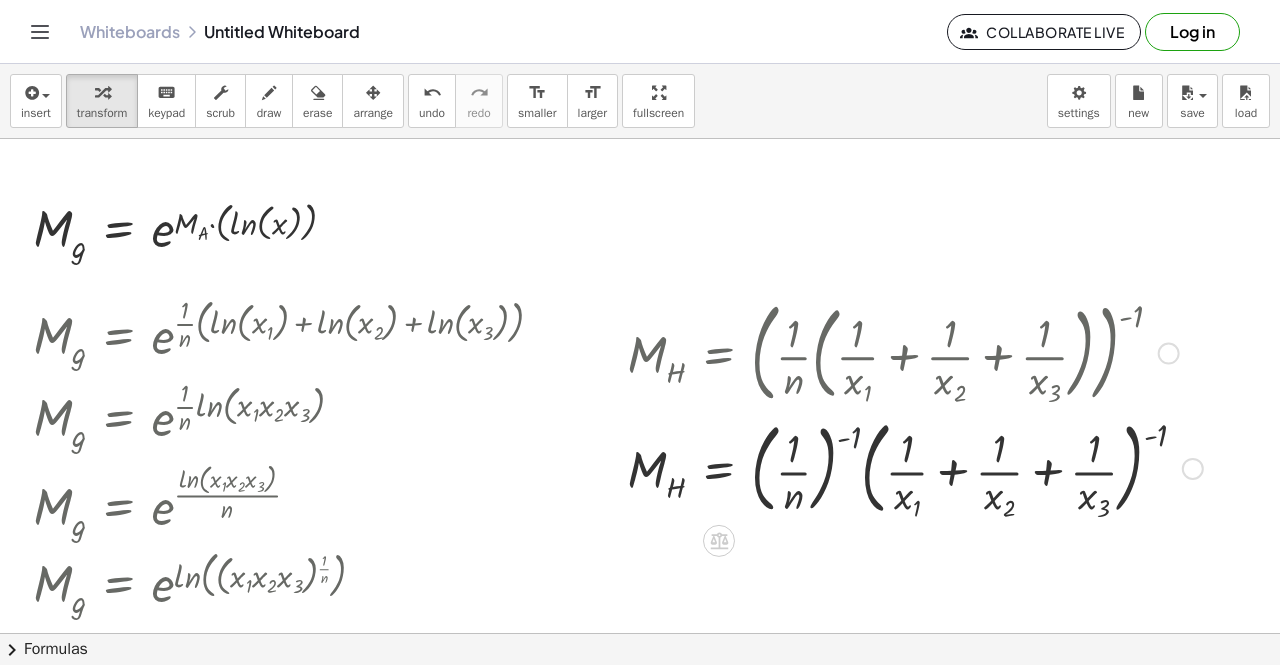 click at bounding box center (915, 467) 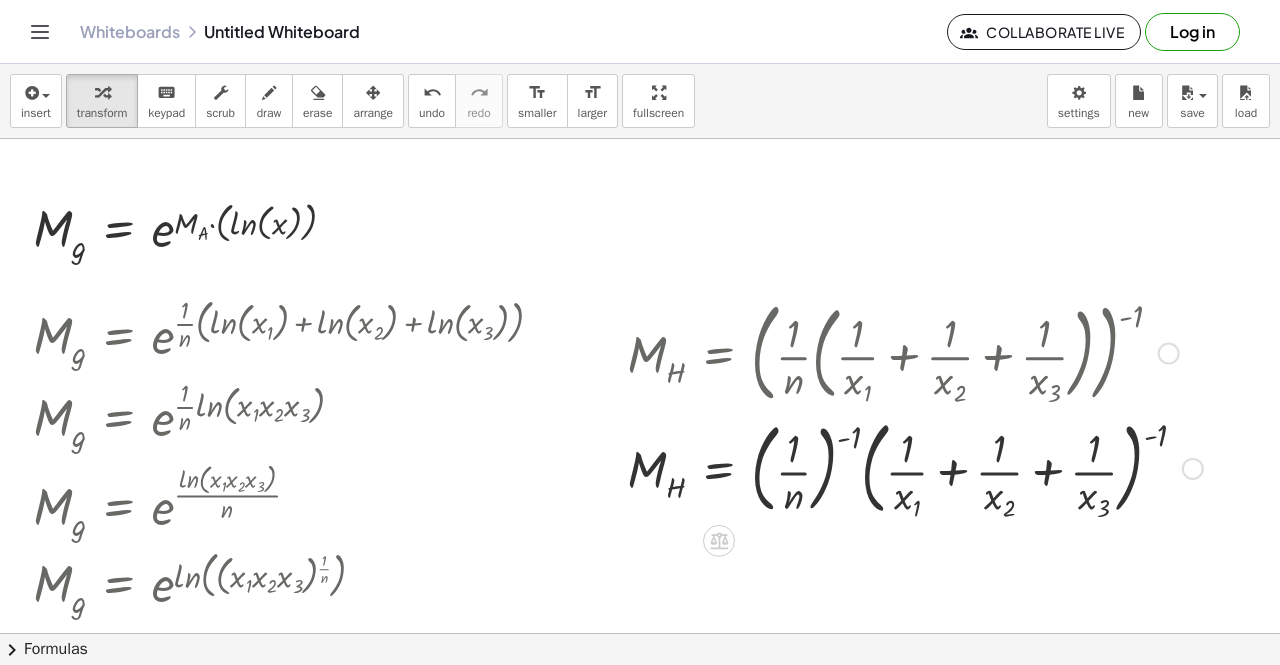 click at bounding box center [915, 467] 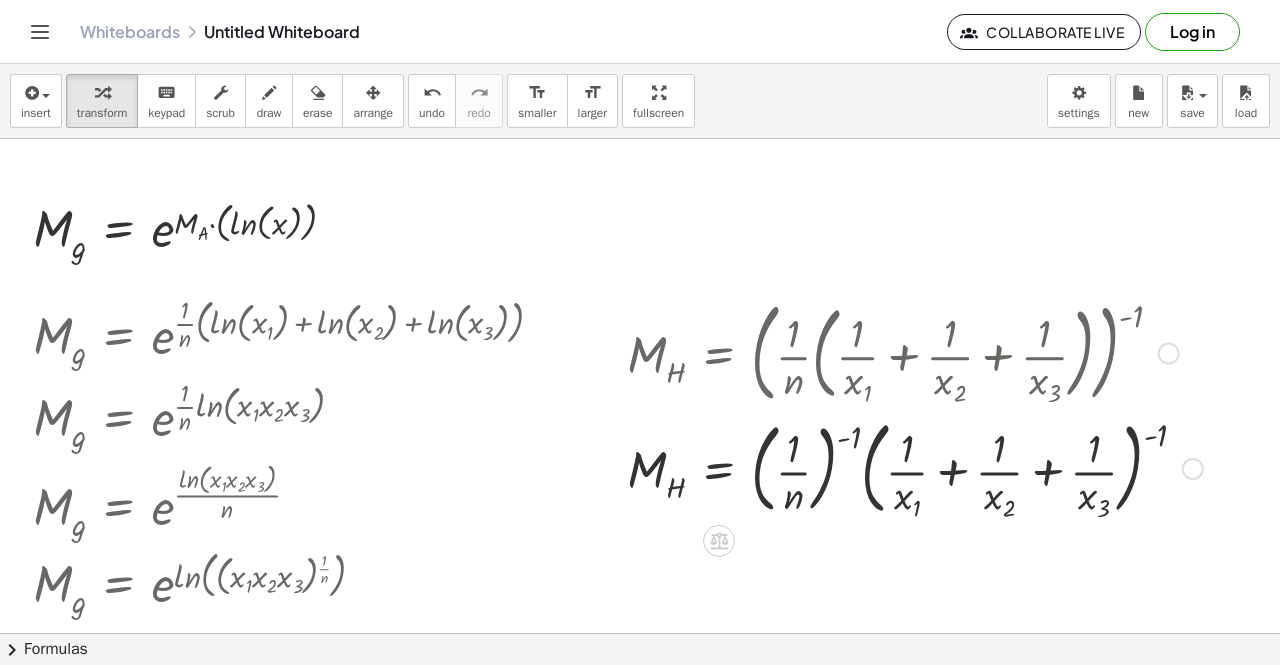 click at bounding box center (915, 467) 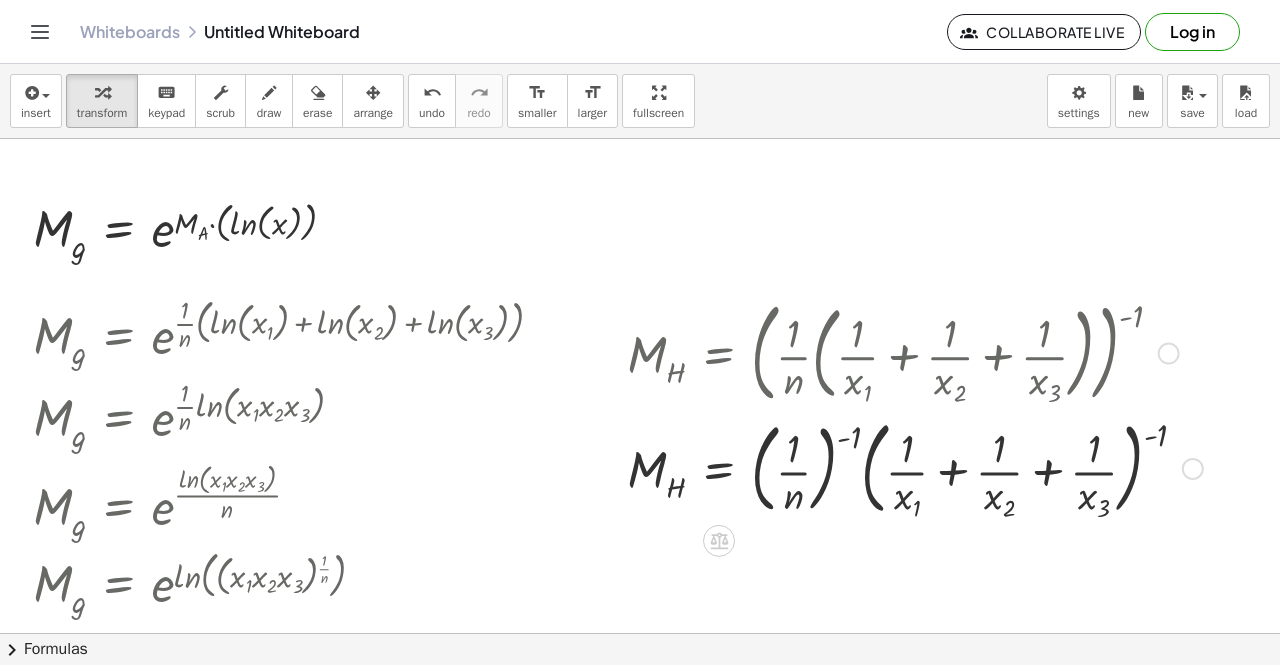 click at bounding box center [915, 467] 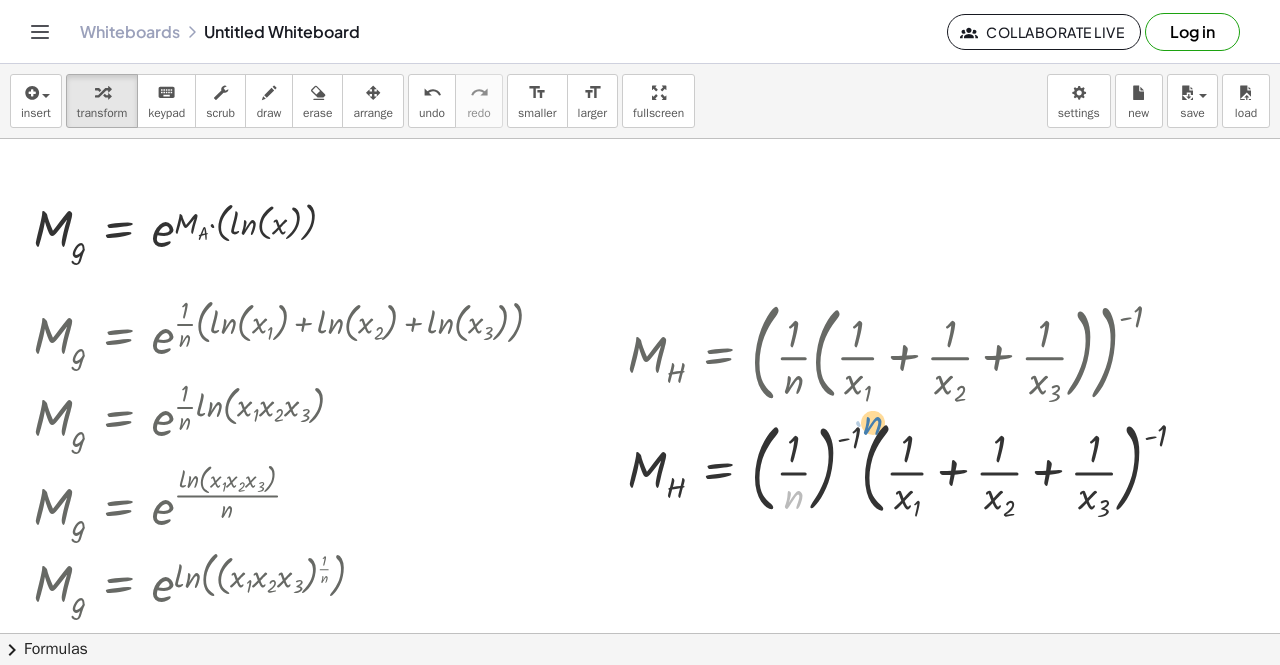 drag, startPoint x: 782, startPoint y: 498, endPoint x: 804, endPoint y: 444, distance: 58.30952 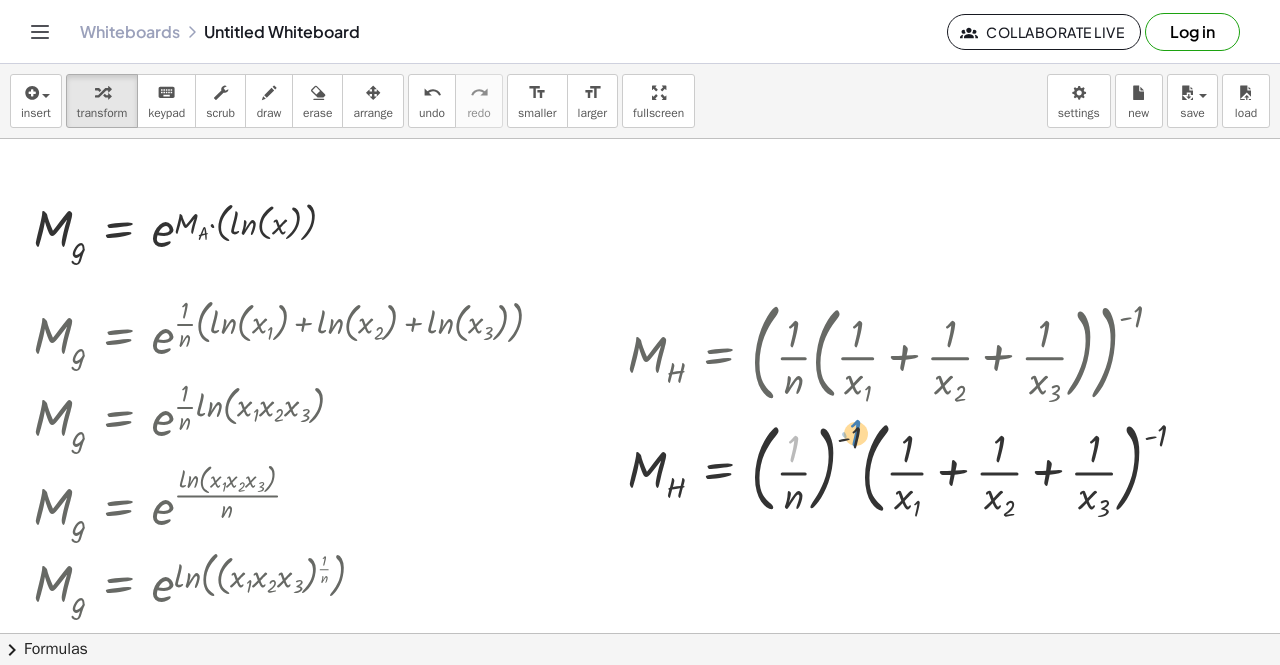 drag, startPoint x: 776, startPoint y: 453, endPoint x: 838, endPoint y: 437, distance: 64.03124 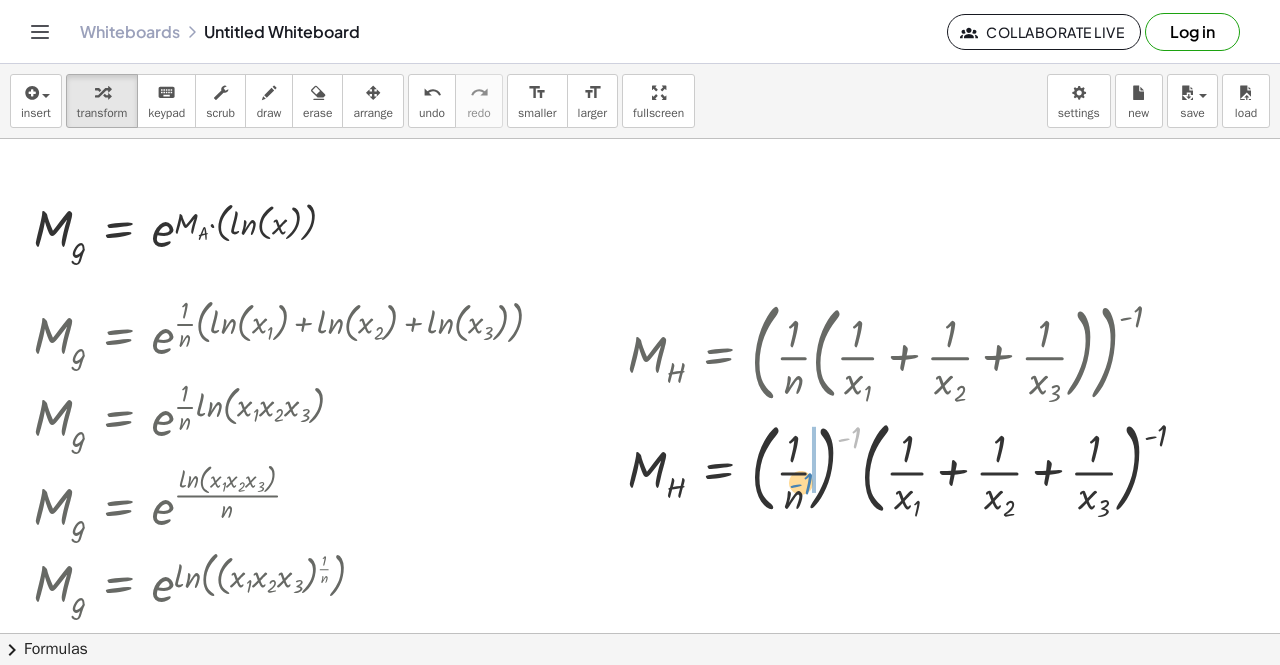 drag, startPoint x: 836, startPoint y: 439, endPoint x: 790, endPoint y: 483, distance: 63.655323 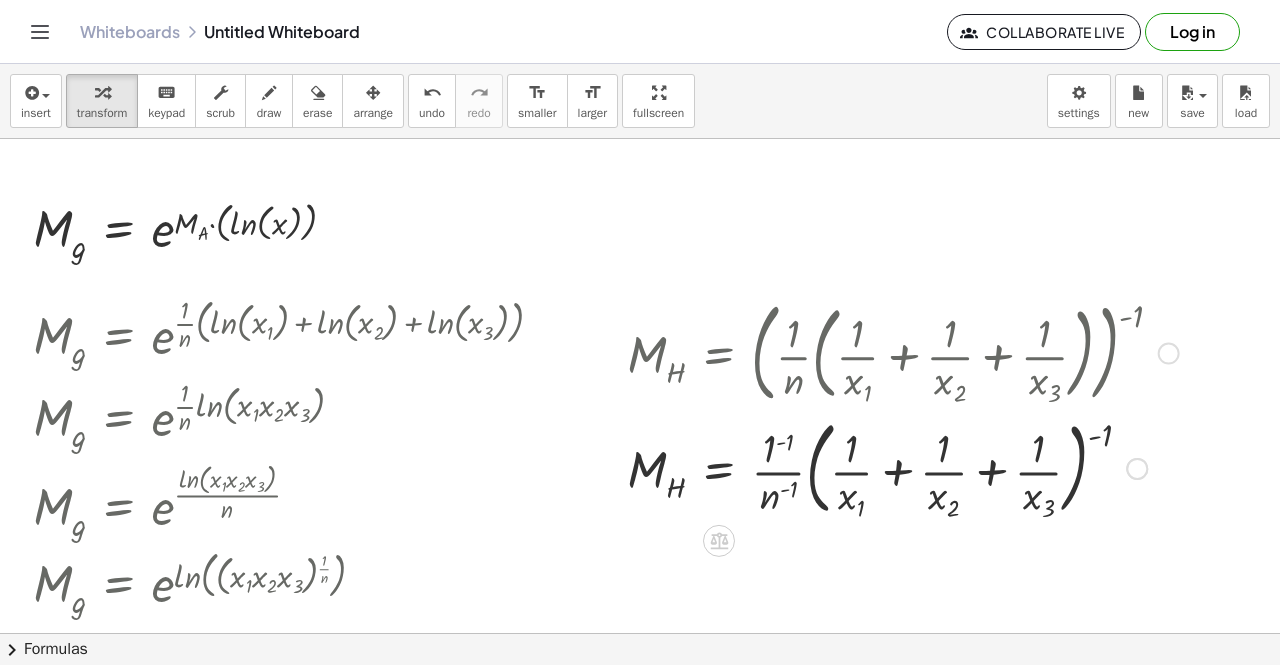 click at bounding box center (903, 467) 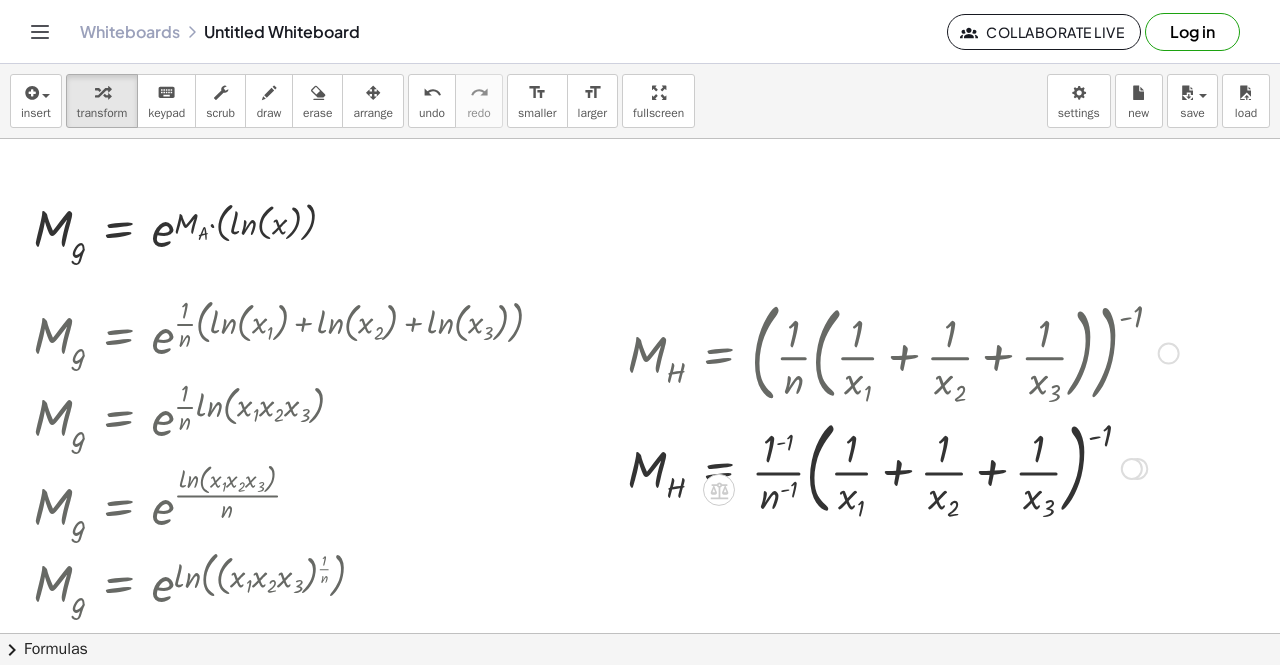 click at bounding box center (903, 467) 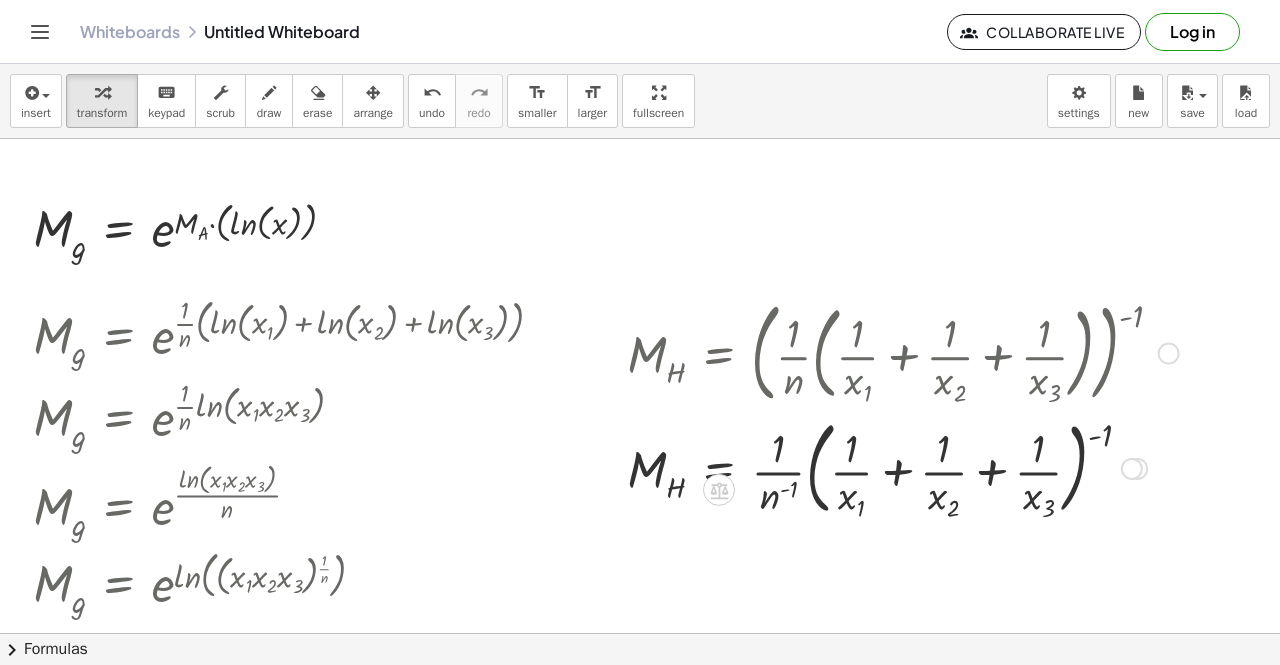 click at bounding box center [903, 467] 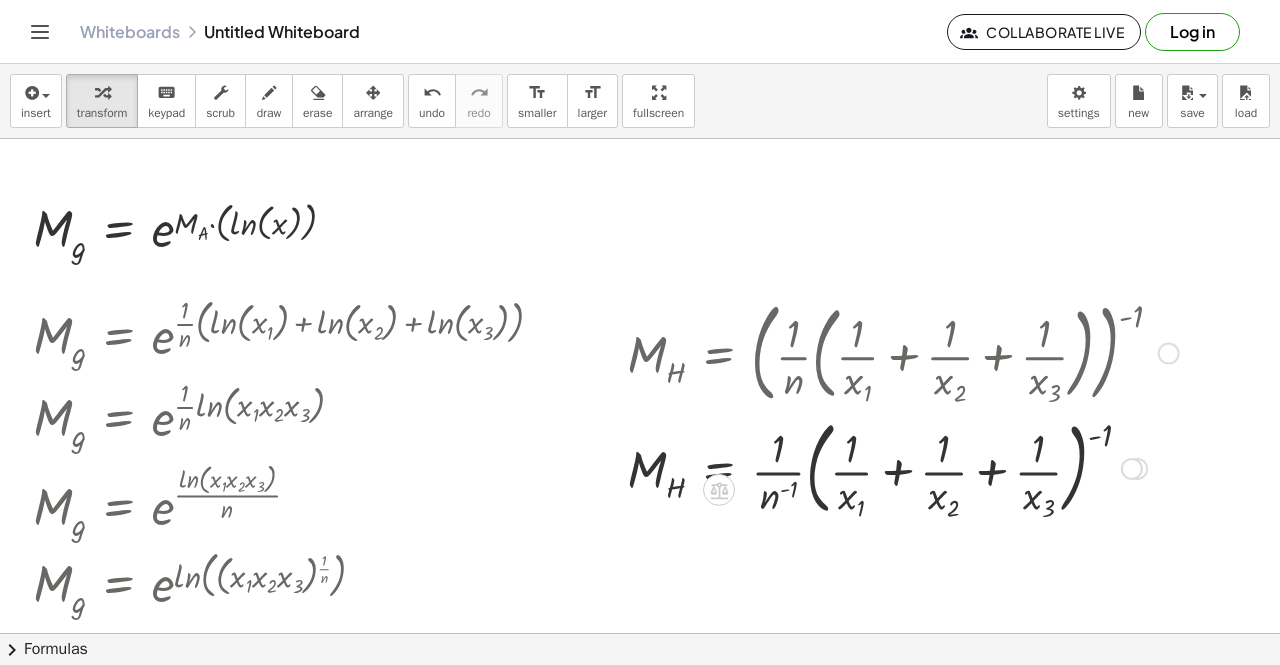click at bounding box center (903, 467) 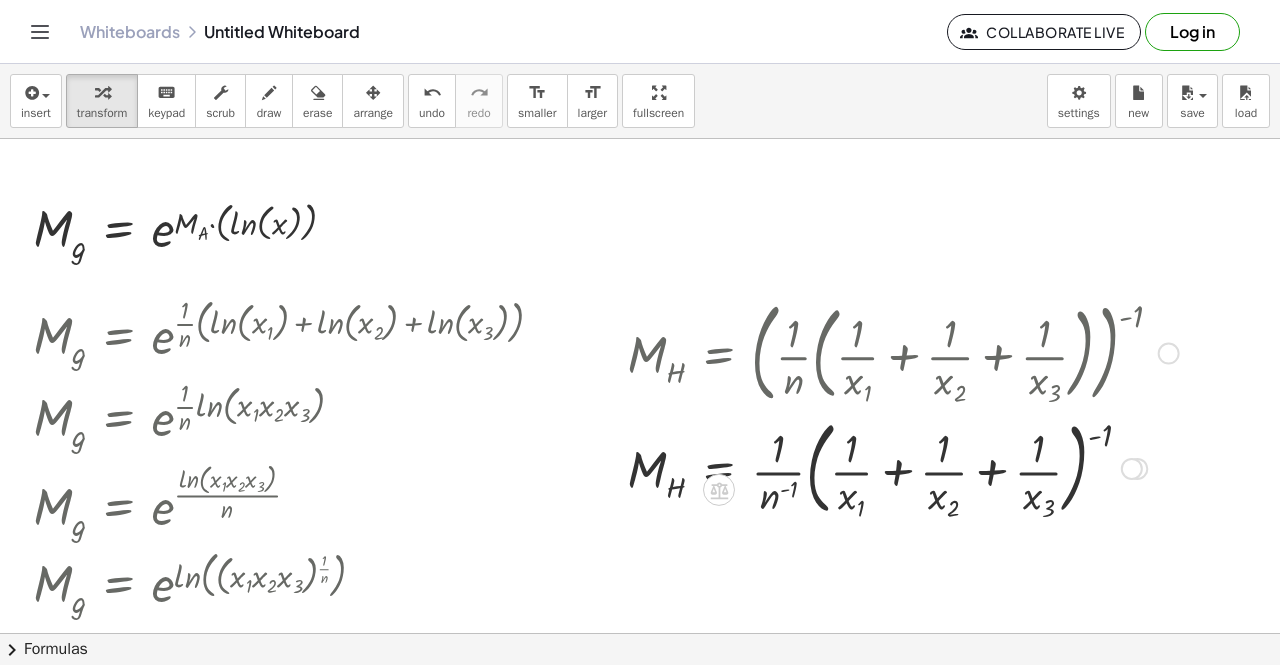 click at bounding box center [903, 467] 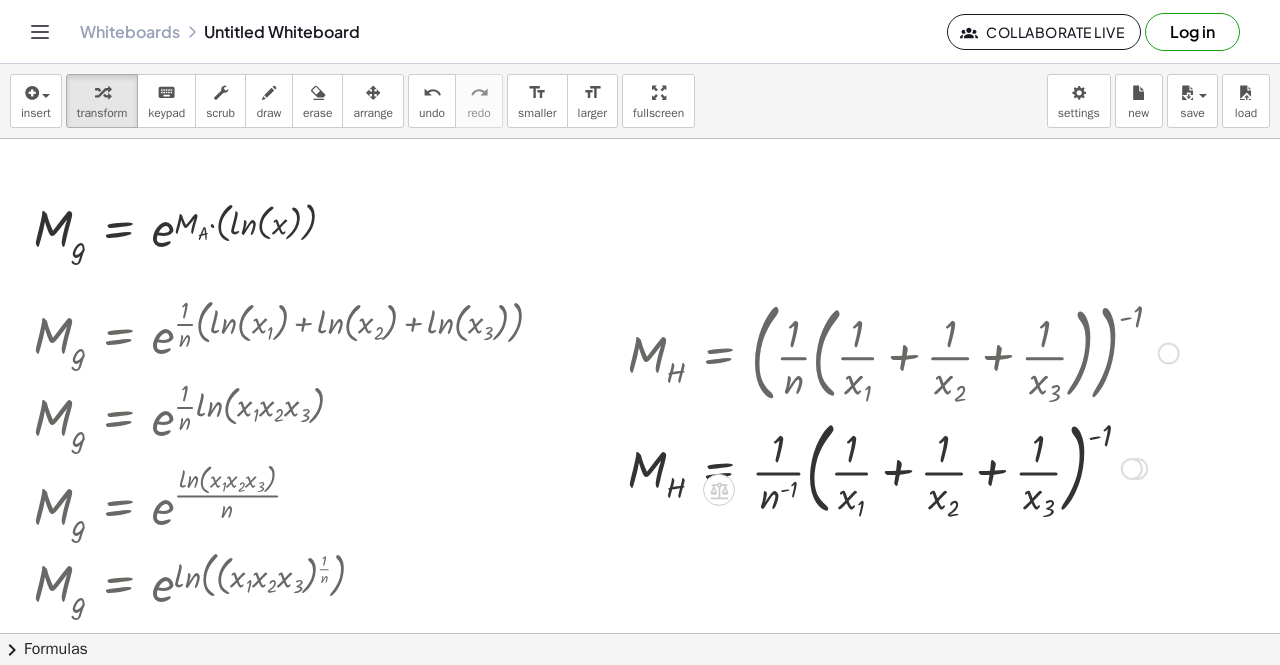 click at bounding box center [903, 467] 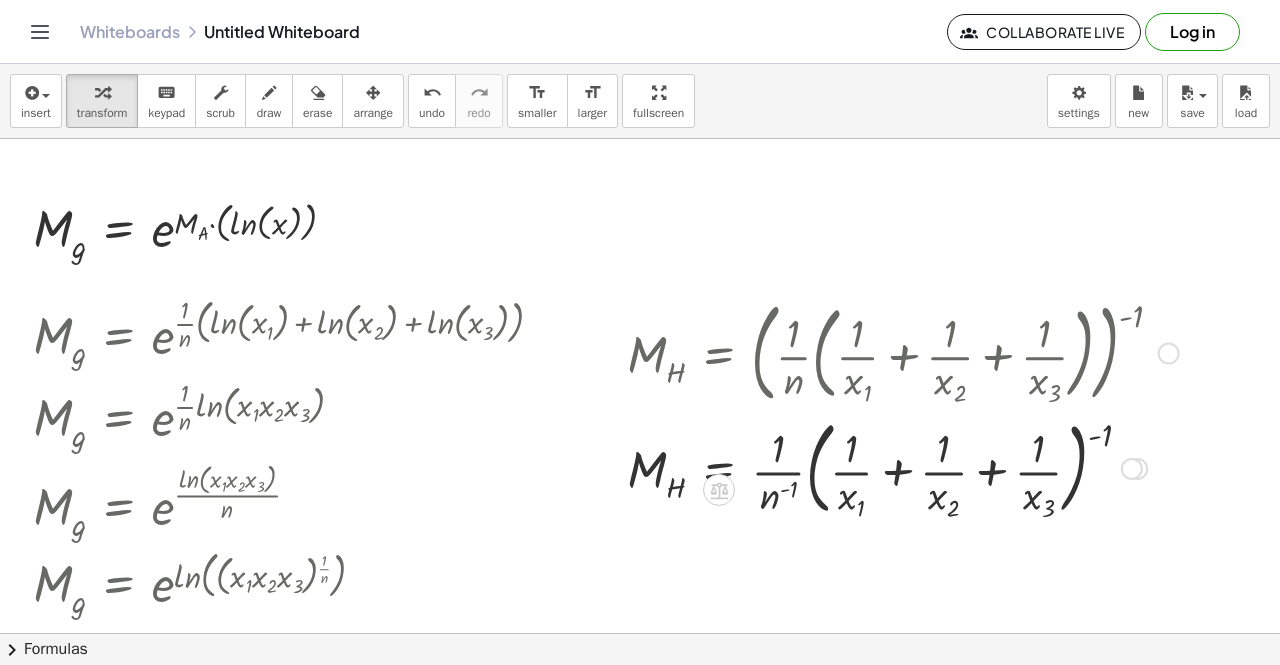 click at bounding box center (903, 467) 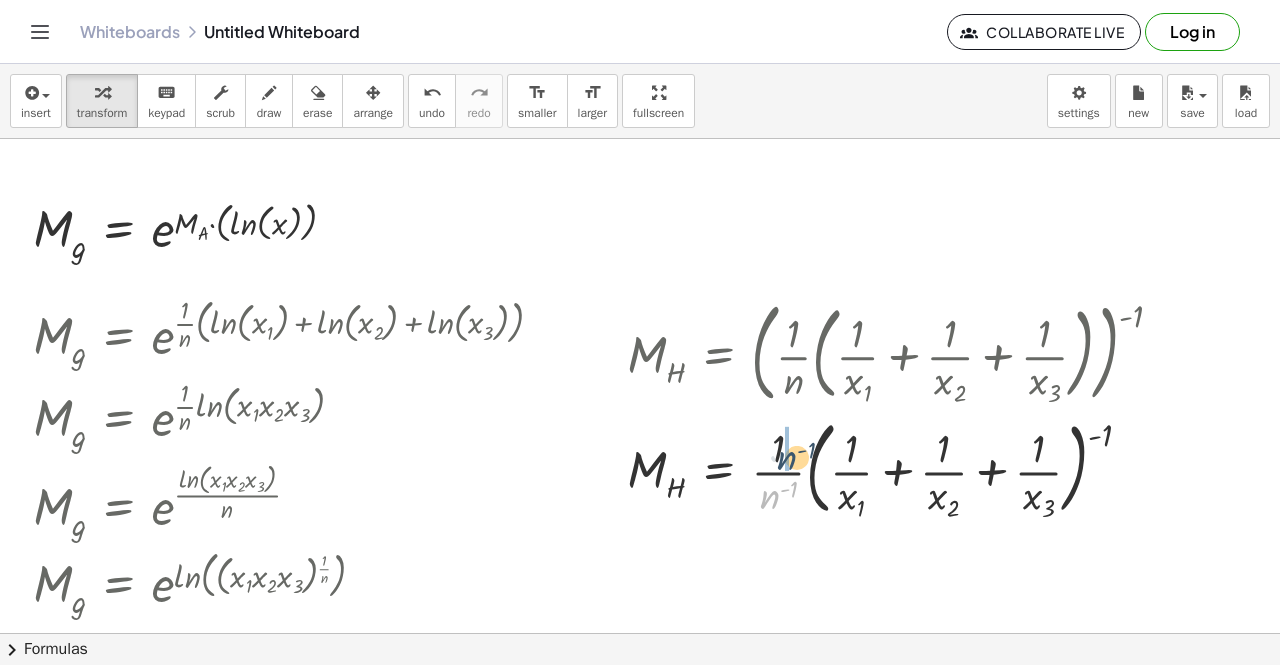 drag, startPoint x: 762, startPoint y: 494, endPoint x: 780, endPoint y: 454, distance: 43.863426 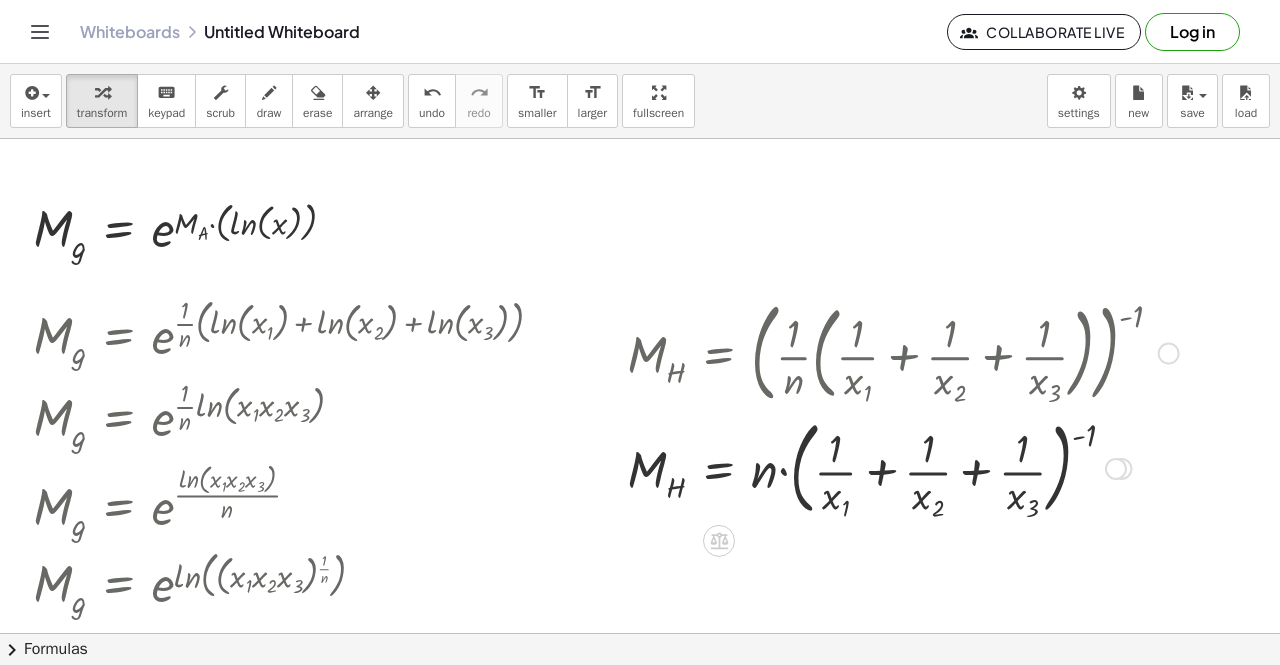 click at bounding box center [903, 467] 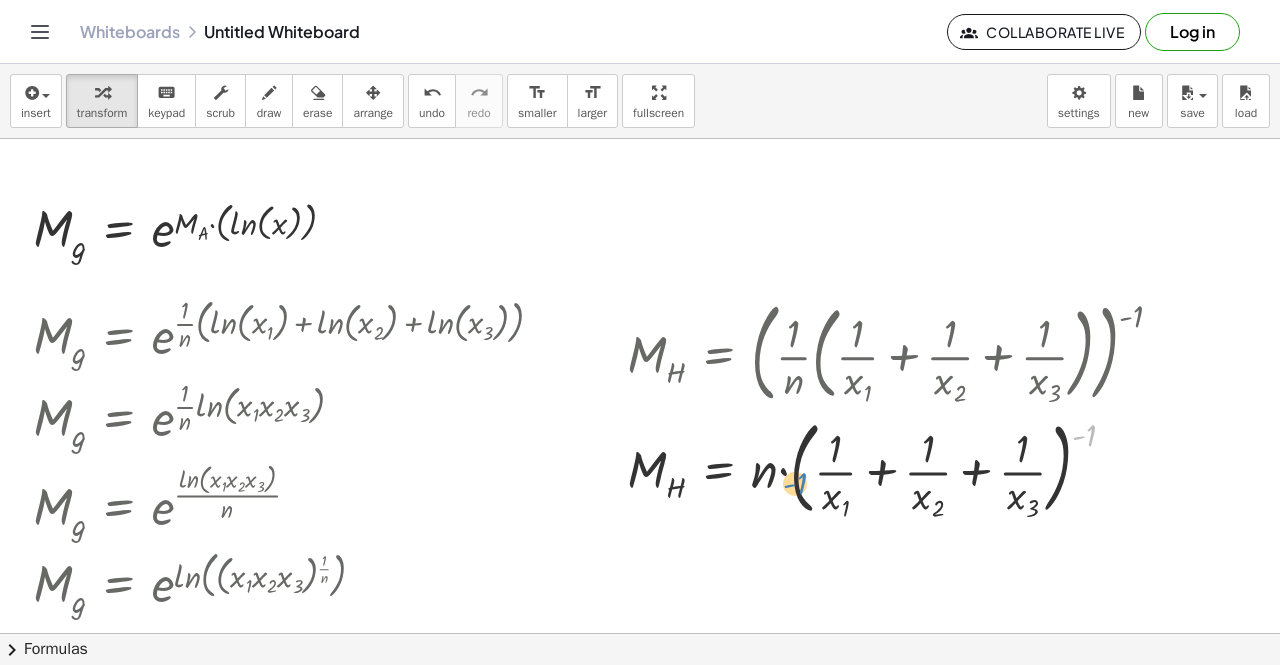 drag, startPoint x: 1041, startPoint y: 445, endPoint x: 762, endPoint y: 481, distance: 281.313 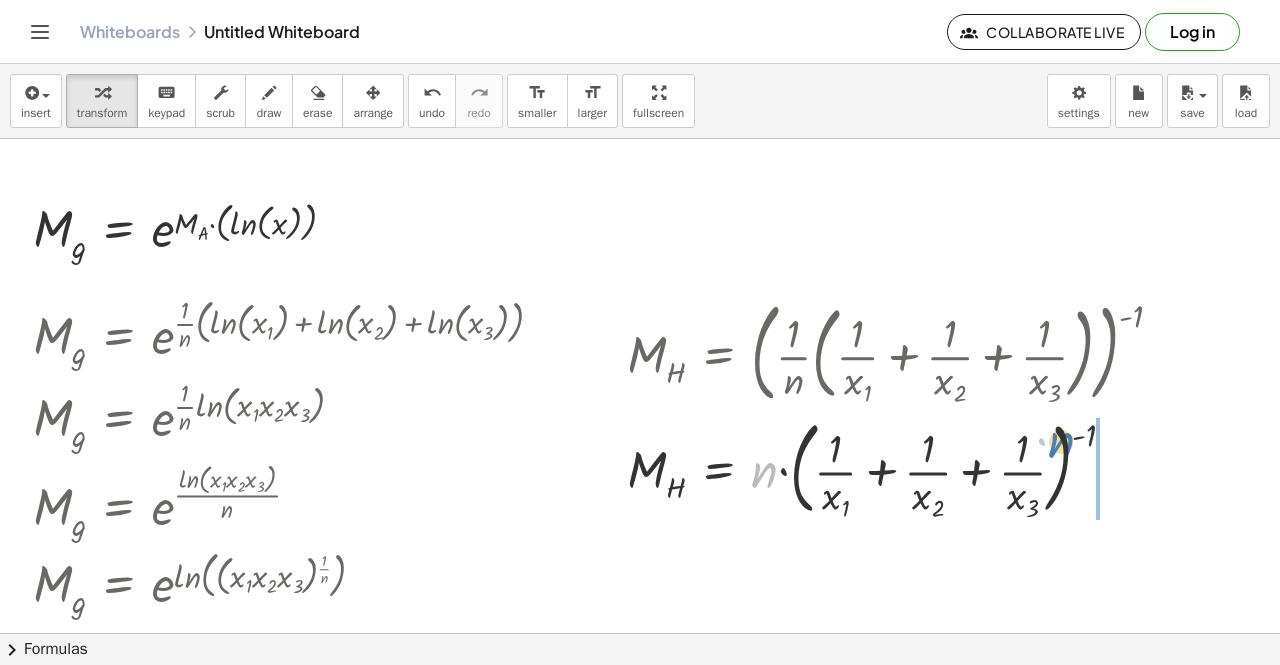 drag, startPoint x: 742, startPoint y: 475, endPoint x: 1038, endPoint y: 445, distance: 297.5164 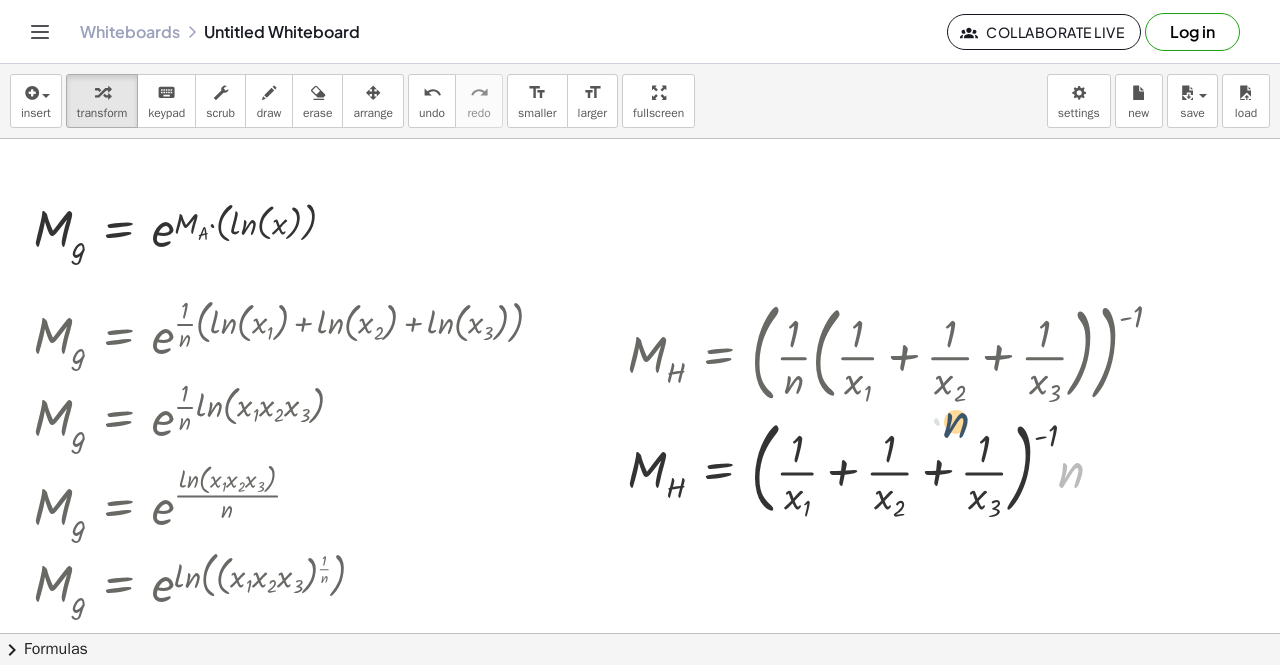 drag, startPoint x: 1052, startPoint y: 476, endPoint x: 935, endPoint y: 425, distance: 127.632286 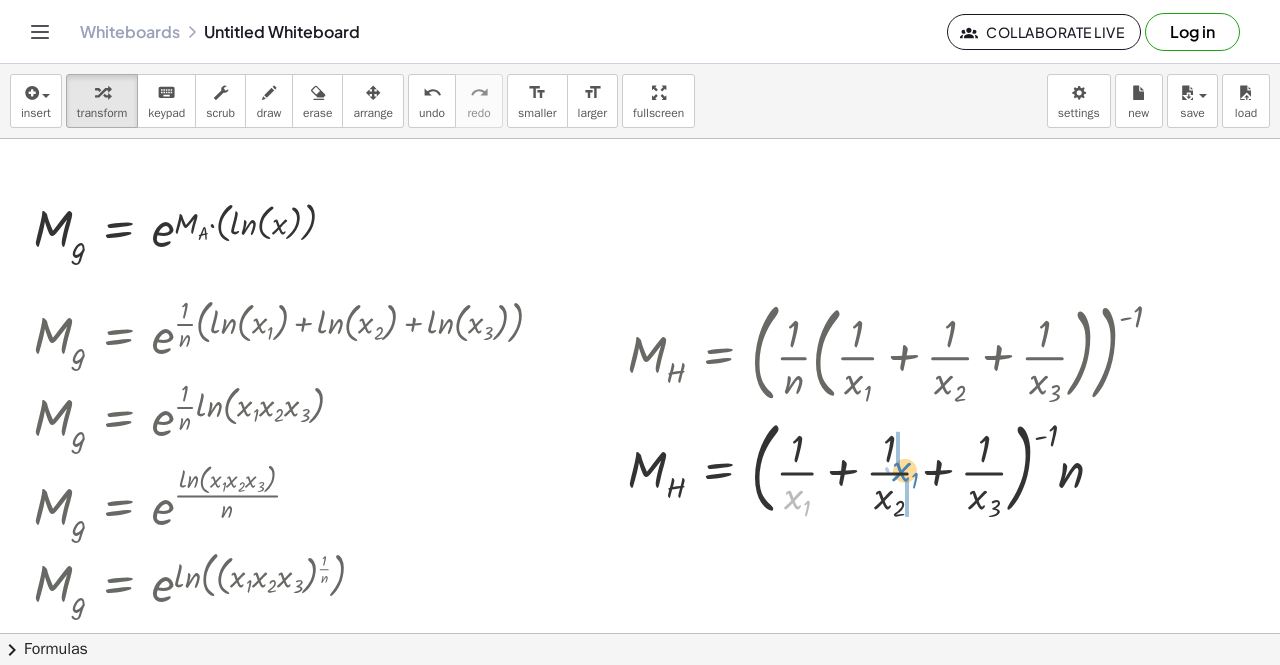 drag, startPoint x: 775, startPoint y: 499, endPoint x: 882, endPoint y: 471, distance: 110.60289 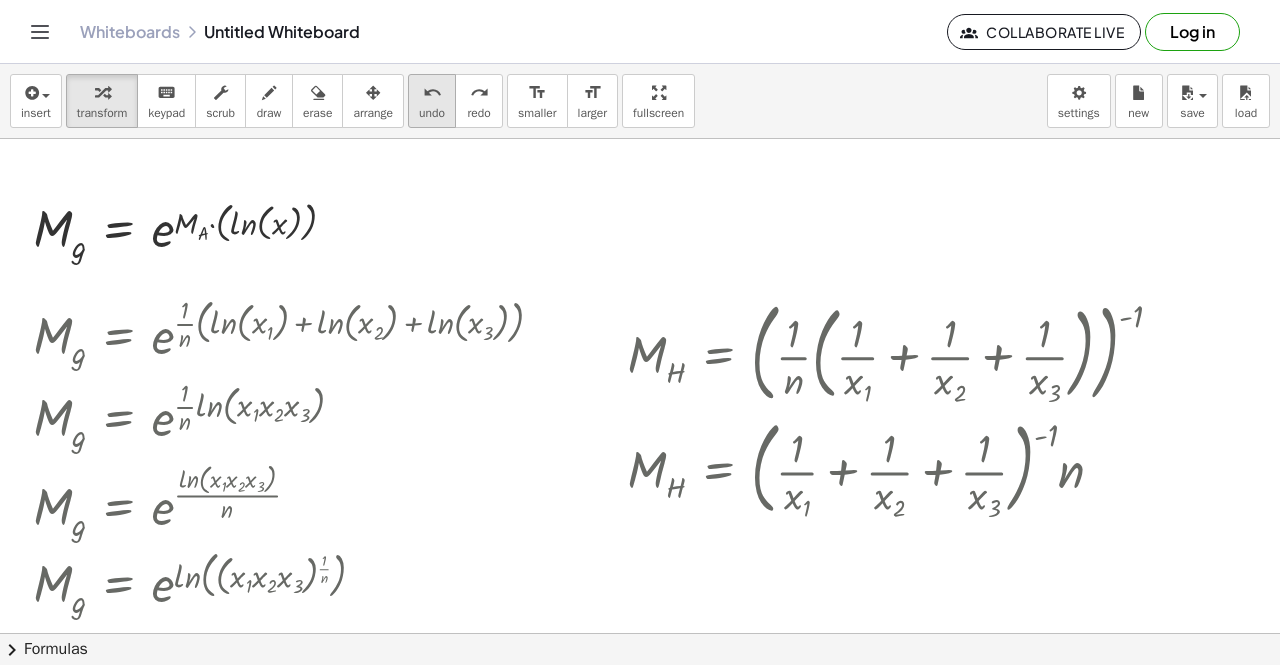 click on "undo" at bounding box center [432, 92] 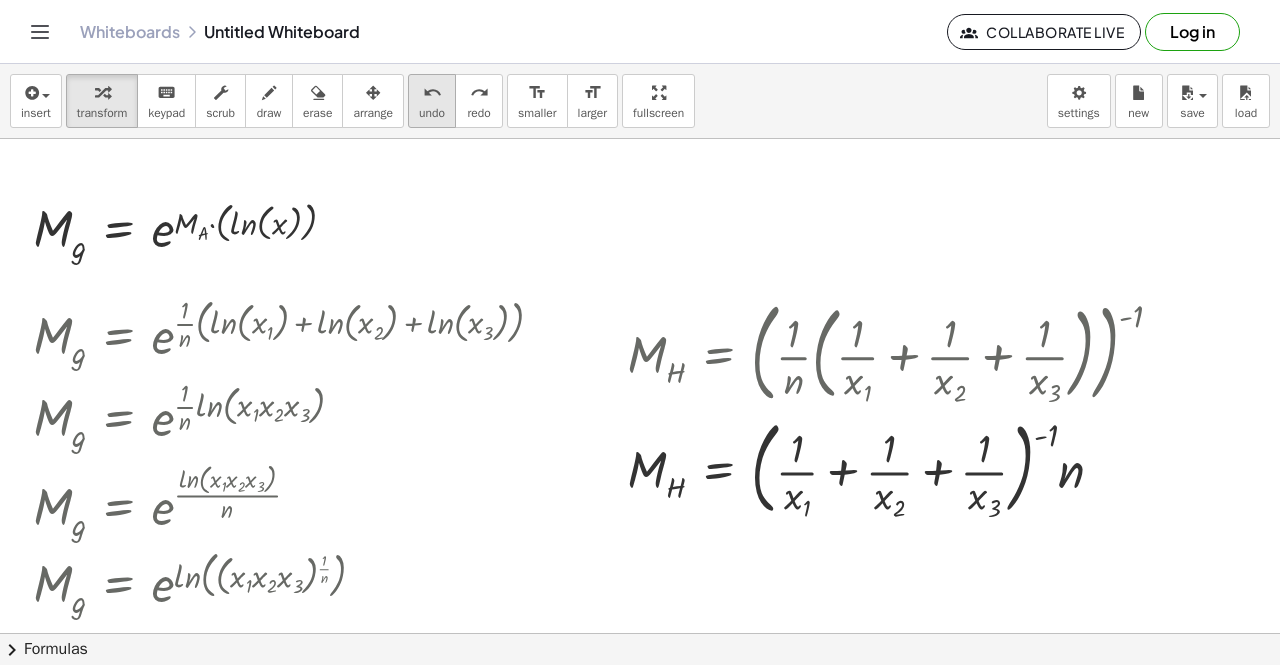 click on "undo undo" at bounding box center (432, 101) 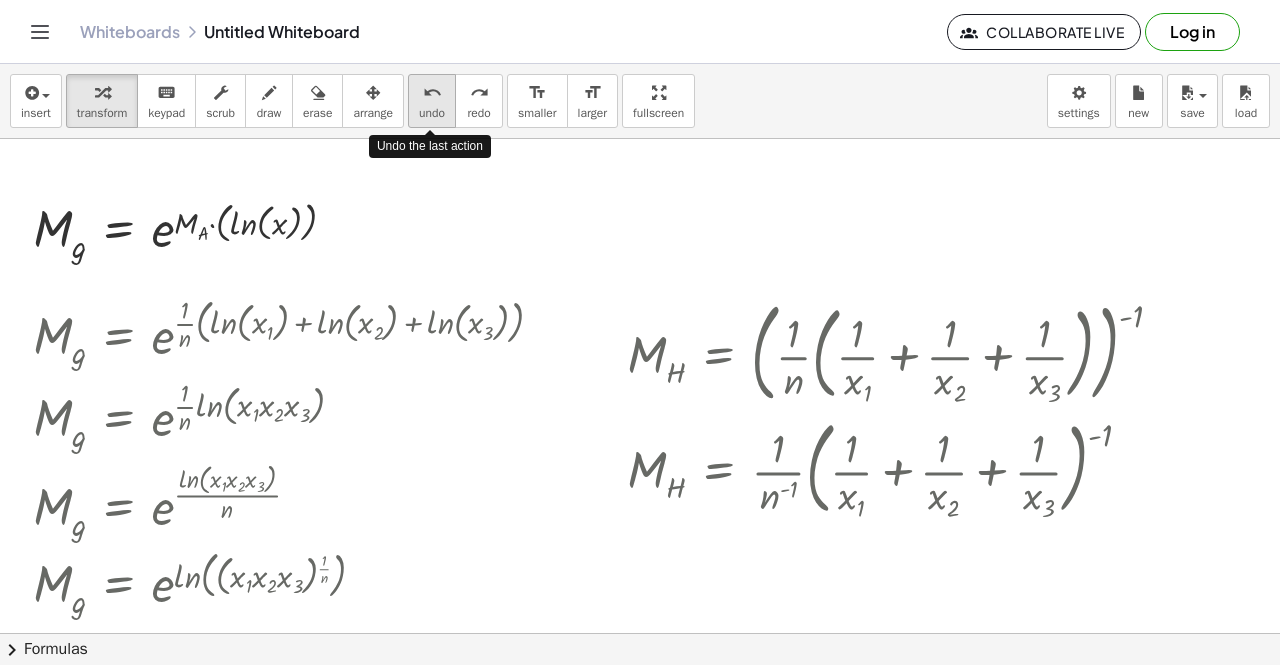 click on "undo undo" at bounding box center [432, 101] 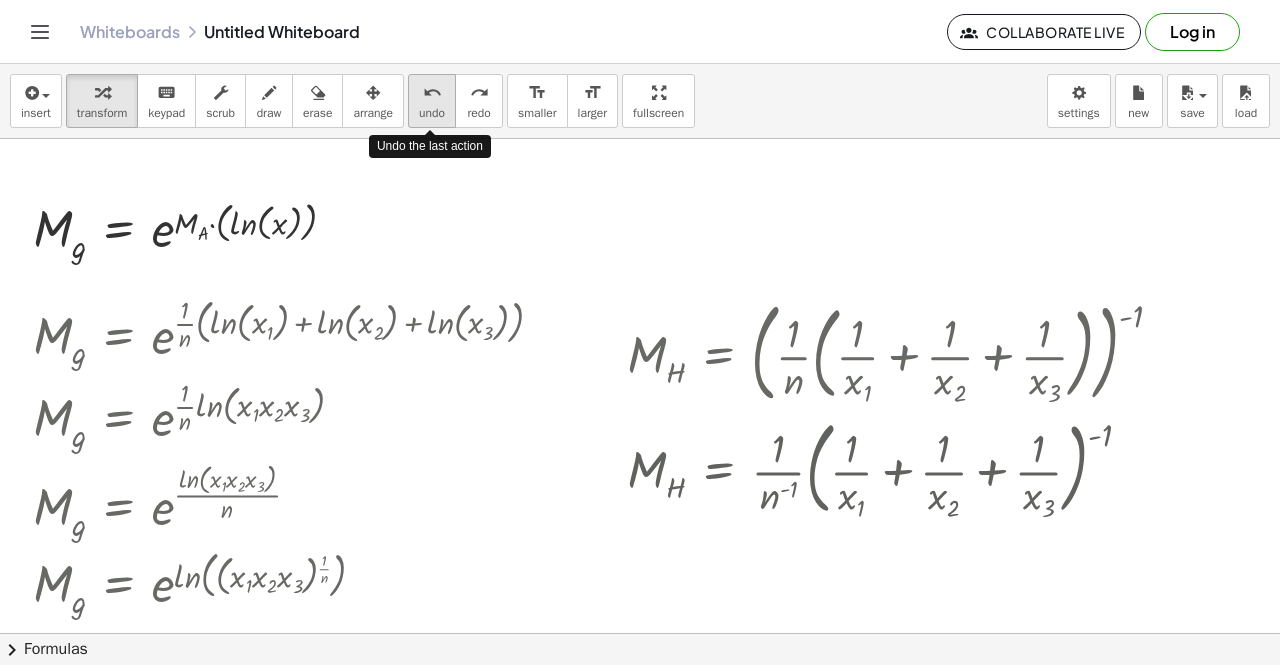 click on "undo undo" at bounding box center (432, 101) 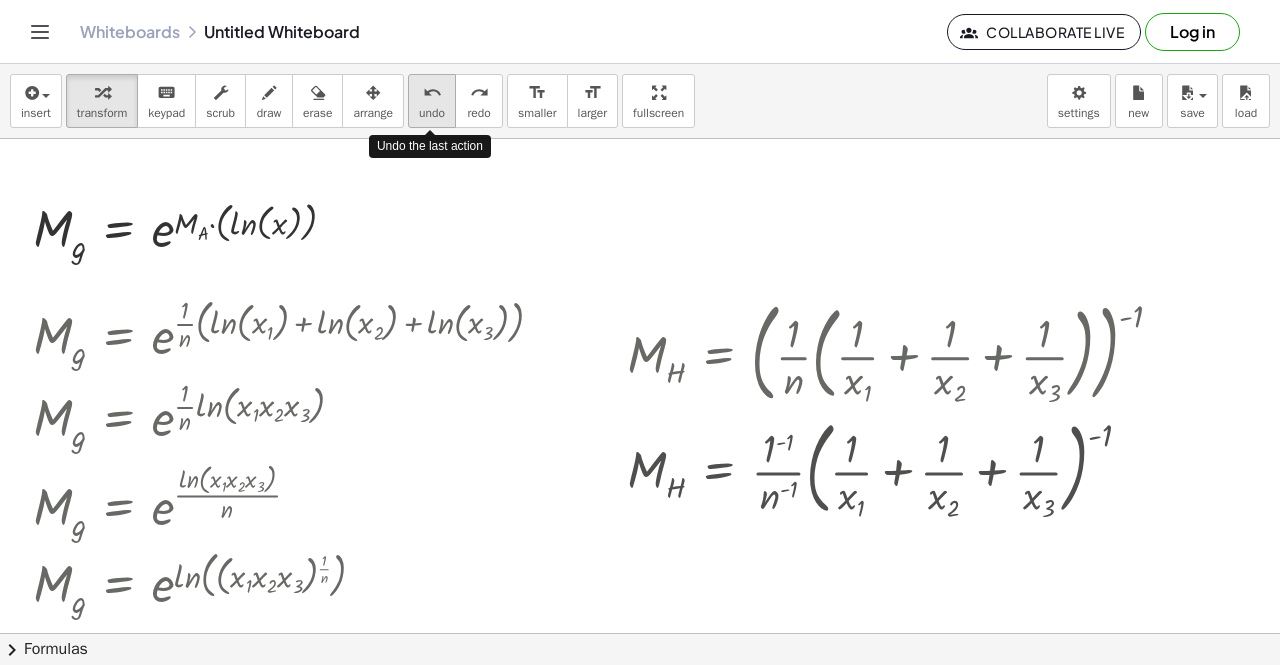 click on "undo undo" at bounding box center [432, 101] 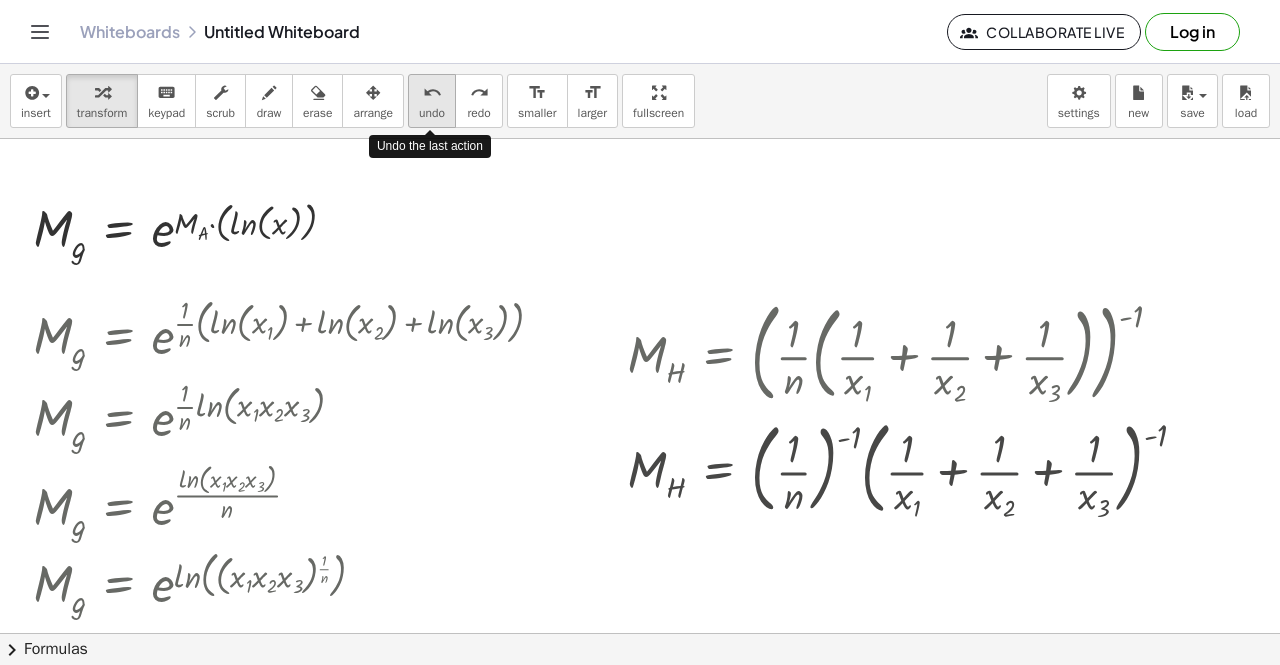 click on "undo undo" at bounding box center [432, 101] 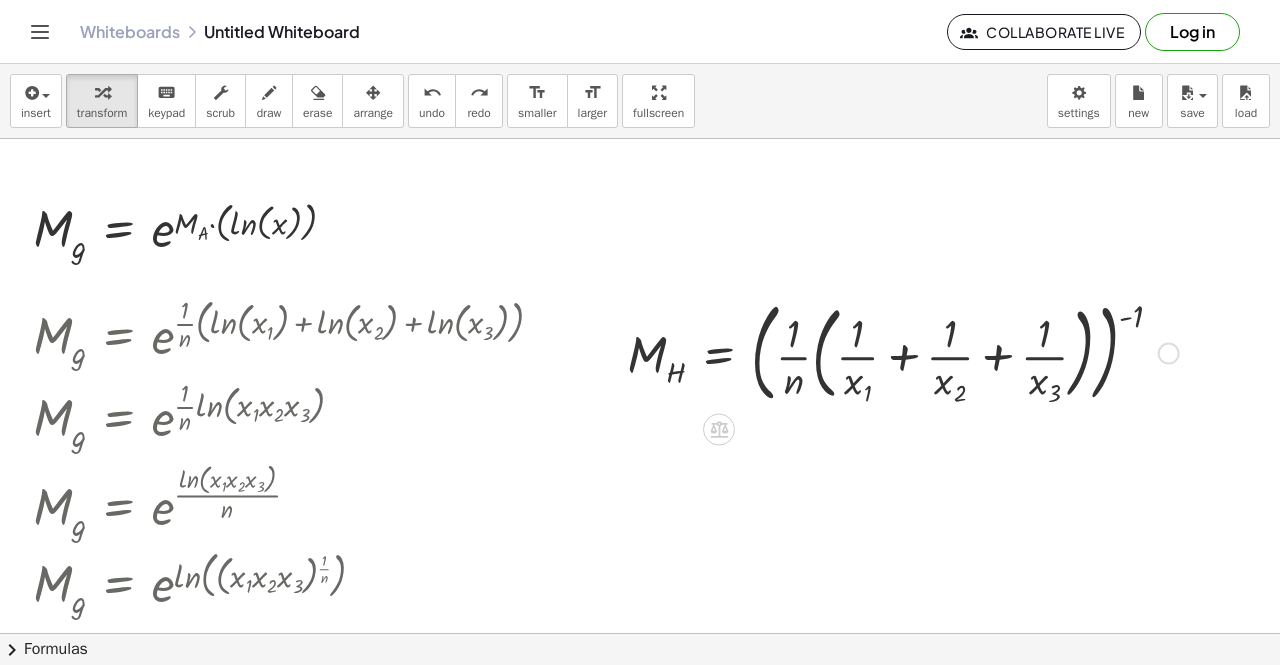 click at bounding box center [903, 351] 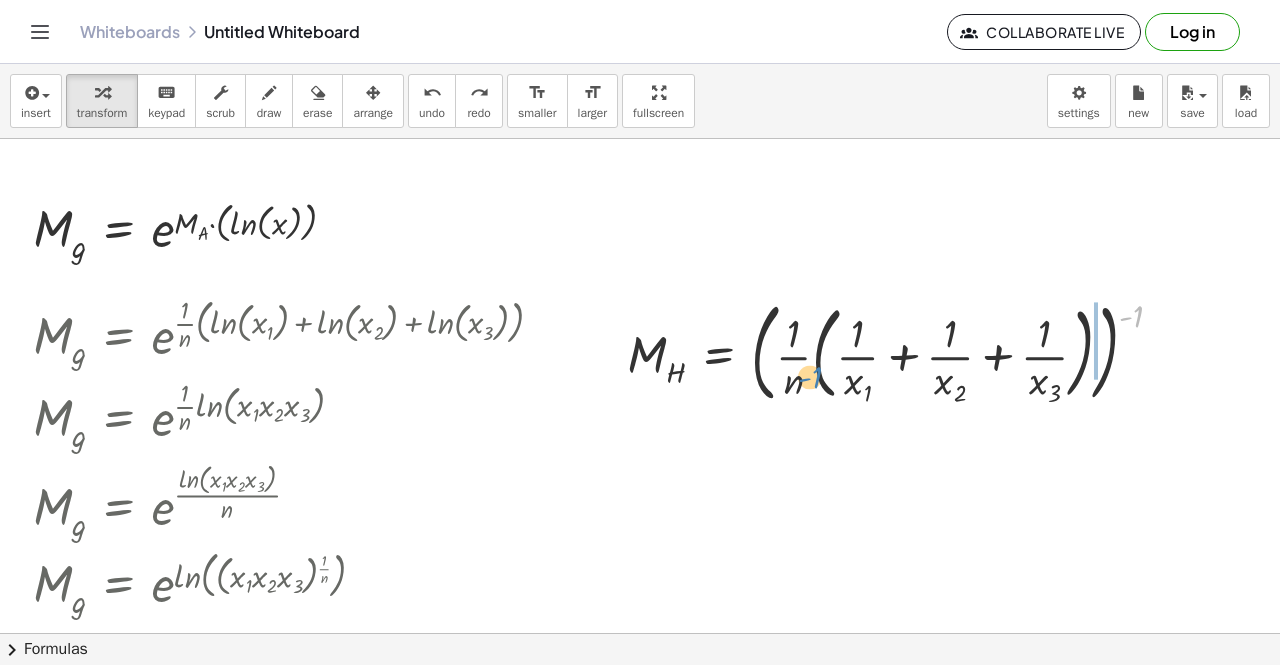 drag, startPoint x: 1118, startPoint y: 319, endPoint x: 797, endPoint y: 380, distance: 326.74454 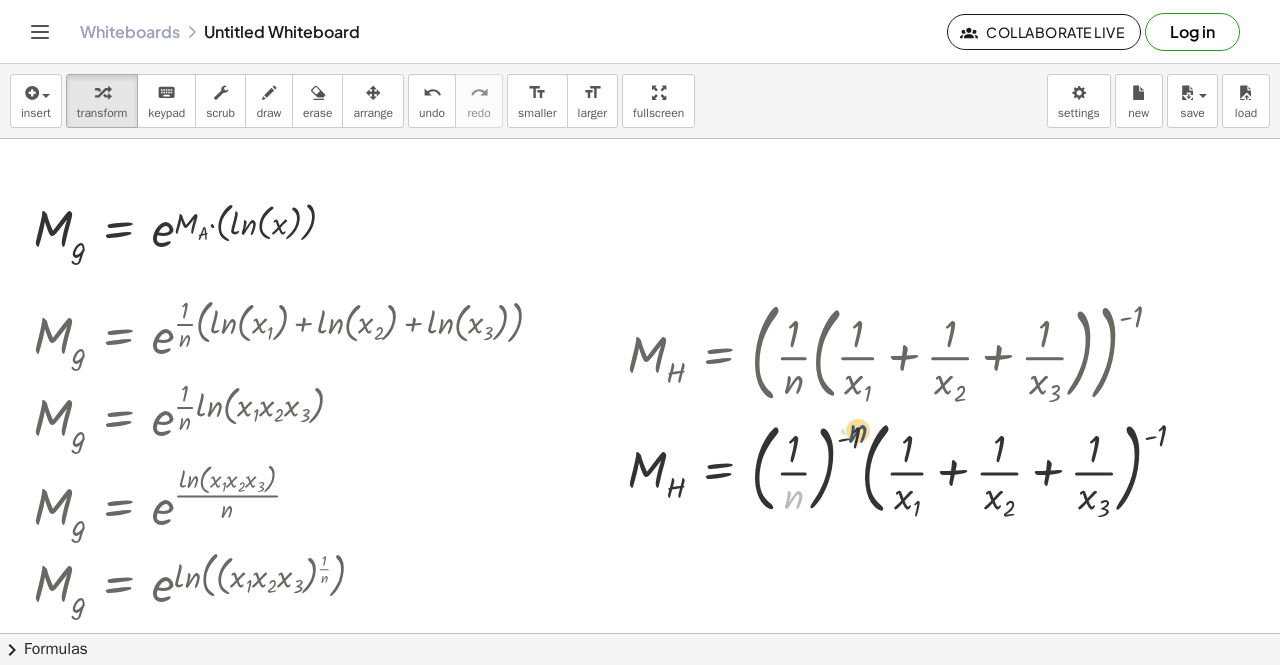 drag, startPoint x: 785, startPoint y: 490, endPoint x: 863, endPoint y: 422, distance: 103.47947 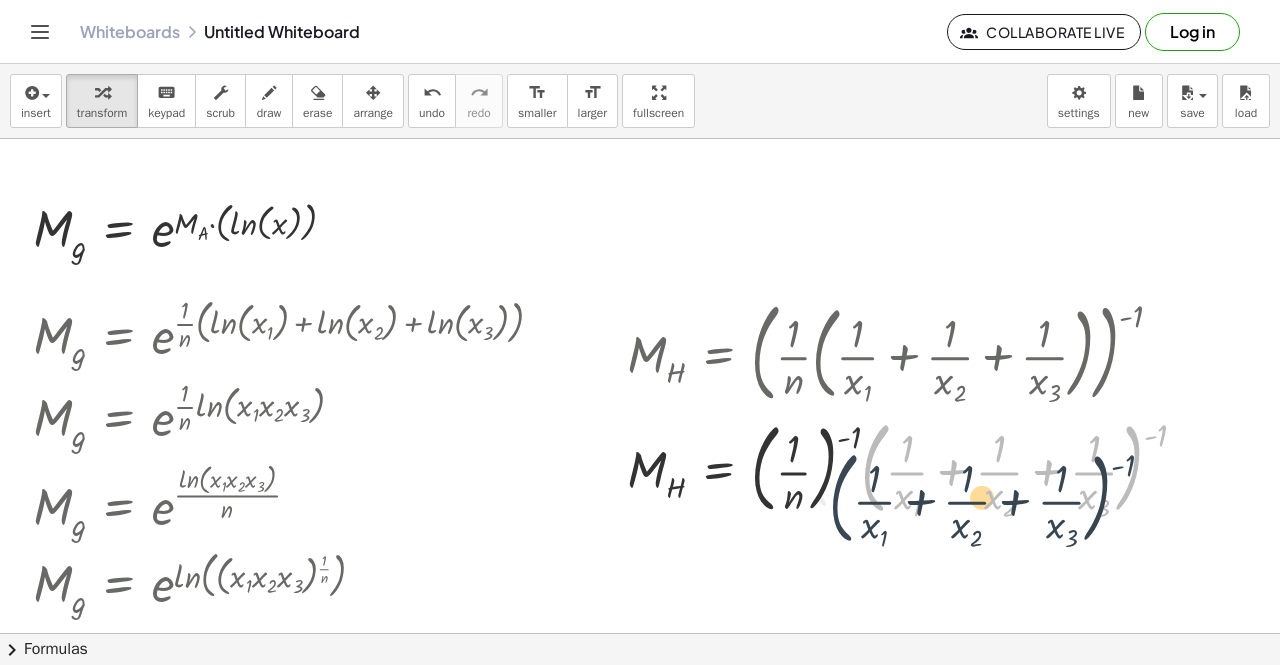 drag, startPoint x: 846, startPoint y: 434, endPoint x: 812, endPoint y: 465, distance: 46.010868 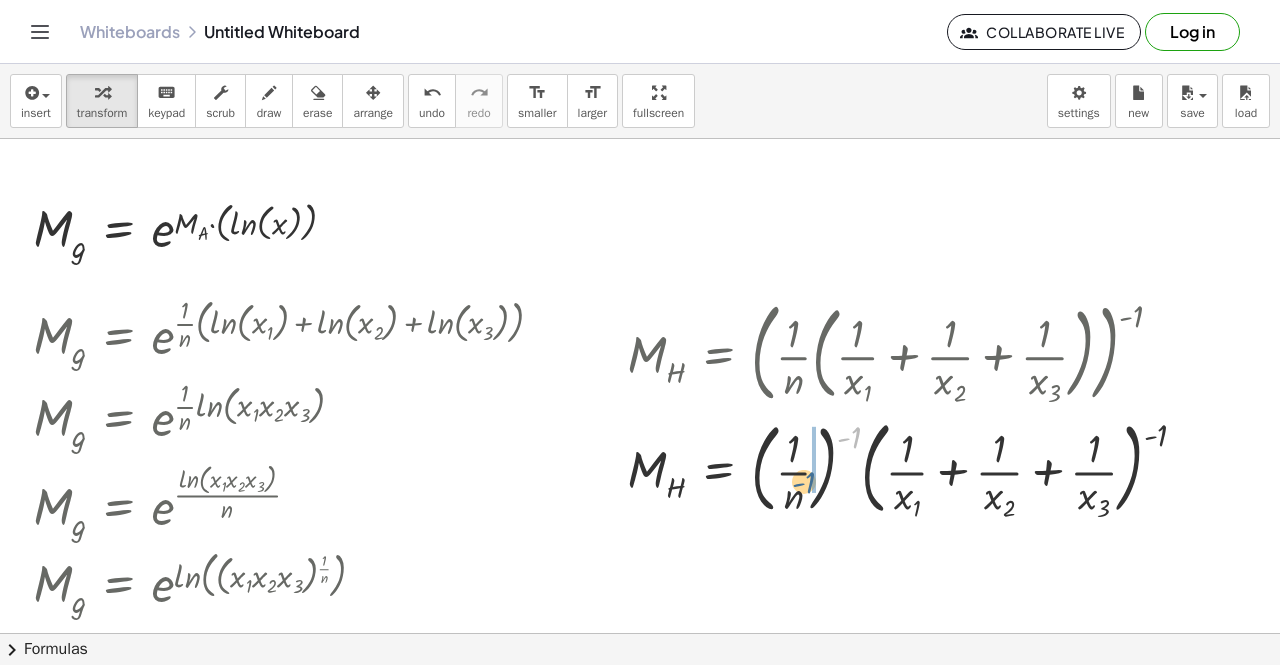 drag, startPoint x: 835, startPoint y: 443, endPoint x: 785, endPoint y: 490, distance: 68.622154 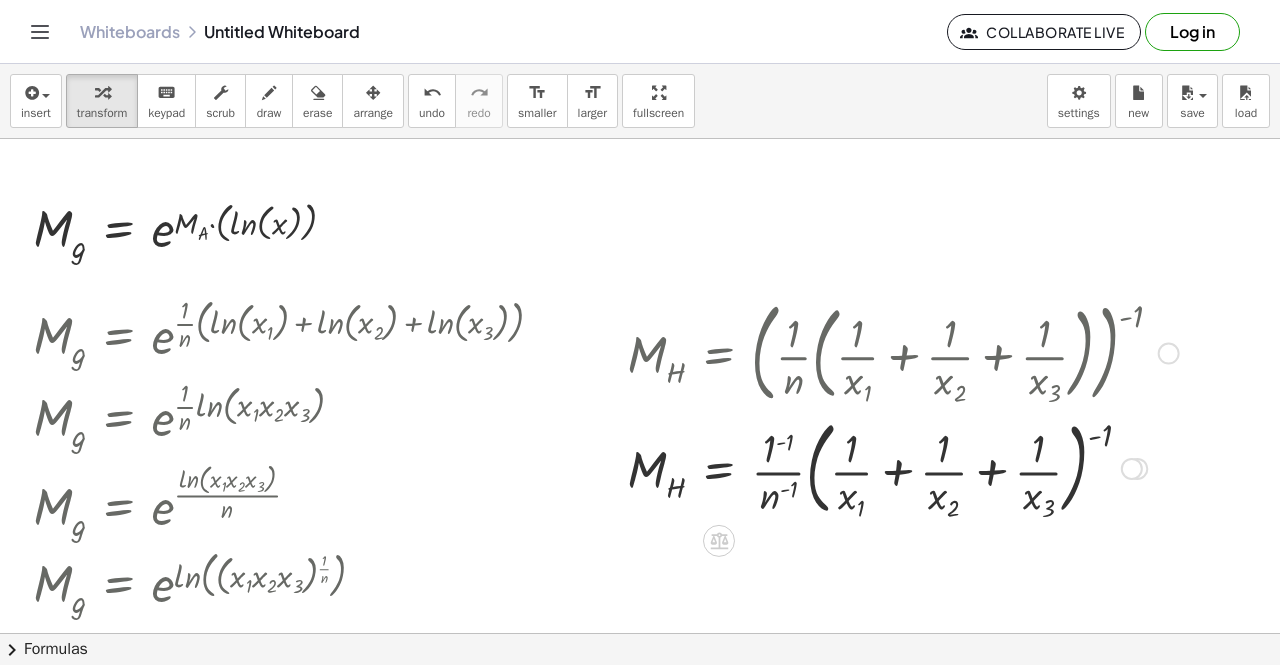 click at bounding box center [903, 467] 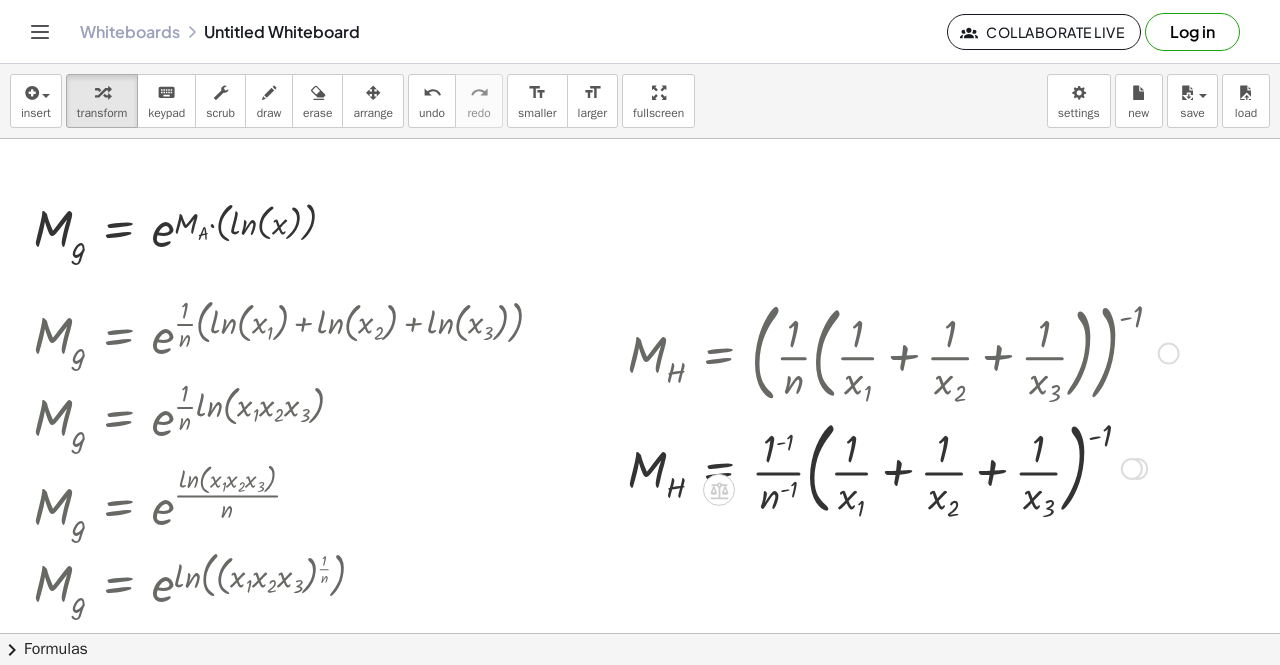 click at bounding box center (903, 467) 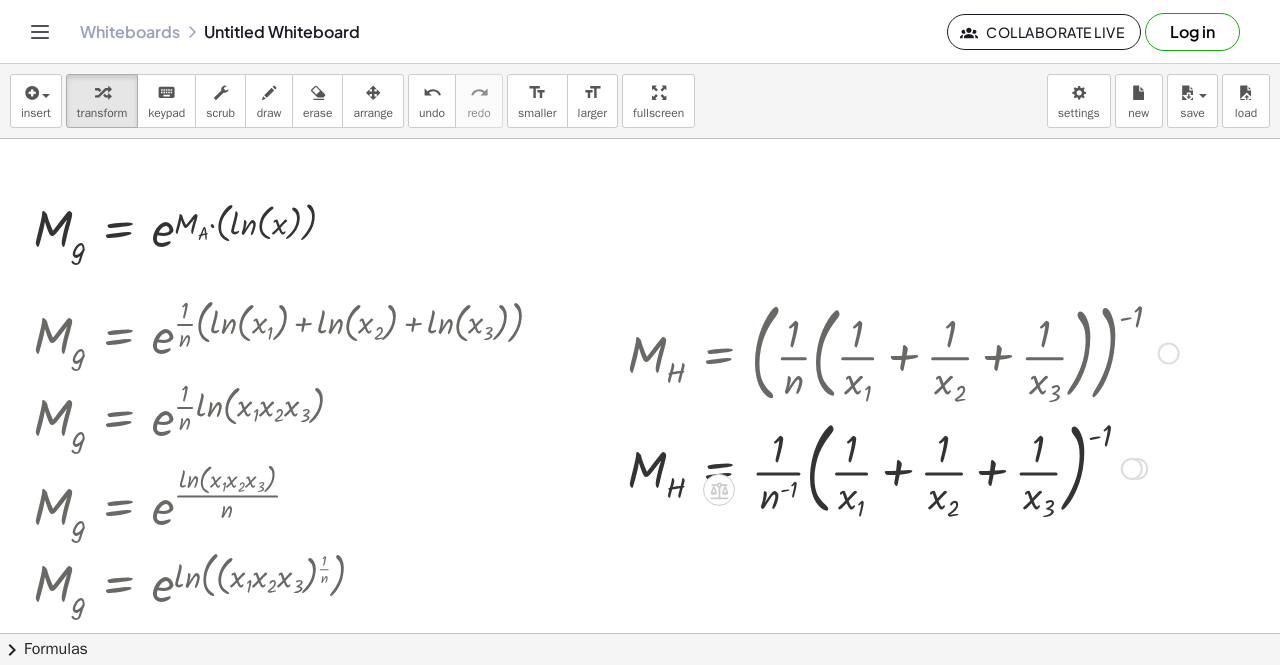 click at bounding box center (903, 467) 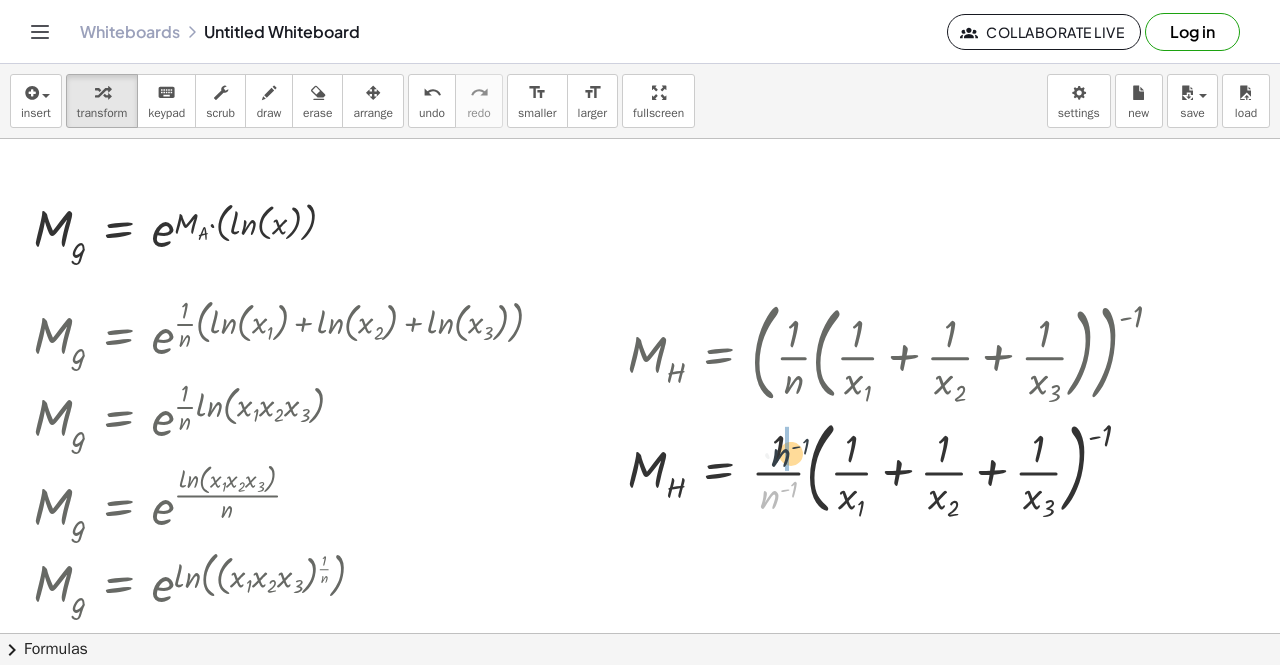 drag, startPoint x: 752, startPoint y: 506, endPoint x: 764, endPoint y: 460, distance: 47.539455 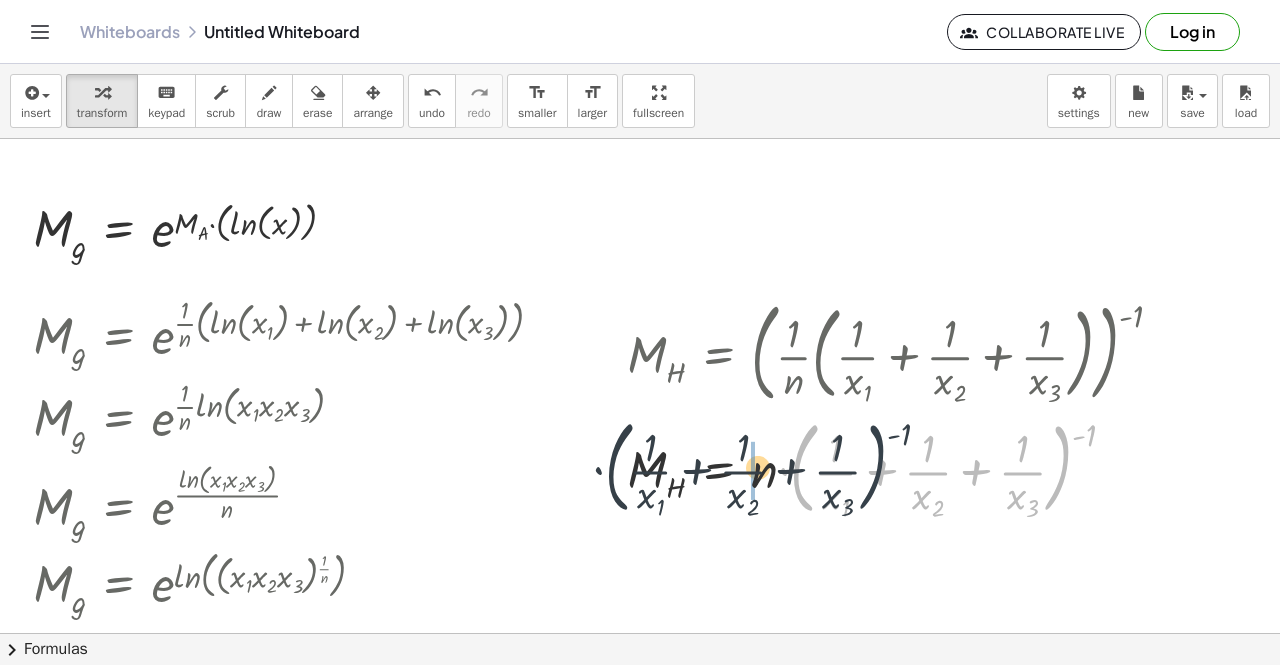 drag, startPoint x: 1051, startPoint y: 467, endPoint x: 799, endPoint y: 466, distance: 252.00198 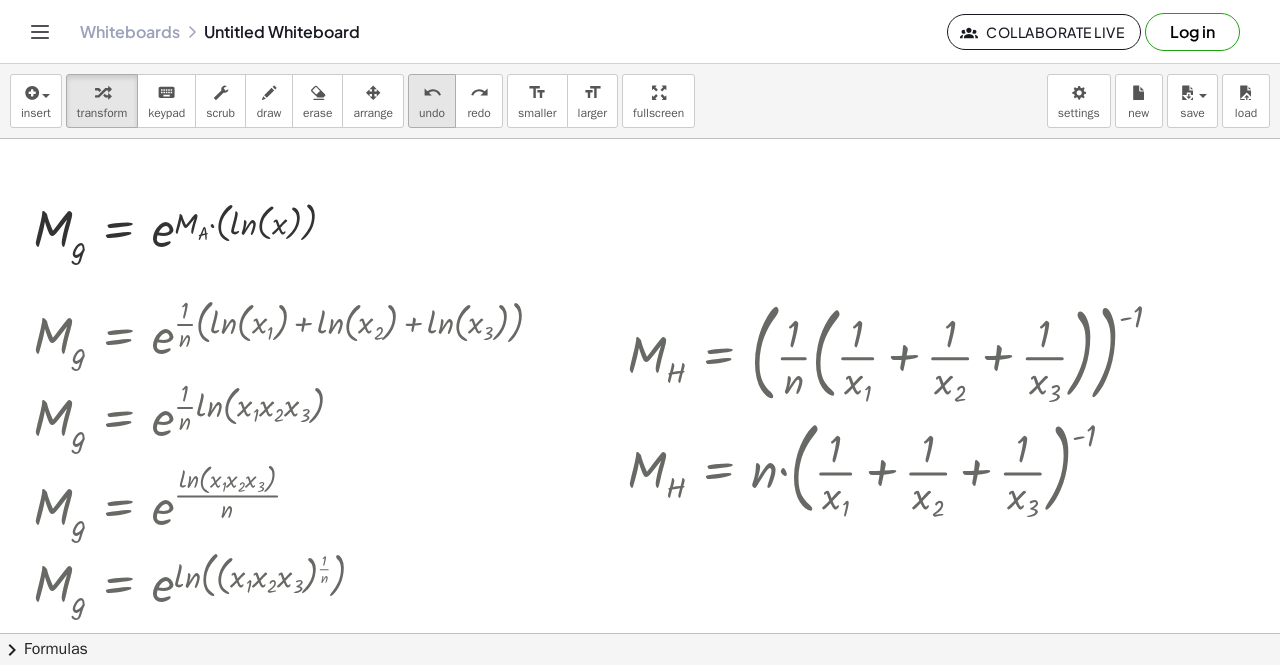 click on "undo" at bounding box center [432, 92] 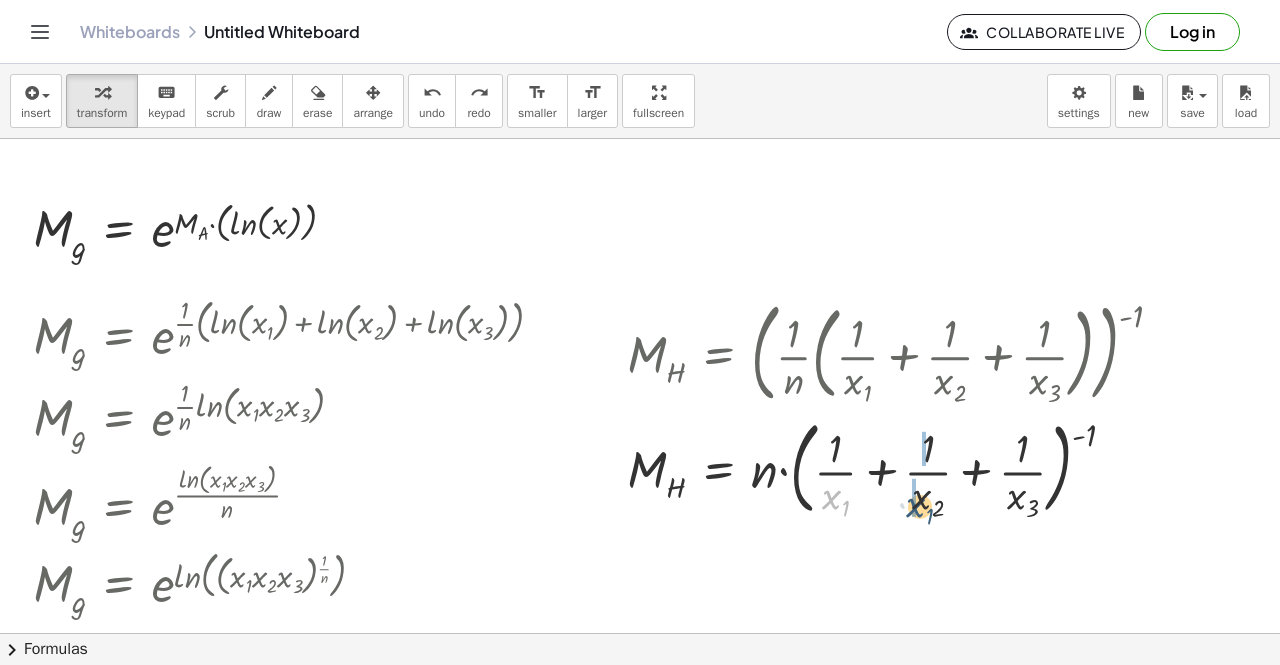 drag, startPoint x: 822, startPoint y: 502, endPoint x: 907, endPoint y: 510, distance: 85.37564 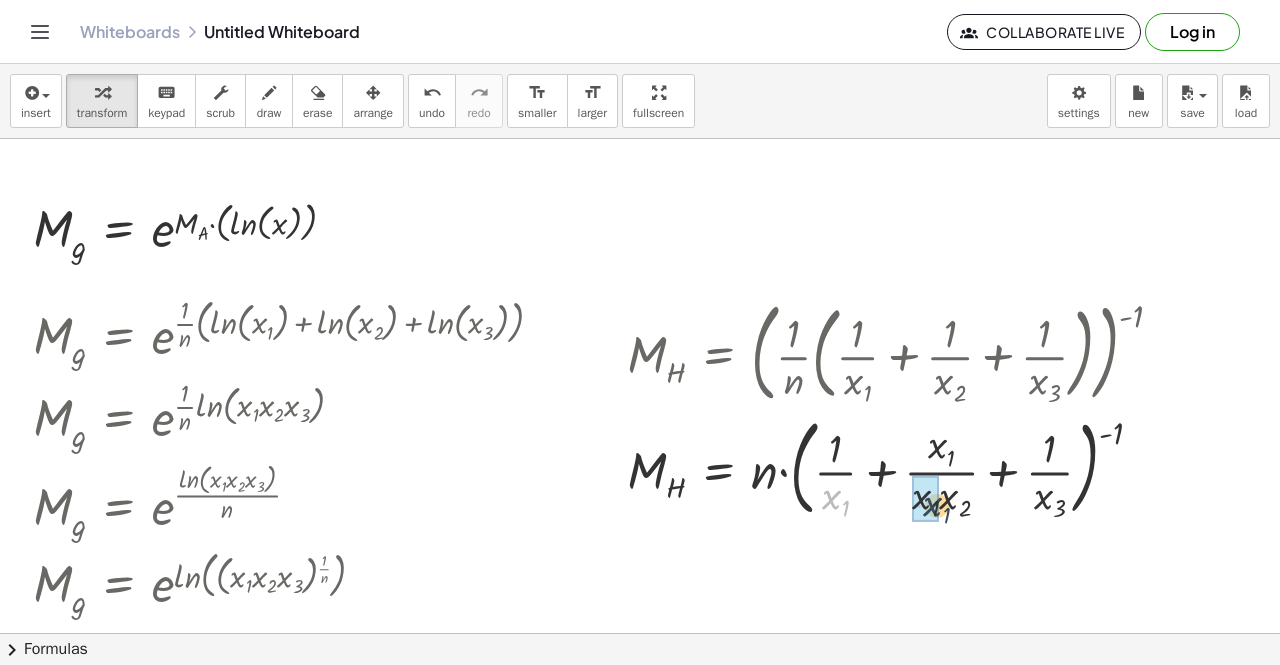drag, startPoint x: 819, startPoint y: 497, endPoint x: 895, endPoint y: 503, distance: 76.23647 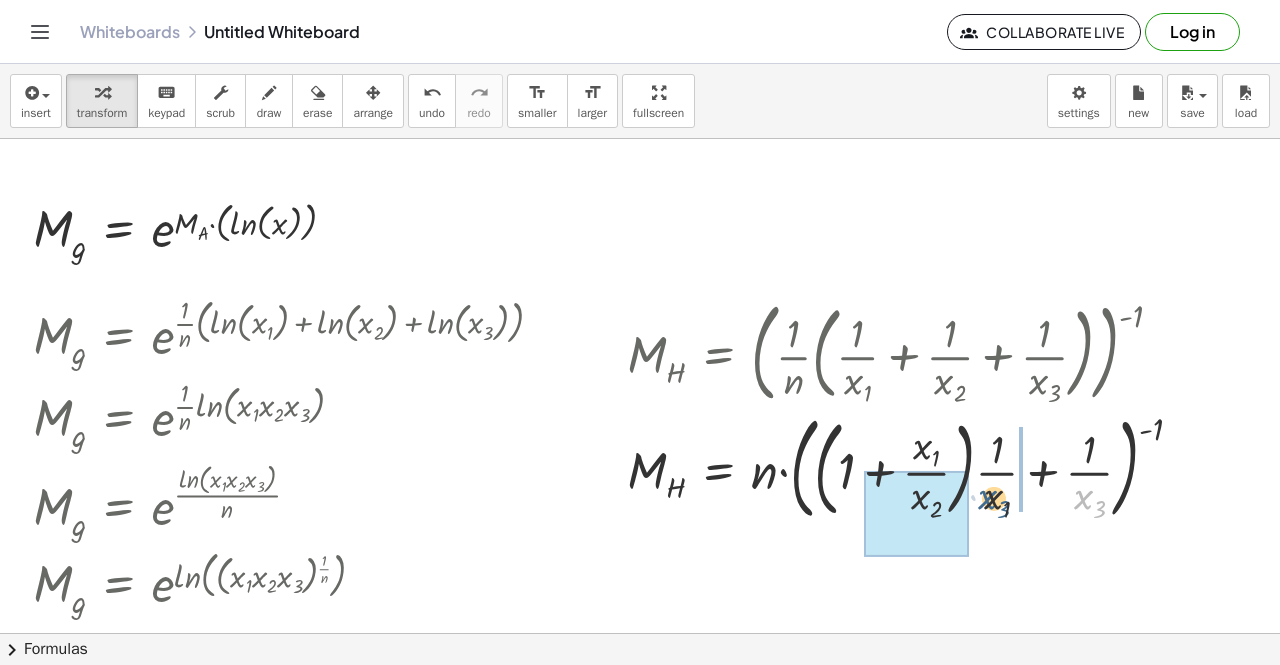 drag, startPoint x: 1068, startPoint y: 503, endPoint x: 972, endPoint y: 503, distance: 96 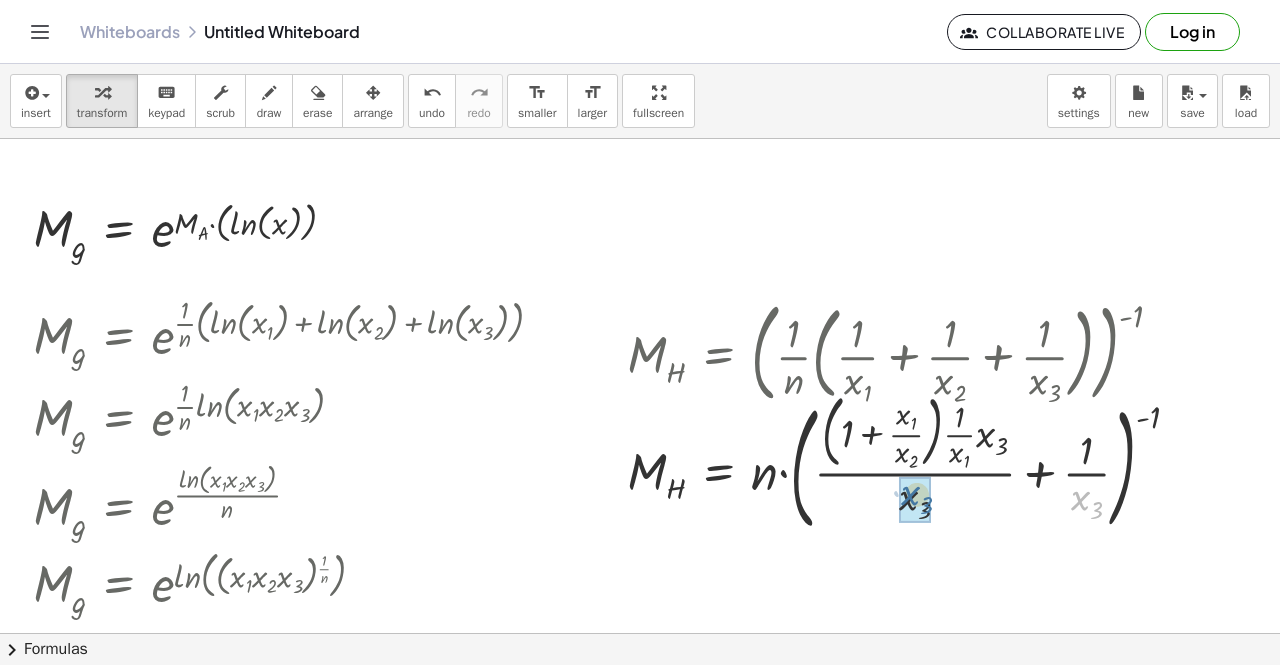 drag, startPoint x: 1077, startPoint y: 511, endPoint x: 917, endPoint y: 506, distance: 160.07811 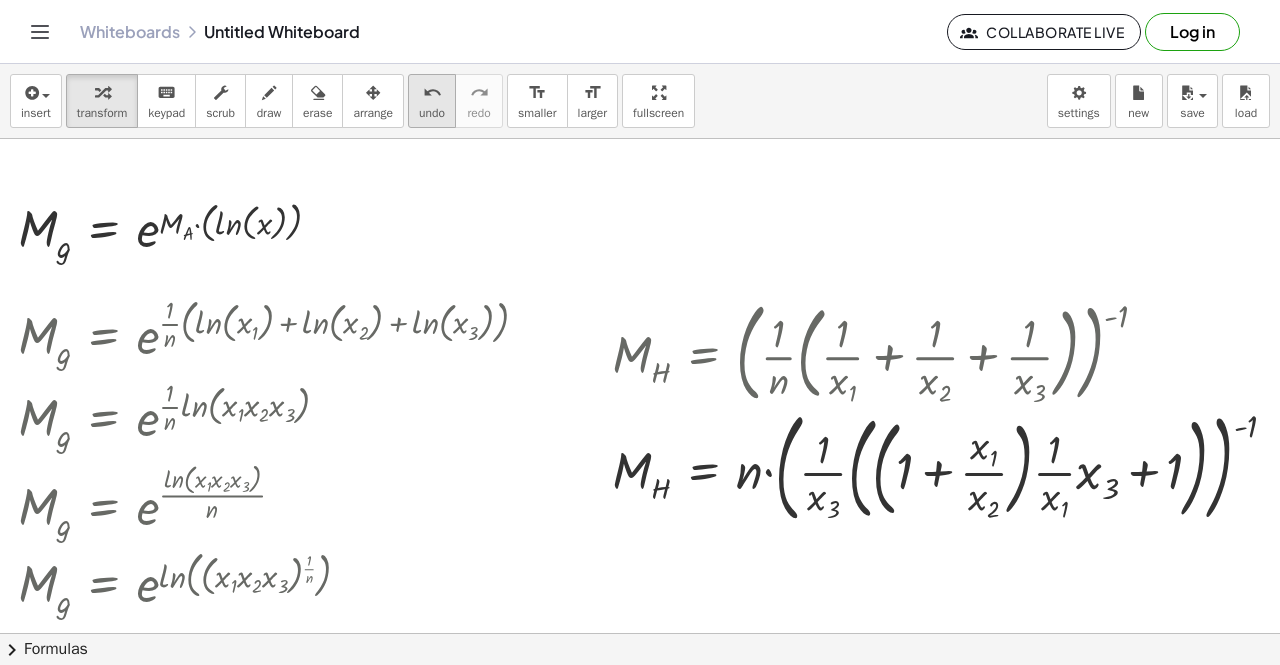 click on "undo" at bounding box center [432, 93] 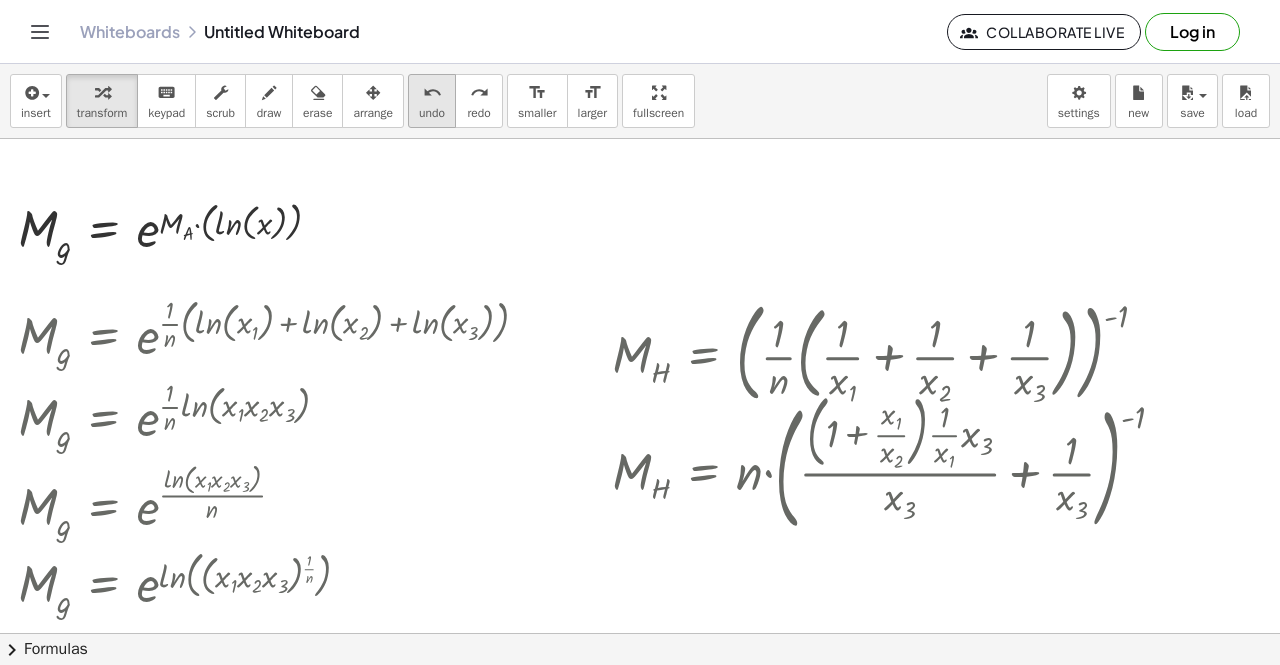 click on "undo" at bounding box center [432, 93] 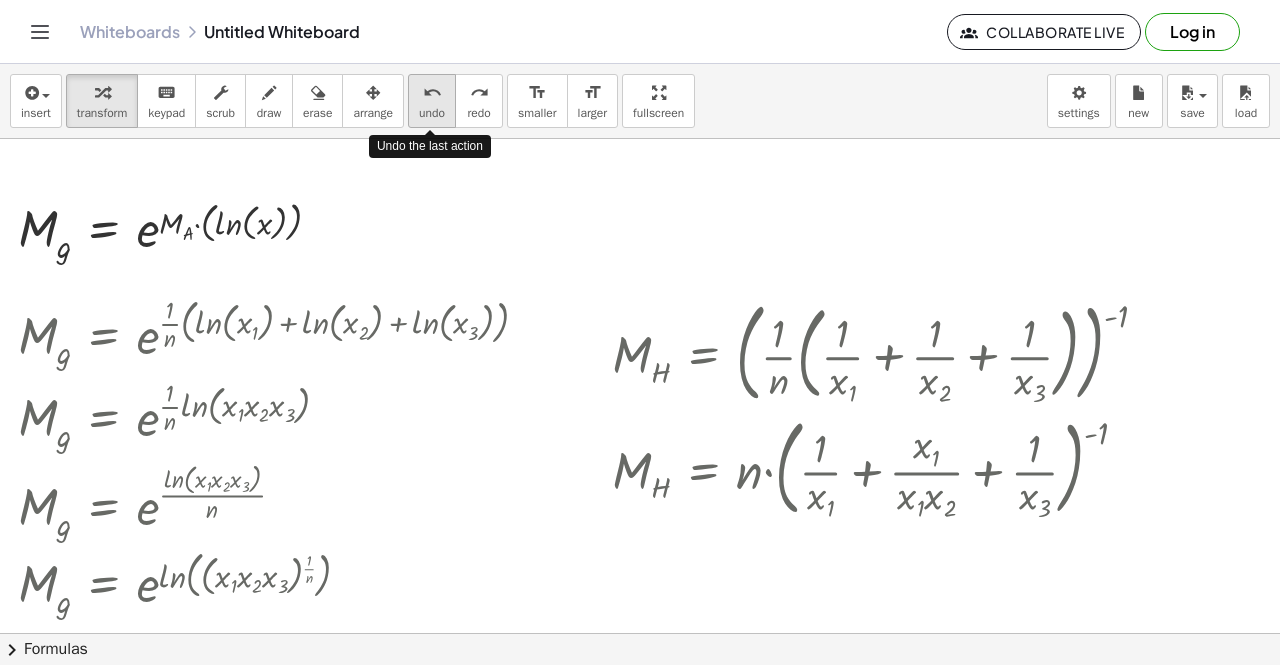 click on "undo" at bounding box center [432, 93] 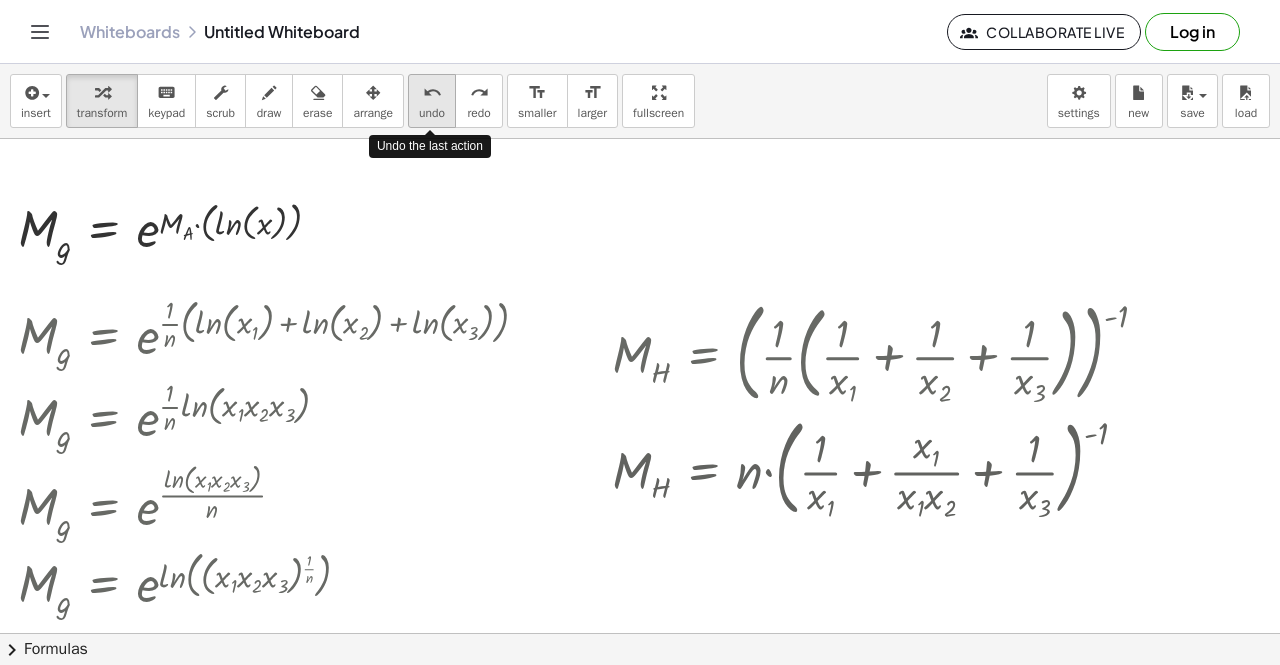 click on "undo" at bounding box center (432, 93) 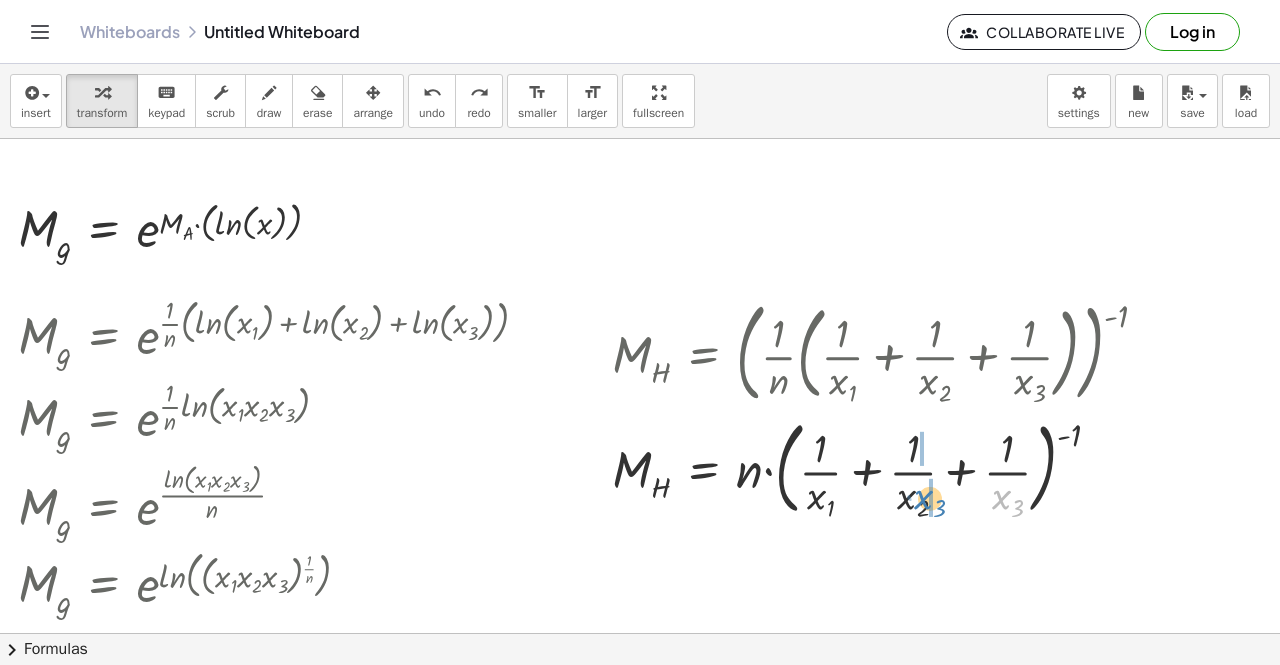 drag, startPoint x: 1017, startPoint y: 505, endPoint x: 939, endPoint y: 505, distance: 78 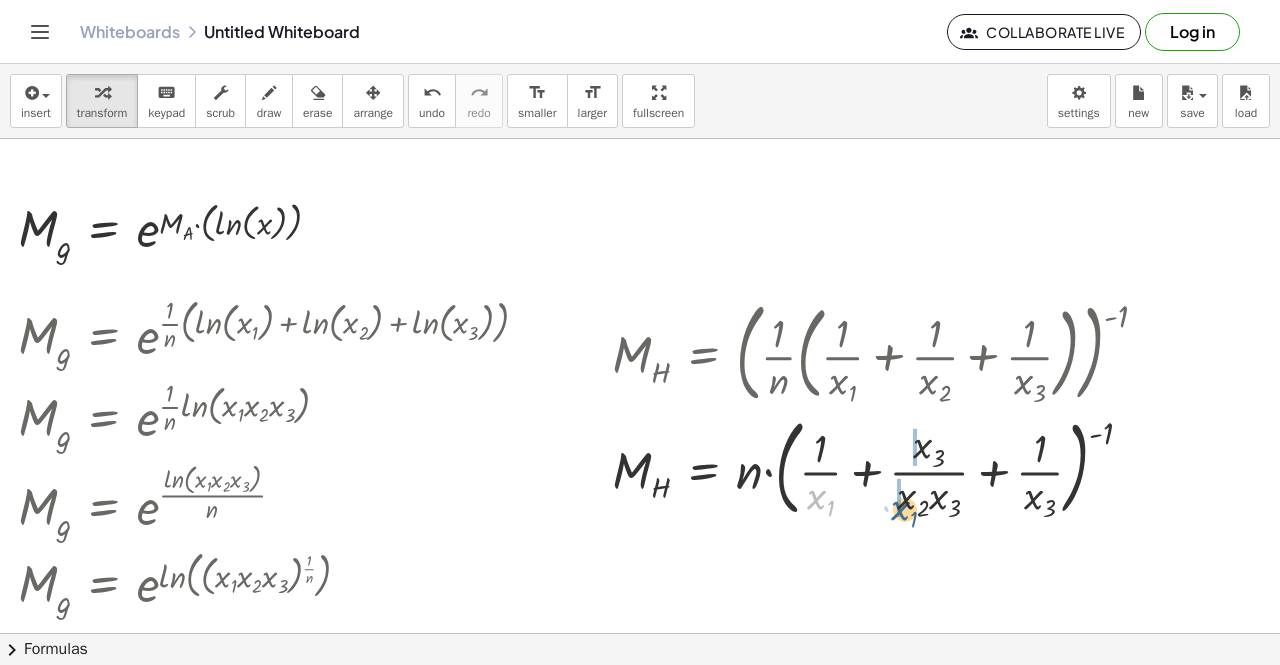 drag, startPoint x: 822, startPoint y: 504, endPoint x: 906, endPoint y: 515, distance: 84.71718 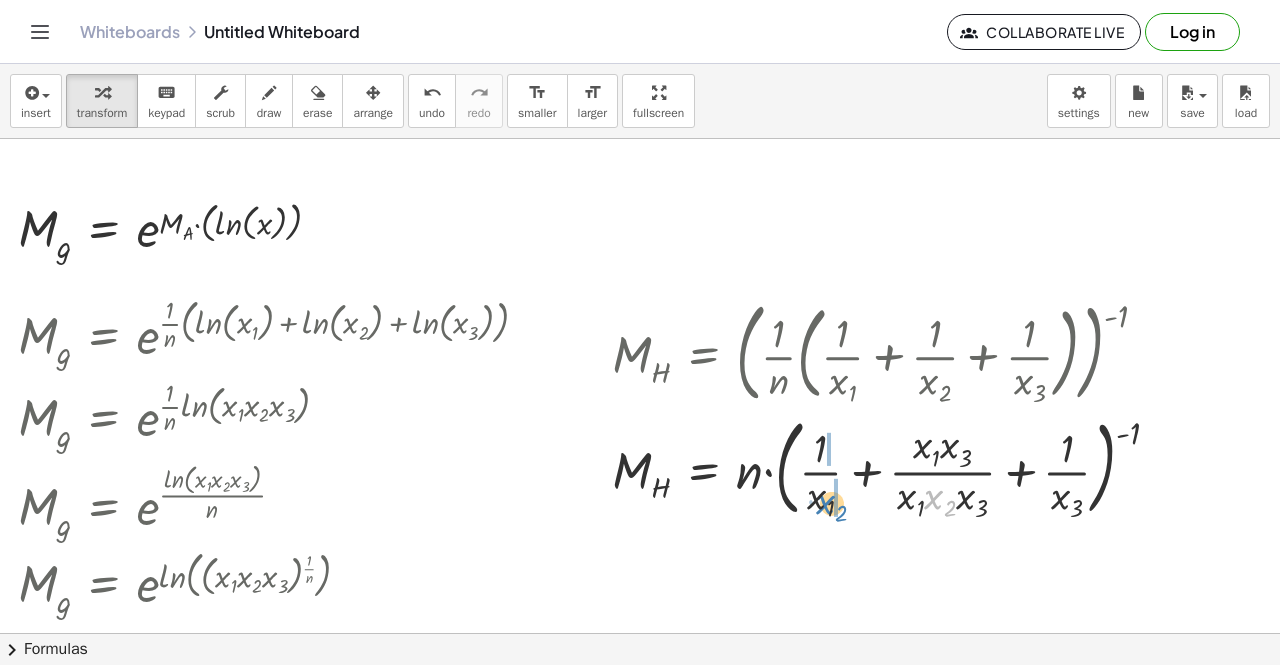 drag, startPoint x: 944, startPoint y: 503, endPoint x: 835, endPoint y: 508, distance: 109.11462 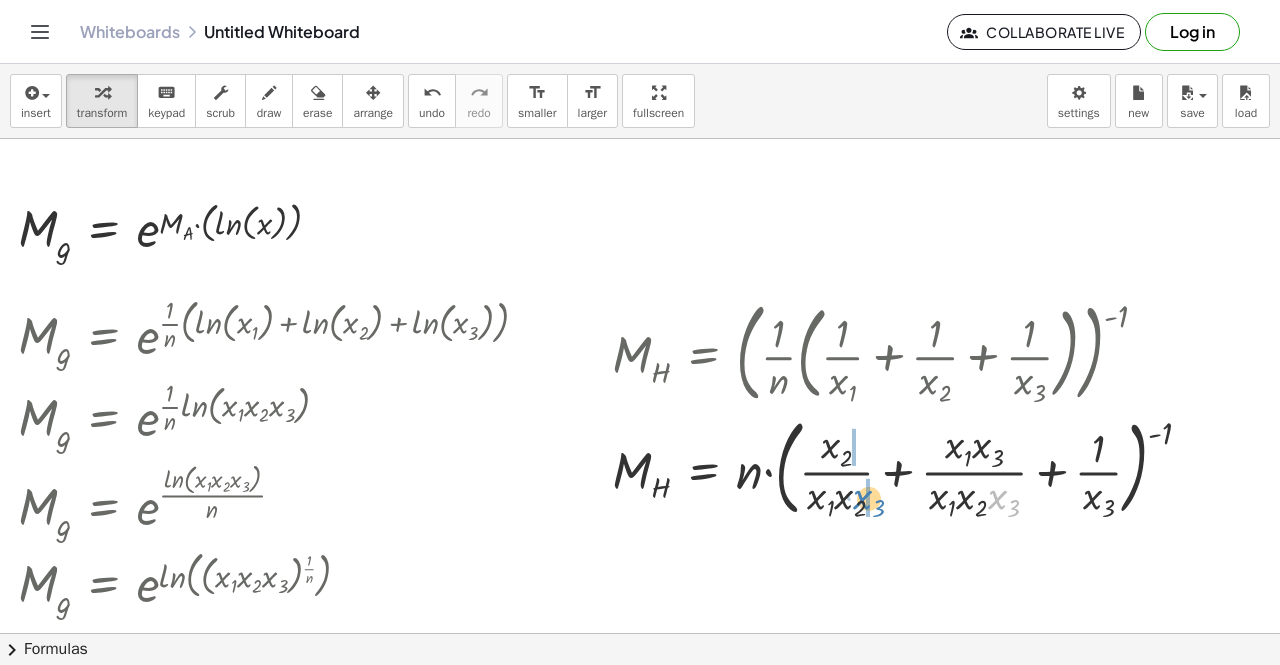 drag, startPoint x: 1008, startPoint y: 505, endPoint x: 873, endPoint y: 505, distance: 135 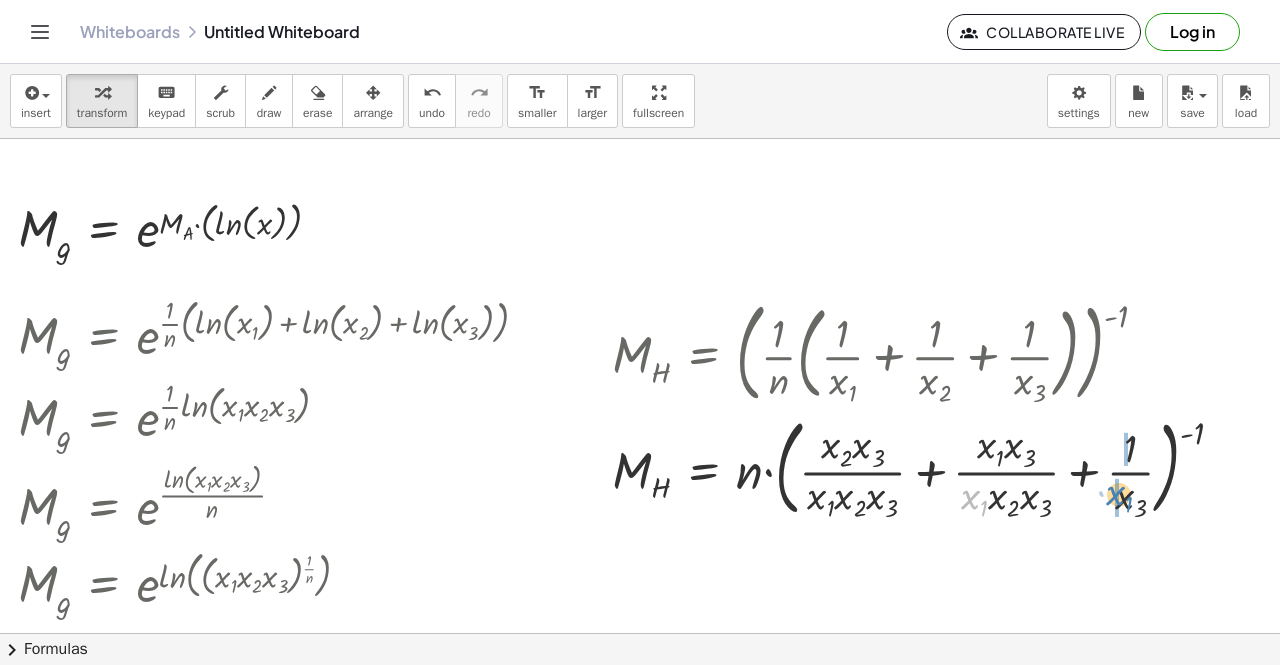 drag, startPoint x: 973, startPoint y: 507, endPoint x: 1119, endPoint y: 503, distance: 146.05478 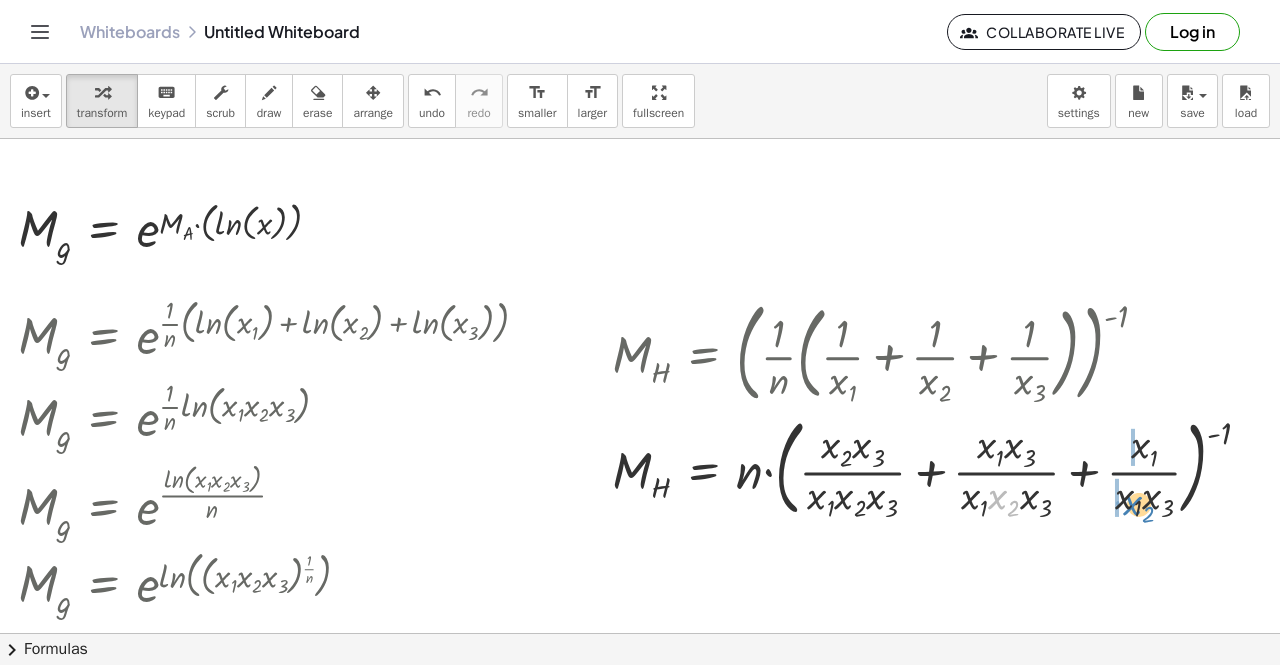 drag, startPoint x: 1005, startPoint y: 504, endPoint x: 1140, endPoint y: 510, distance: 135.13327 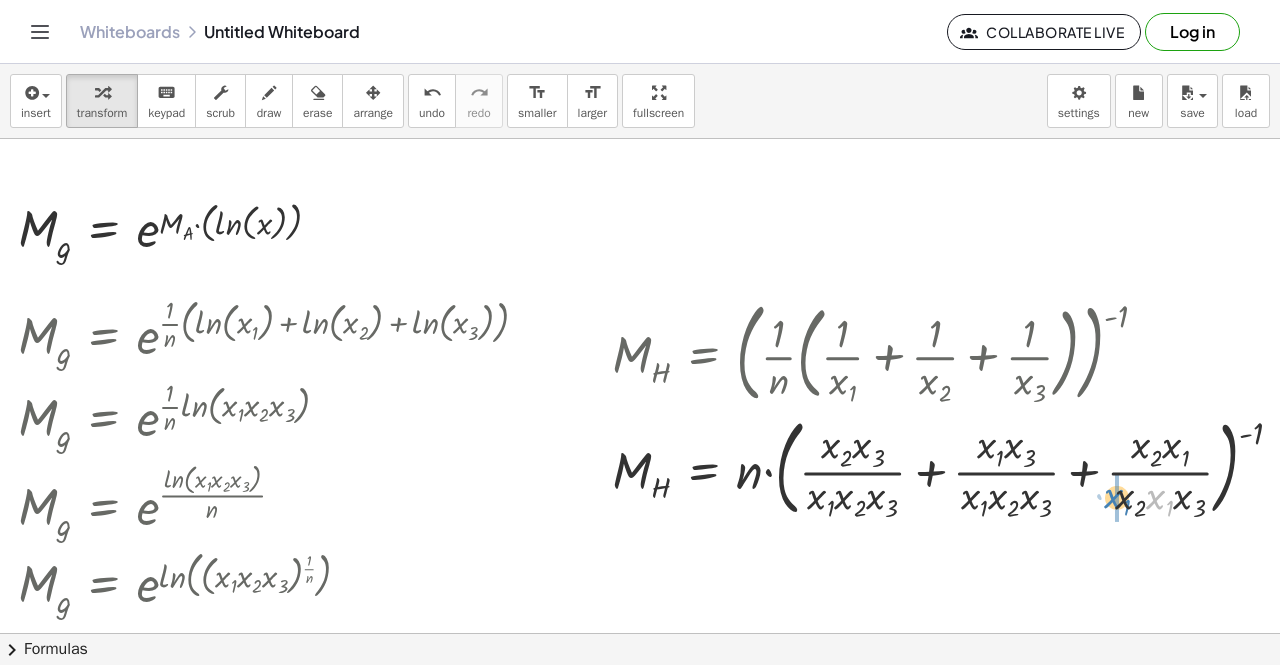 drag, startPoint x: 1166, startPoint y: 505, endPoint x: 1124, endPoint y: 504, distance: 42.0119 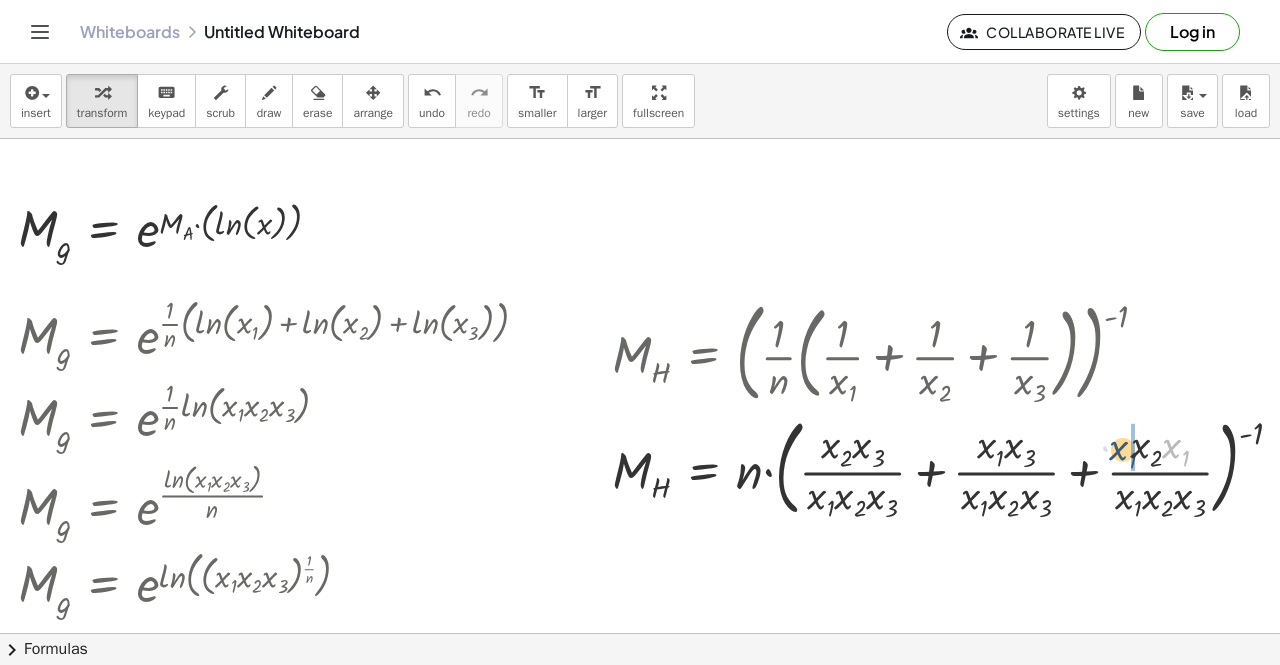 drag, startPoint x: 1168, startPoint y: 453, endPoint x: 1114, endPoint y: 455, distance: 54.037025 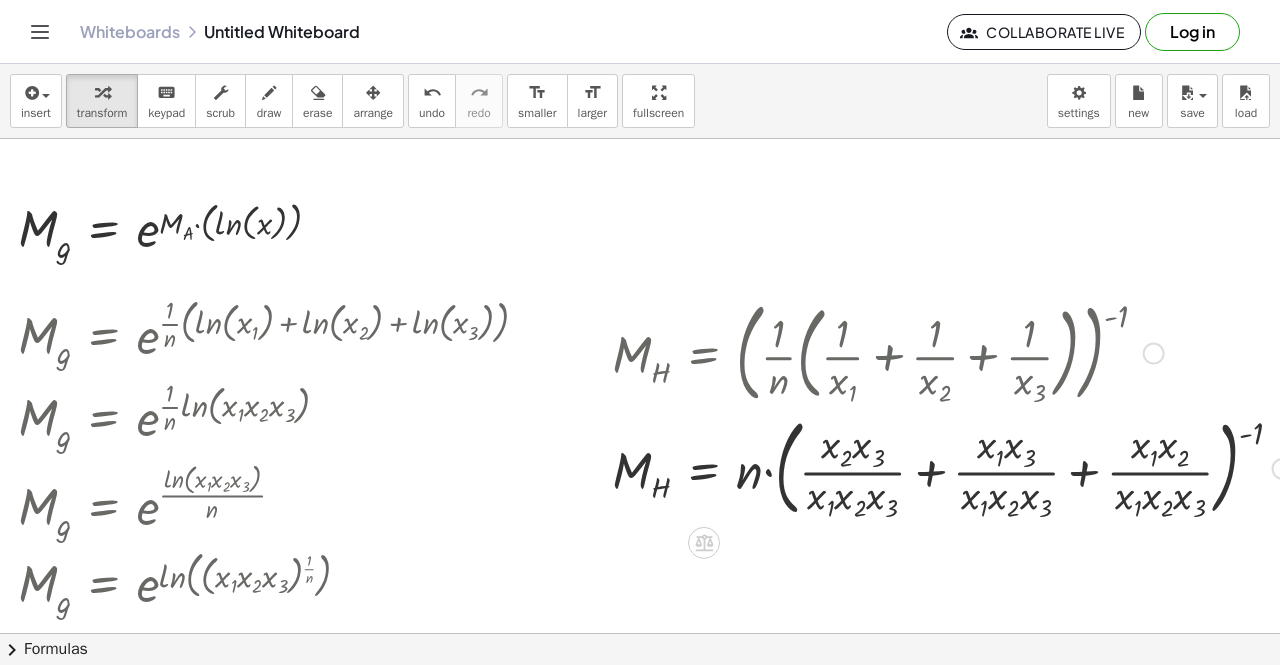click at bounding box center [955, 467] 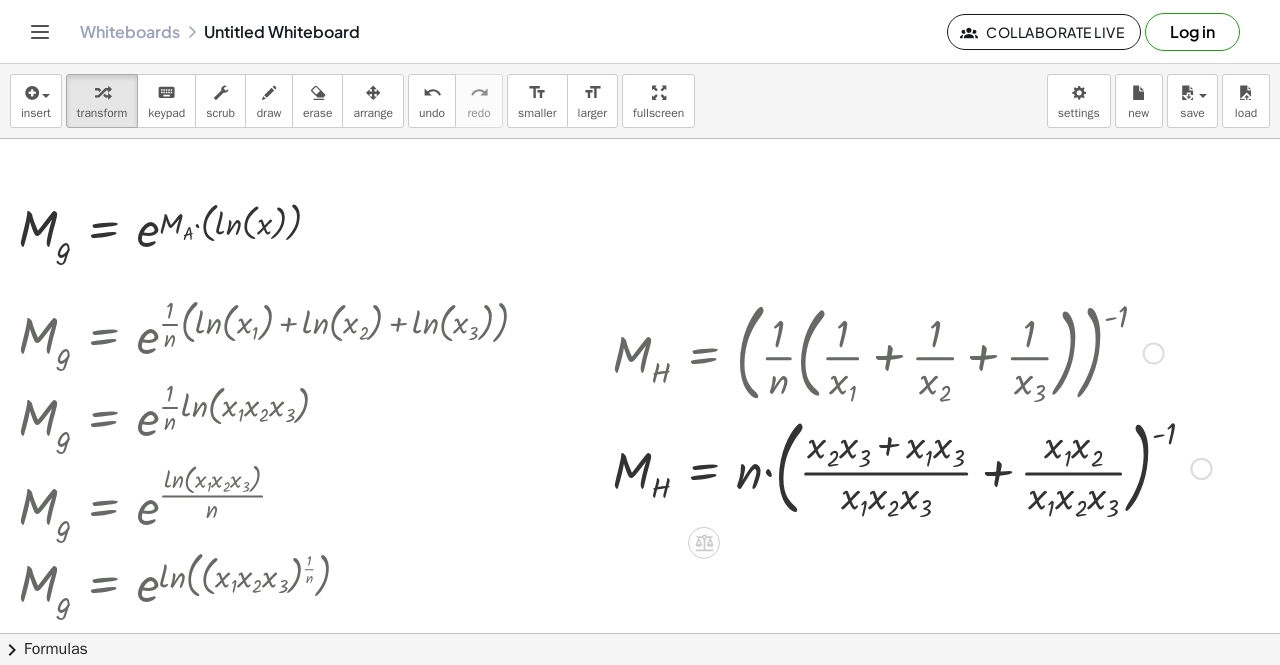 click at bounding box center [911, 467] 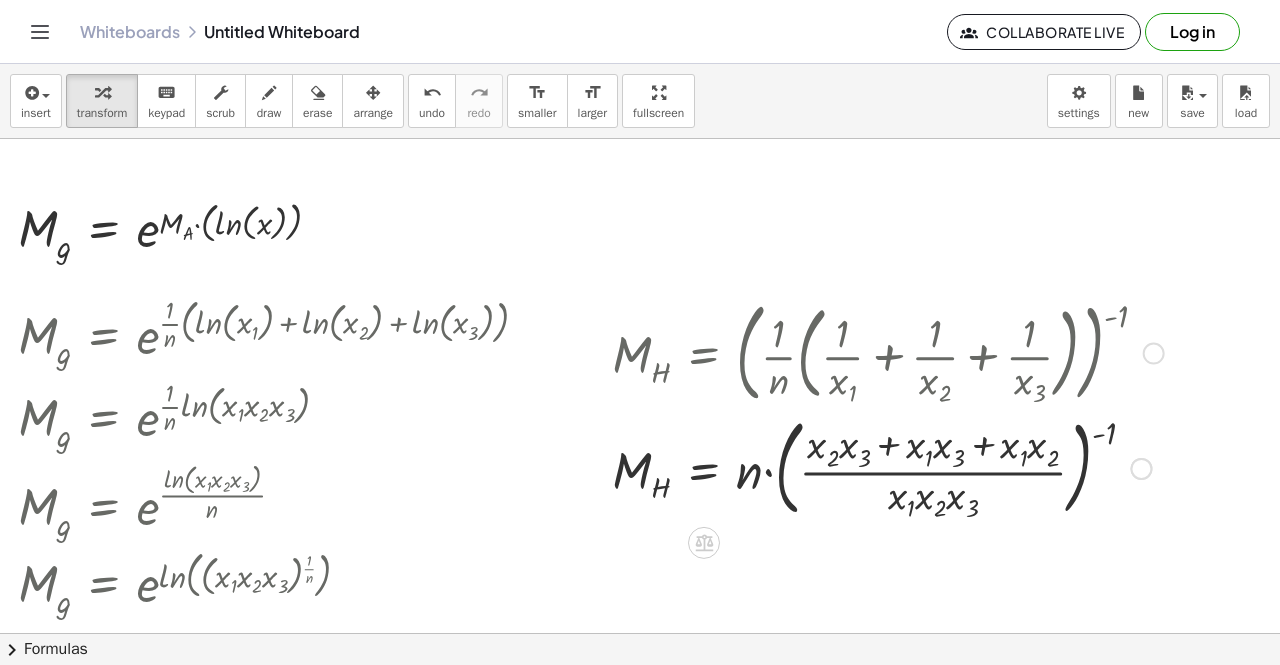 click at bounding box center (888, 467) 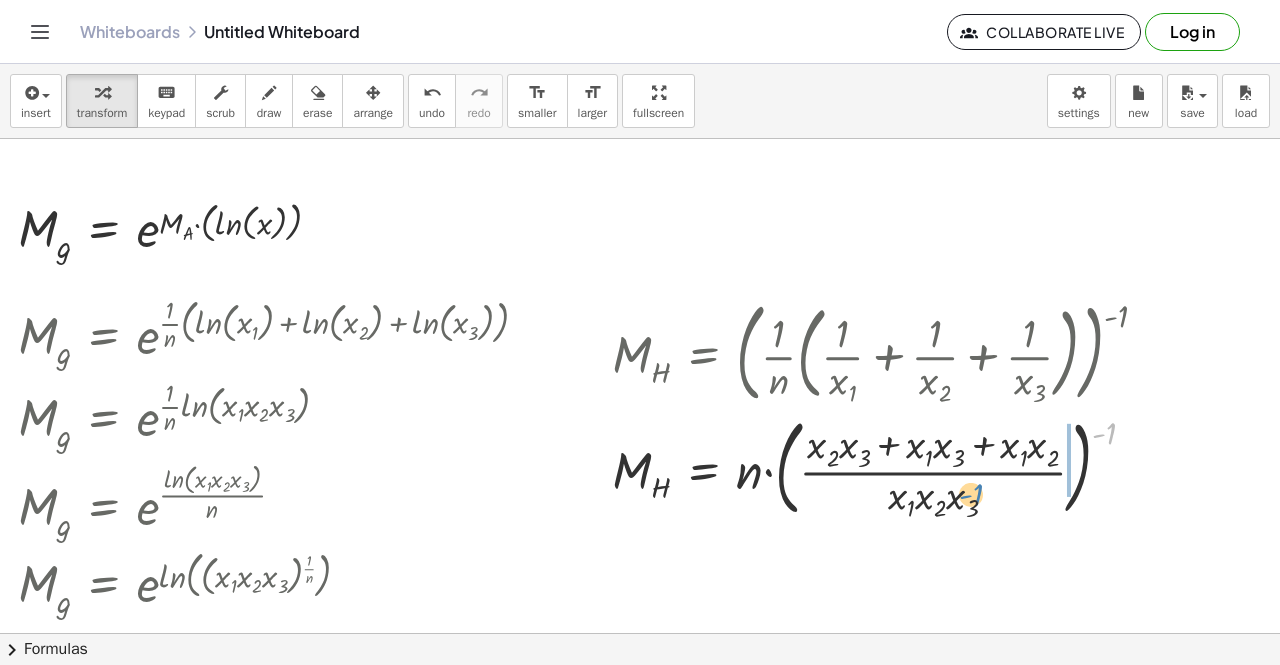 drag, startPoint x: 1105, startPoint y: 426, endPoint x: 970, endPoint y: 487, distance: 148.14183 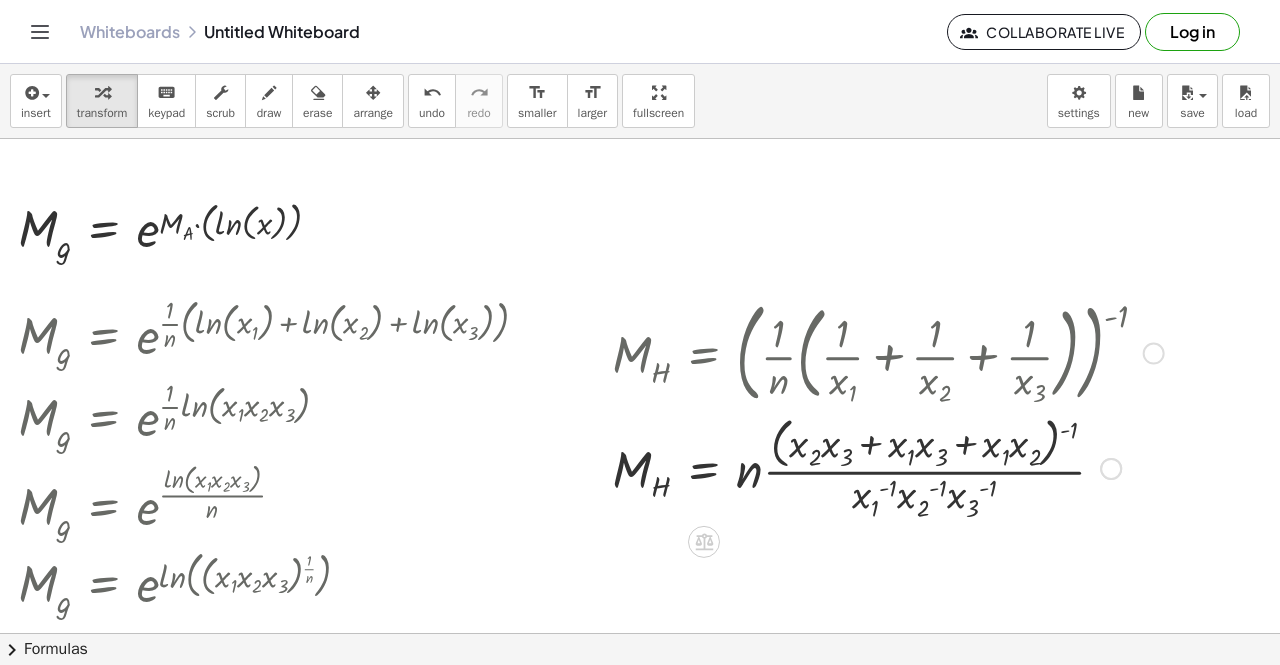 click at bounding box center (888, 467) 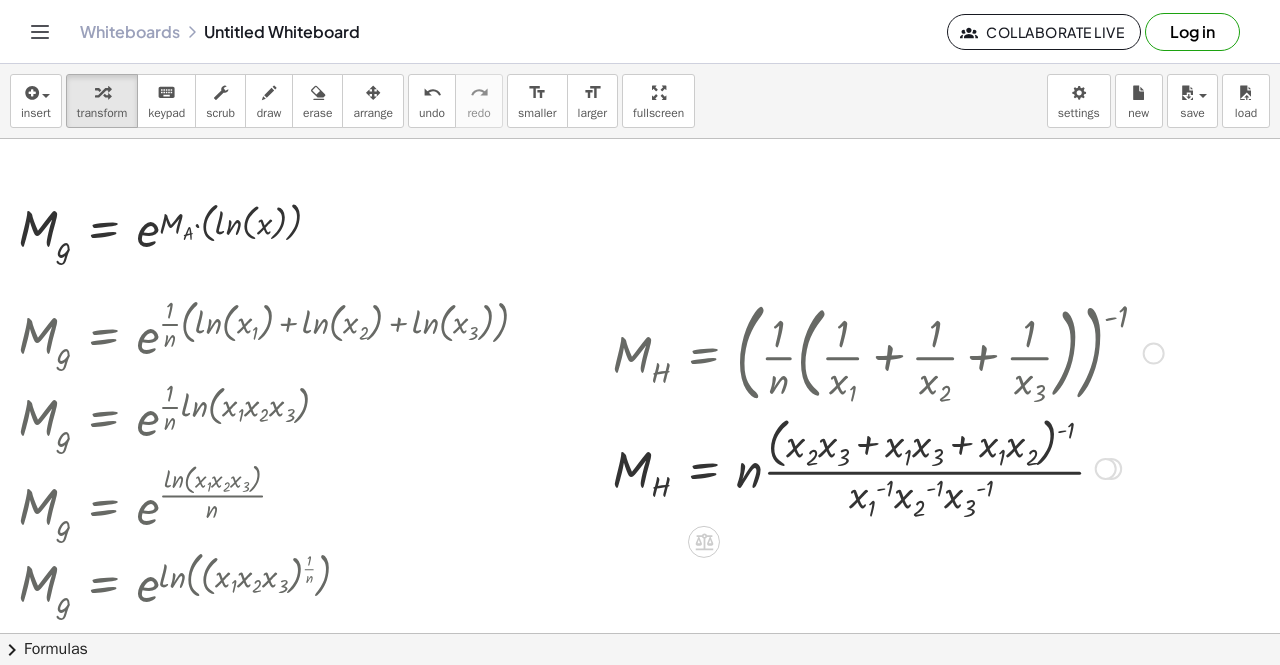 click at bounding box center (888, 467) 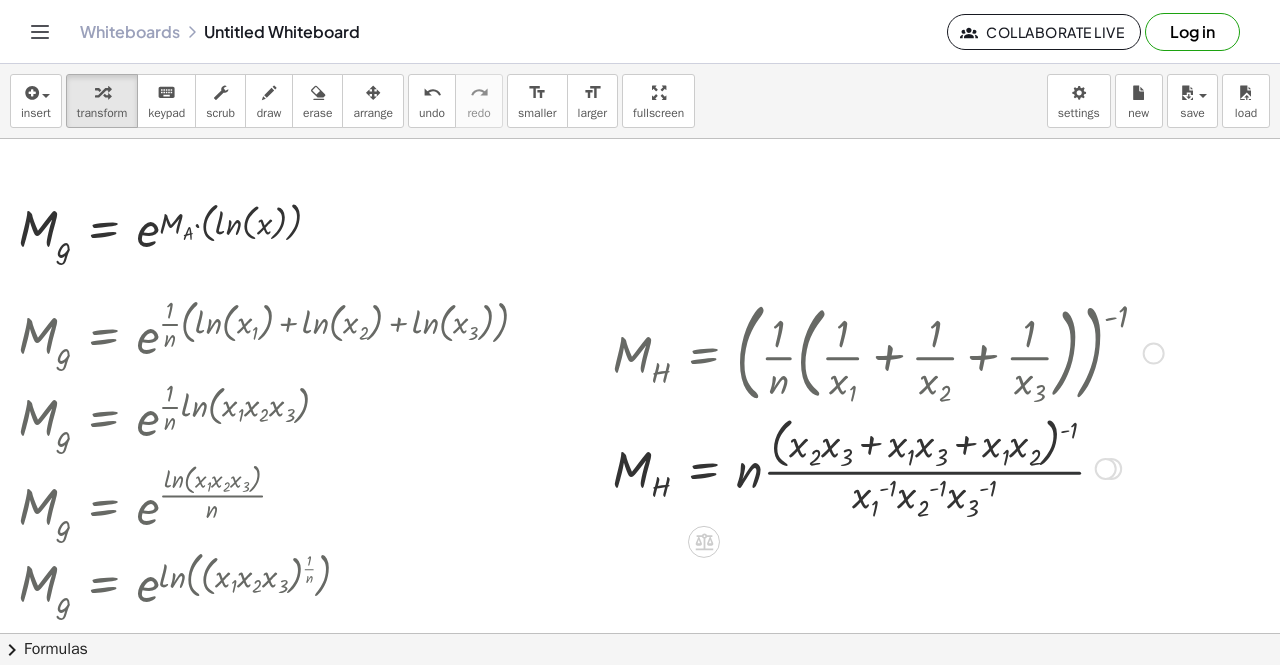 click at bounding box center [888, 467] 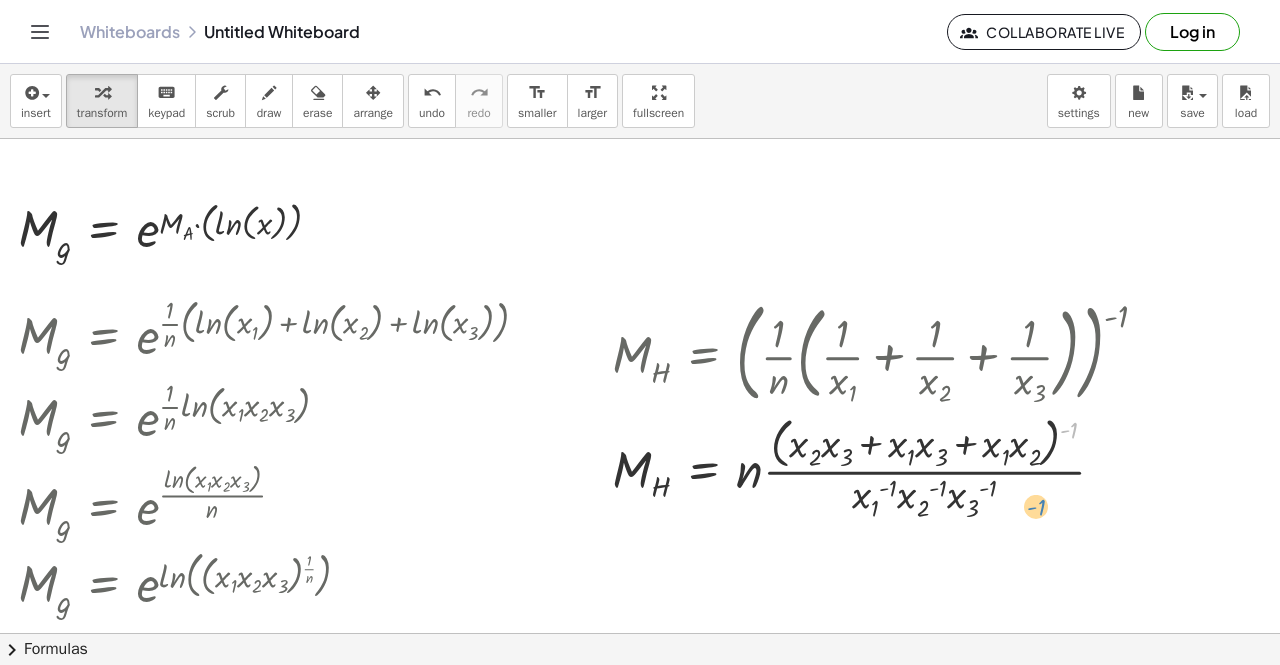 drag, startPoint x: 1060, startPoint y: 431, endPoint x: 1029, endPoint y: 507, distance: 82.07923 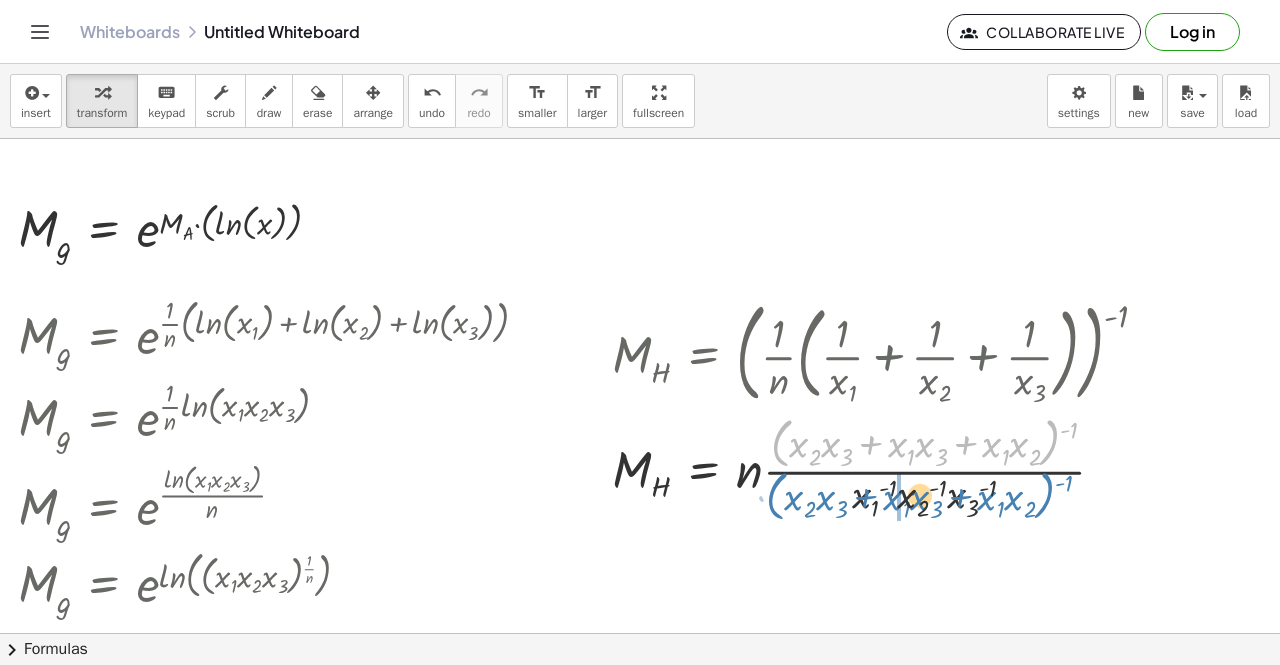 drag, startPoint x: 1047, startPoint y: 438, endPoint x: 1042, endPoint y: 491, distance: 53.235325 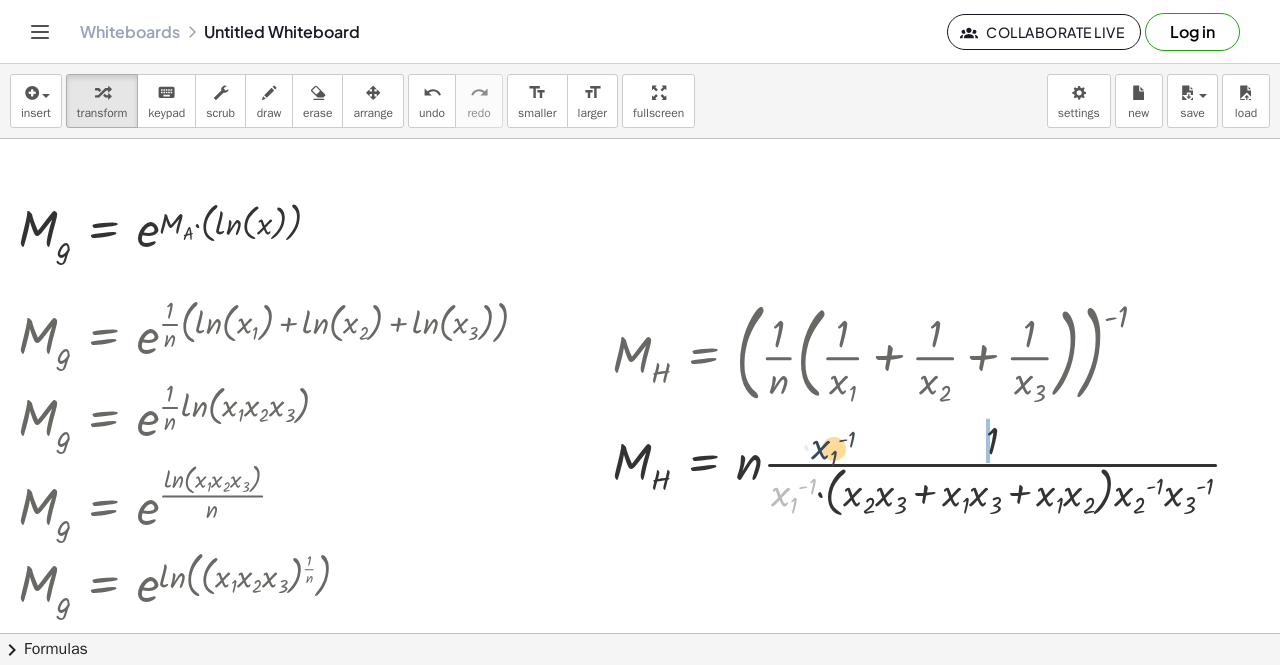 drag, startPoint x: 825, startPoint y: 468, endPoint x: 841, endPoint y: 455, distance: 20.615528 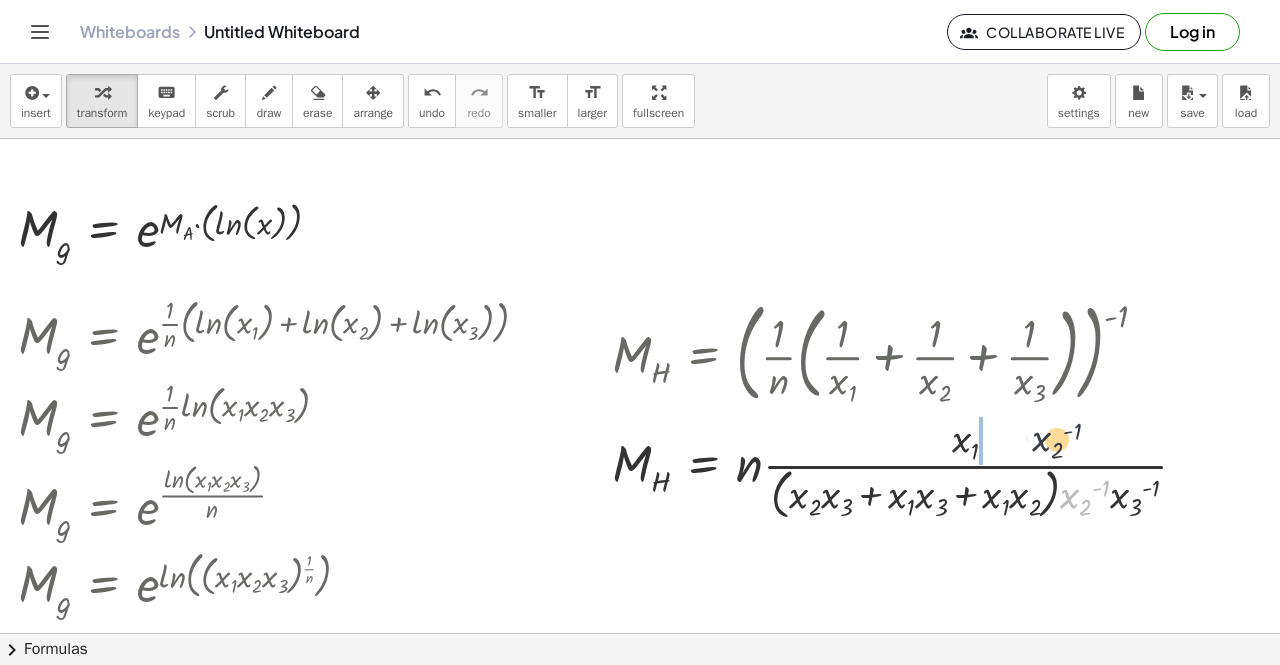 drag, startPoint x: 1082, startPoint y: 501, endPoint x: 1053, endPoint y: 439, distance: 68.44706 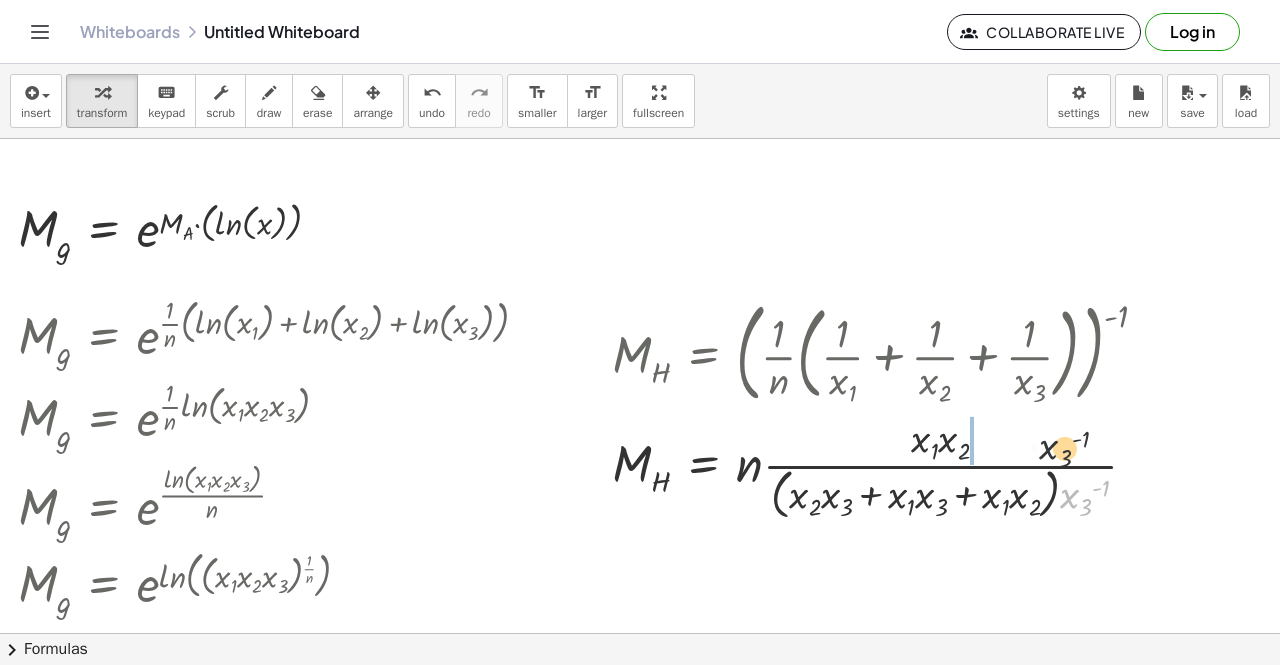 drag, startPoint x: 1087, startPoint y: 497, endPoint x: 1058, endPoint y: 435, distance: 68.44706 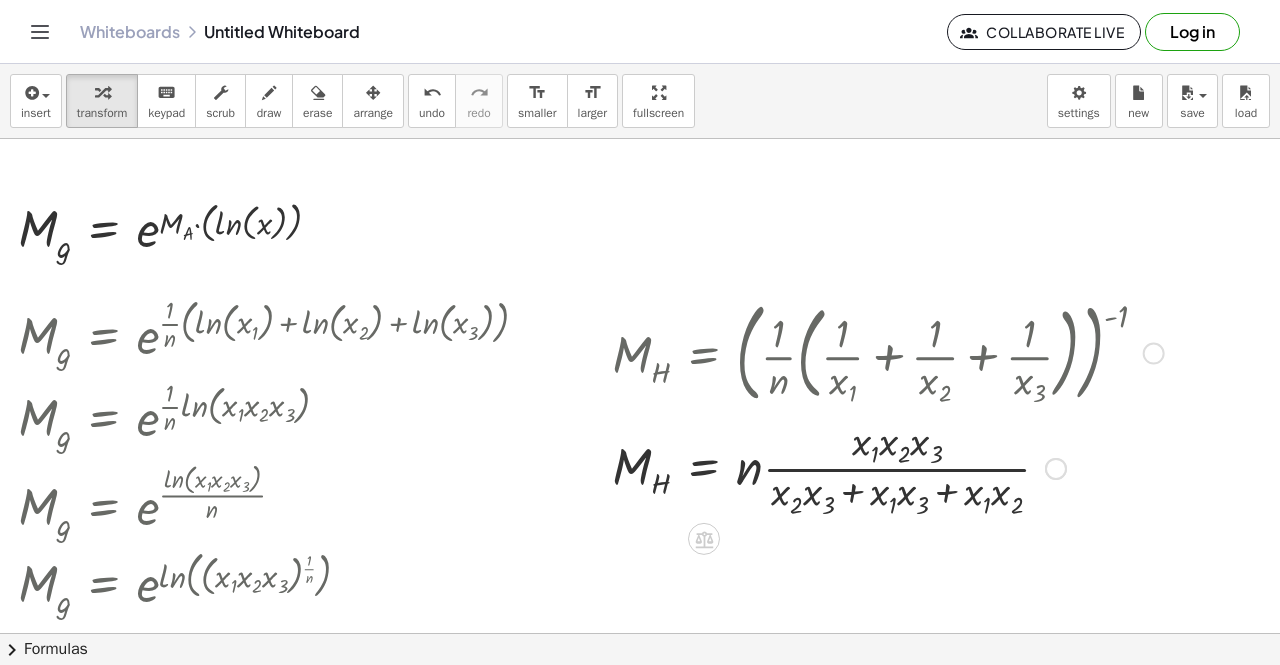 click at bounding box center (888, 467) 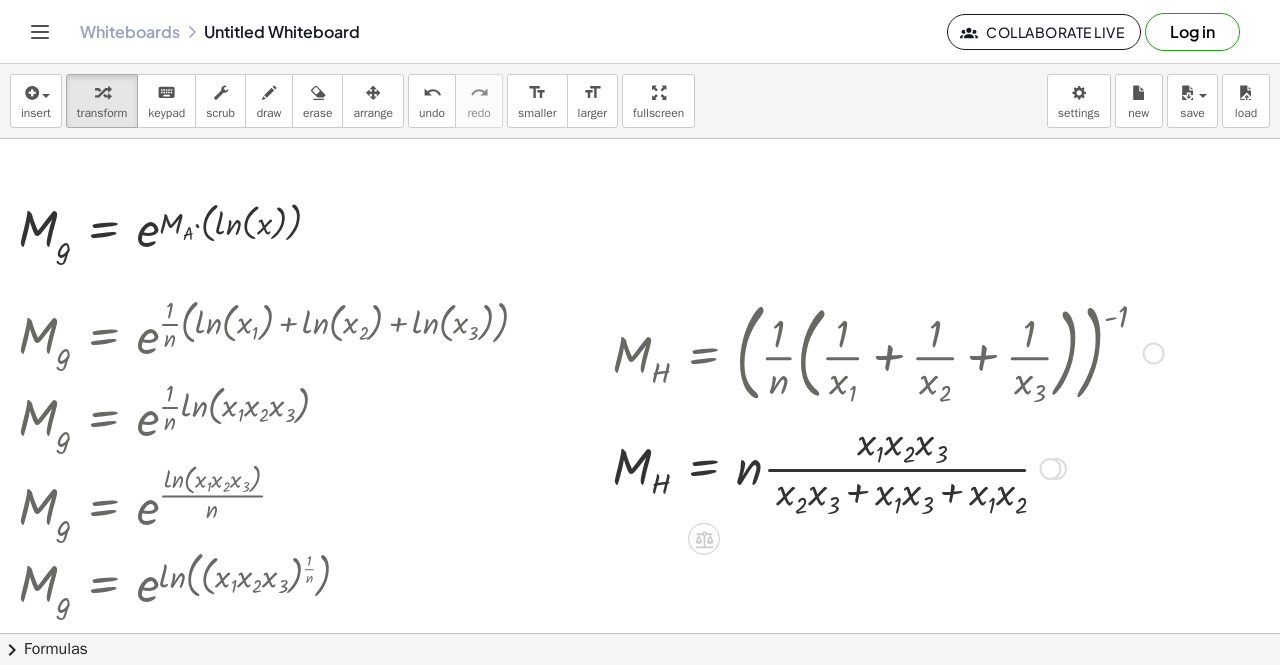 click at bounding box center (888, 467) 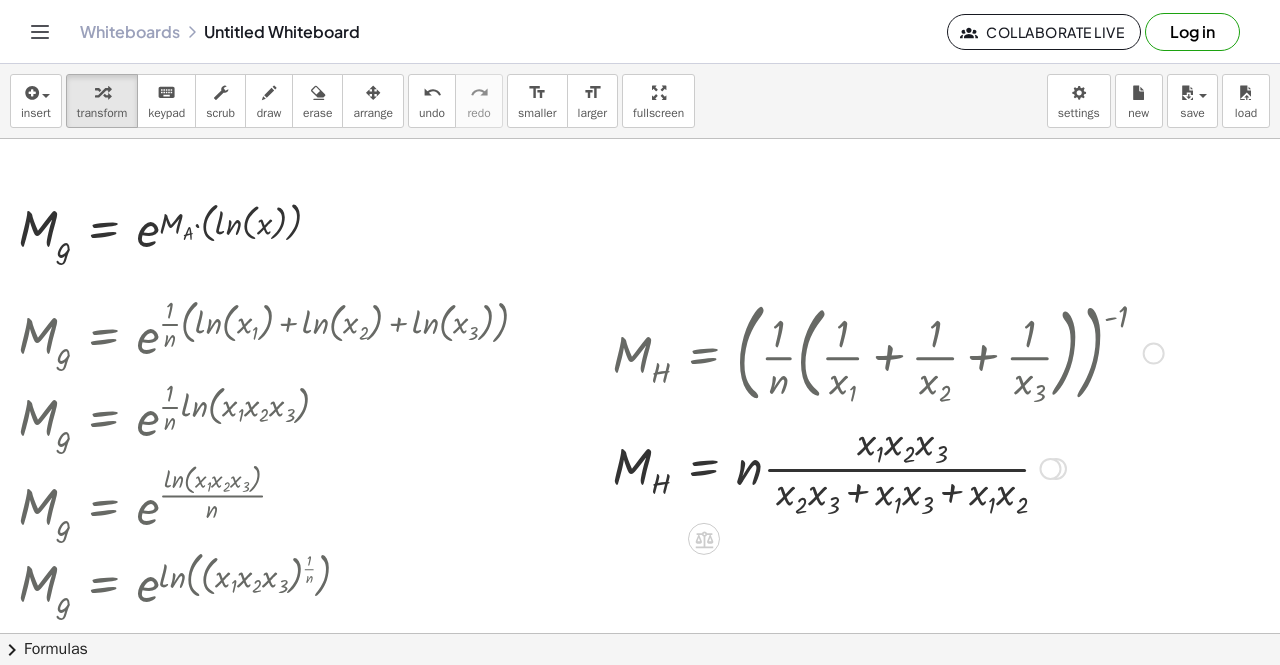click at bounding box center [888, 467] 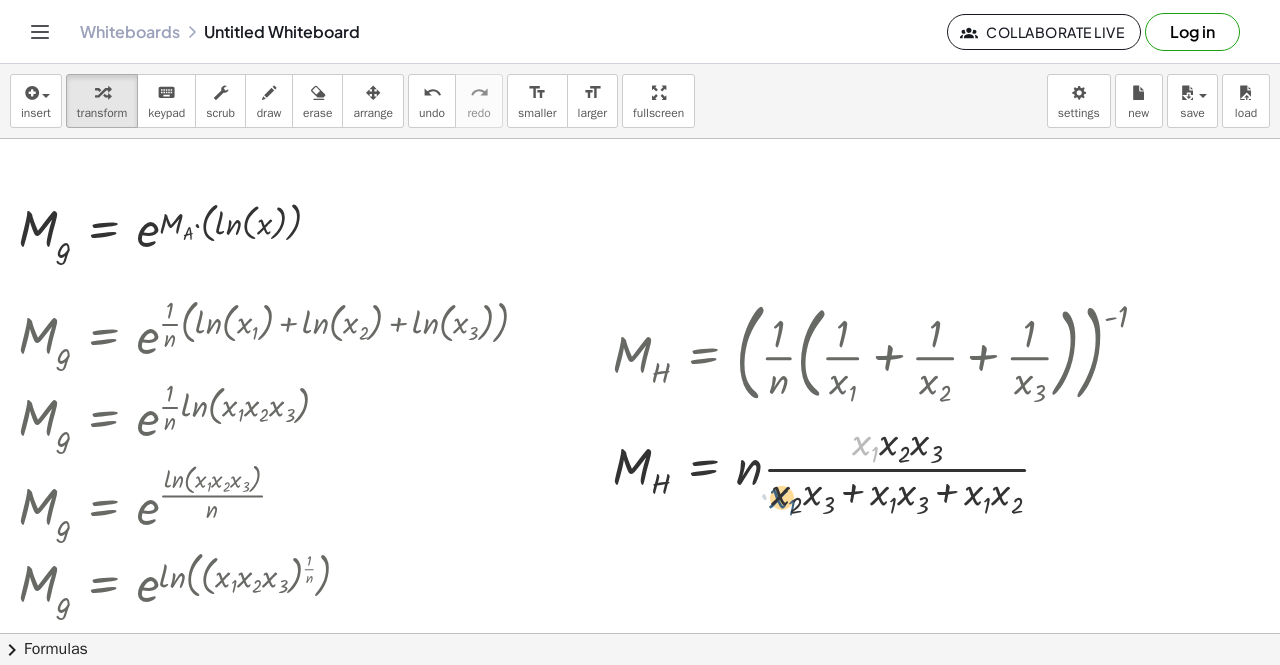 drag, startPoint x: 853, startPoint y: 451, endPoint x: 770, endPoint y: 504, distance: 98.478424 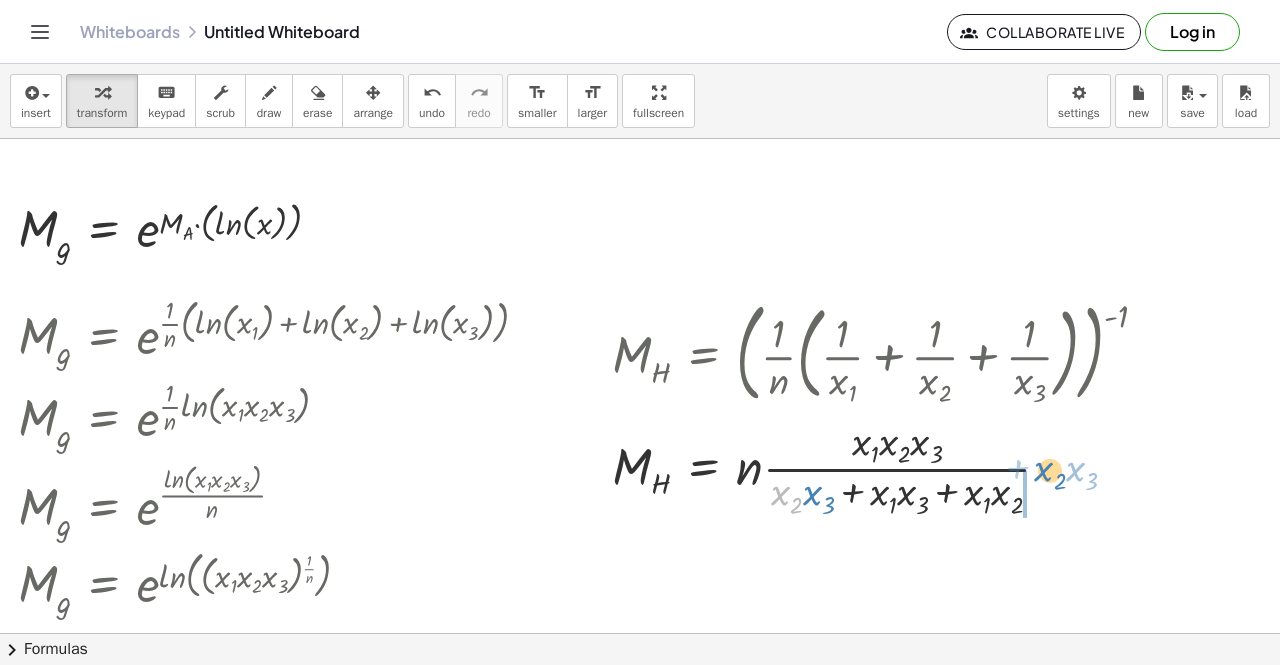 drag, startPoint x: 777, startPoint y: 497, endPoint x: 1040, endPoint y: 475, distance: 263.91855 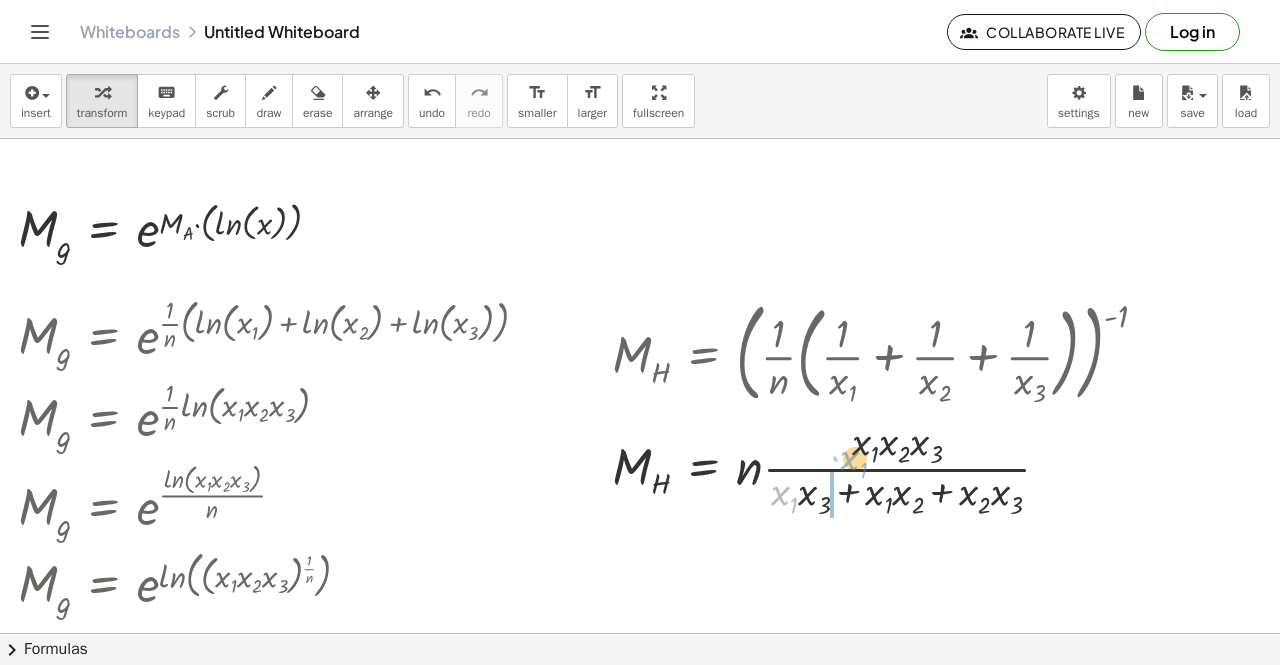 drag, startPoint x: 792, startPoint y: 487, endPoint x: 860, endPoint y: 453, distance: 76.02631 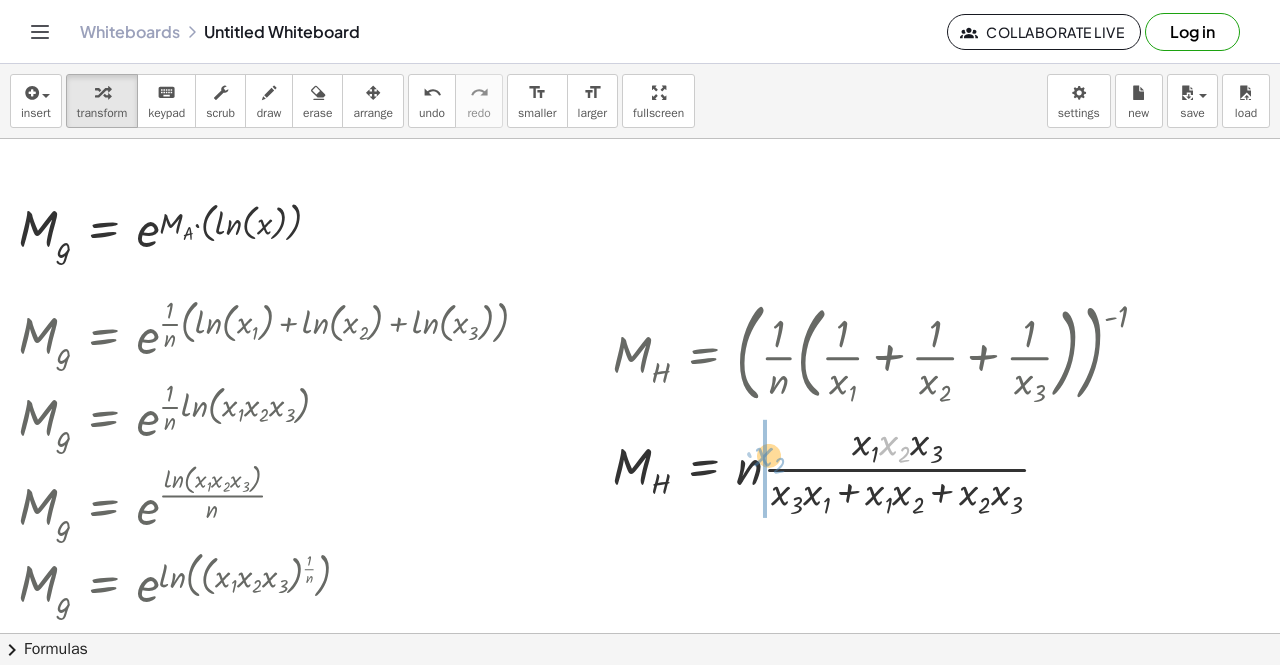 drag, startPoint x: 880, startPoint y: 443, endPoint x: 755, endPoint y: 454, distance: 125.48307 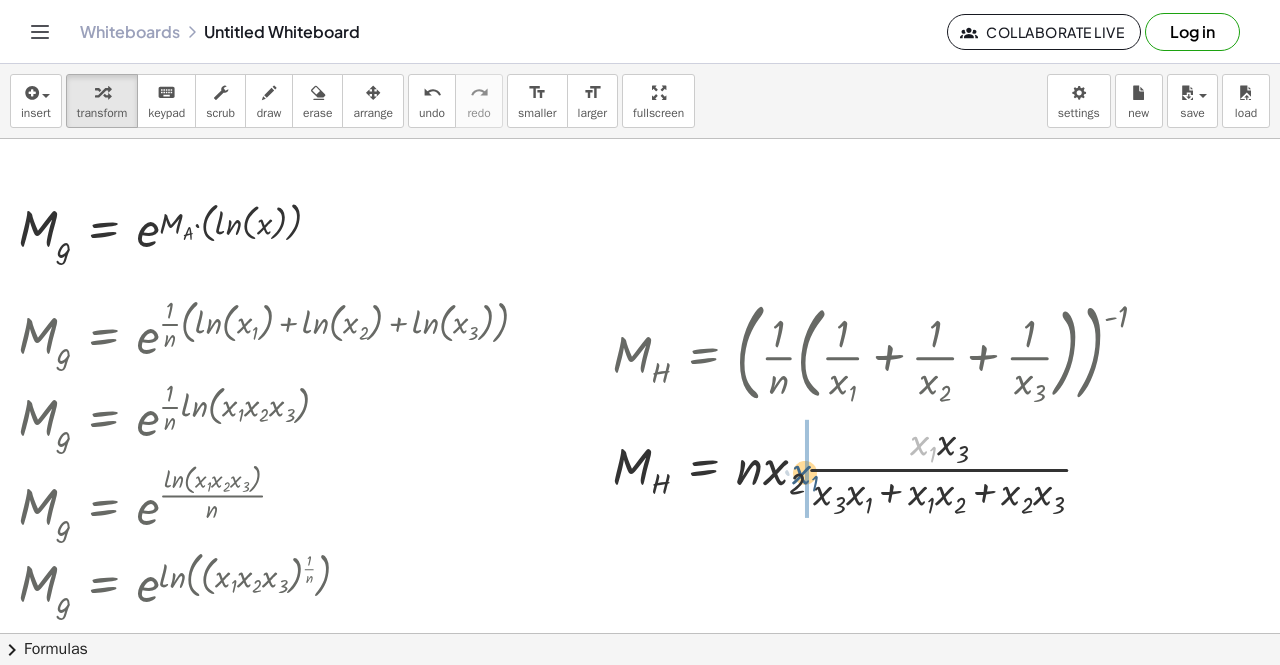drag, startPoint x: 916, startPoint y: 446, endPoint x: 795, endPoint y: 475, distance: 124.42668 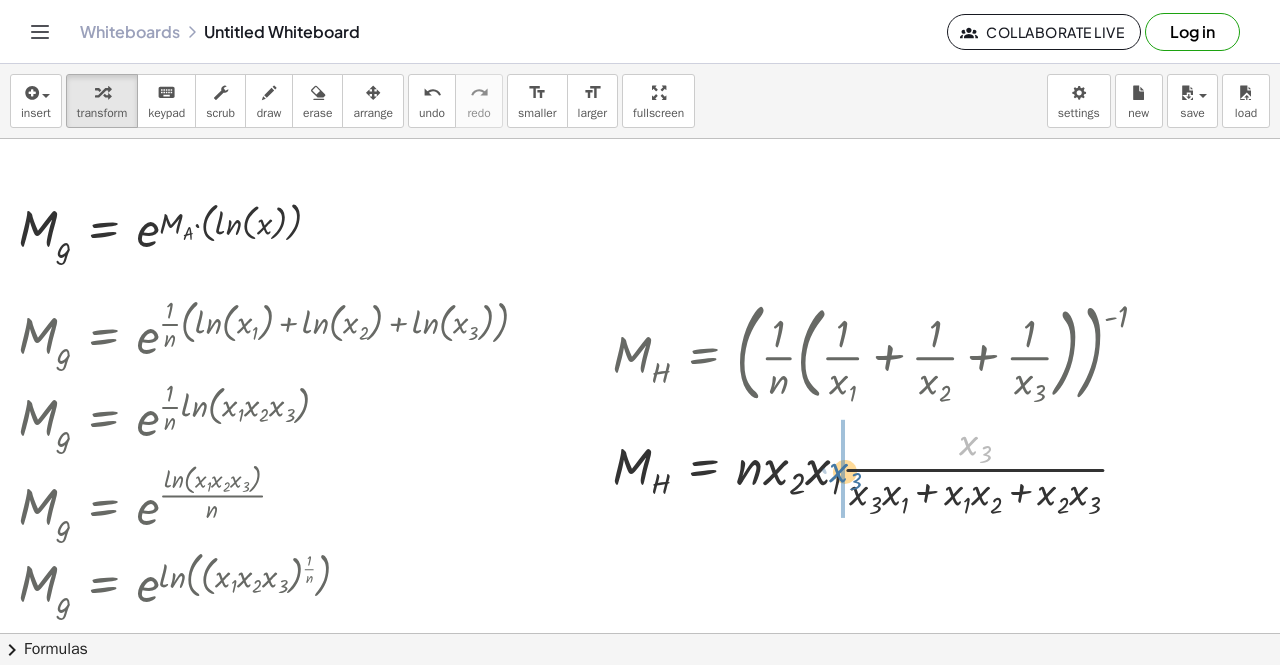 drag, startPoint x: 966, startPoint y: 447, endPoint x: 836, endPoint y: 474, distance: 132.77425 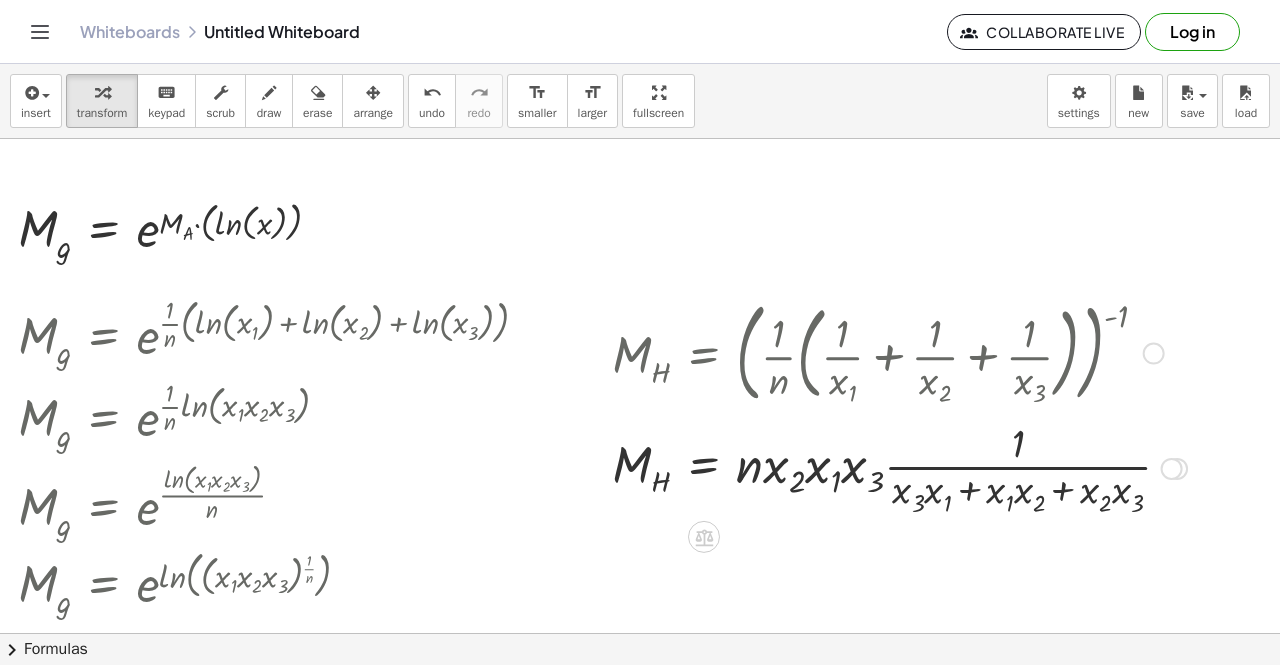 click at bounding box center (1172, 469) 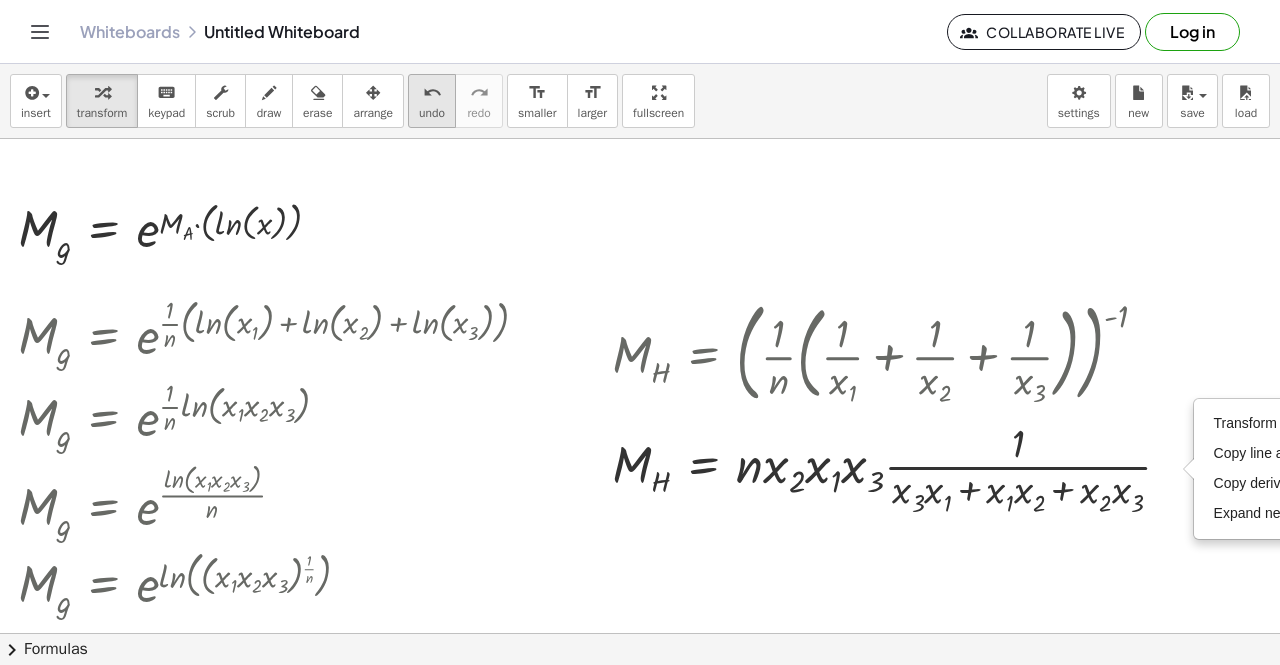 click on "undo" at bounding box center [432, 113] 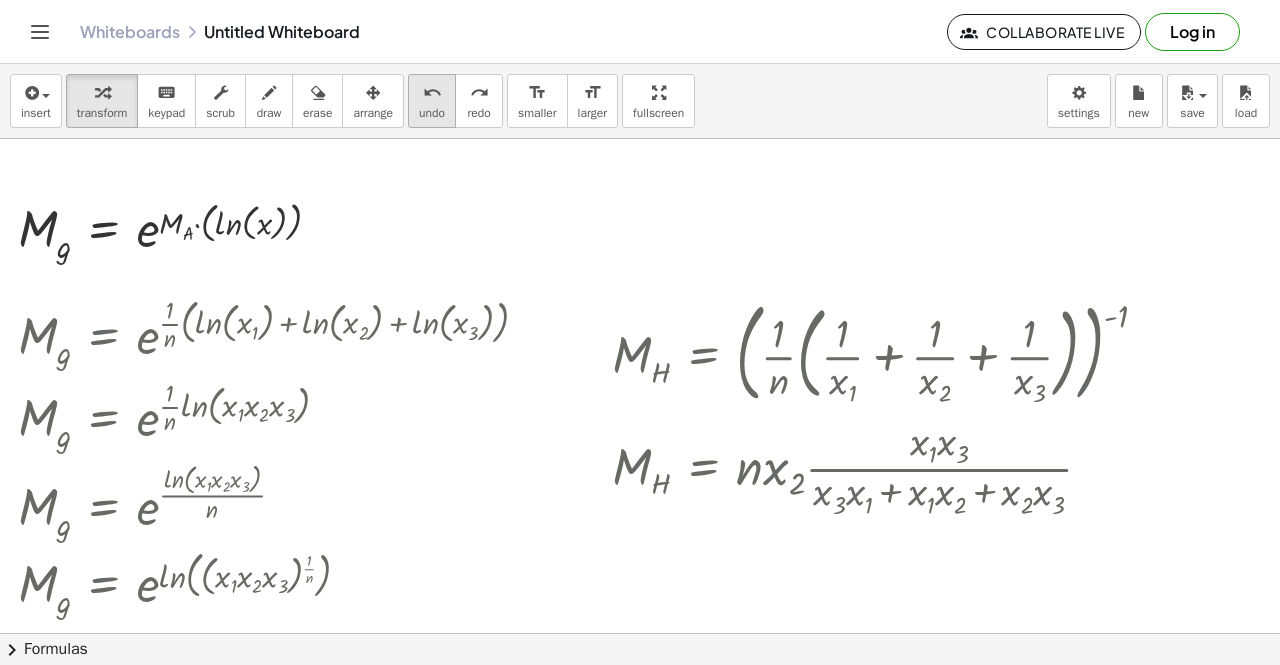 click on "undo" at bounding box center (432, 113) 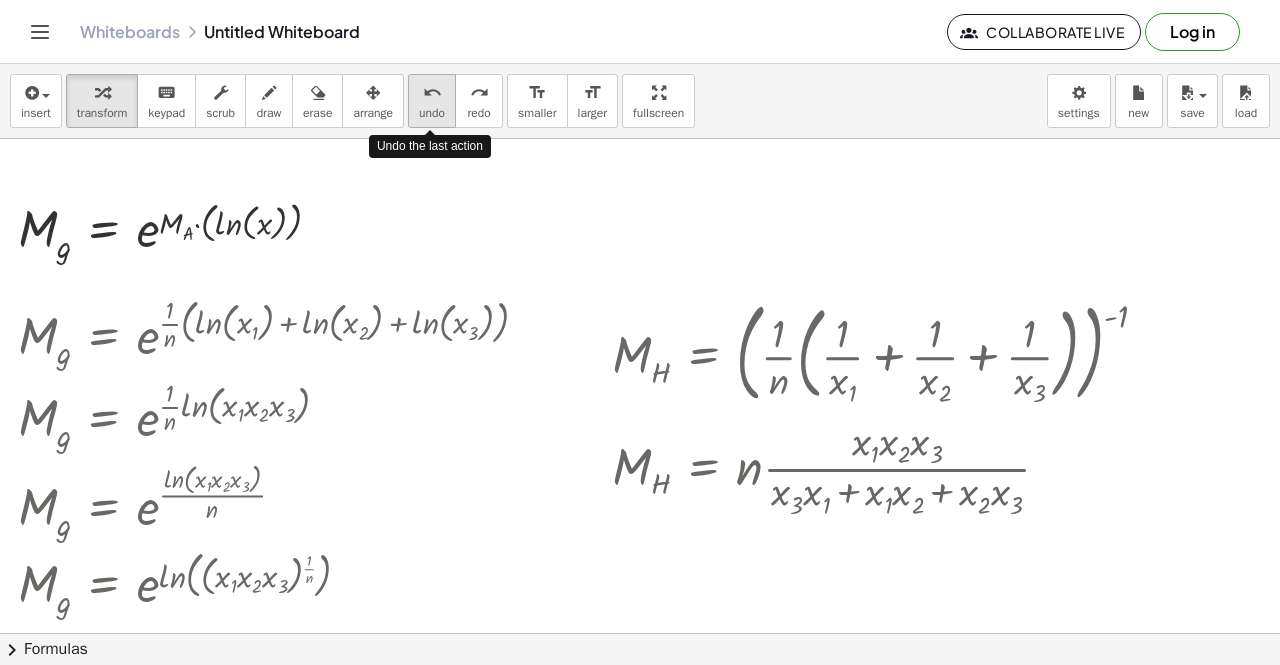 click on "undo" at bounding box center (432, 113) 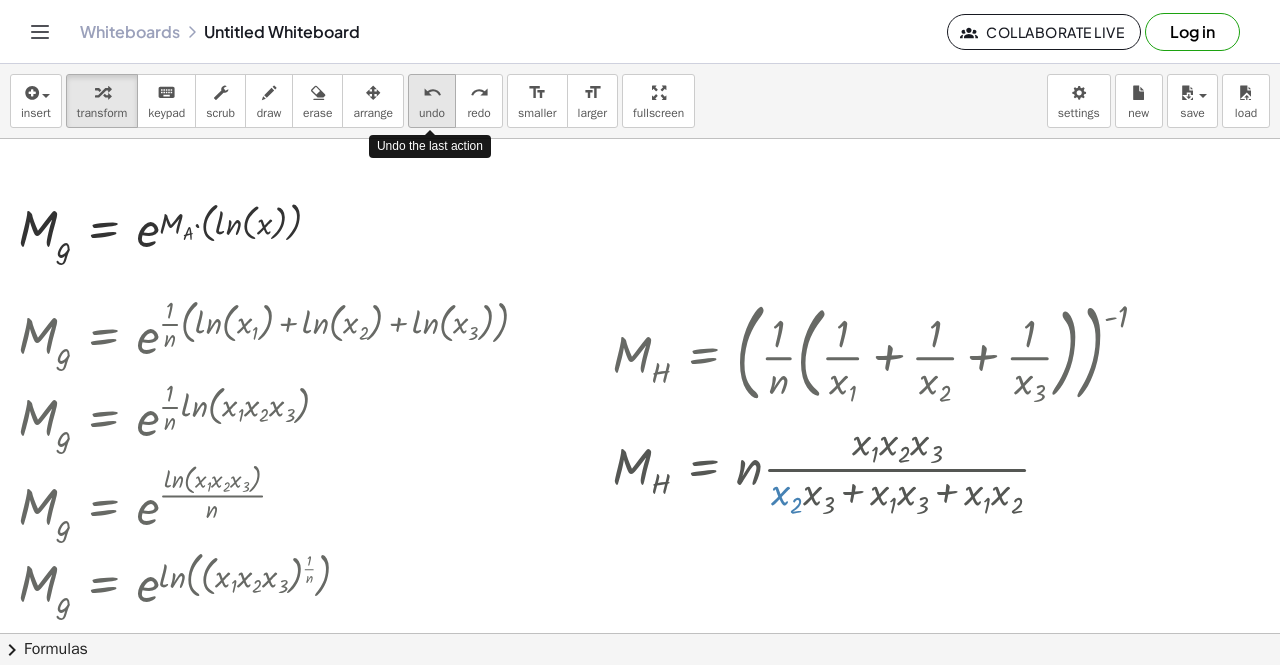 click on "undo" at bounding box center [432, 113] 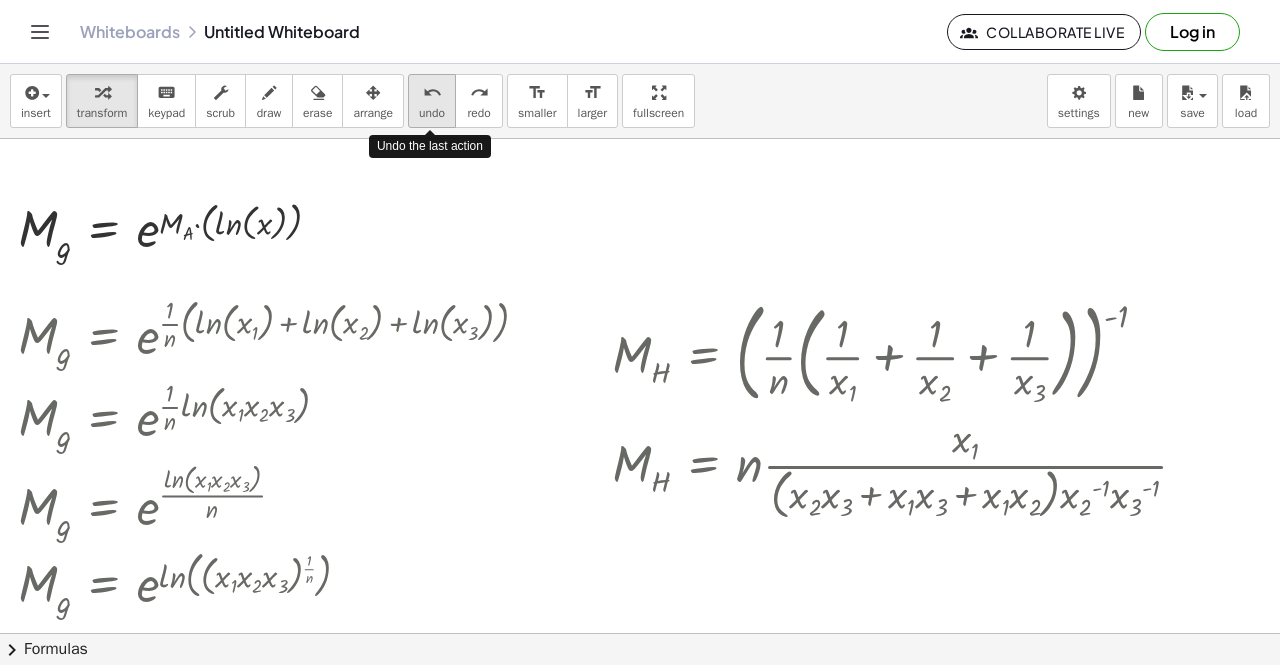 click on "undo" at bounding box center (432, 113) 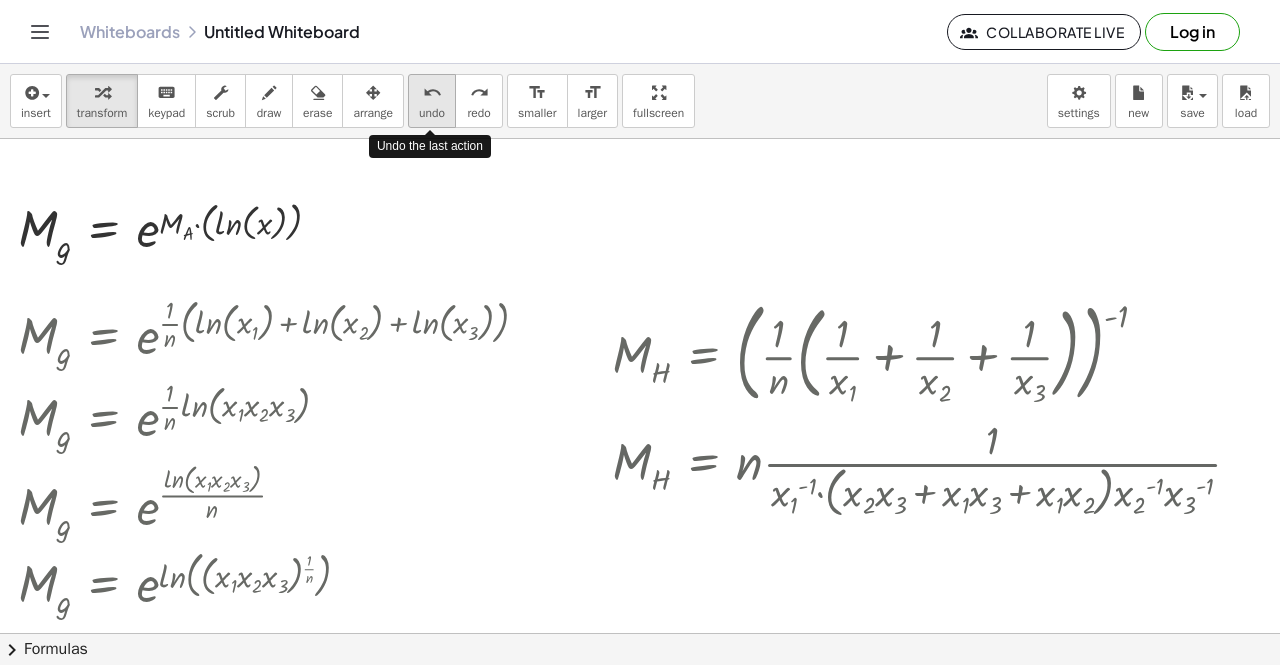click on "undo" at bounding box center (432, 113) 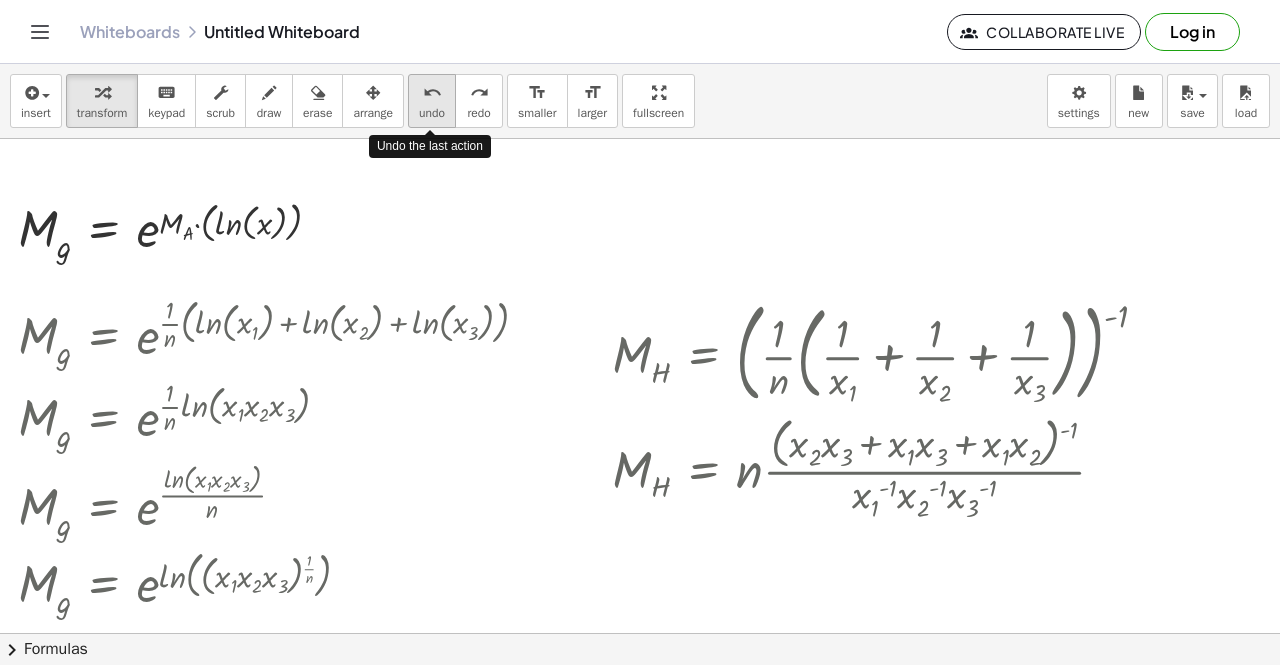 click on "undo" at bounding box center [432, 113] 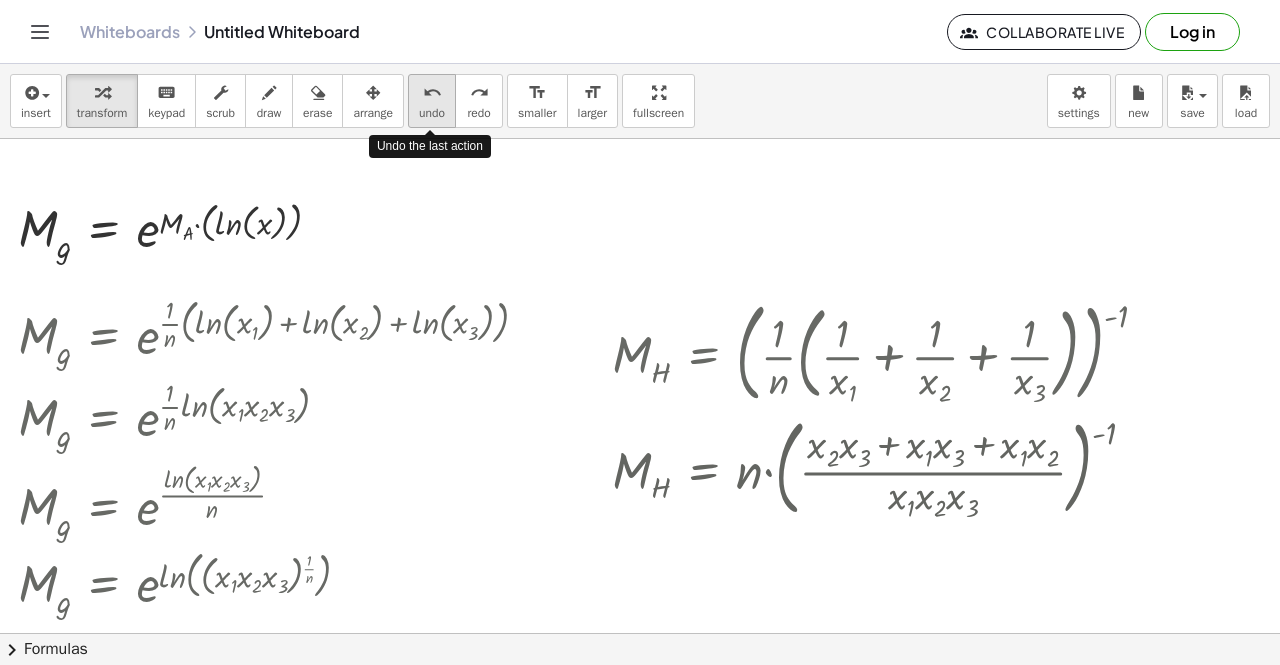 click on "undo" at bounding box center [432, 113] 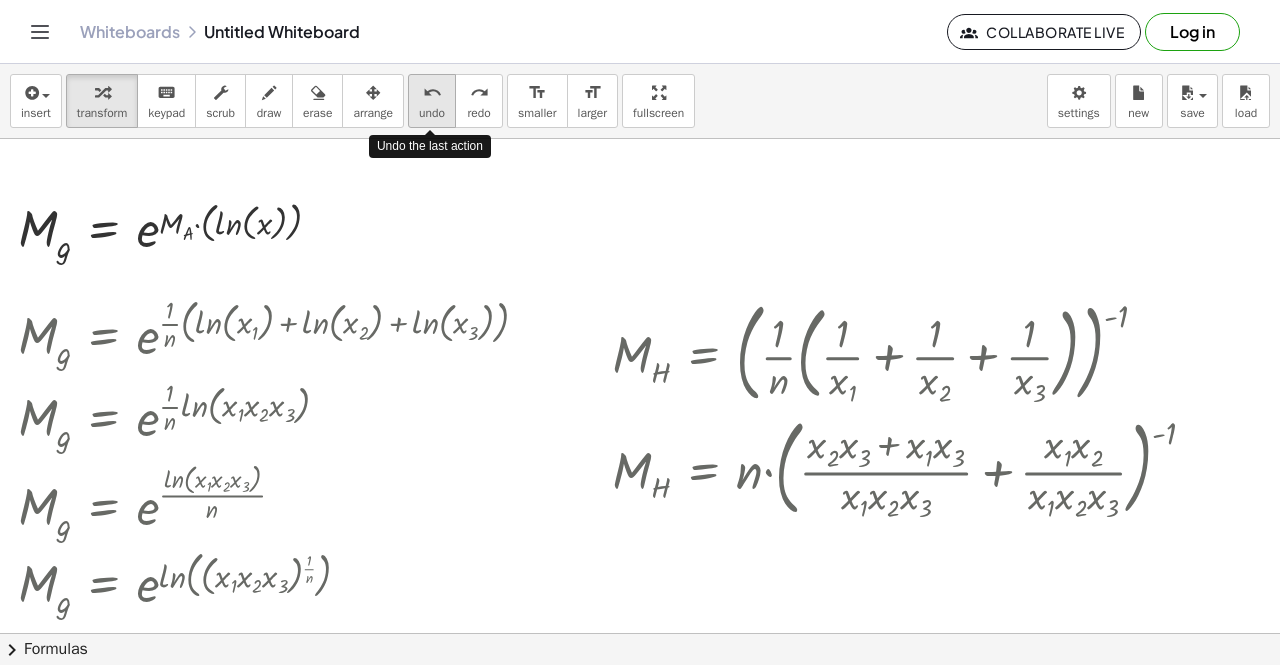click on "undo" at bounding box center [432, 113] 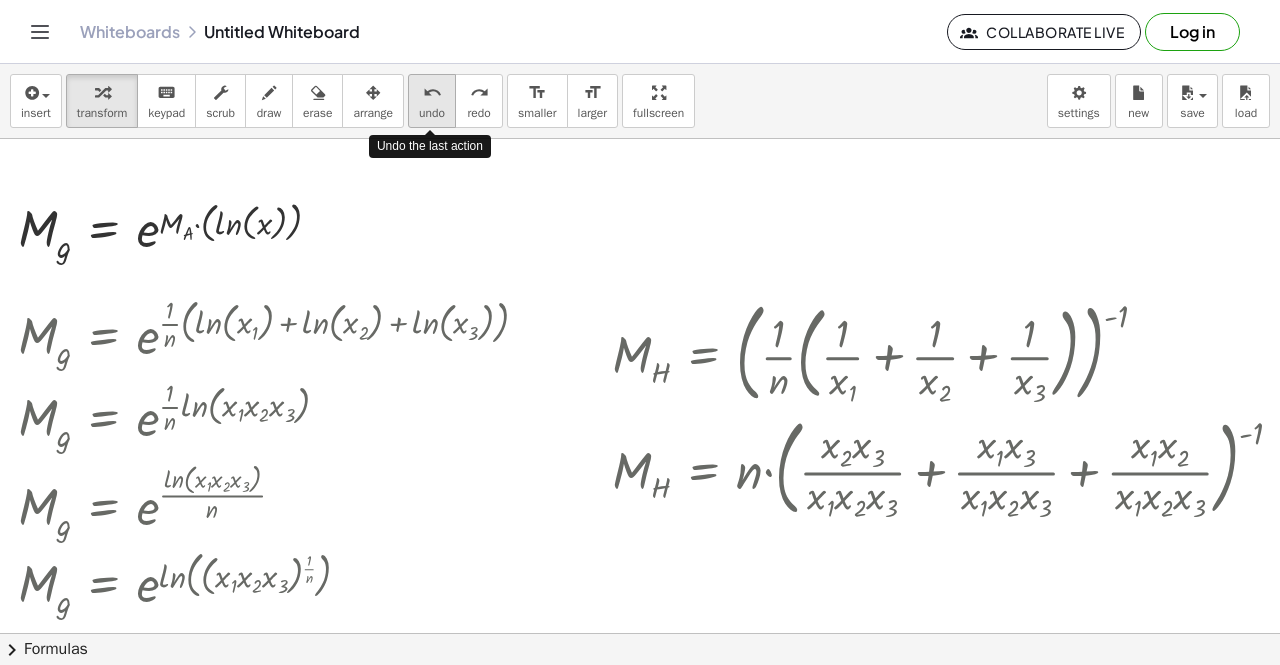 click on "undo" at bounding box center (432, 113) 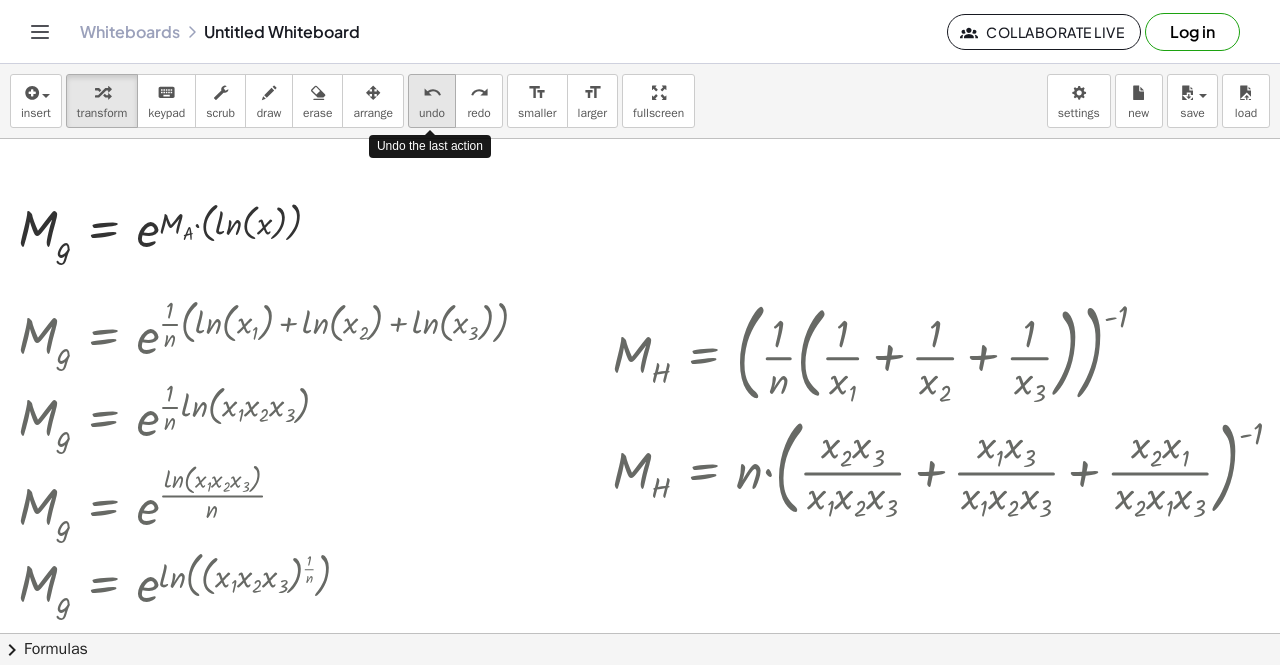 click on "undo" at bounding box center [432, 113] 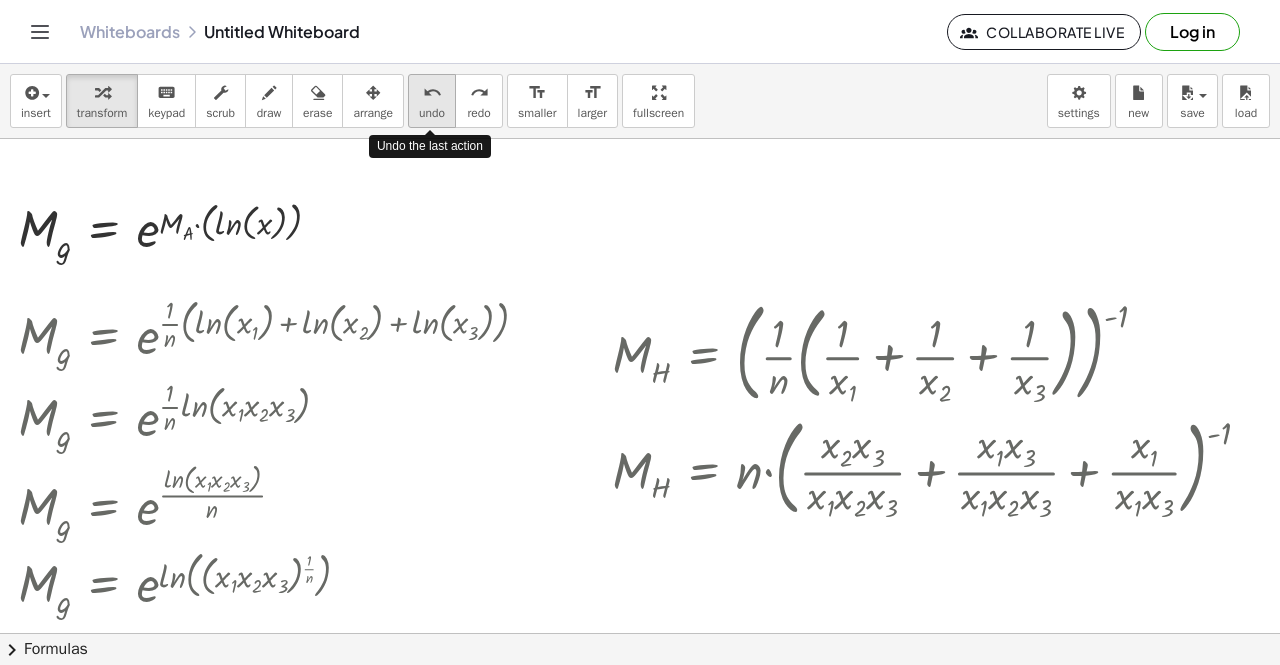 click on "undo" at bounding box center (432, 113) 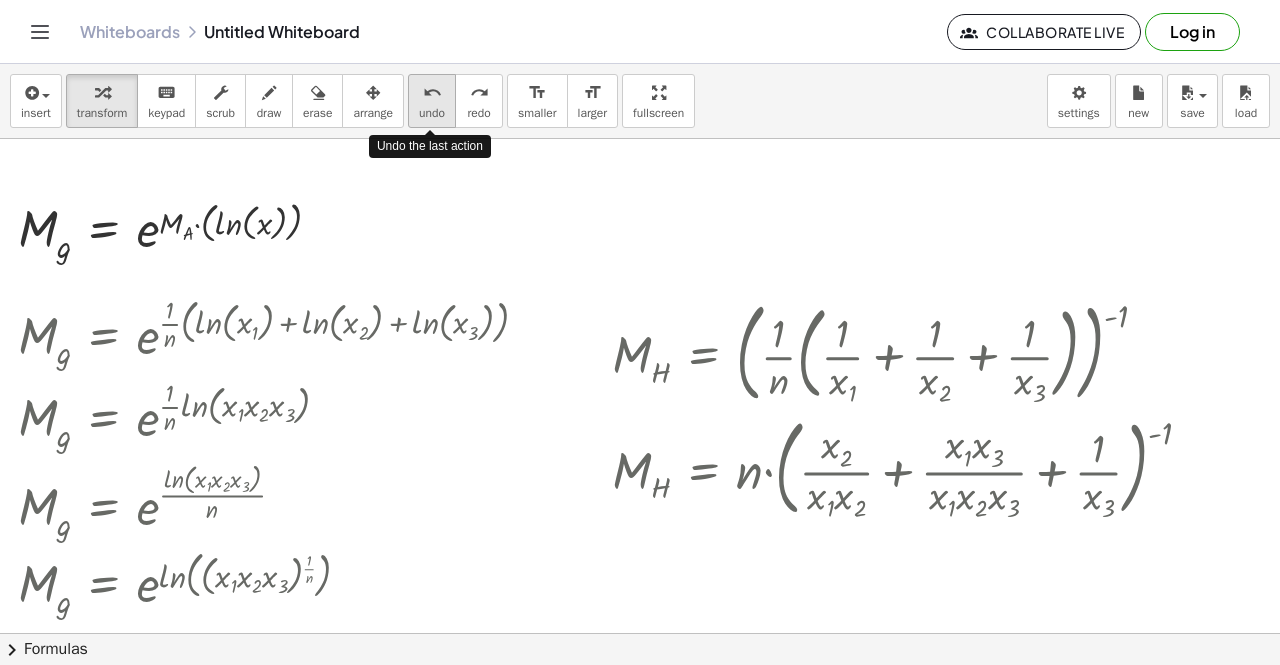 click on "undo" at bounding box center [432, 113] 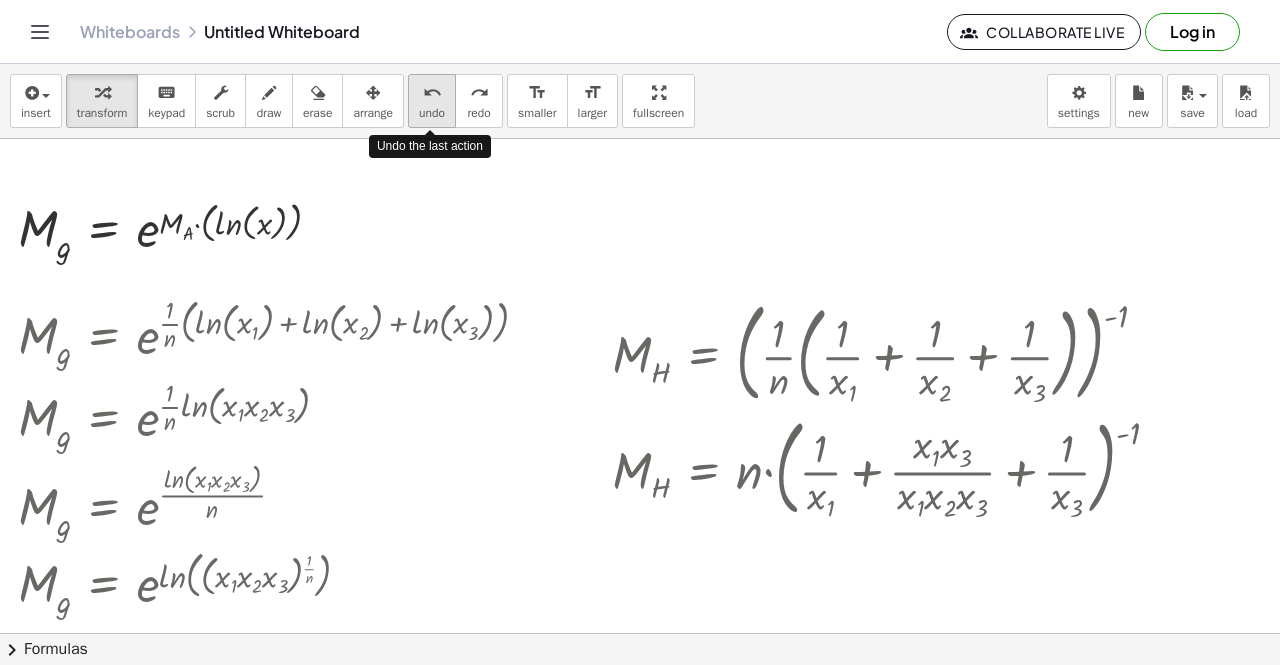 click on "undo" at bounding box center (432, 113) 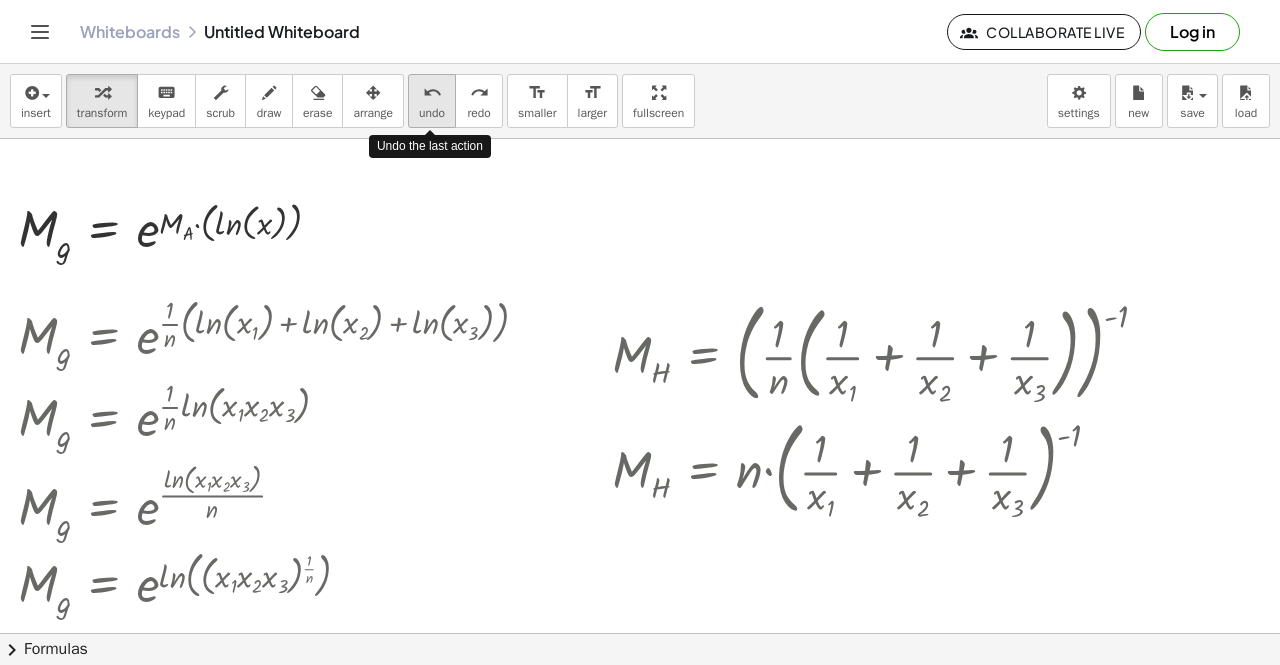 click on "undo" at bounding box center (432, 113) 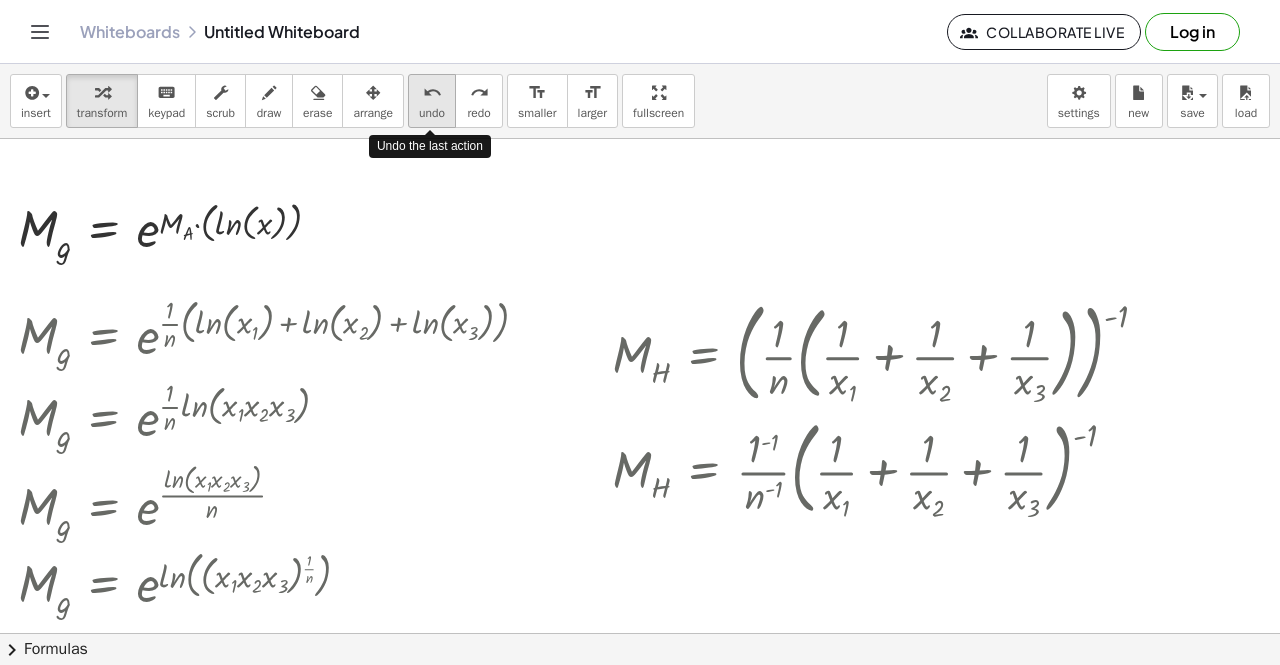 click on "undo" at bounding box center [432, 113] 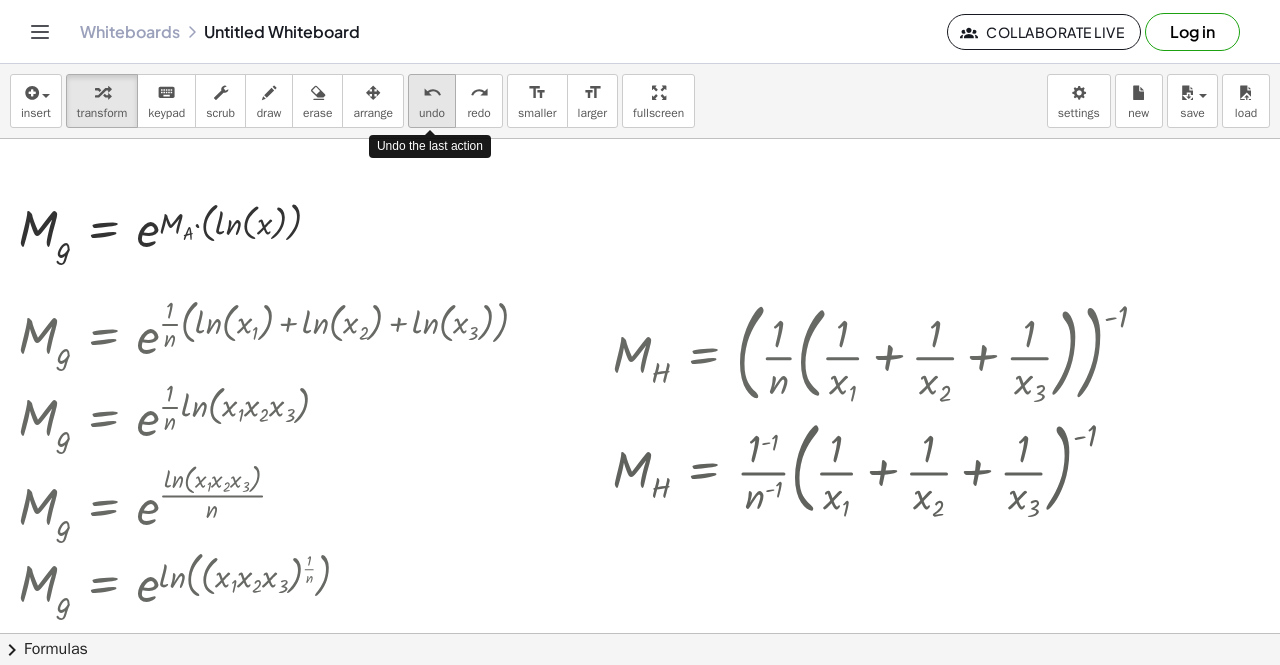 click on "undo" at bounding box center (432, 113) 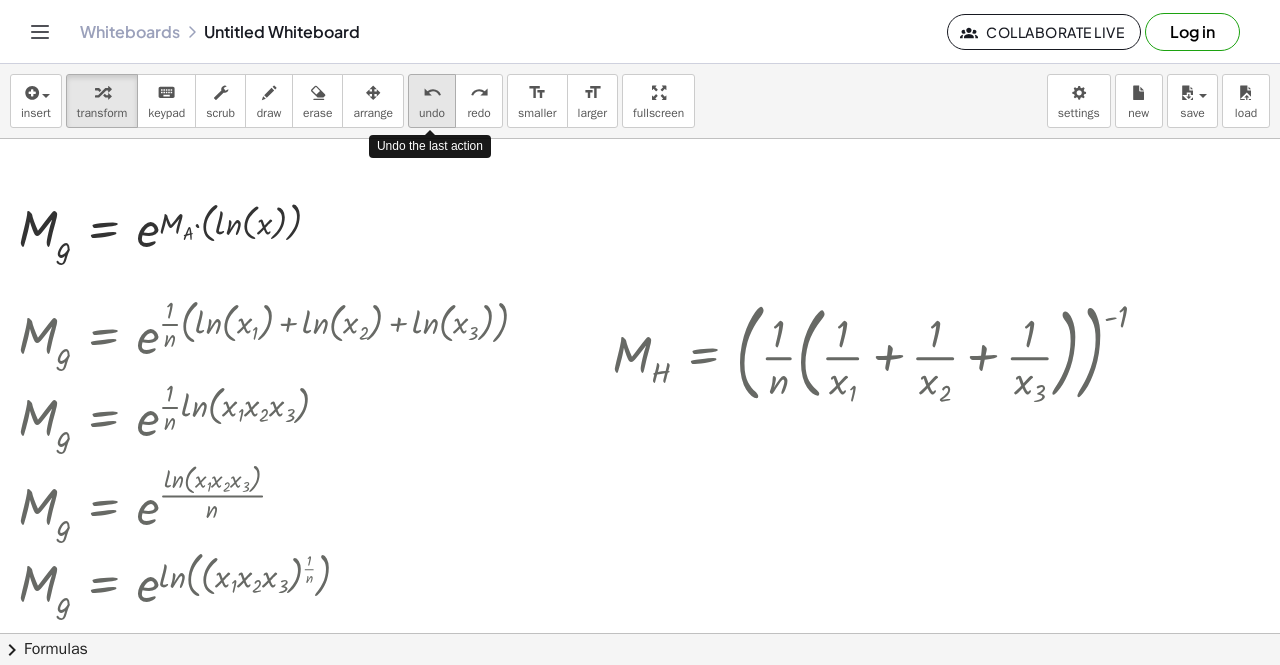 click on "undo" at bounding box center (432, 113) 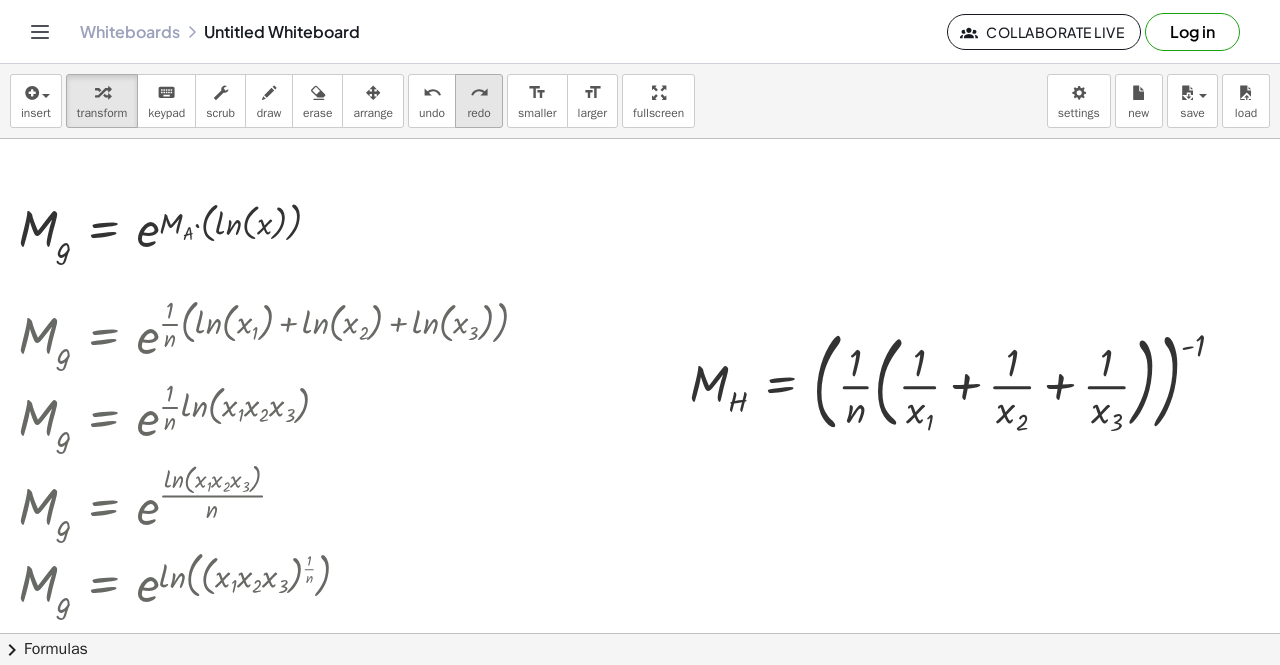 click on "redo redo" at bounding box center [479, 101] 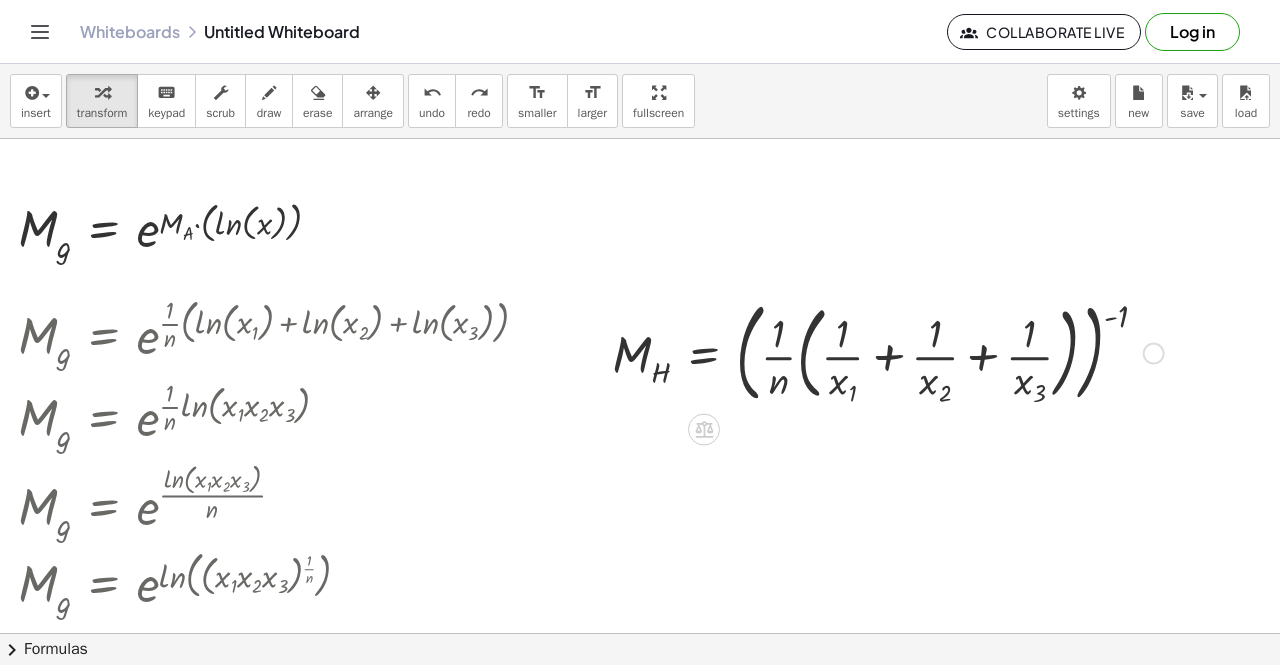 click at bounding box center [888, 351] 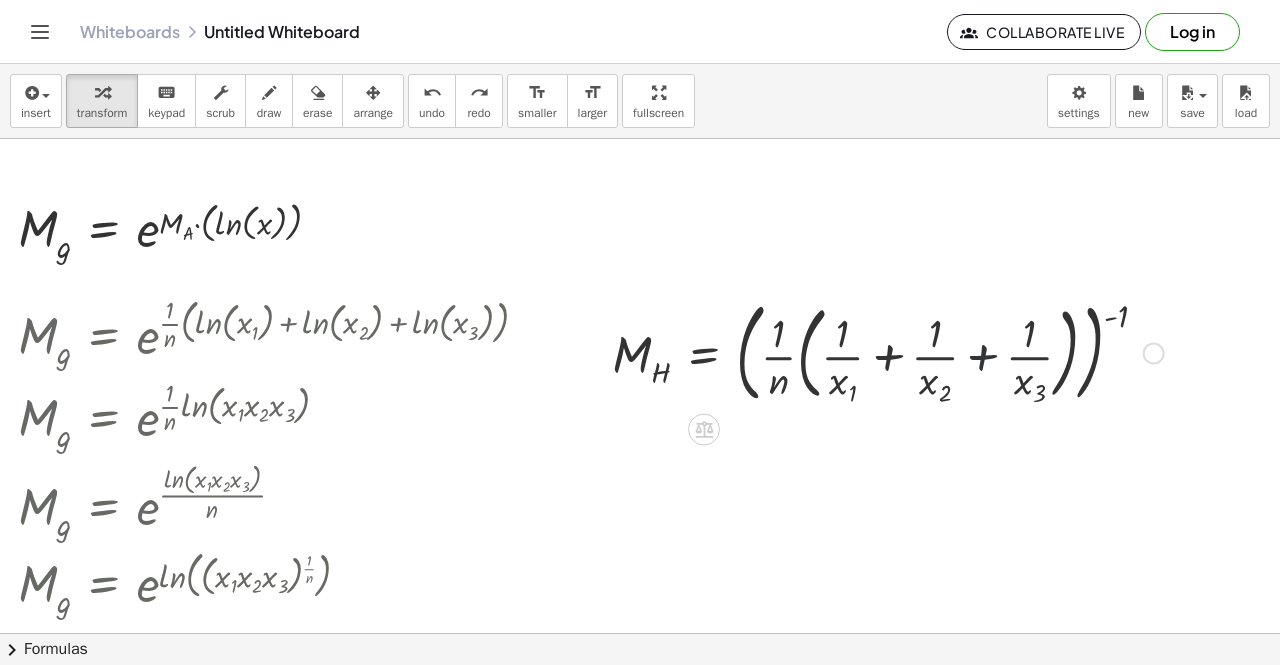 click at bounding box center (888, 351) 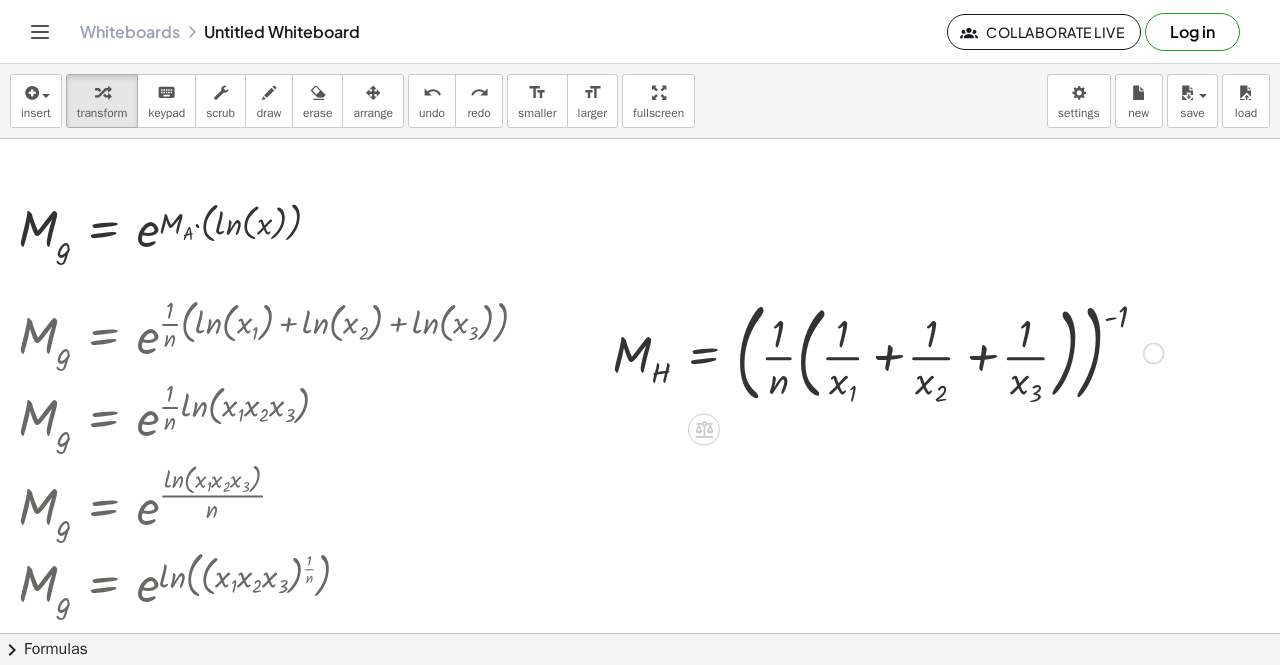 click at bounding box center (888, 351) 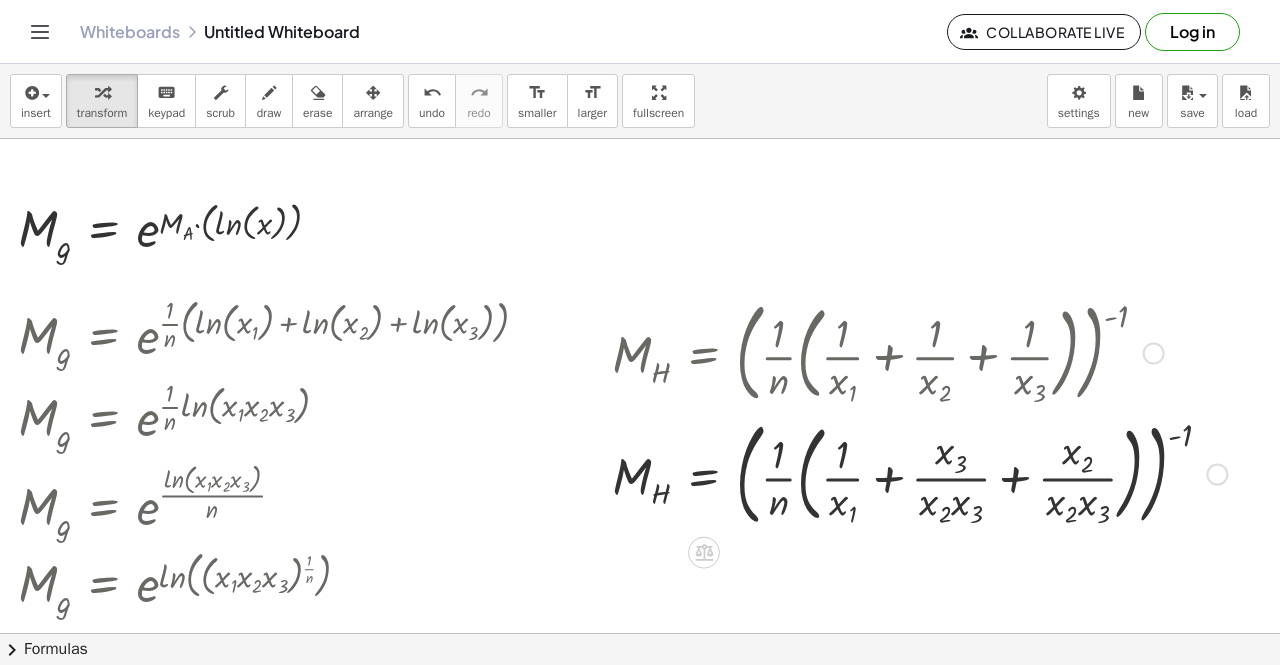 click at bounding box center [919, 472] 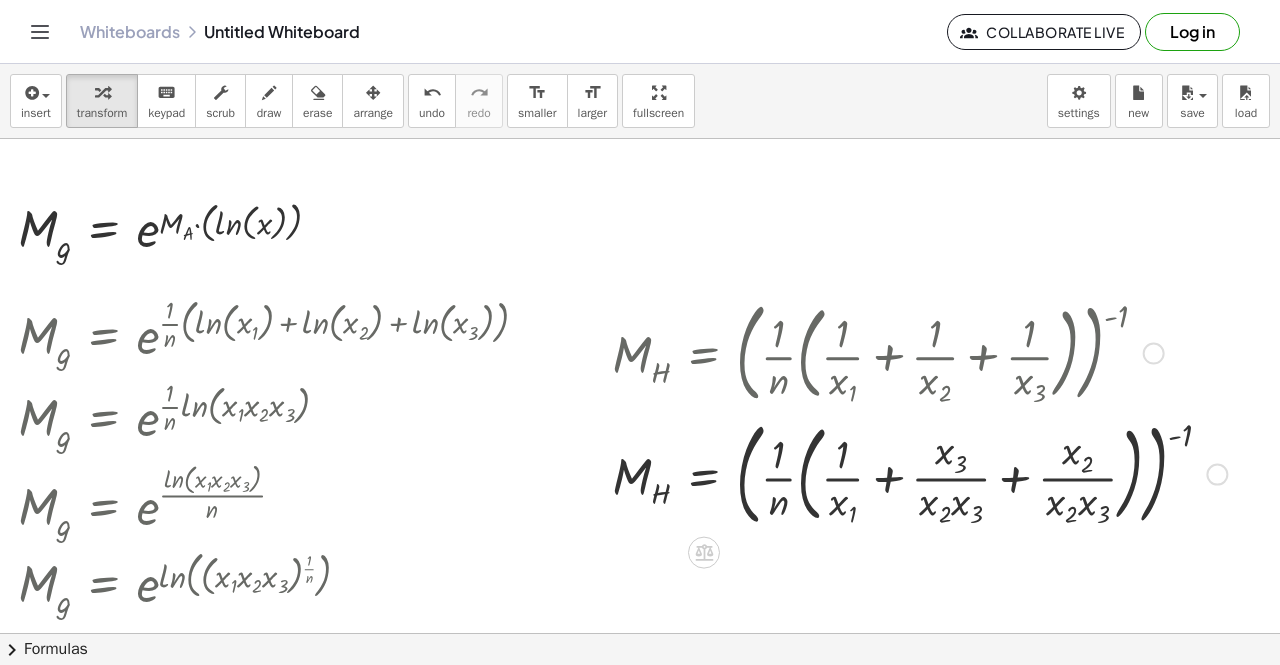 click at bounding box center (919, 472) 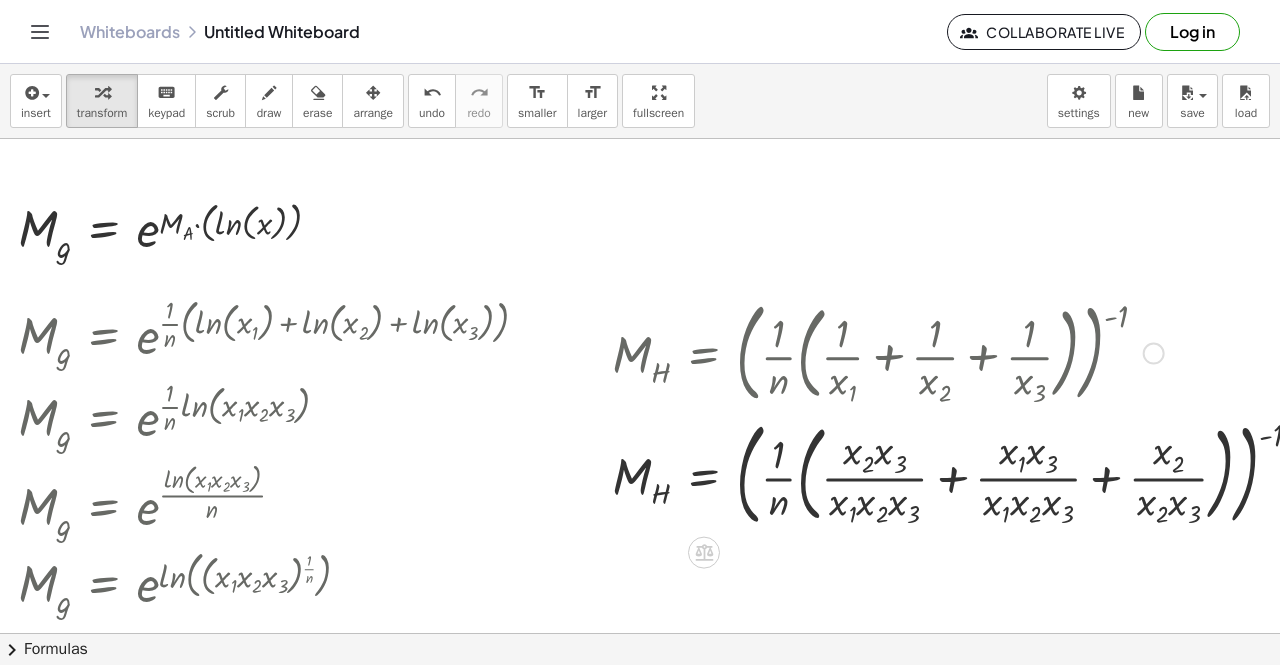 click at bounding box center [965, 472] 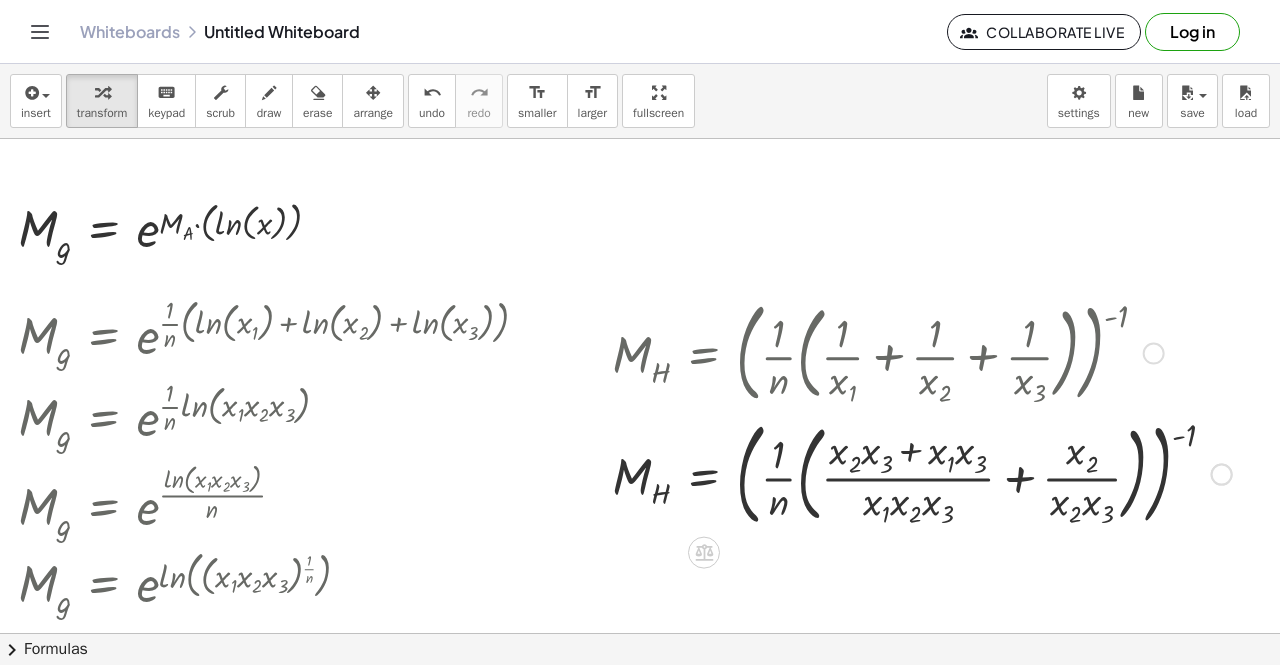 click at bounding box center [922, 472] 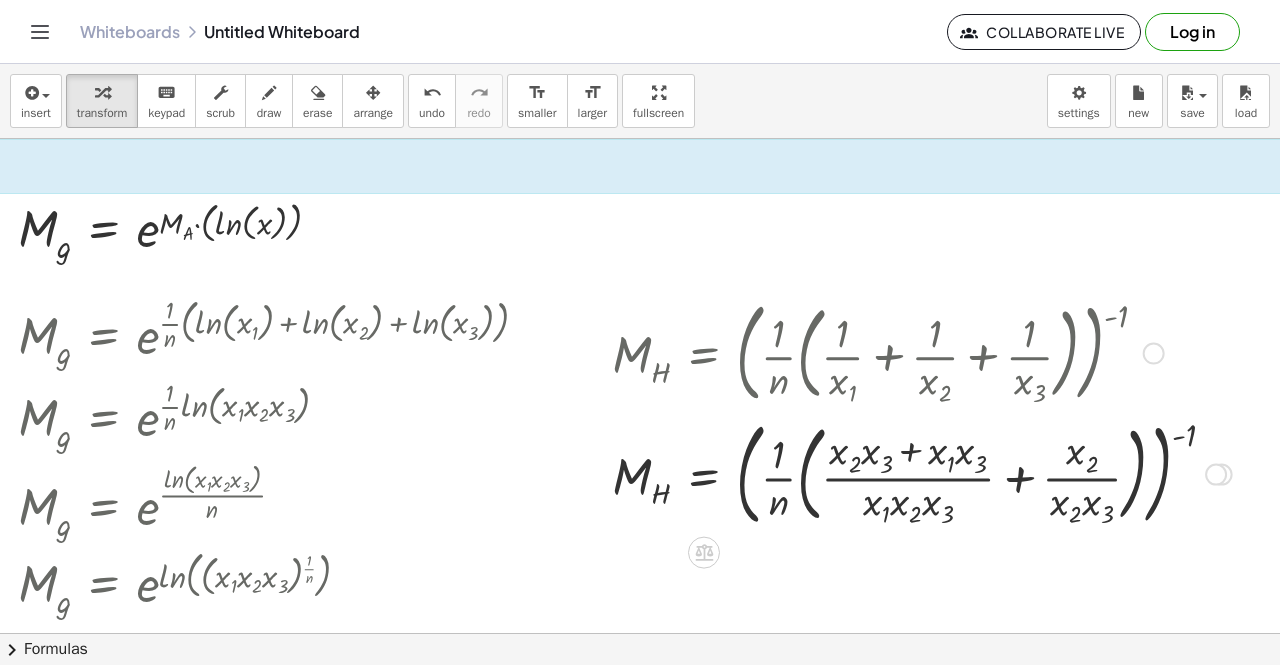 click at bounding box center [922, 472] 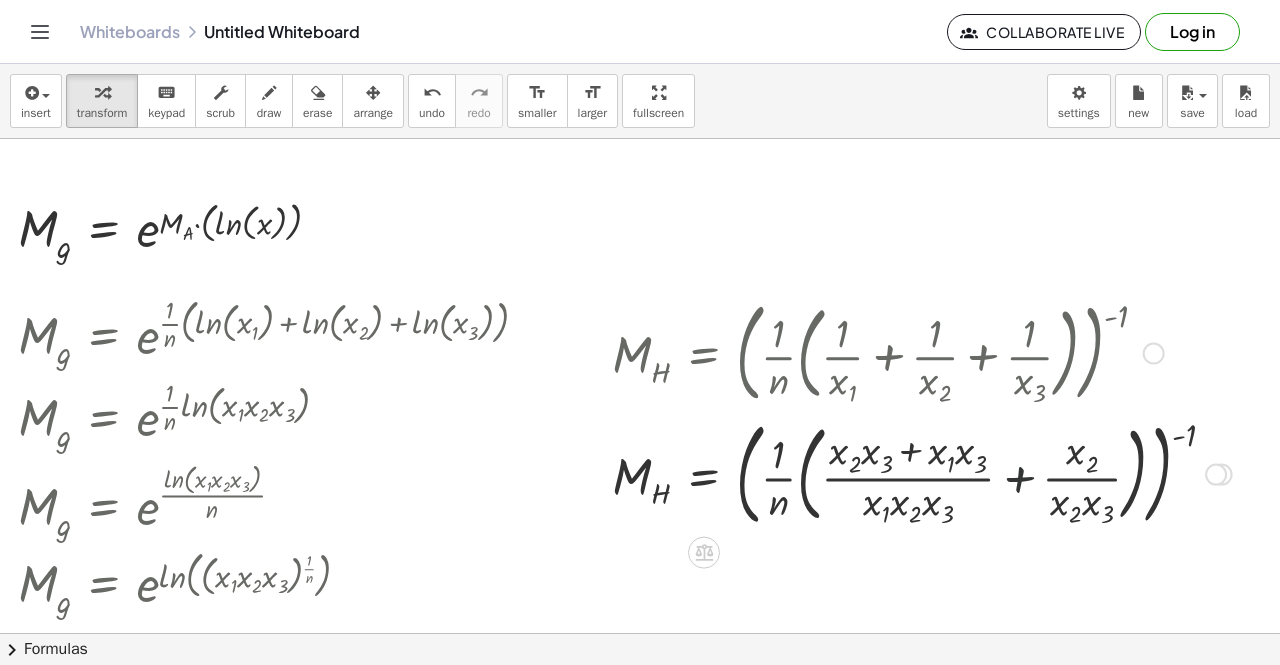 click at bounding box center [922, 472] 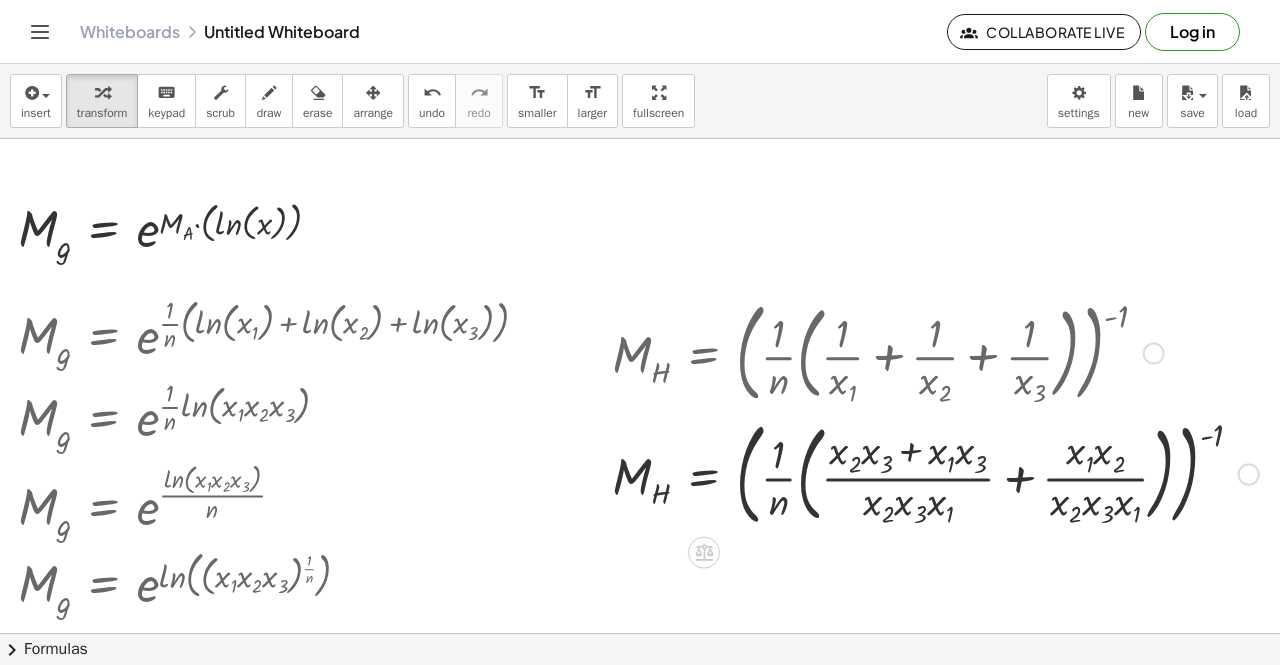 click at bounding box center (935, 472) 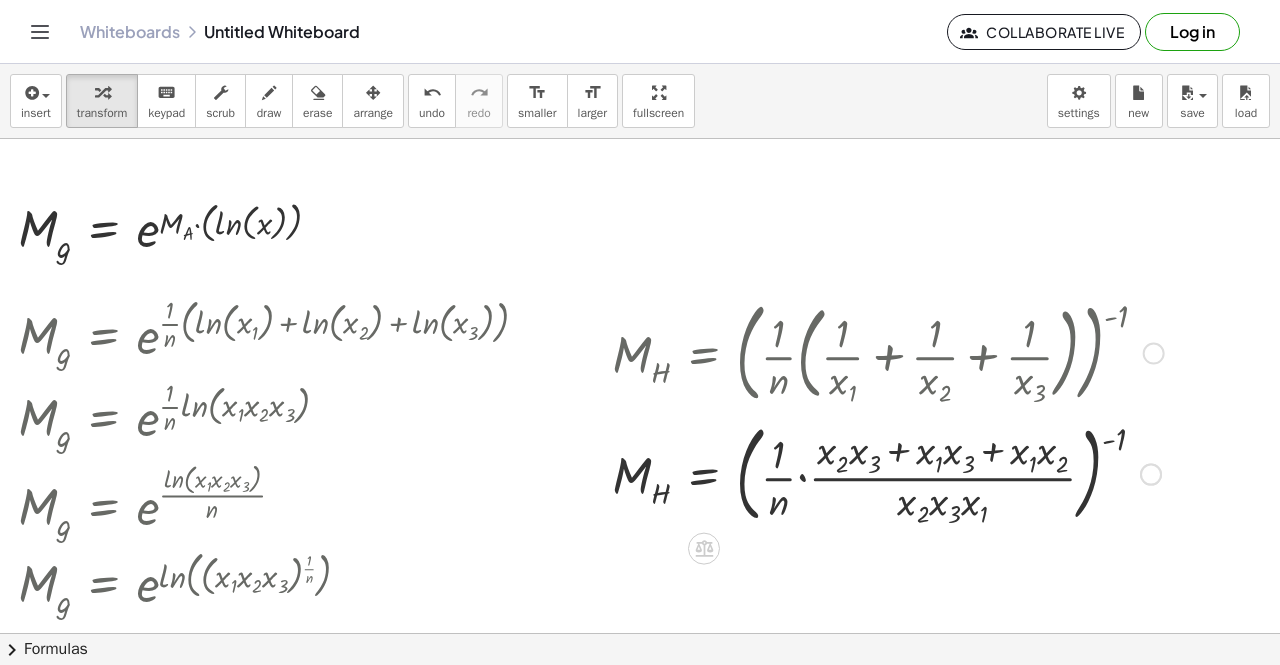 click at bounding box center (888, 473) 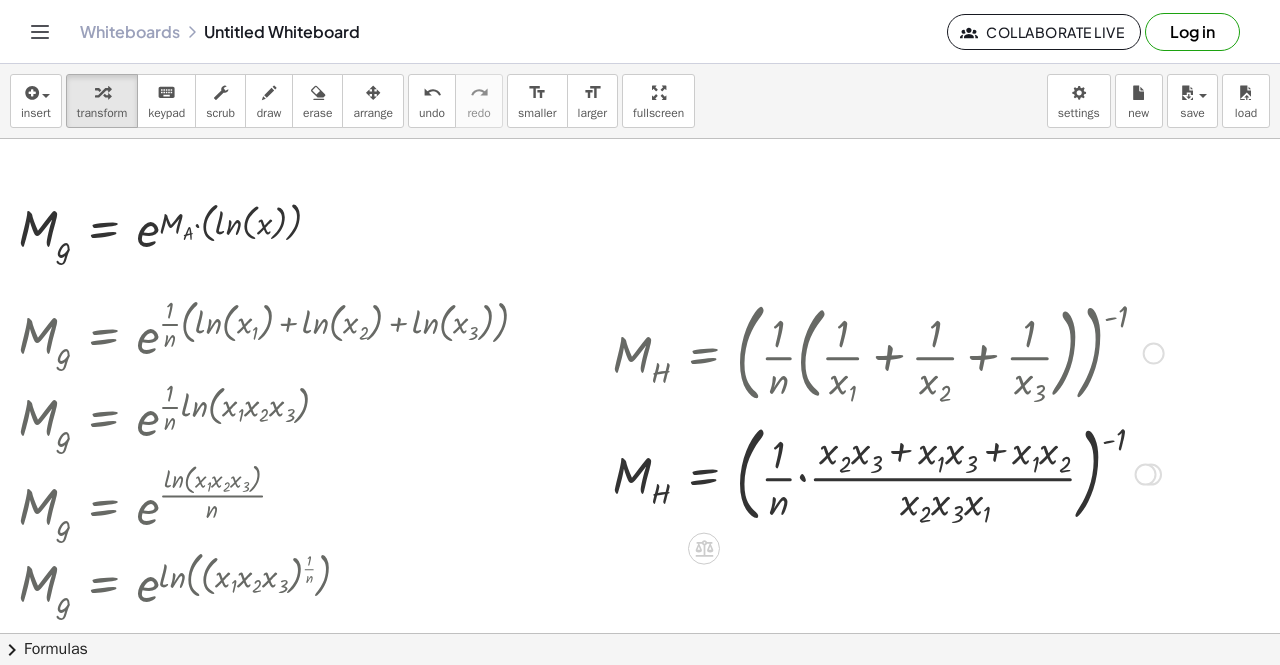 click at bounding box center (888, 473) 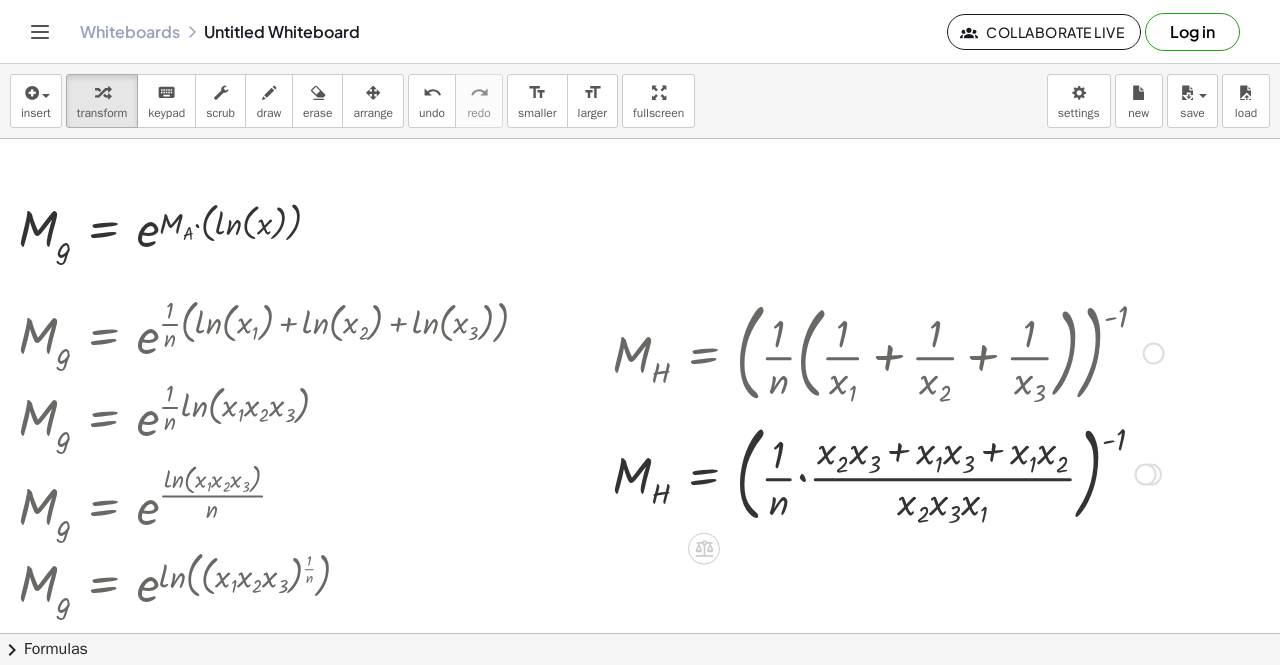 click at bounding box center (888, 473) 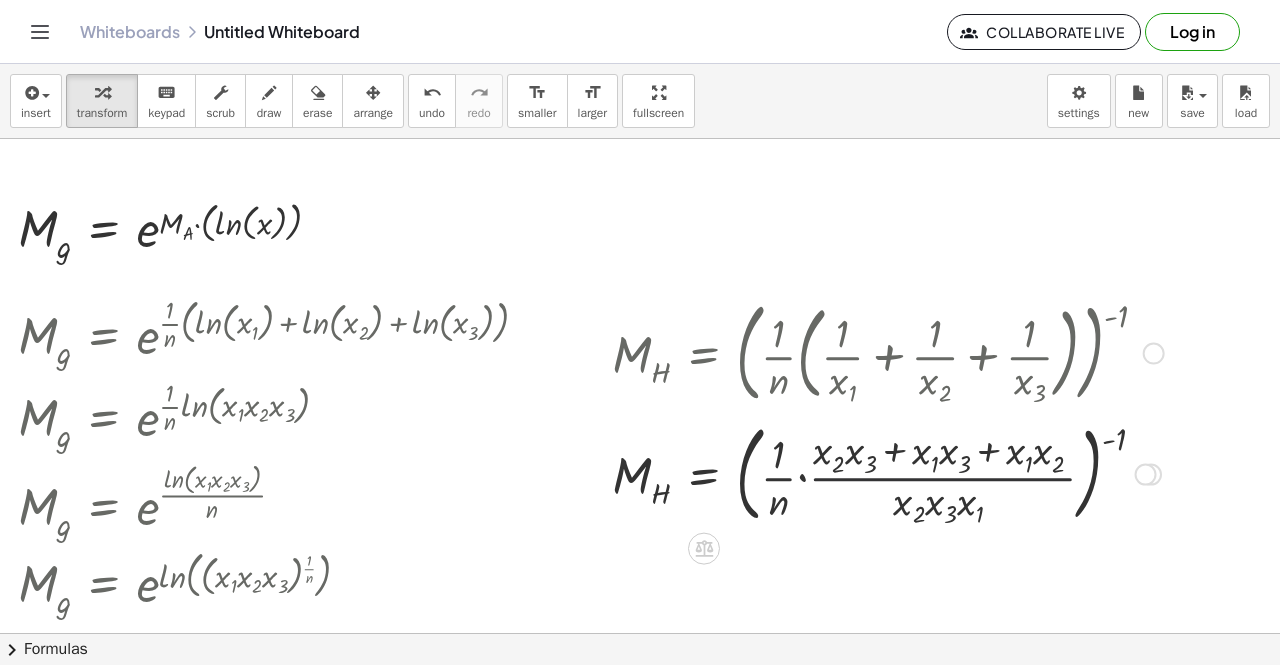 click at bounding box center [888, 473] 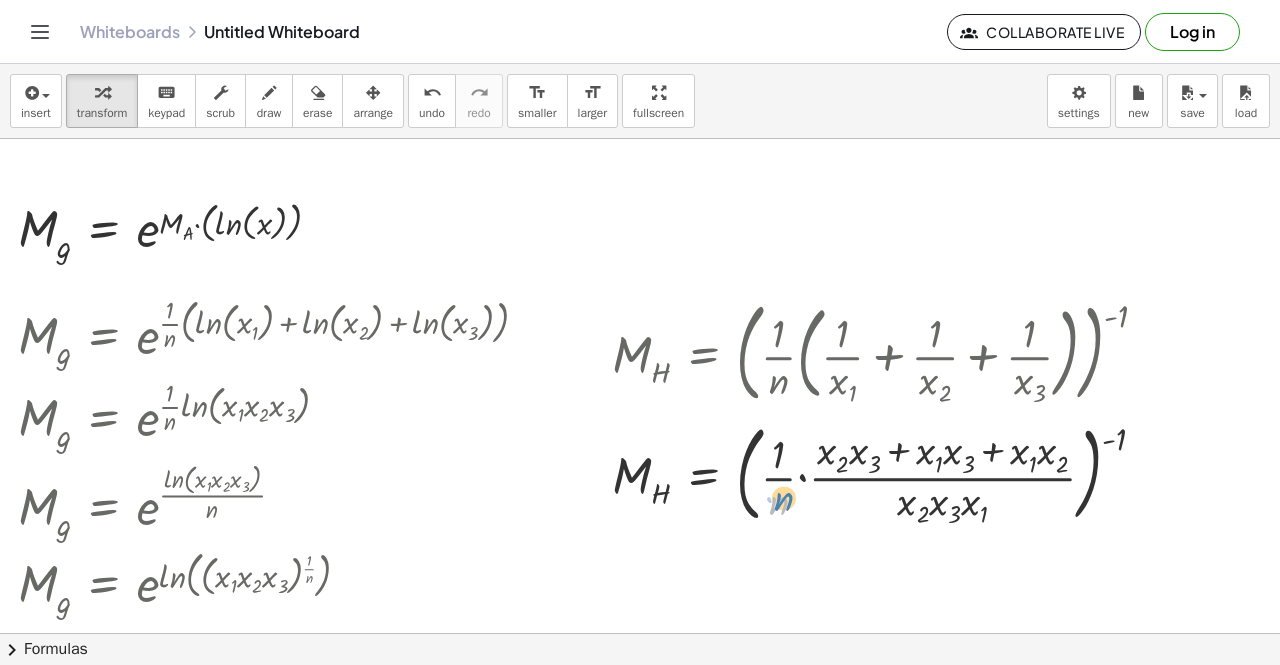 click at bounding box center (888, 473) 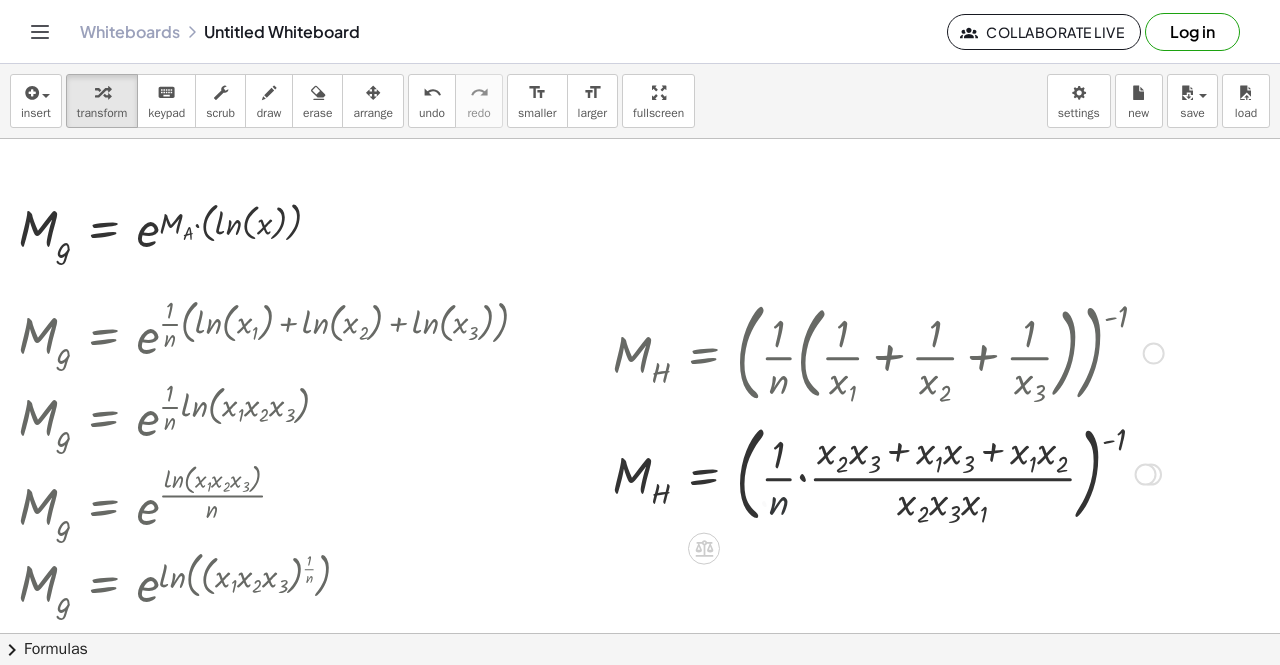 click at bounding box center (888, 473) 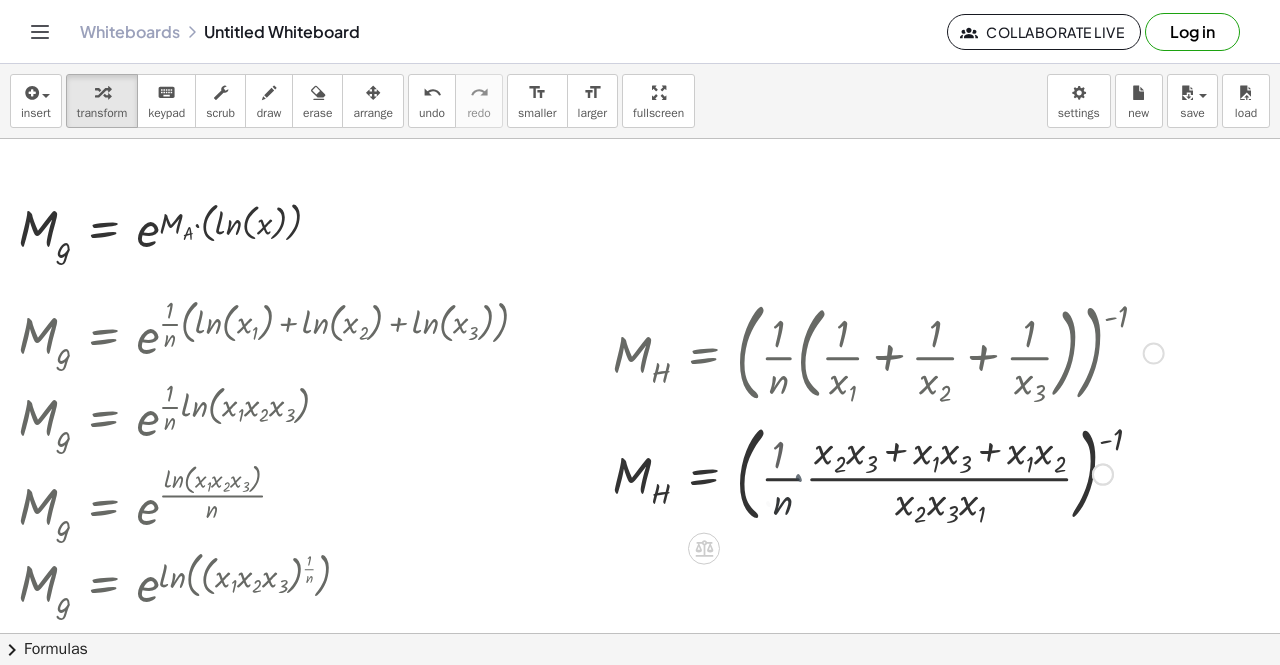 click at bounding box center [888, 473] 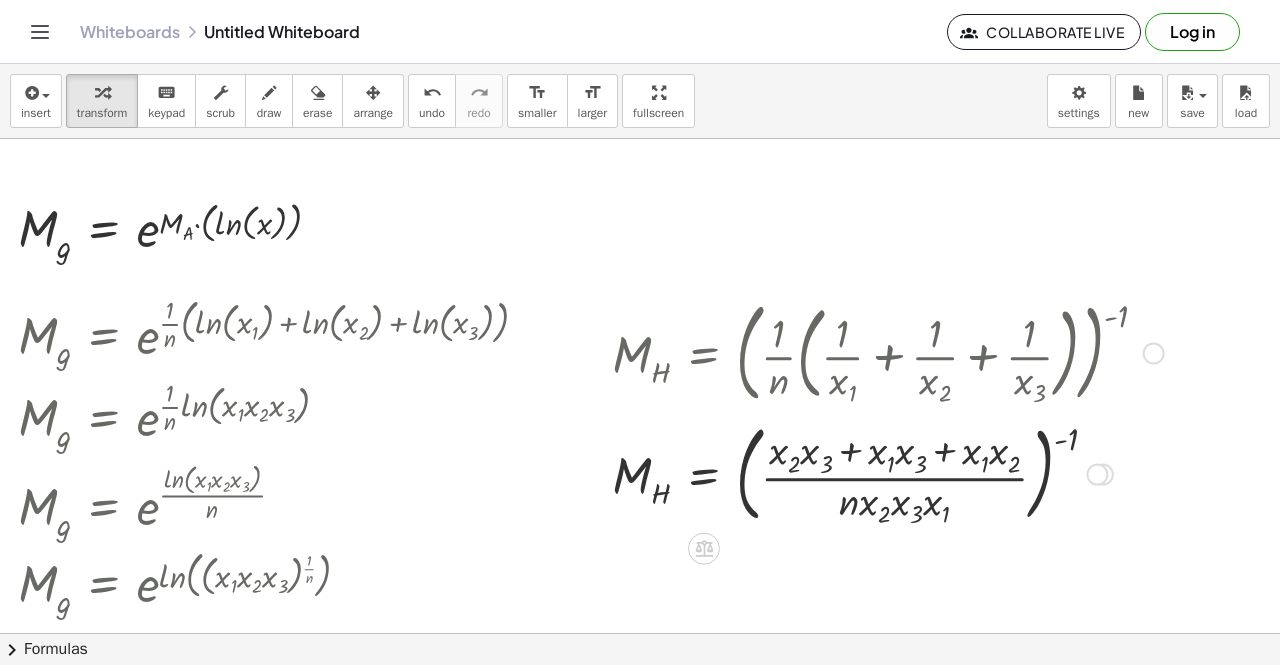 click at bounding box center [888, 473] 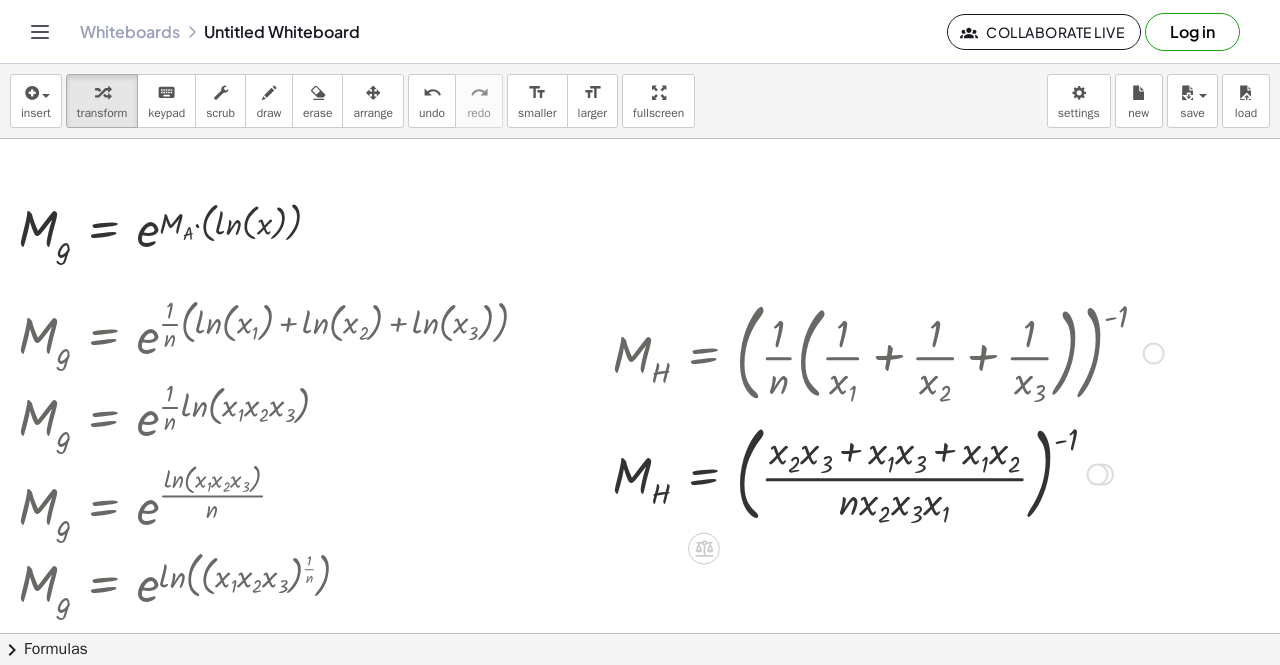 click at bounding box center [888, 473] 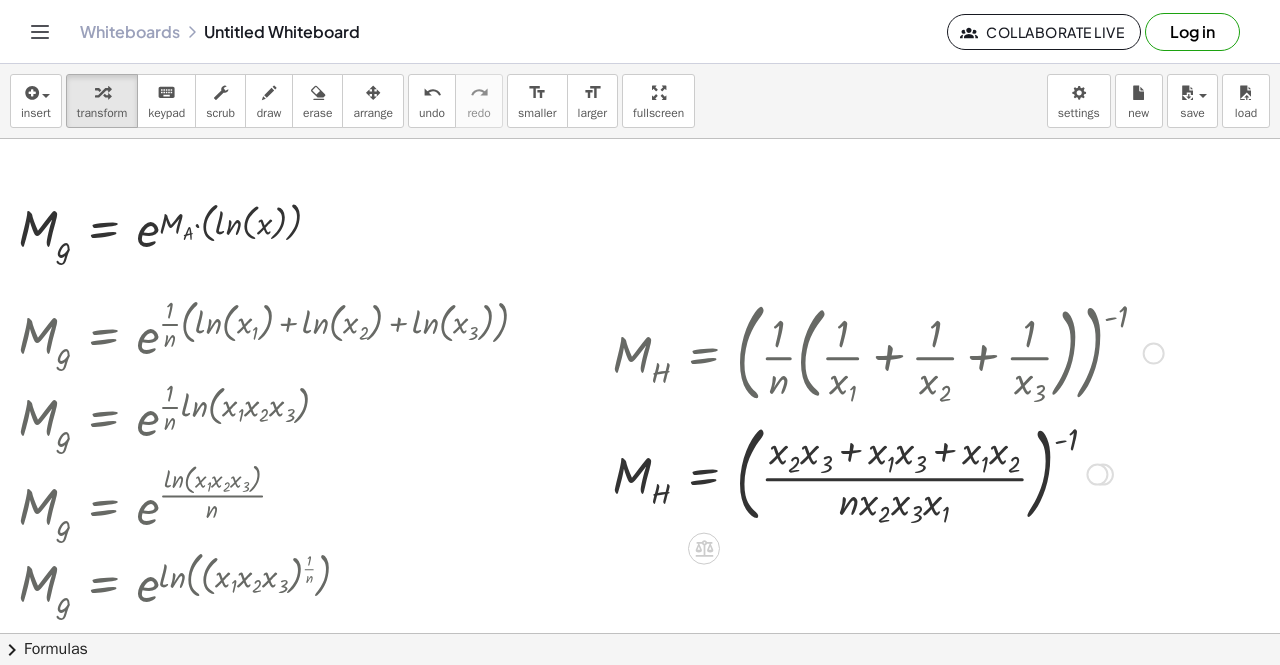 click at bounding box center (888, 473) 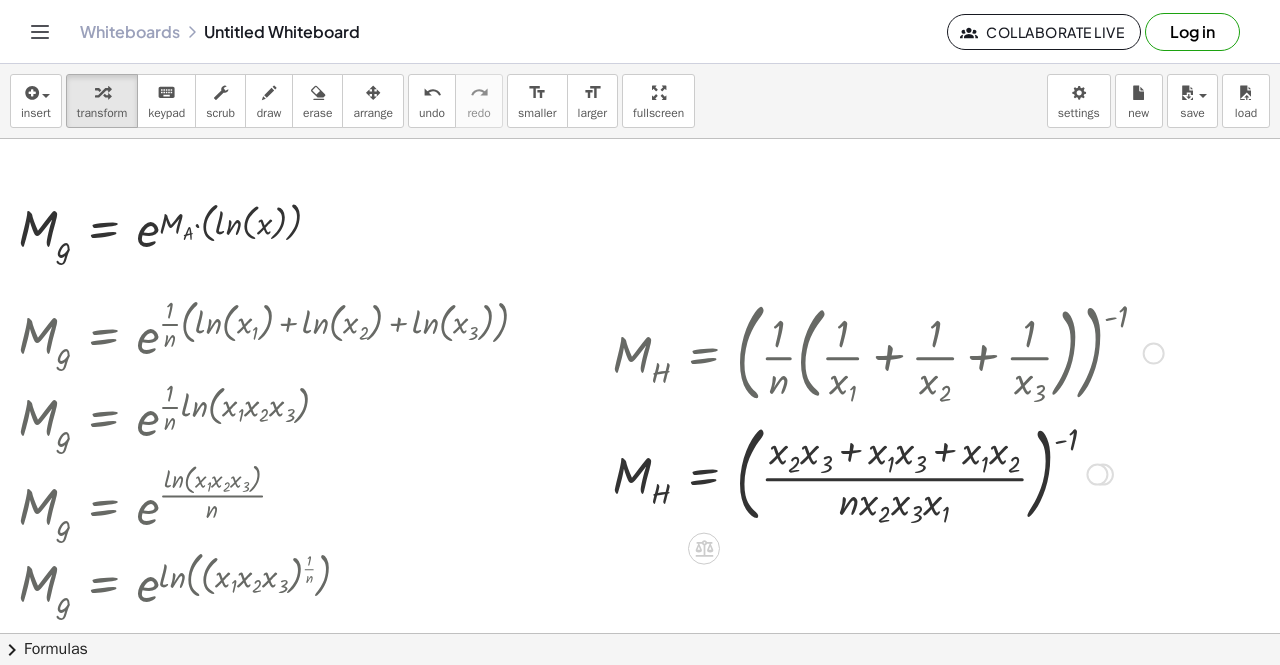 click at bounding box center [888, 473] 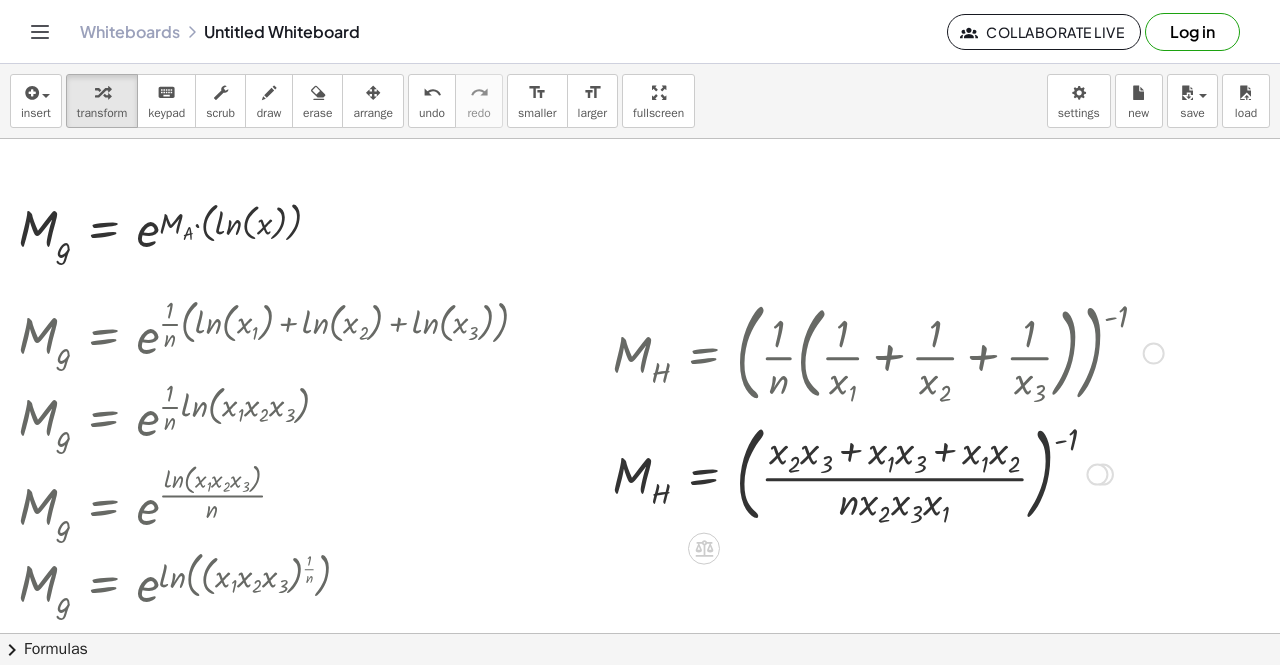 click at bounding box center (888, 473) 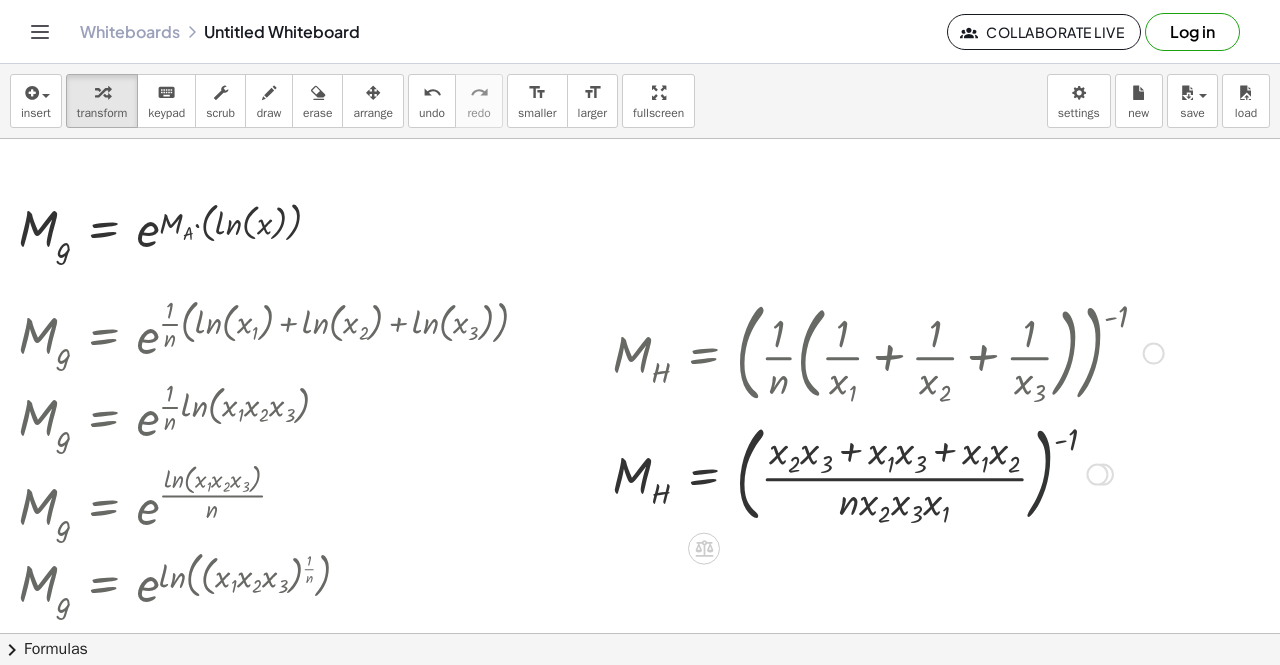 click at bounding box center [888, 473] 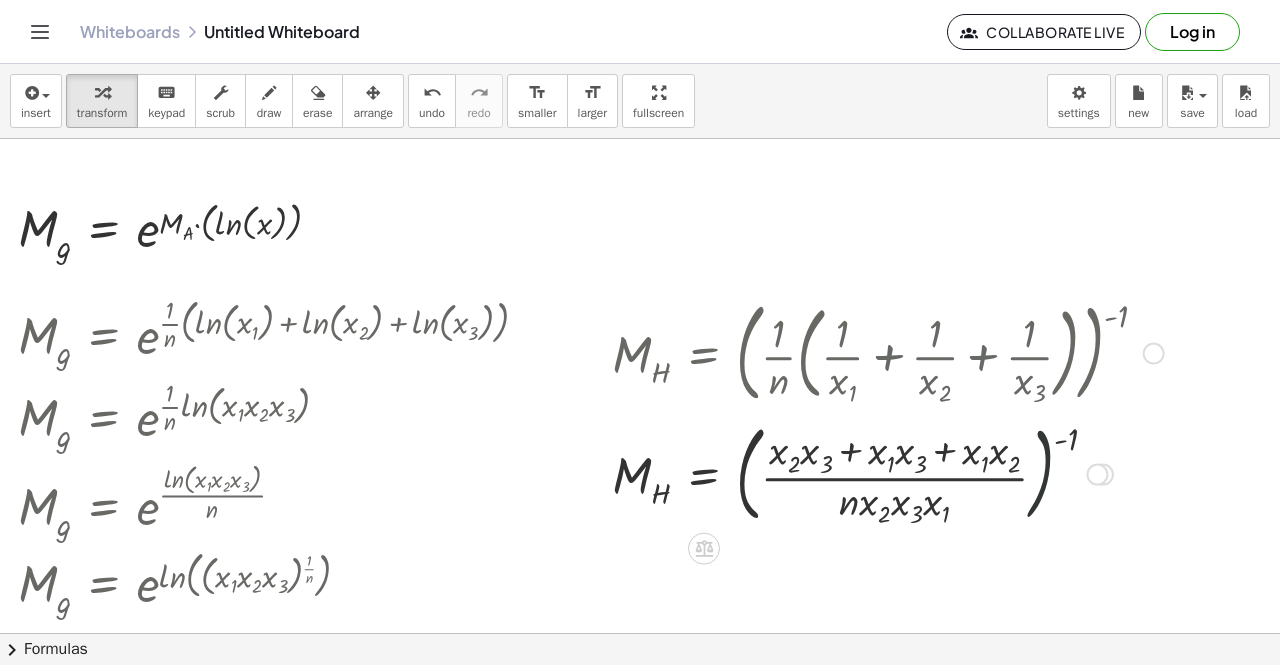 click at bounding box center (888, 473) 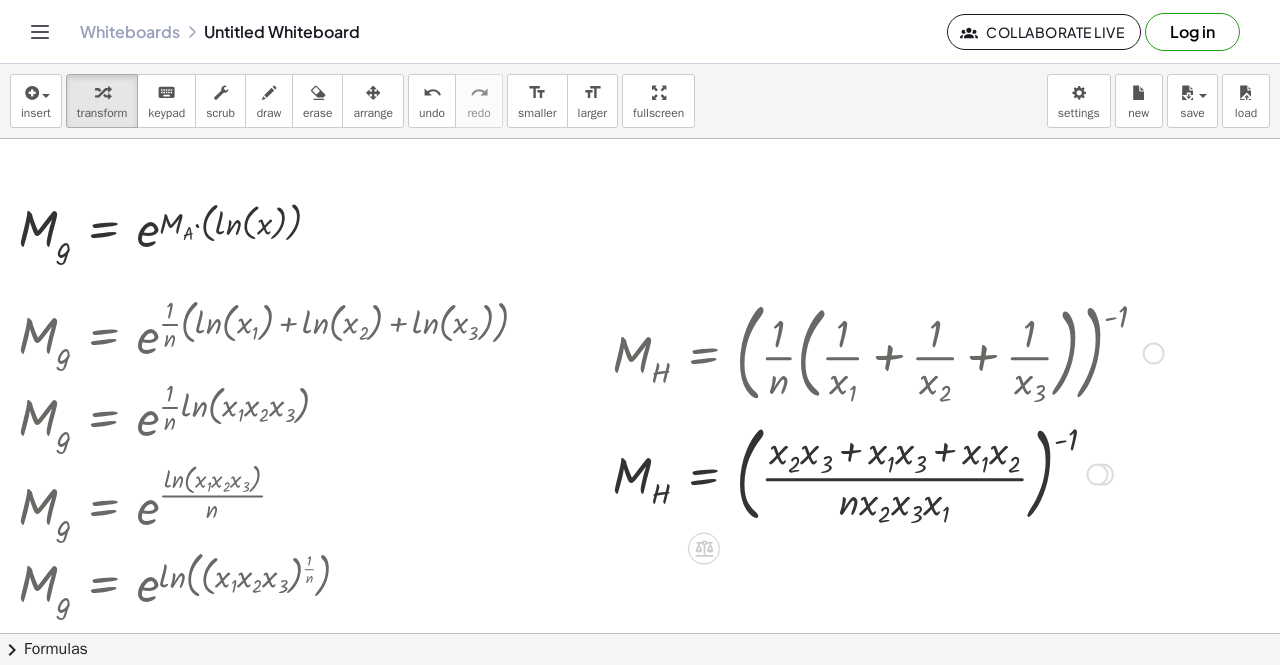 click at bounding box center [888, 473] 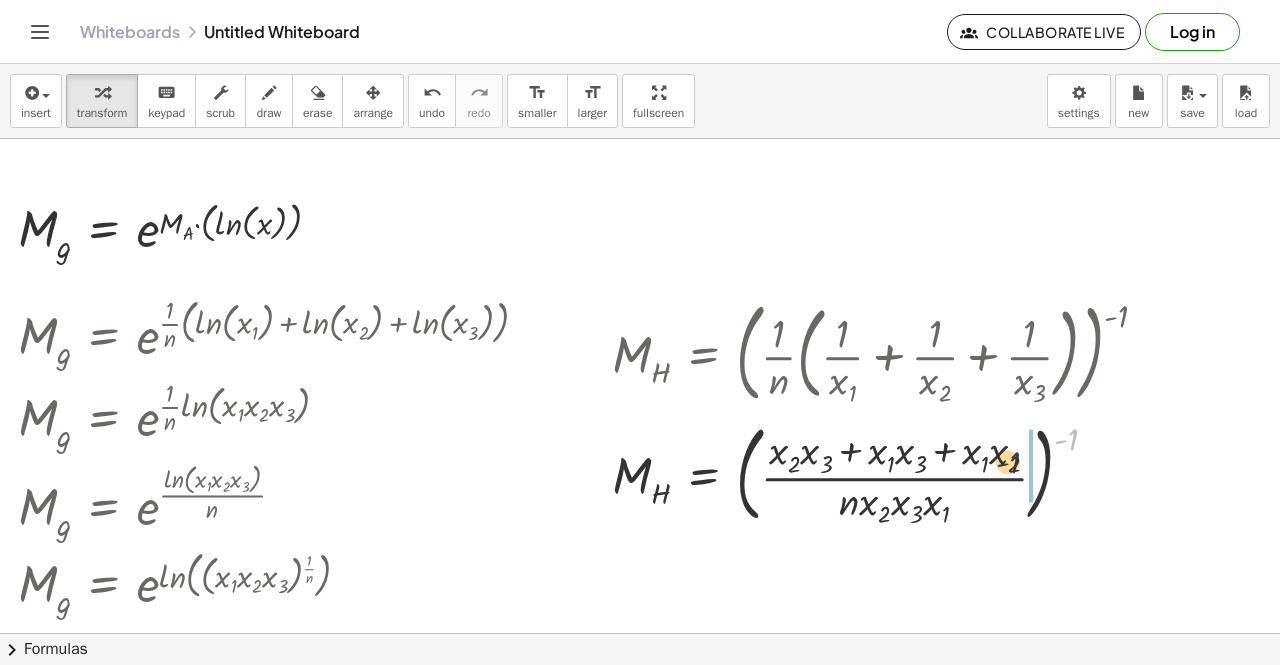 drag, startPoint x: 1060, startPoint y: 443, endPoint x: 1000, endPoint y: 467, distance: 64.62198 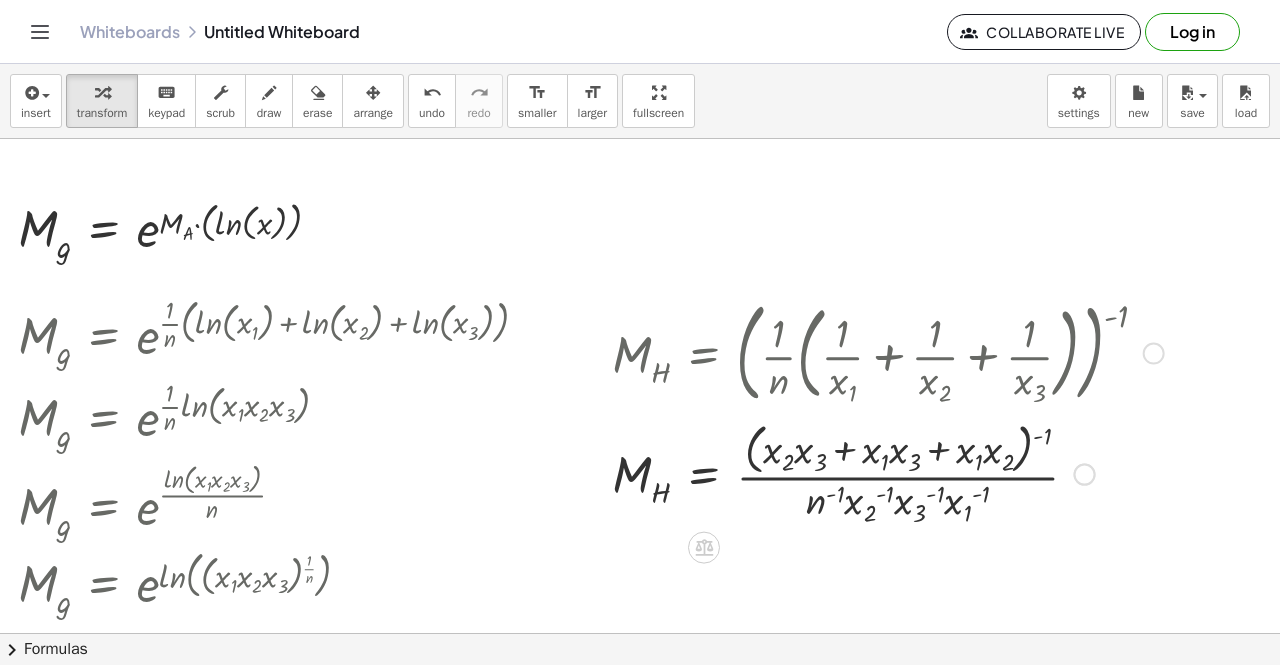 click at bounding box center (888, 473) 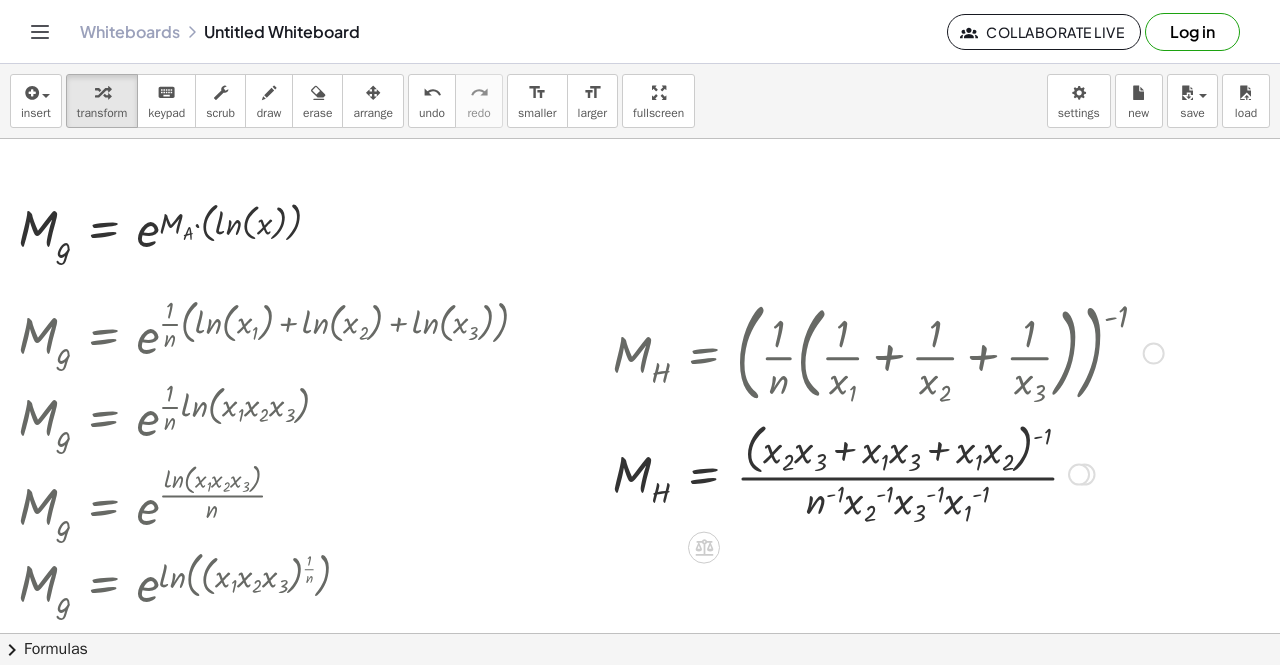 click at bounding box center [888, 473] 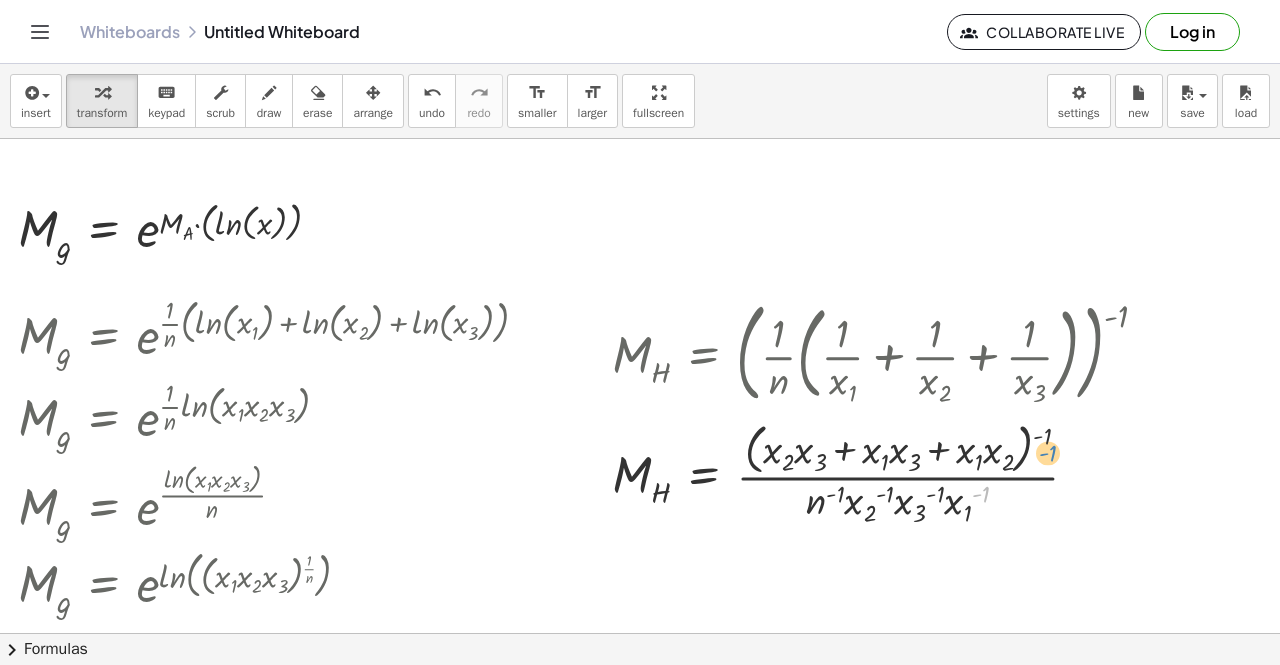 drag, startPoint x: 982, startPoint y: 491, endPoint x: 1050, endPoint y: 451, distance: 78.892334 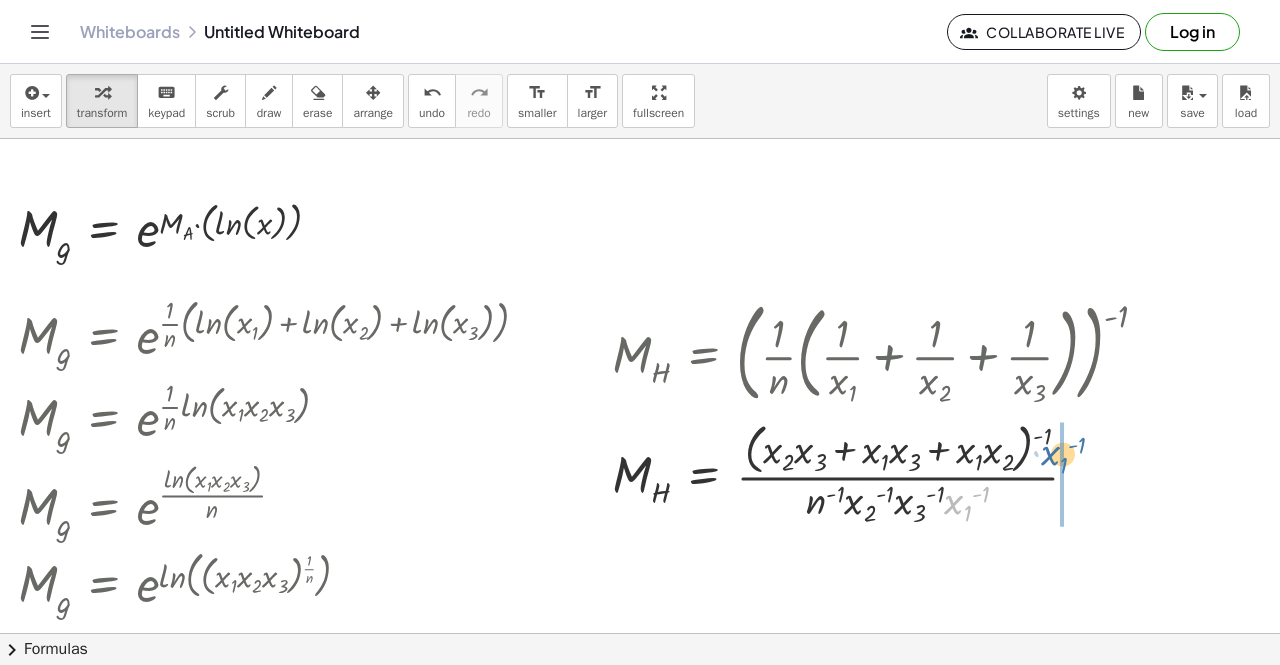 drag, startPoint x: 949, startPoint y: 507, endPoint x: 1046, endPoint y: 458, distance: 108.67382 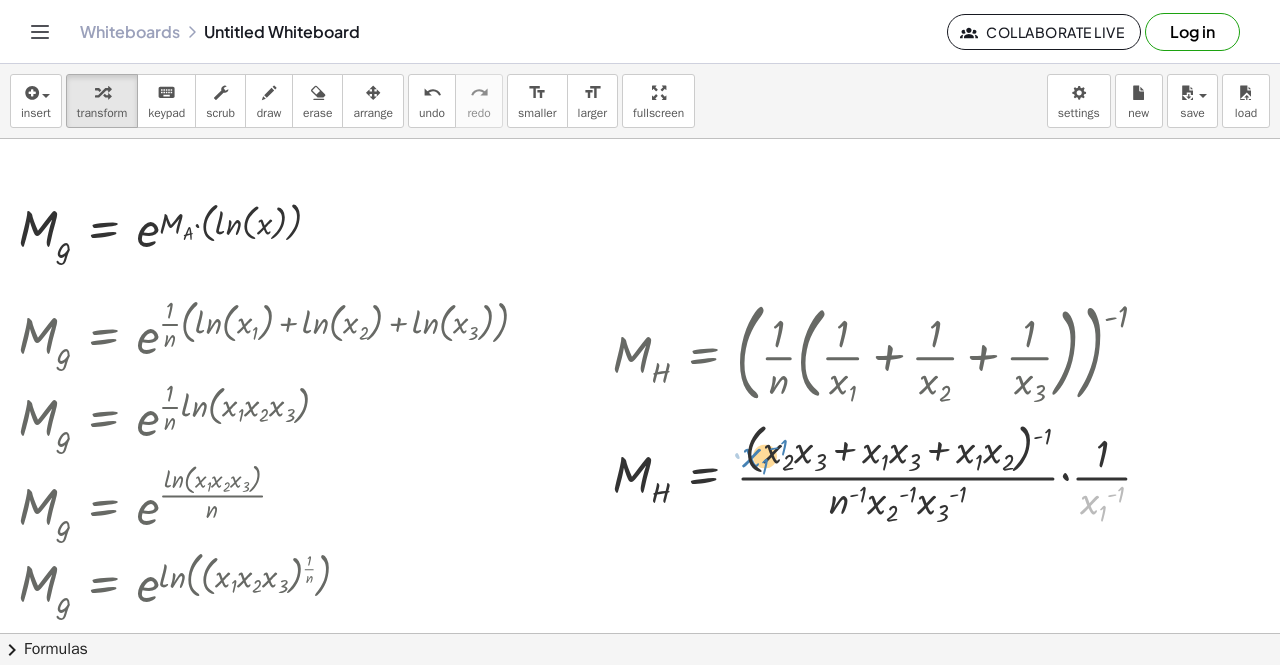 drag, startPoint x: 1080, startPoint y: 494, endPoint x: 744, endPoint y: 447, distance: 339.27127 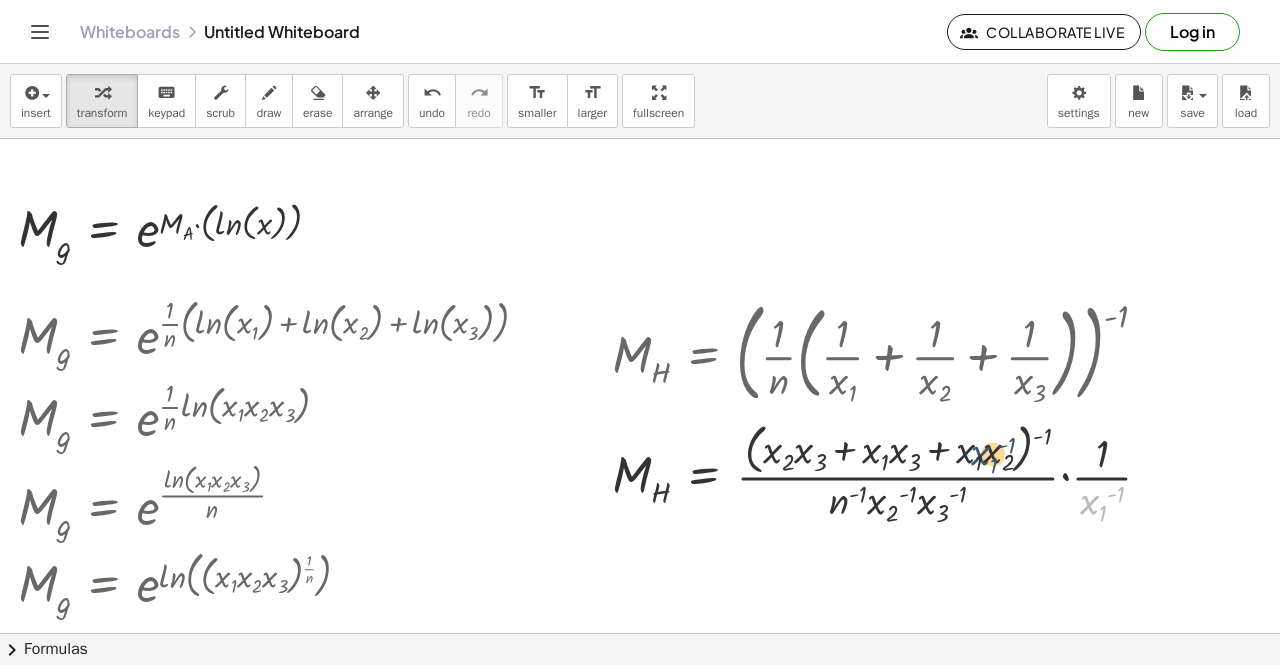 drag, startPoint x: 1098, startPoint y: 507, endPoint x: 988, endPoint y: 458, distance: 120.4201 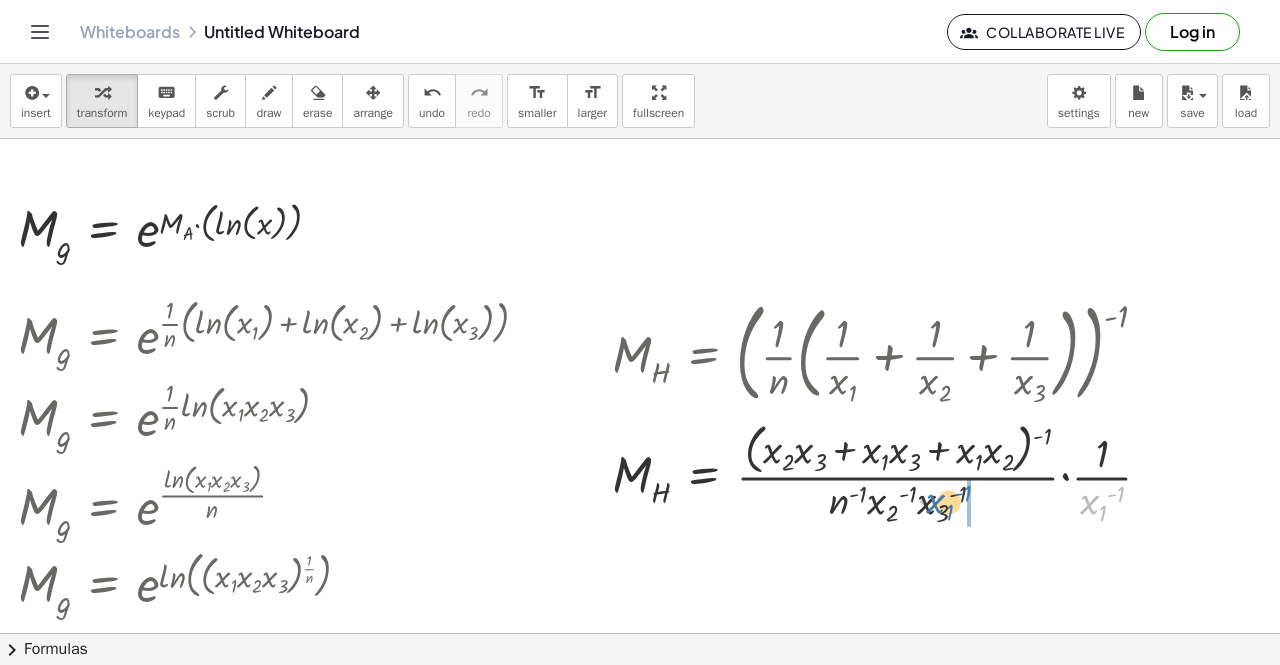 drag, startPoint x: 1090, startPoint y: 504, endPoint x: 937, endPoint y: 503, distance: 153.00327 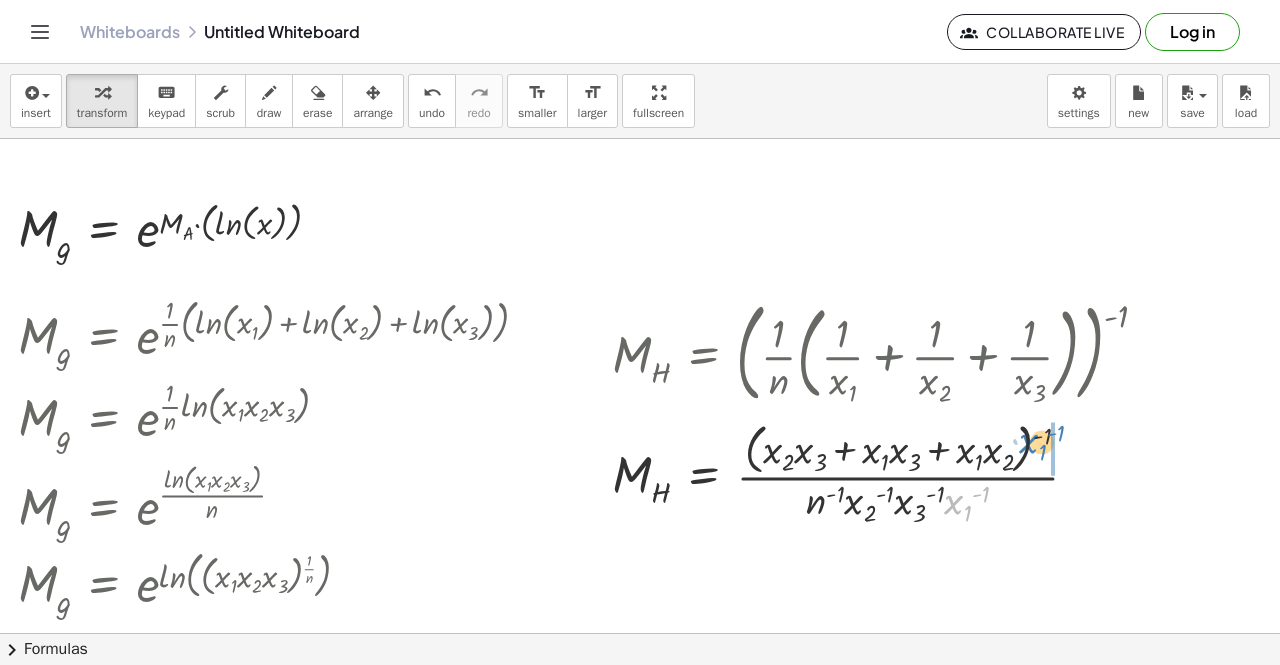 drag, startPoint x: 964, startPoint y: 499, endPoint x: 1038, endPoint y: 438, distance: 95.90099 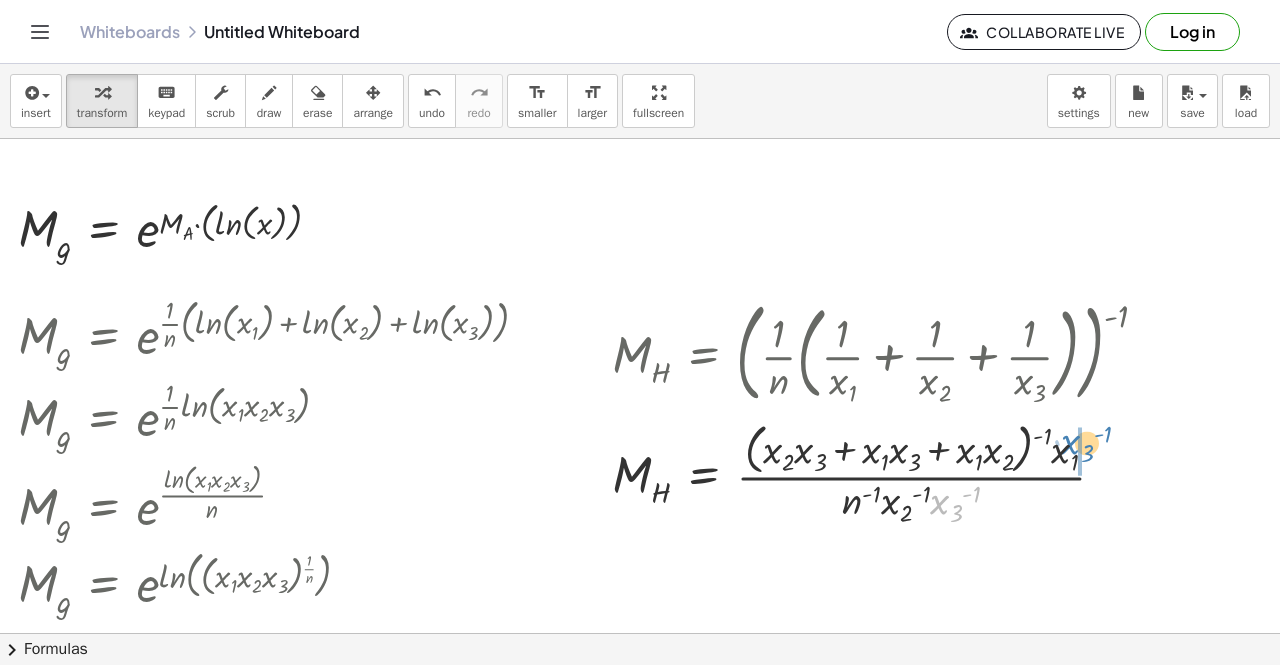drag, startPoint x: 1009, startPoint y: 473, endPoint x: 1078, endPoint y: 441, distance: 76.05919 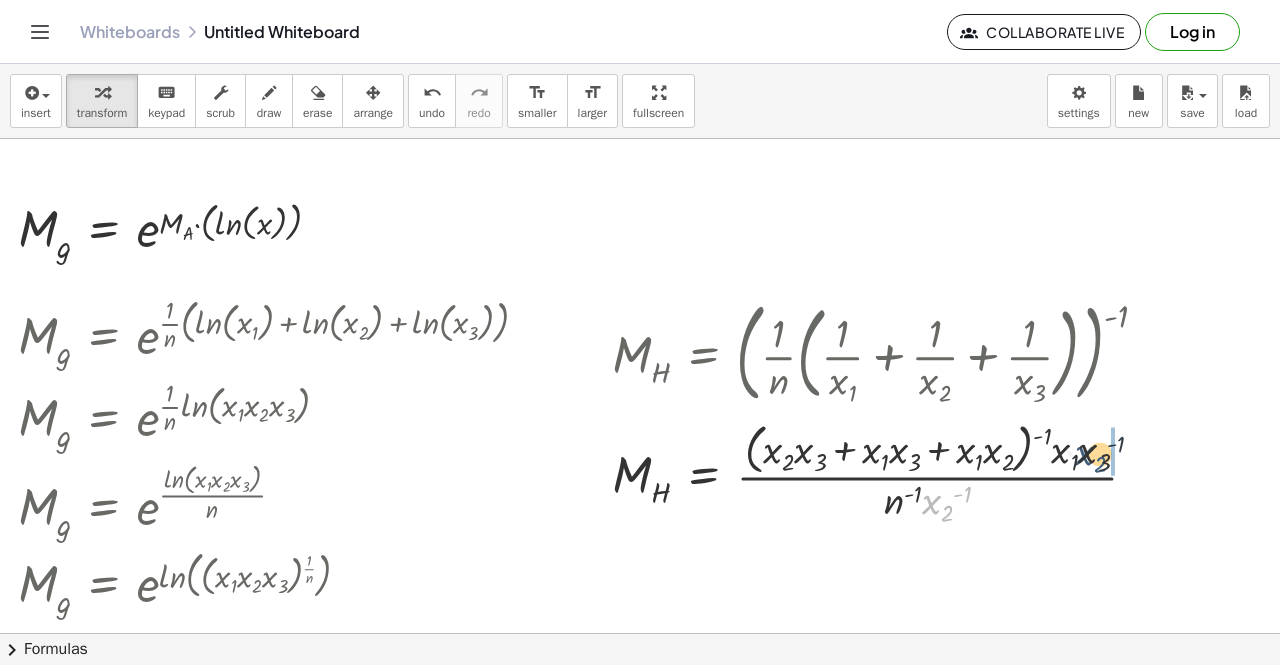 click at bounding box center [888, 473] 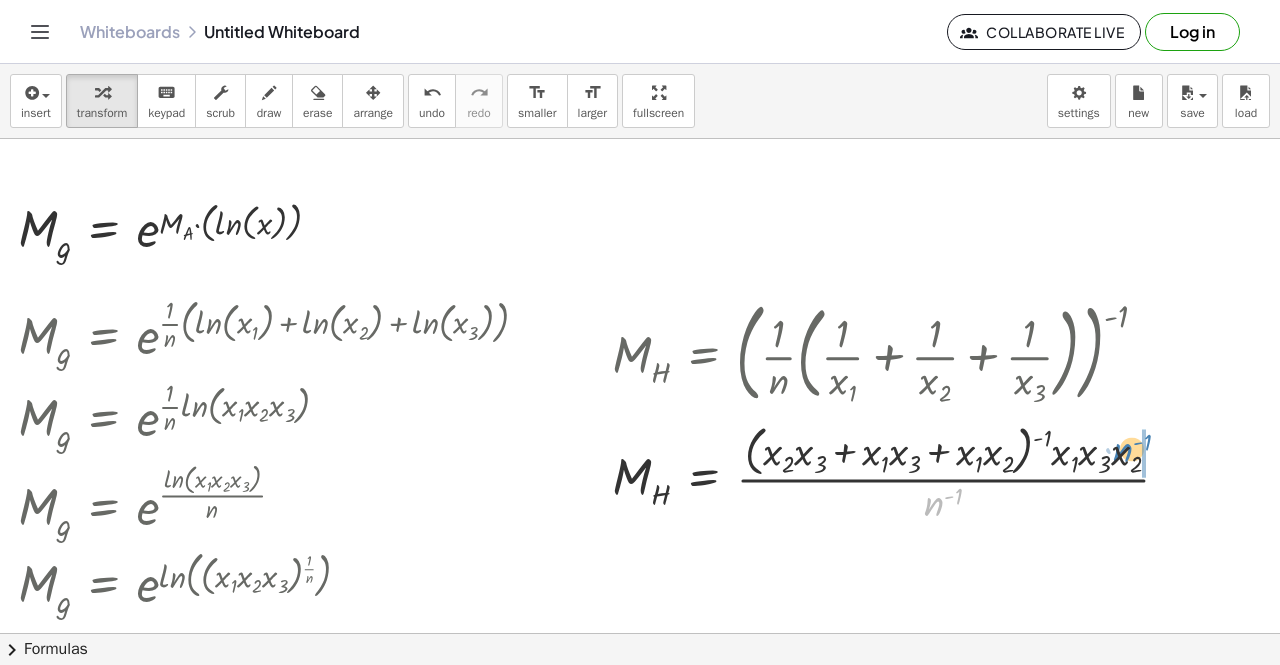 drag, startPoint x: 930, startPoint y: 499, endPoint x: 1120, endPoint y: 445, distance: 197.52469 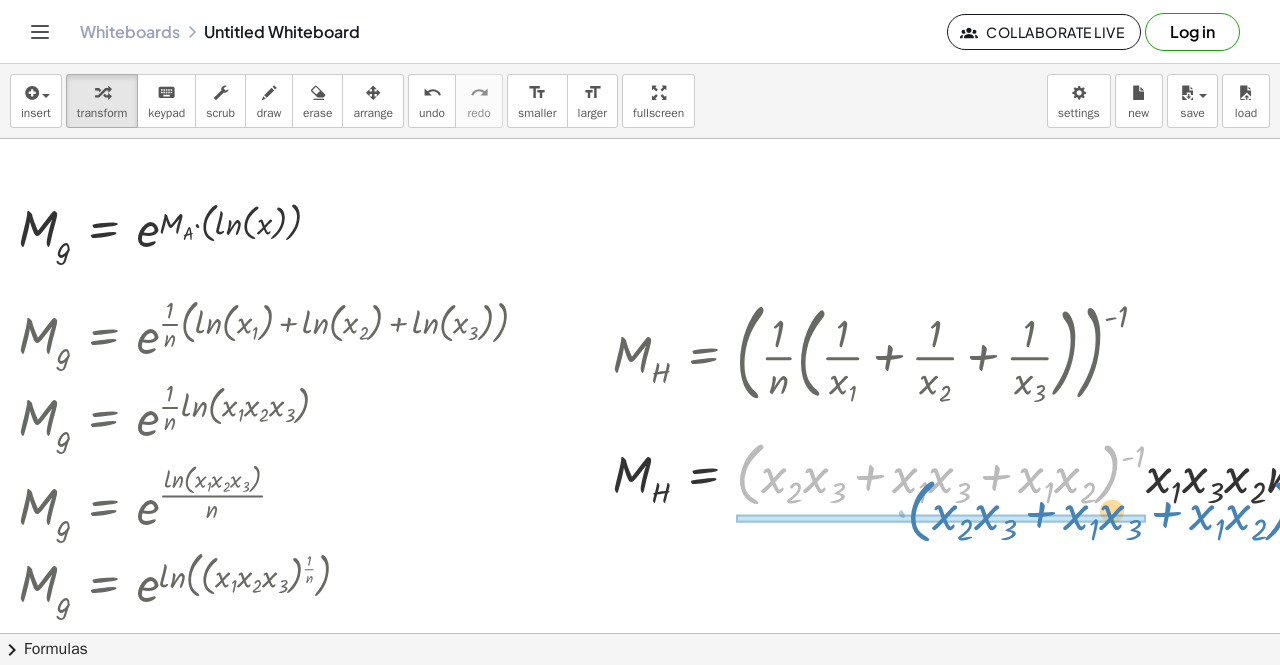 drag, startPoint x: 1107, startPoint y: 458, endPoint x: 1278, endPoint y: 495, distance: 174.95714 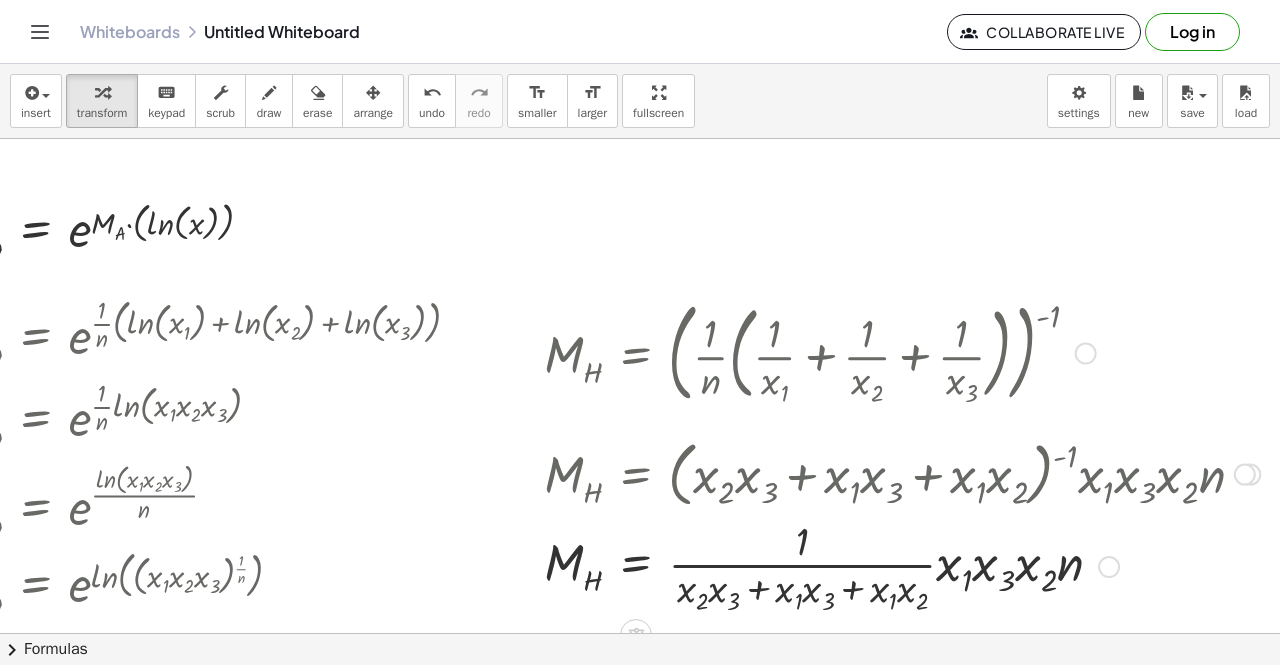 scroll, scrollTop: 200, scrollLeft: 222, axis: both 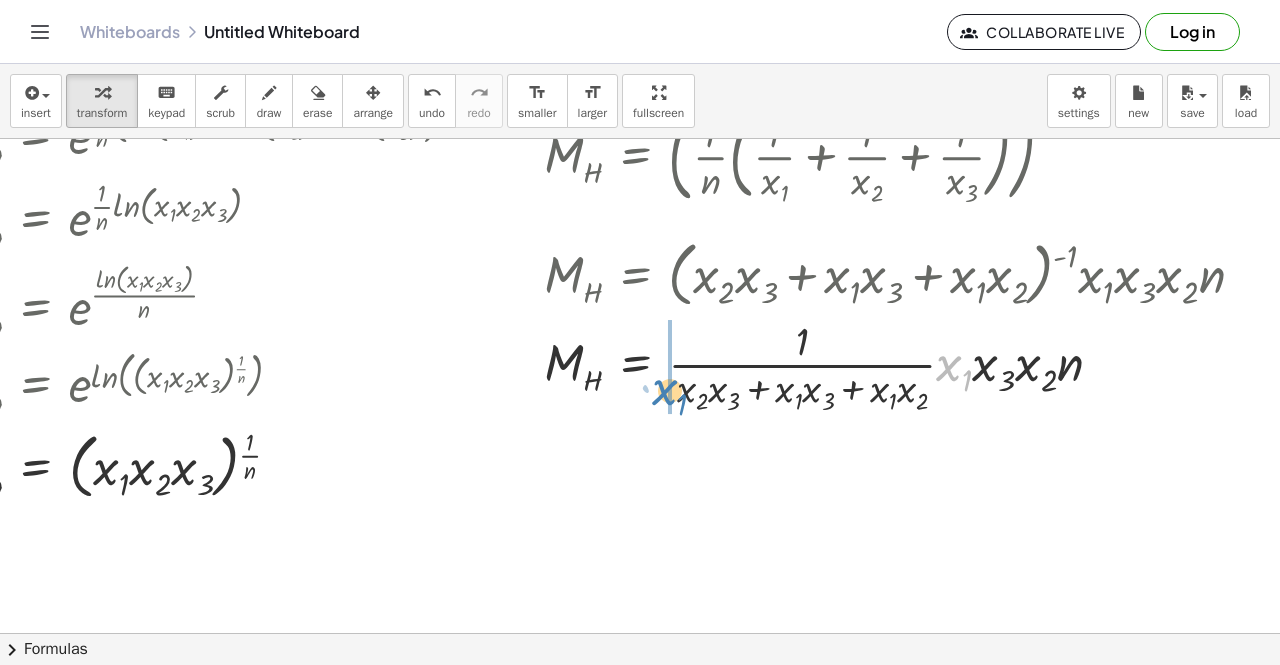 drag, startPoint x: 929, startPoint y: 365, endPoint x: 644, endPoint y: 389, distance: 286.00873 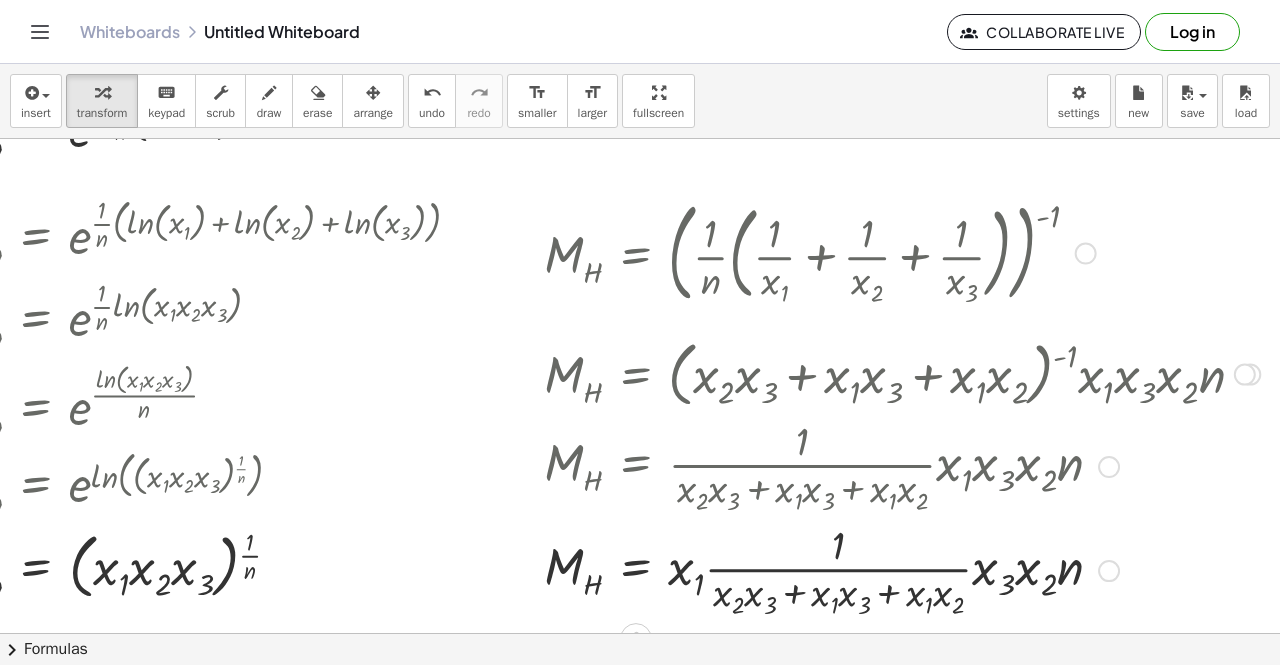 scroll, scrollTop: 0, scrollLeft: 222, axis: horizontal 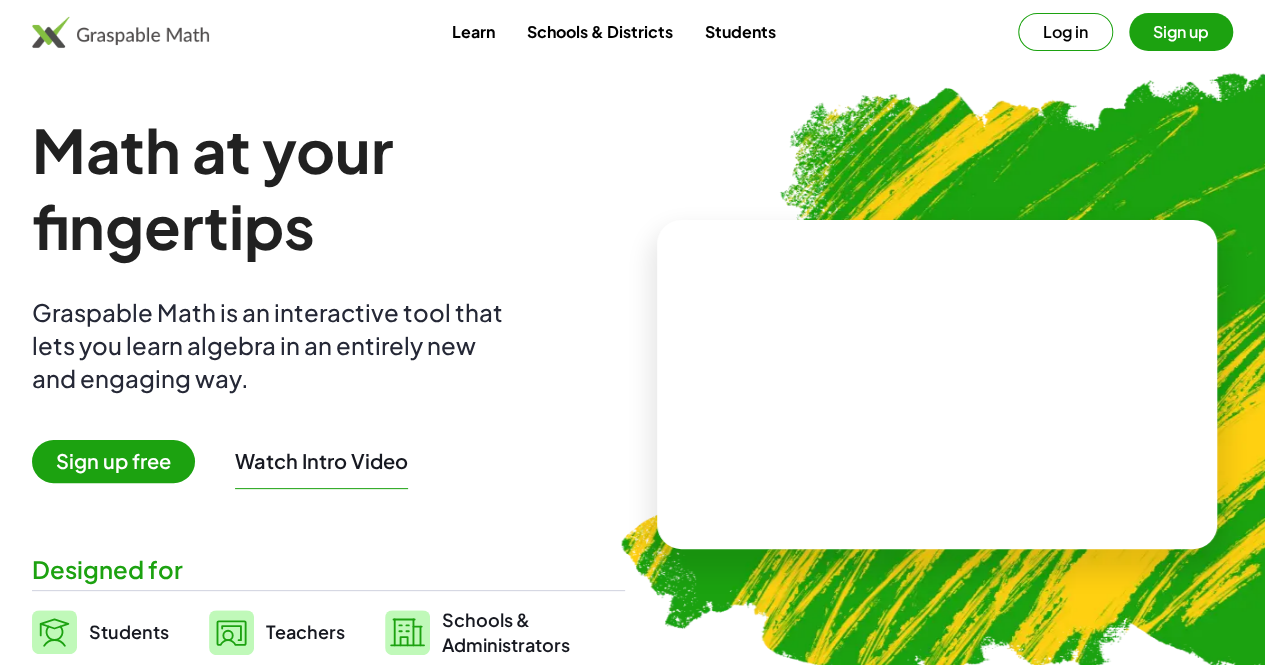 click at bounding box center [120, 32] 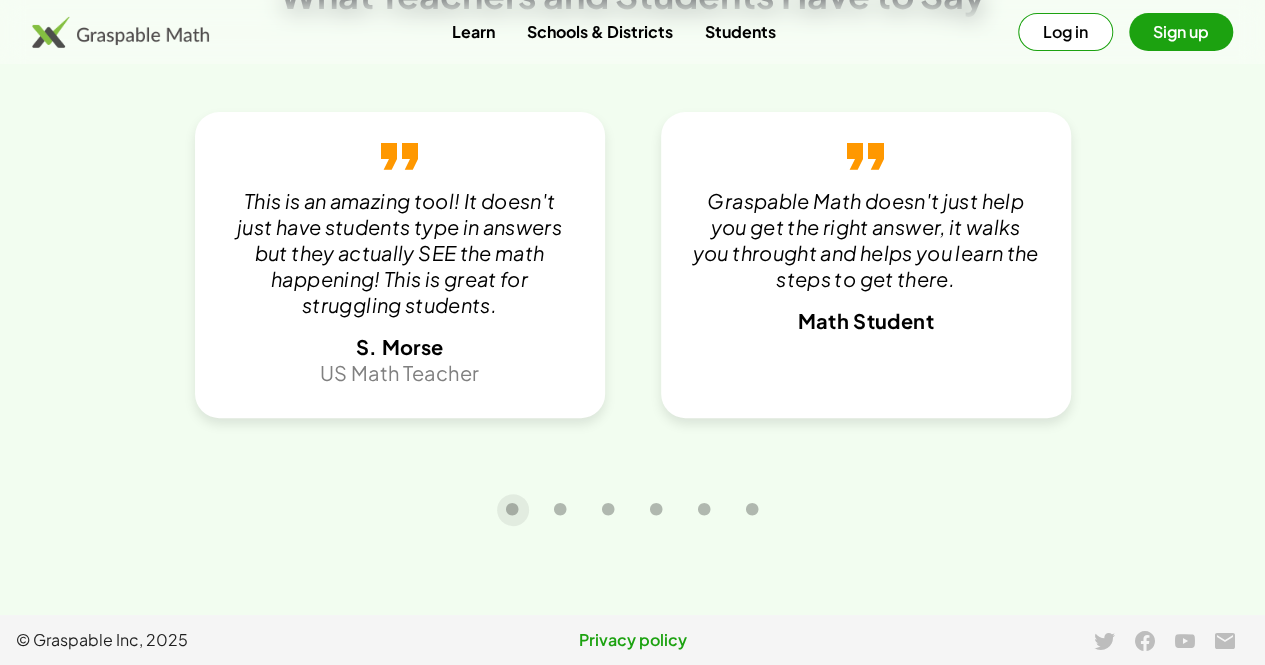 scroll, scrollTop: 4170, scrollLeft: 0, axis: vertical 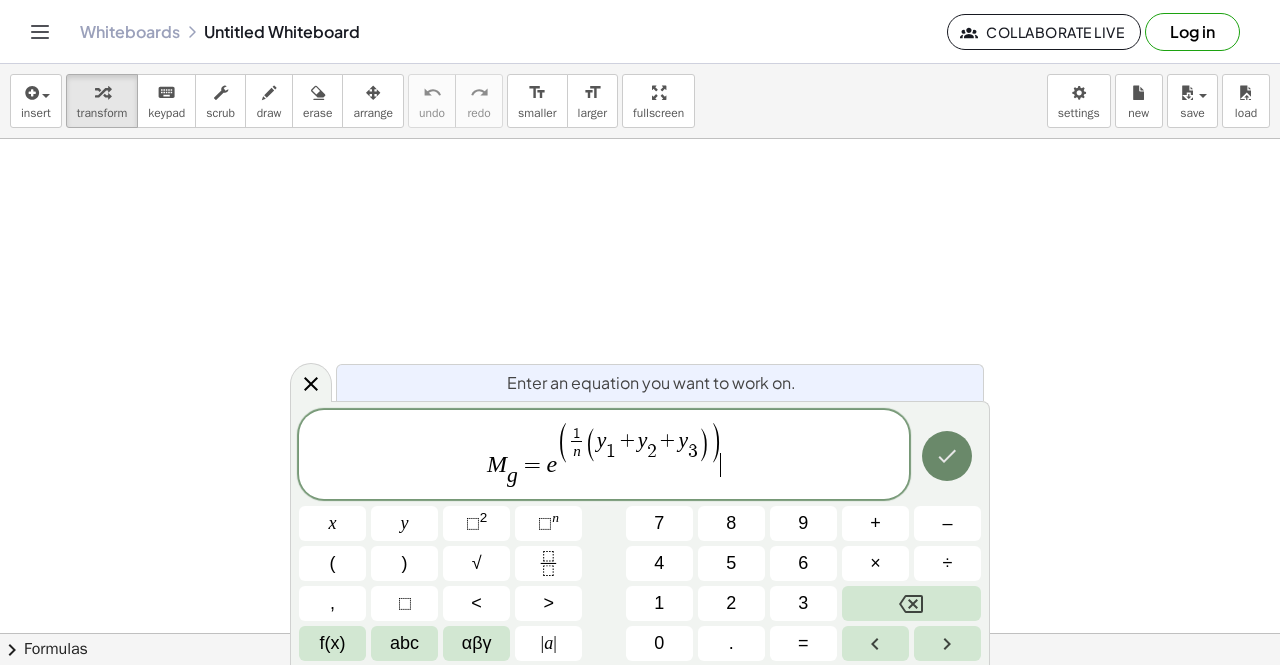 click 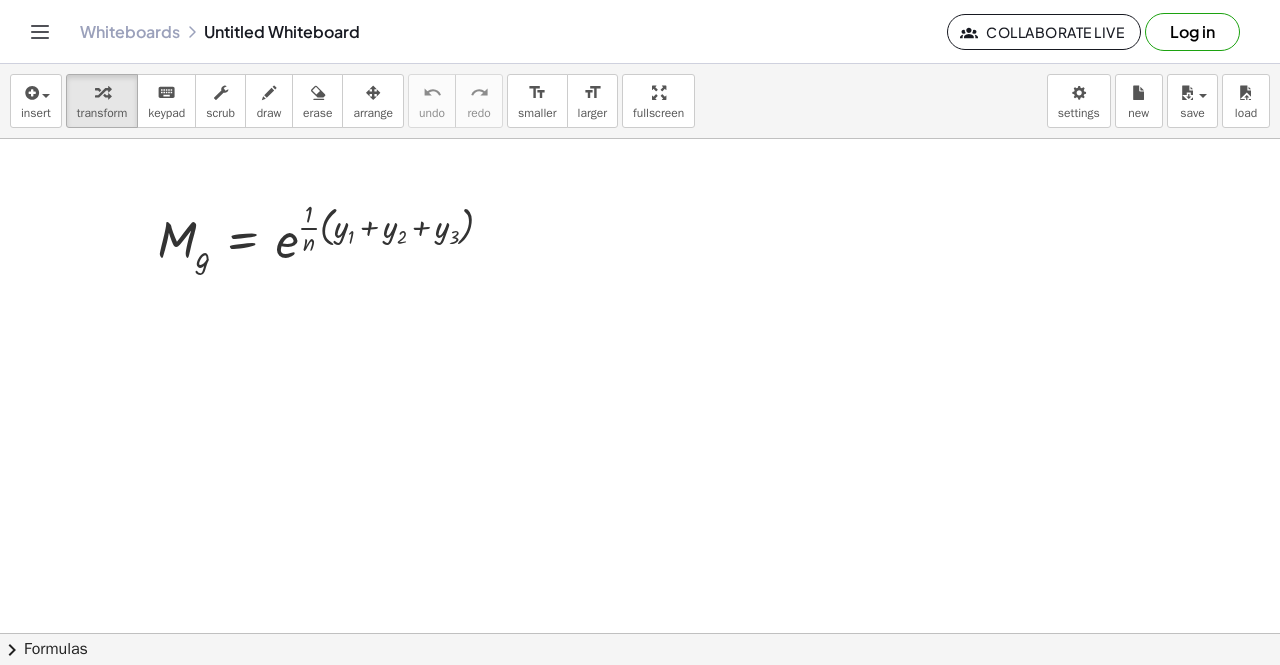 click at bounding box center [640, 634] 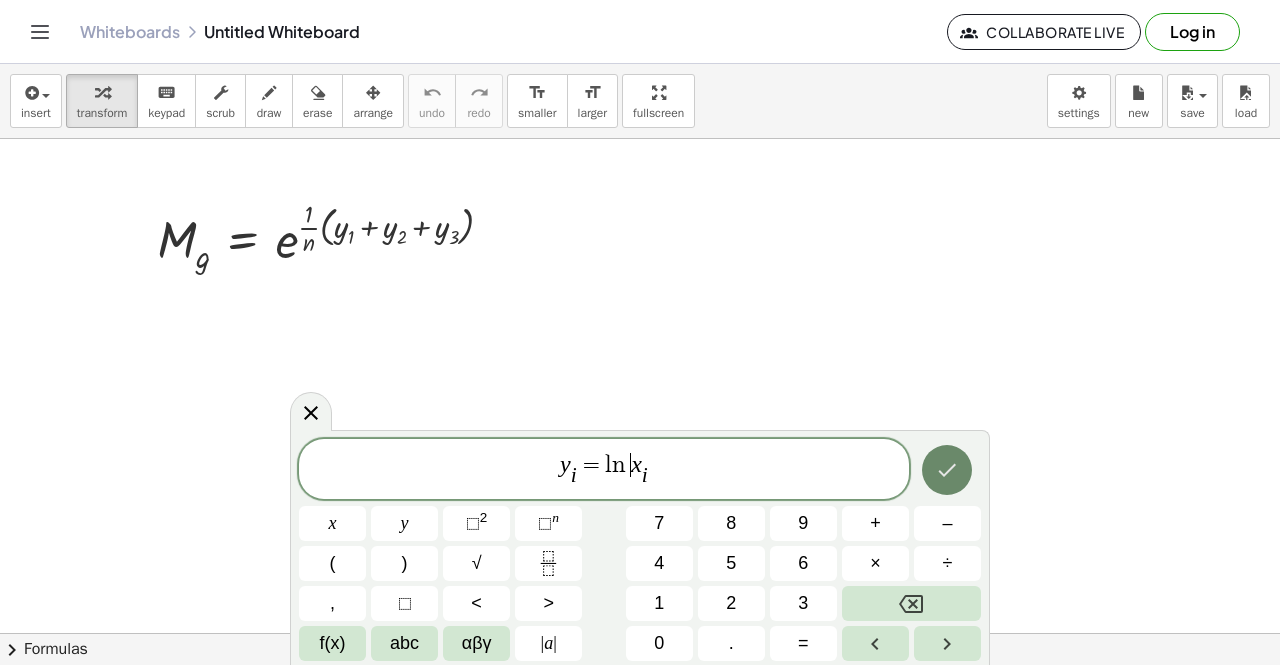 click 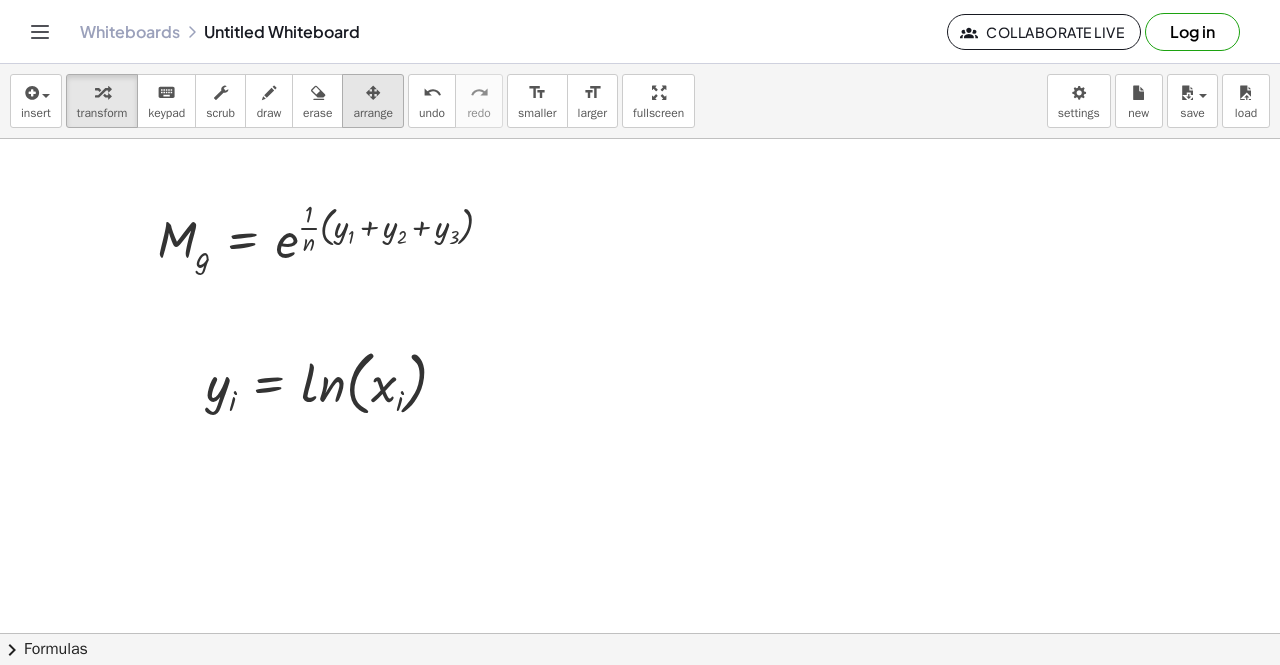 click on "arrange" at bounding box center (373, 113) 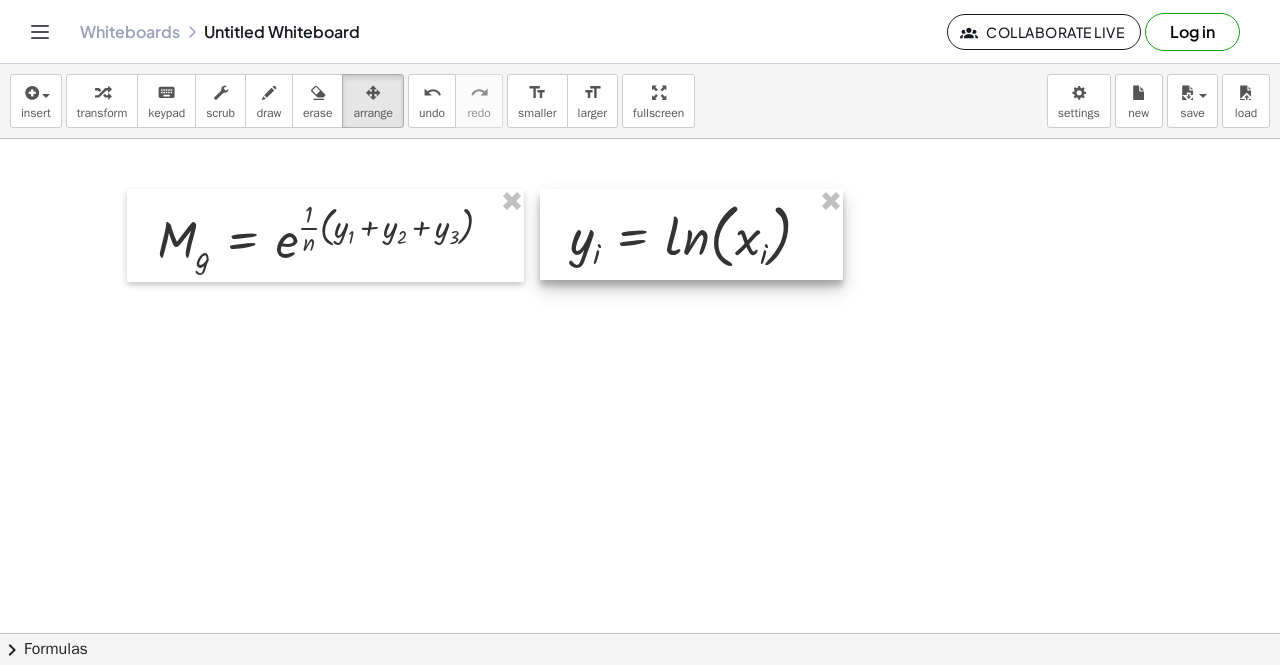 drag, startPoint x: 359, startPoint y: 370, endPoint x: 723, endPoint y: 223, distance: 392.5621 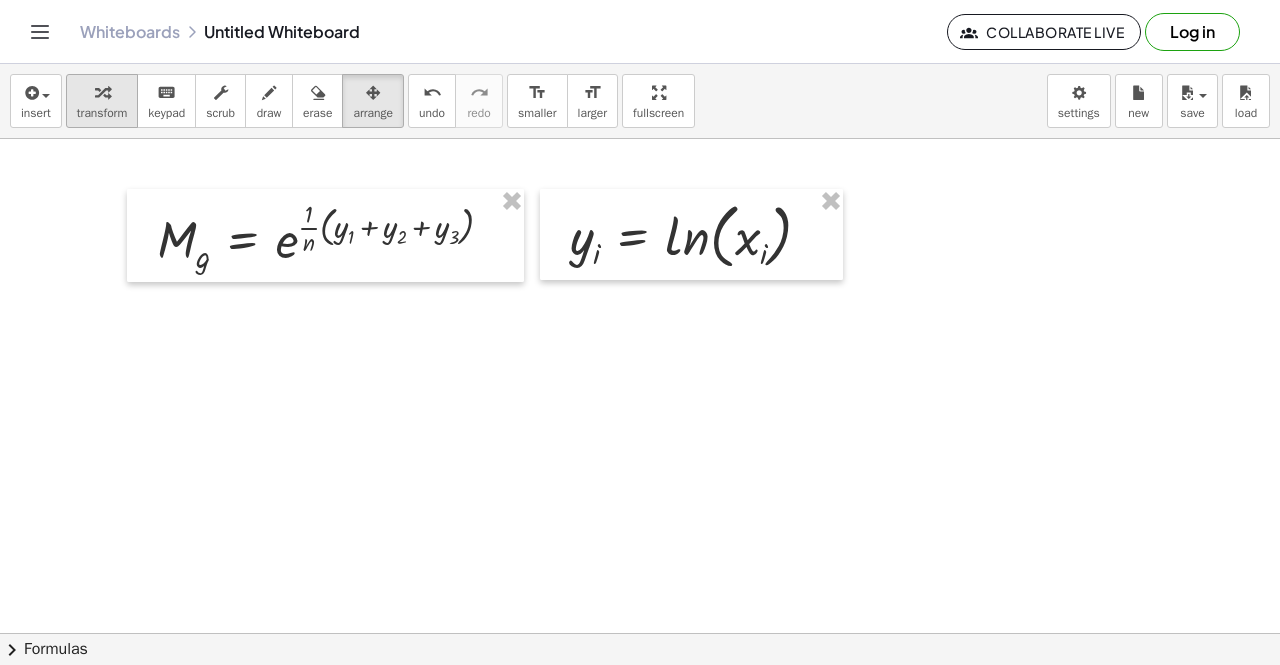 click at bounding box center [102, 93] 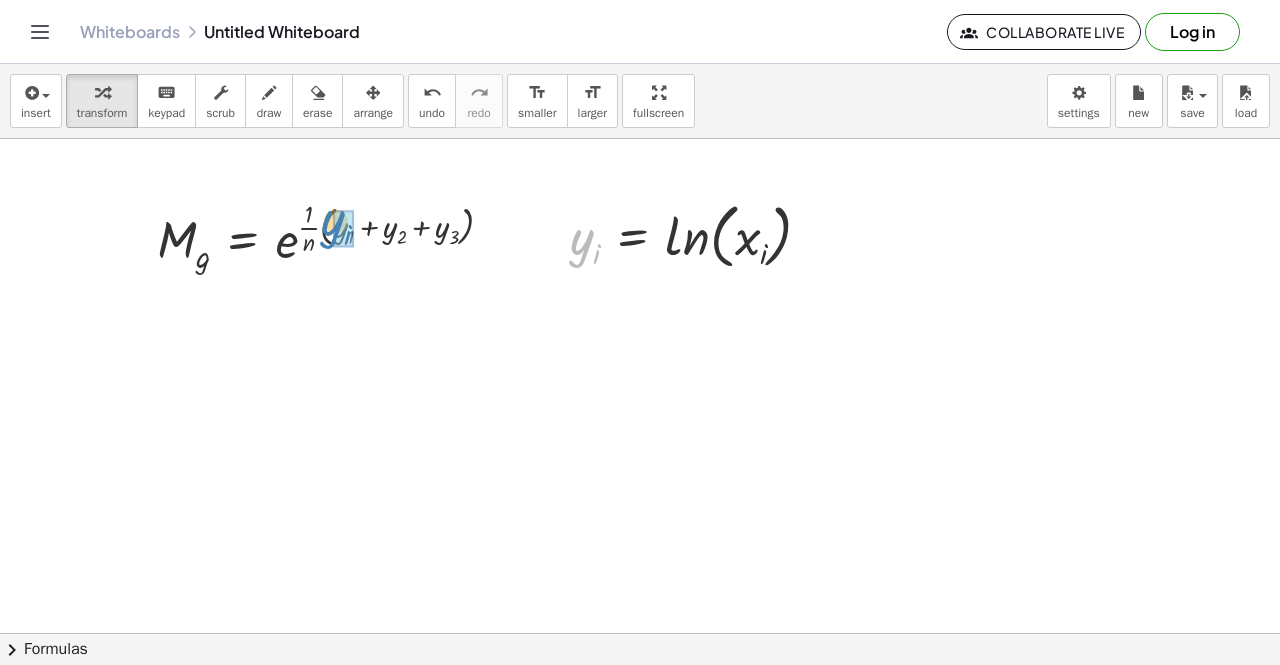 drag, startPoint x: 582, startPoint y: 264, endPoint x: 333, endPoint y: 245, distance: 249.72385 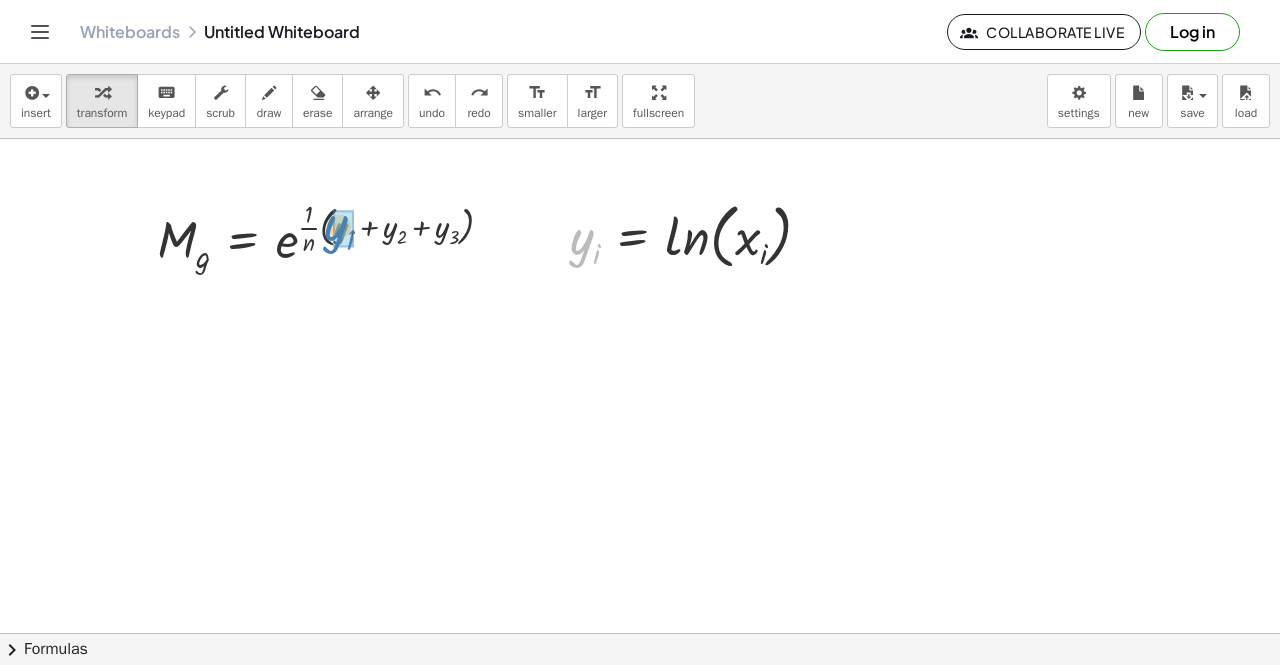 drag, startPoint x: 572, startPoint y: 245, endPoint x: 326, endPoint y: 231, distance: 246.39806 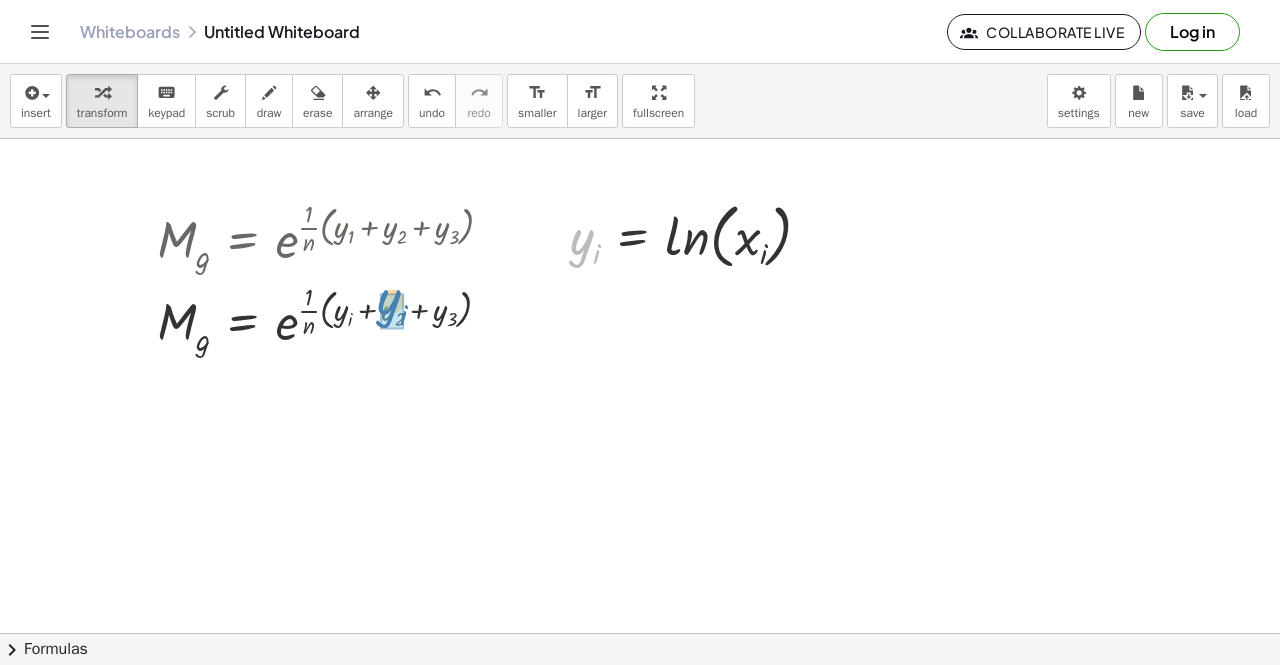 drag, startPoint x: 579, startPoint y: 244, endPoint x: 383, endPoint y: 306, distance: 205.57237 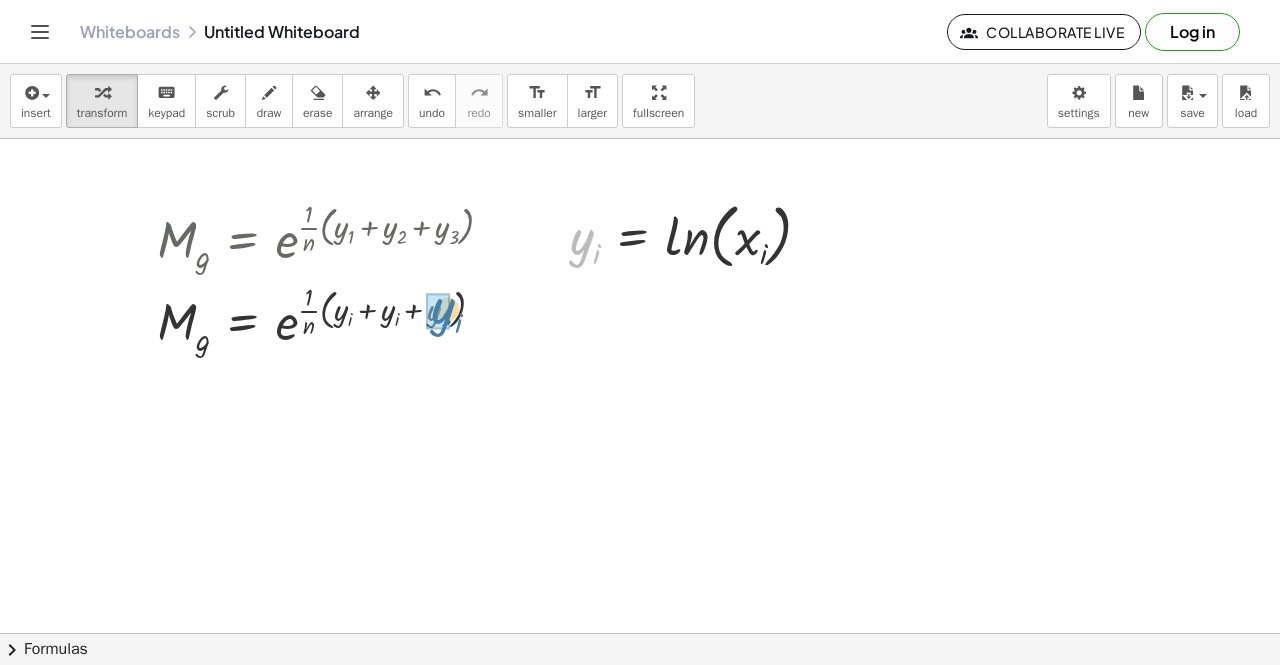drag, startPoint x: 572, startPoint y: 249, endPoint x: 442, endPoint y: 313, distance: 144.89996 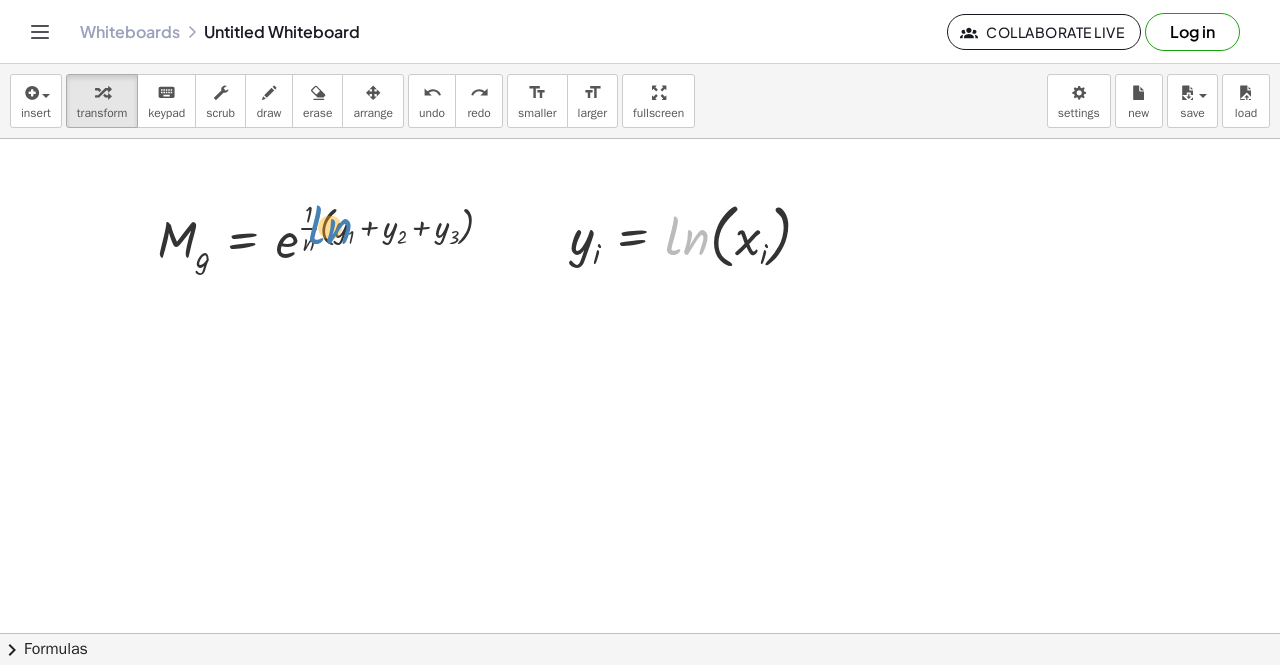 drag, startPoint x: 674, startPoint y: 246, endPoint x: 316, endPoint y: 235, distance: 358.16895 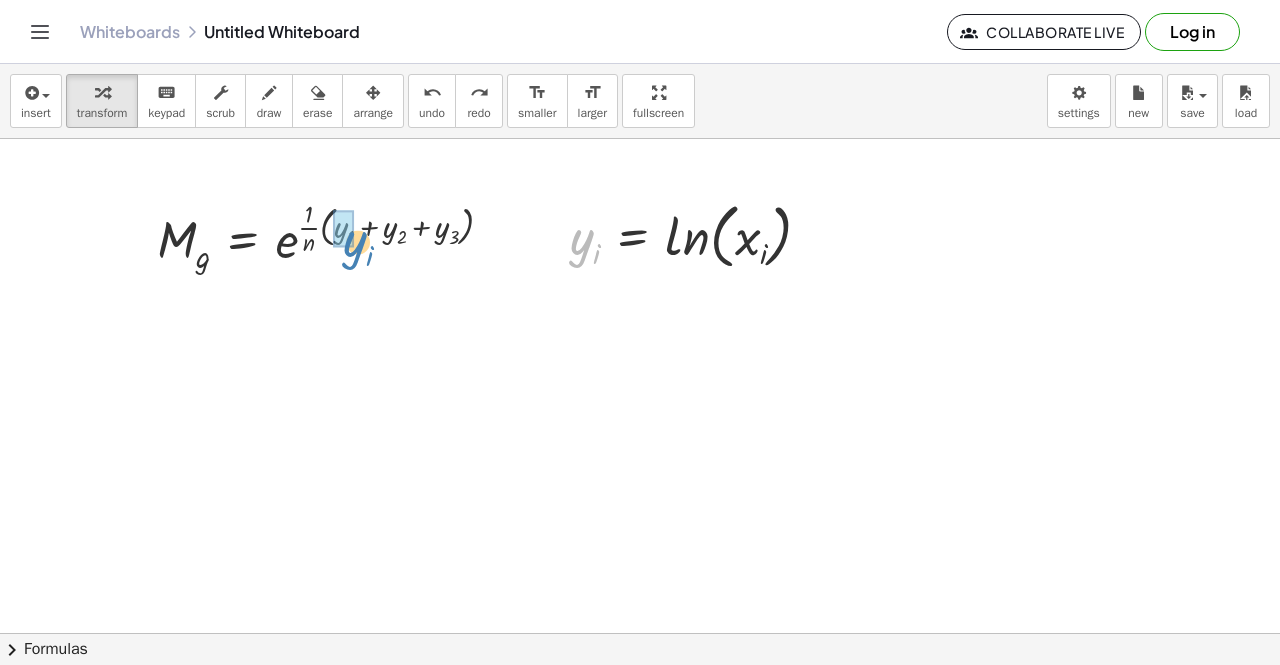 drag, startPoint x: 595, startPoint y: 259, endPoint x: 368, endPoint y: 261, distance: 227.0088 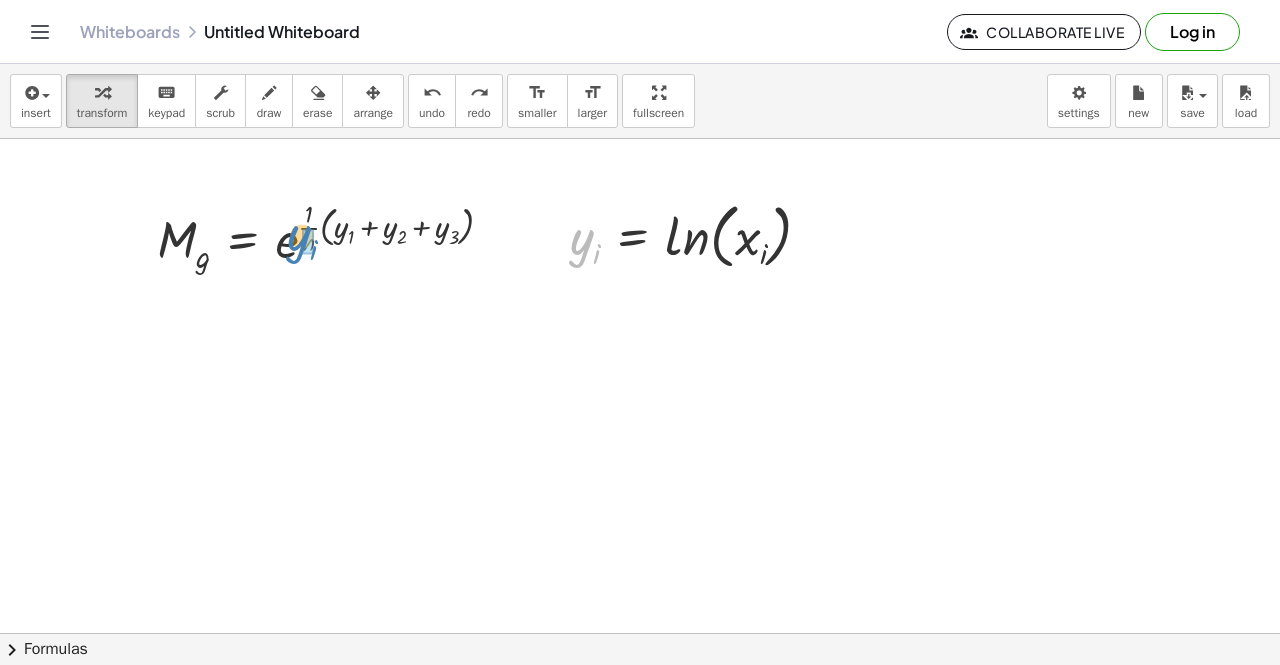 drag, startPoint x: 454, startPoint y: 232, endPoint x: 293, endPoint y: 245, distance: 161.52399 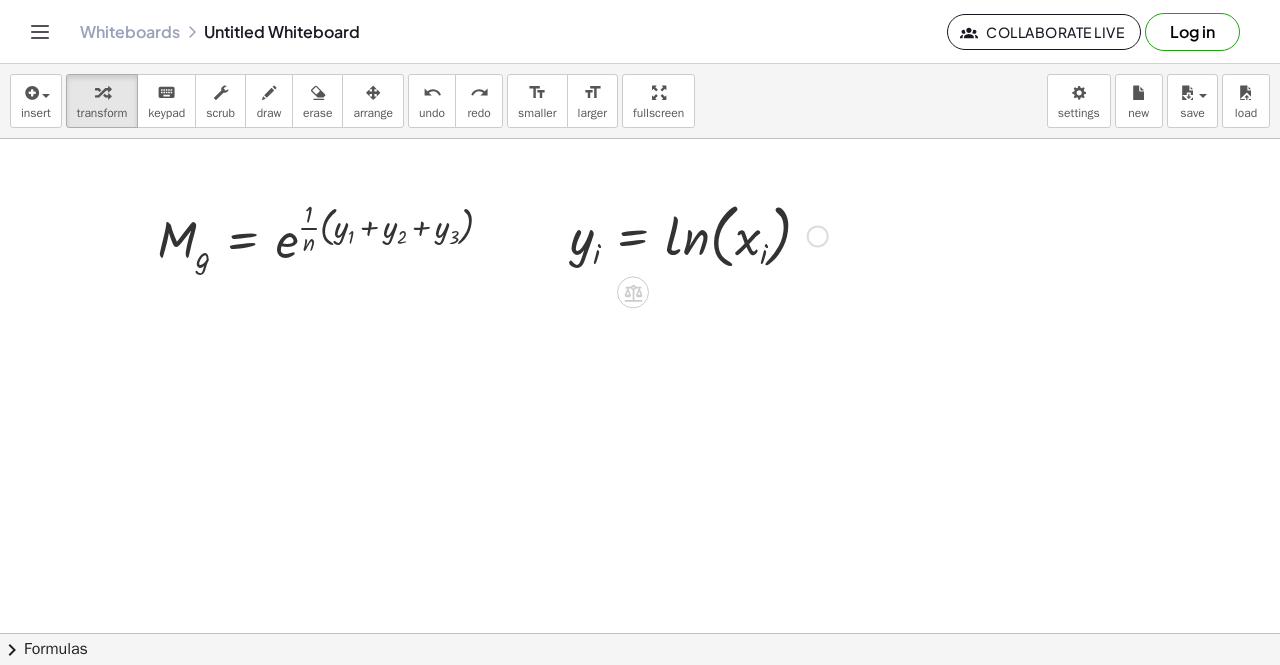 click at bounding box center (699, 234) 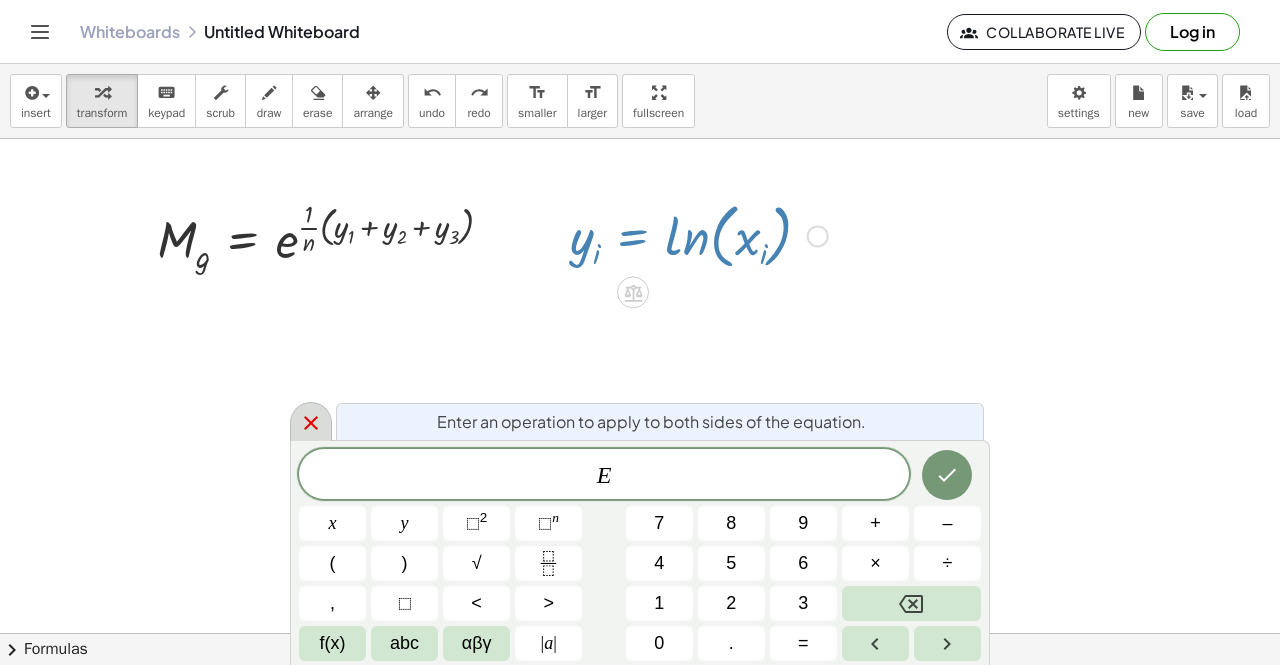 click at bounding box center [311, 421] 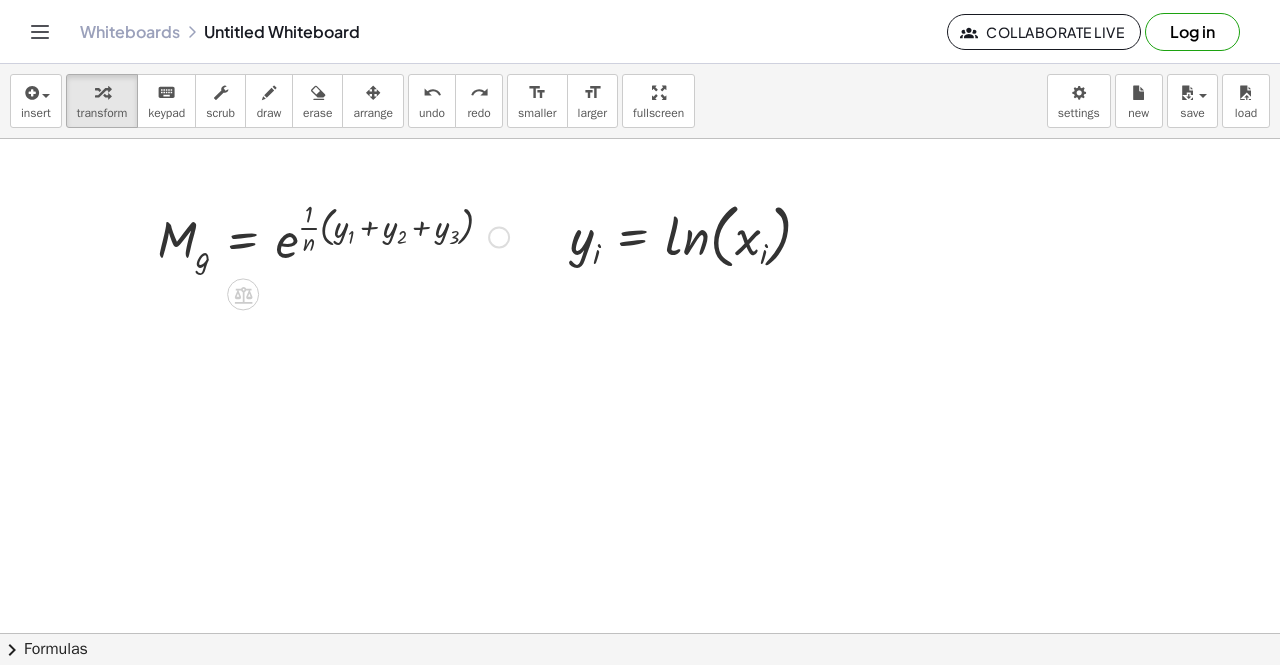 click at bounding box center (499, 237) 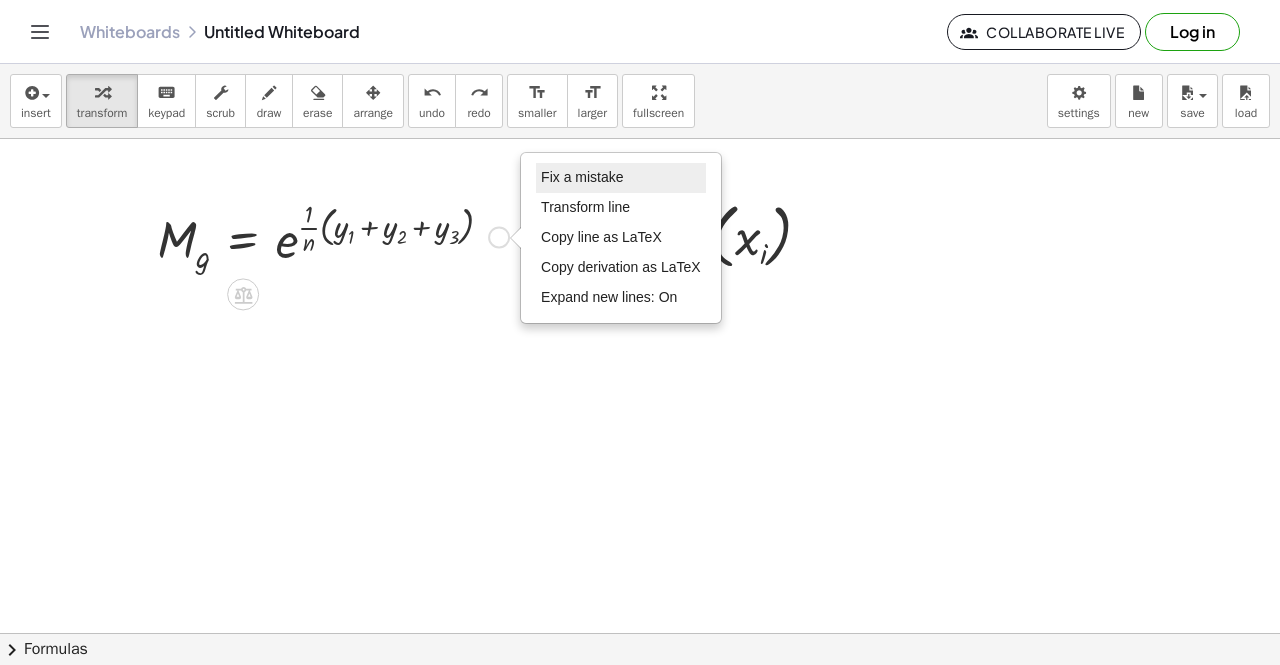 click on "Fix a mistake" at bounding box center (621, 178) 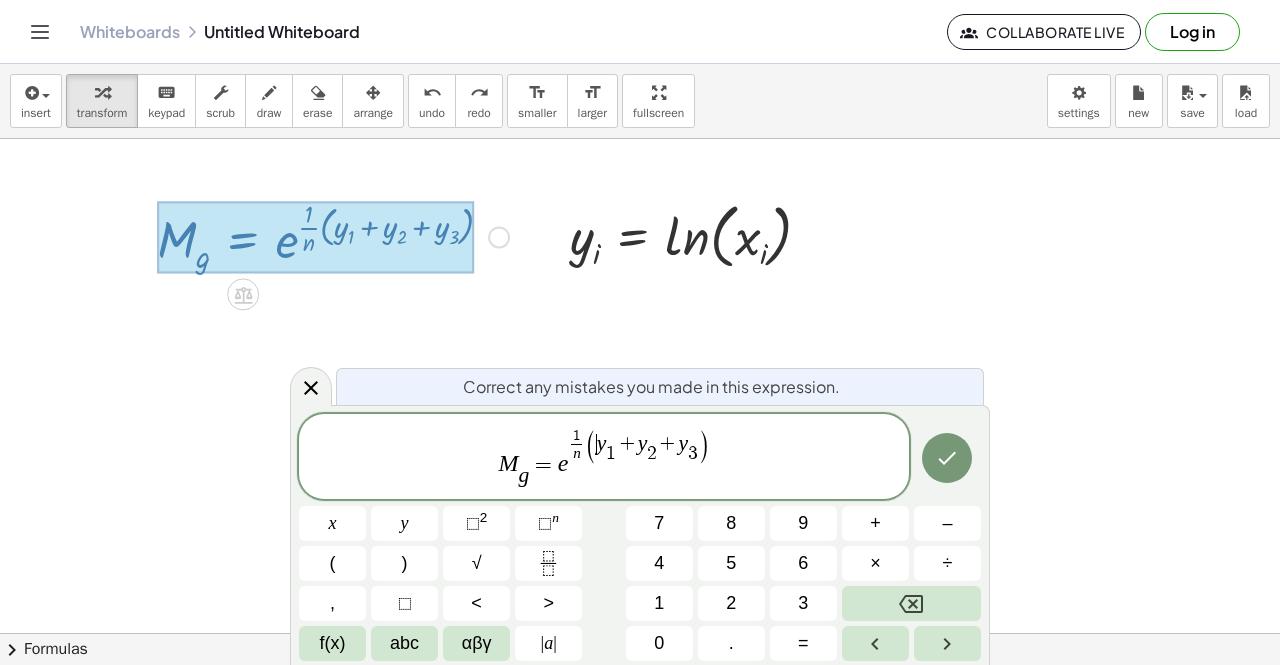 click on "​ y 1 ​ + y 2 ​ + y 3 ​" at bounding box center (647, 449) 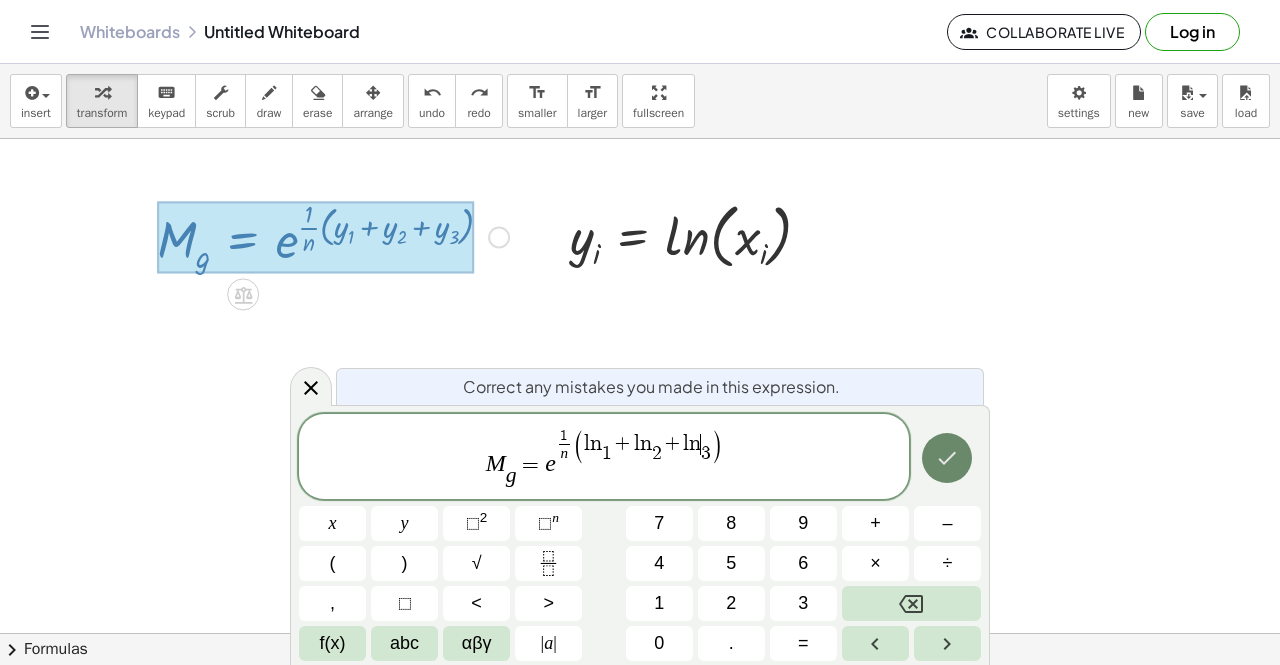 click at bounding box center [947, 458] 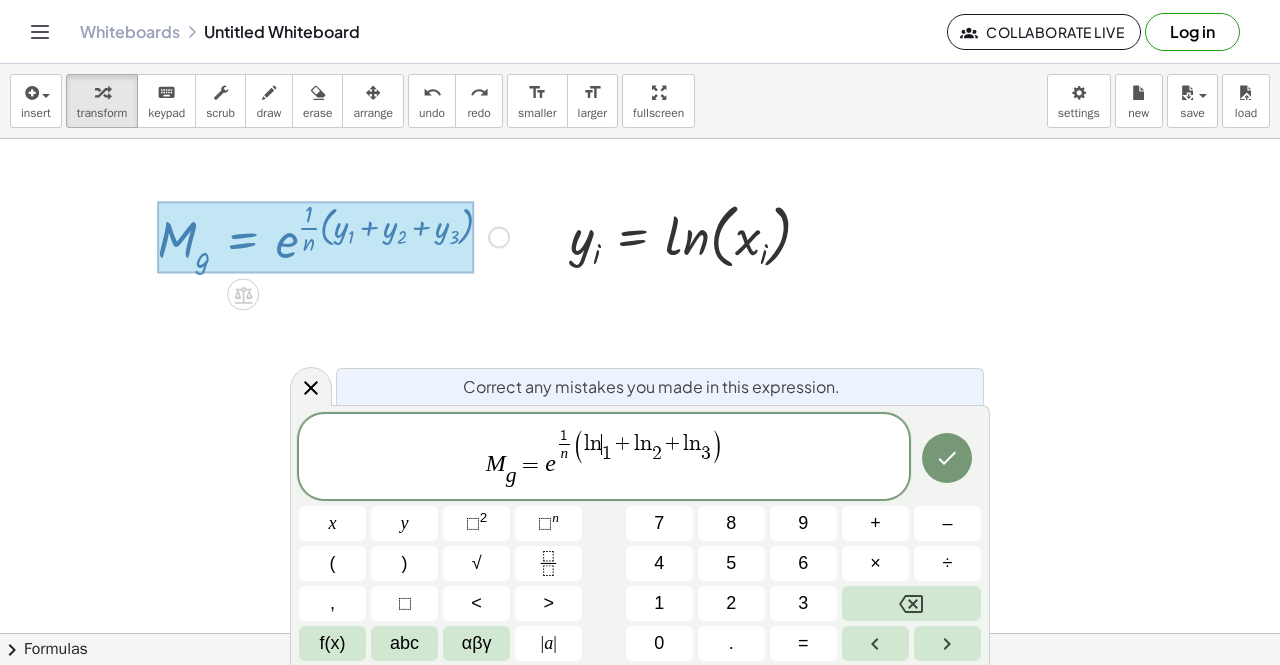 click on "l n ​ 1 ​ + l n 2 ​ + l n 3 ​" at bounding box center (647, 449) 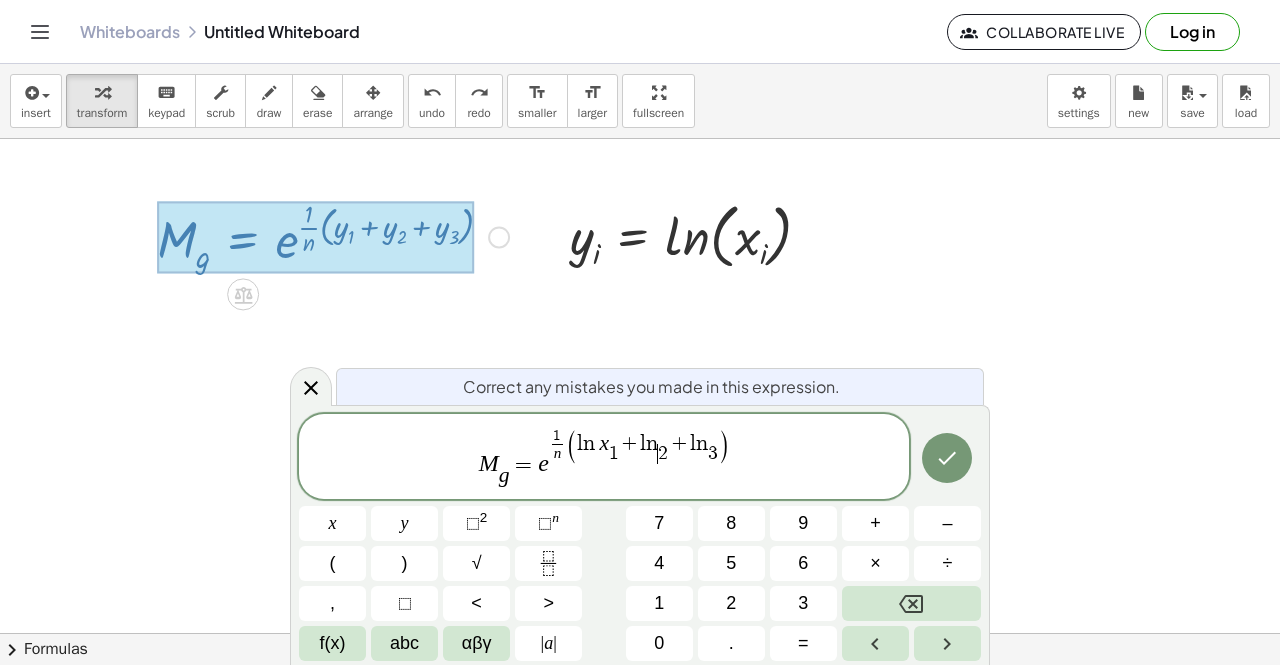 click on "​ 2" at bounding box center (663, 453) 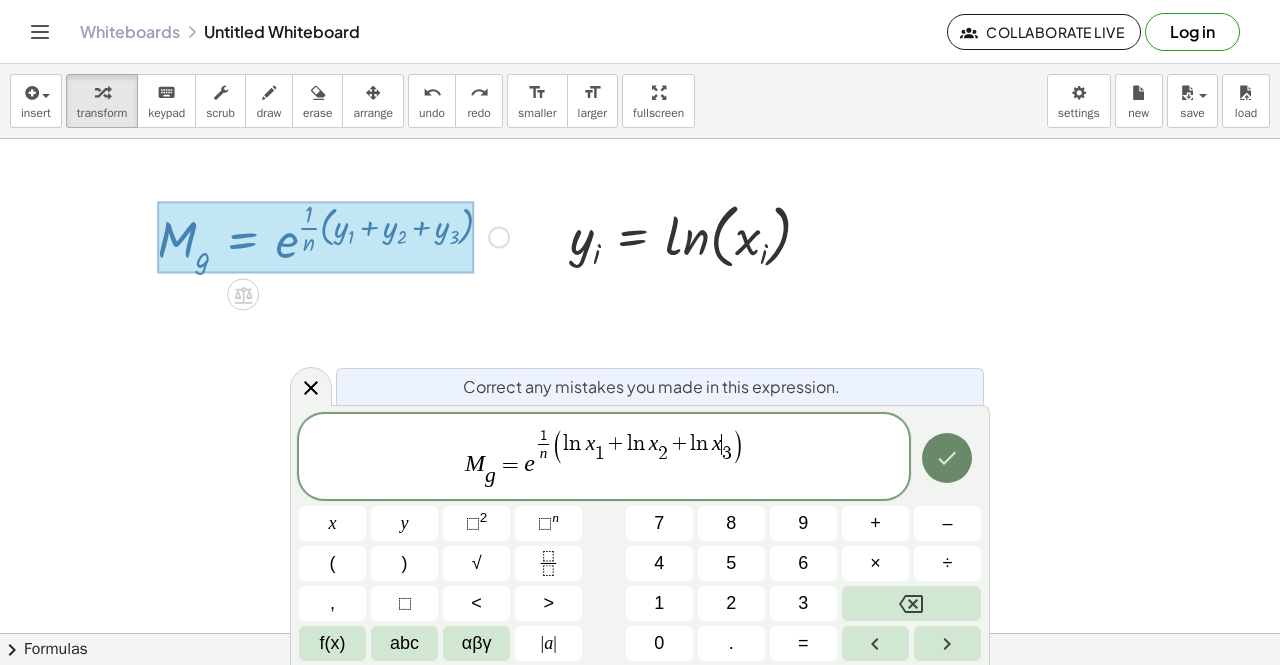 click 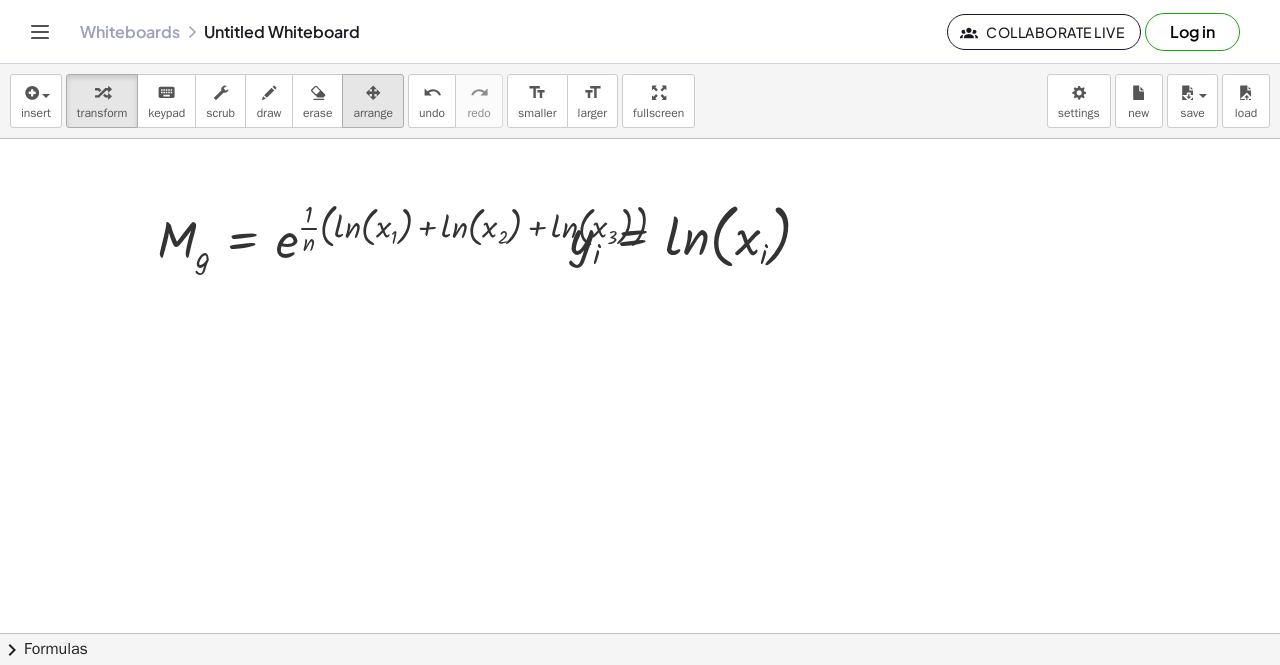 click on "arrange" at bounding box center [373, 113] 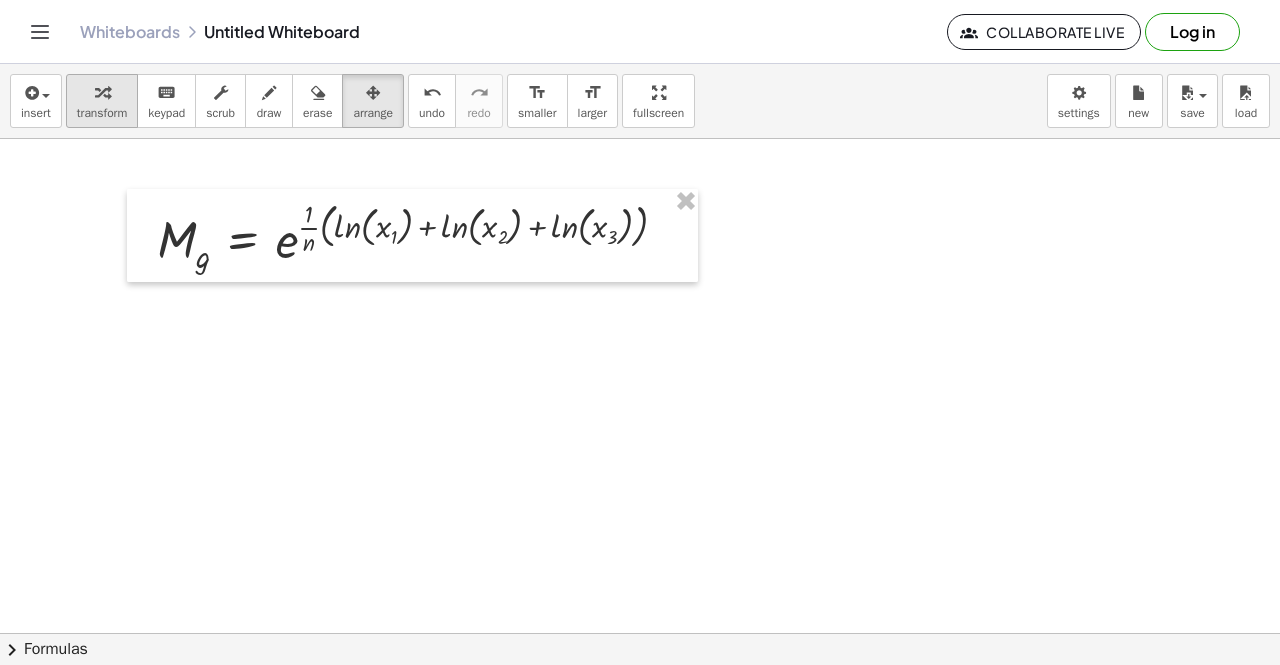 click on "transform" at bounding box center [102, 101] 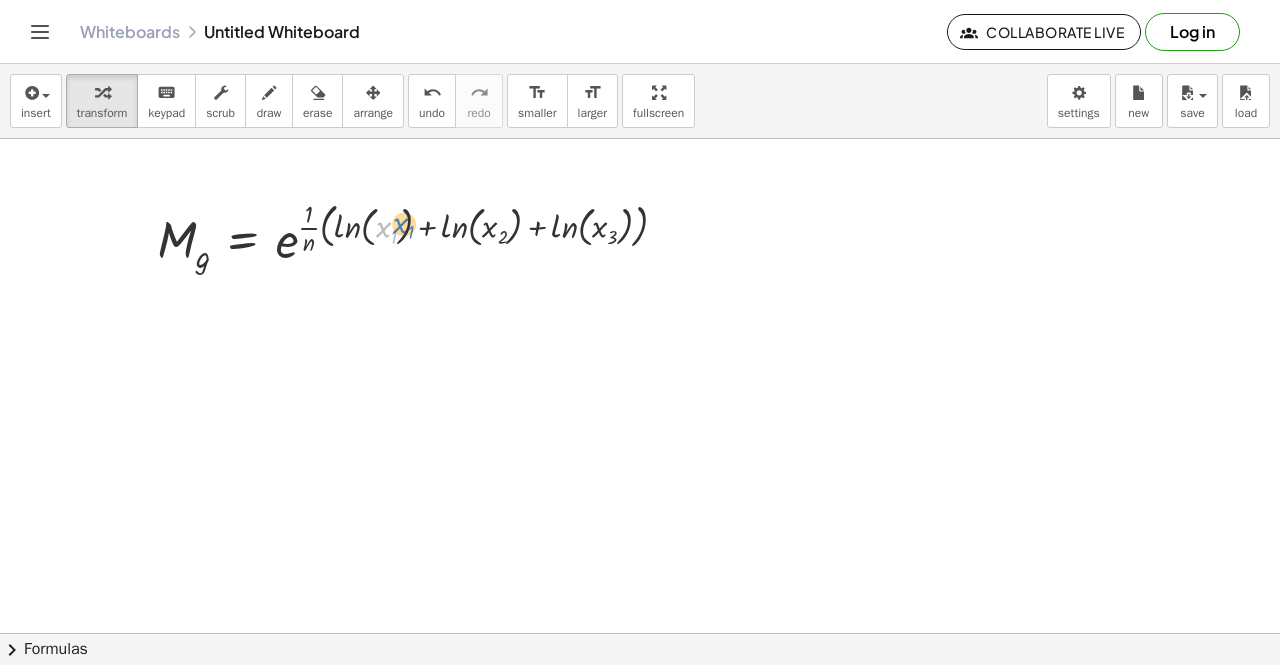 drag, startPoint x: 388, startPoint y: 233, endPoint x: 397, endPoint y: 228, distance: 10.29563 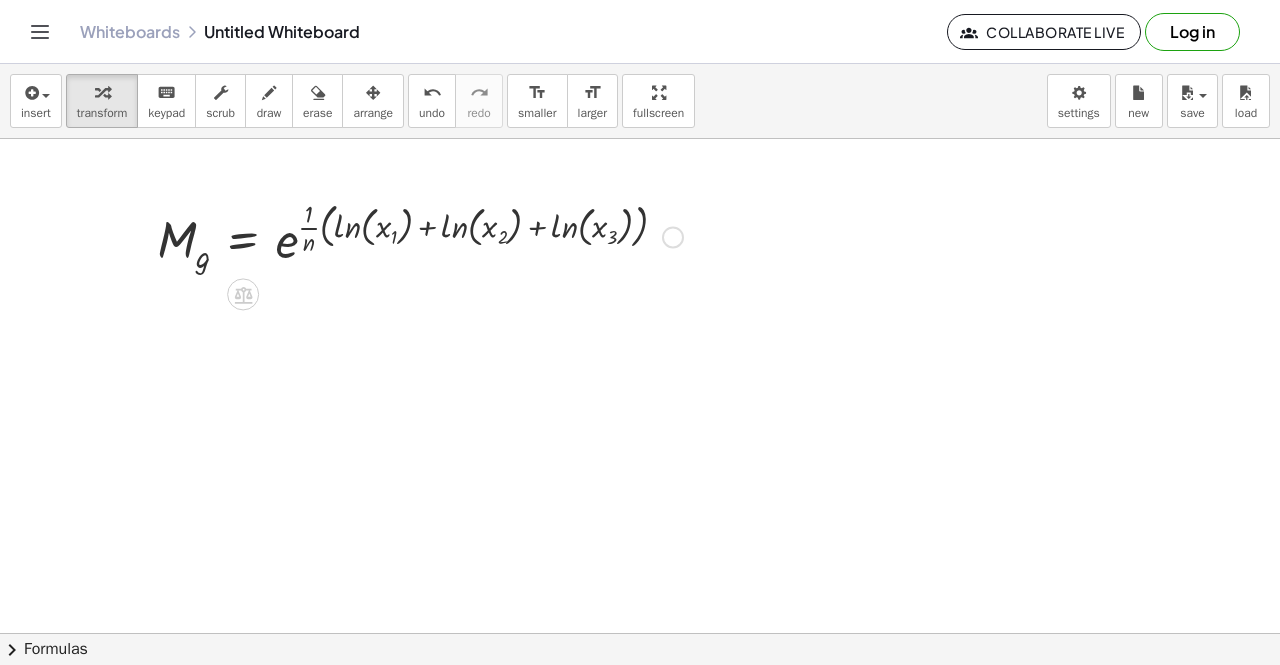 click at bounding box center [420, 235] 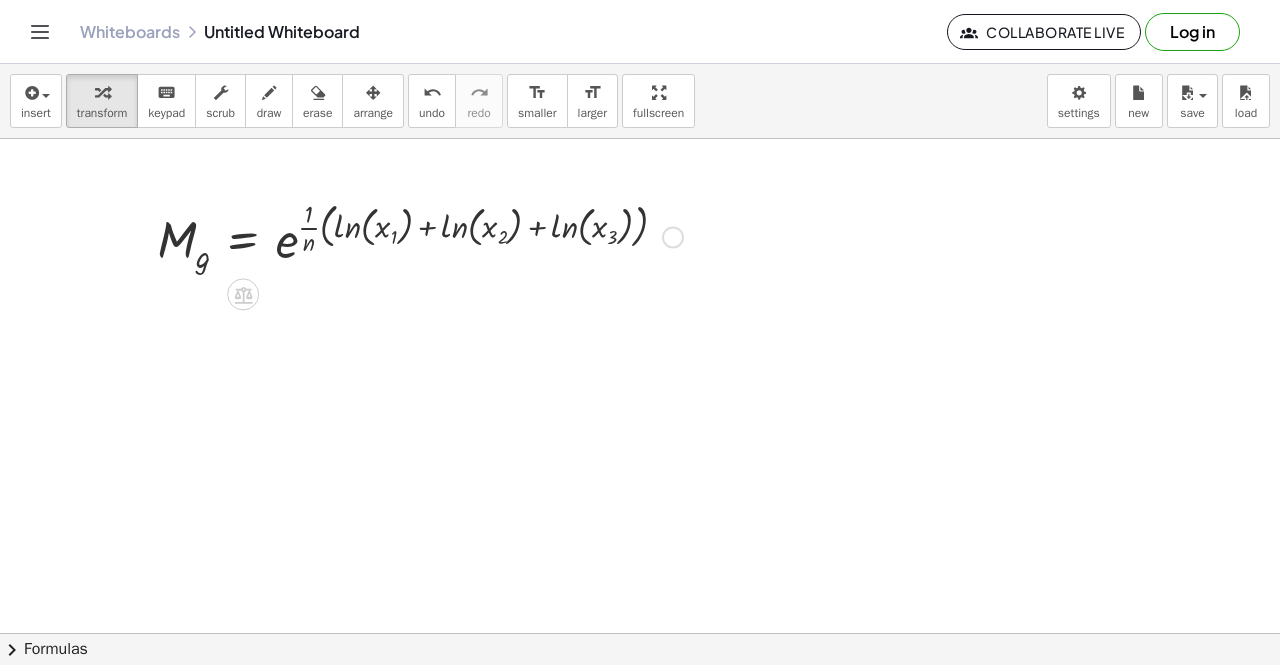 click at bounding box center [420, 235] 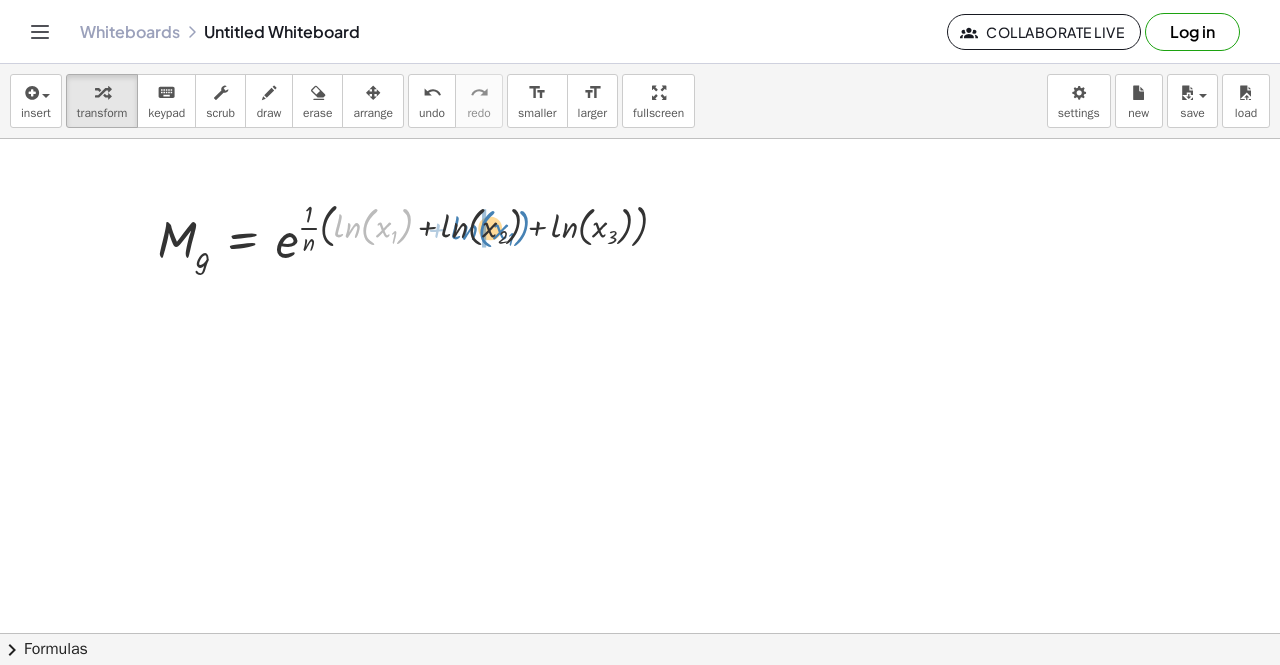 drag, startPoint x: 353, startPoint y: 230, endPoint x: 470, endPoint y: 232, distance: 117.01709 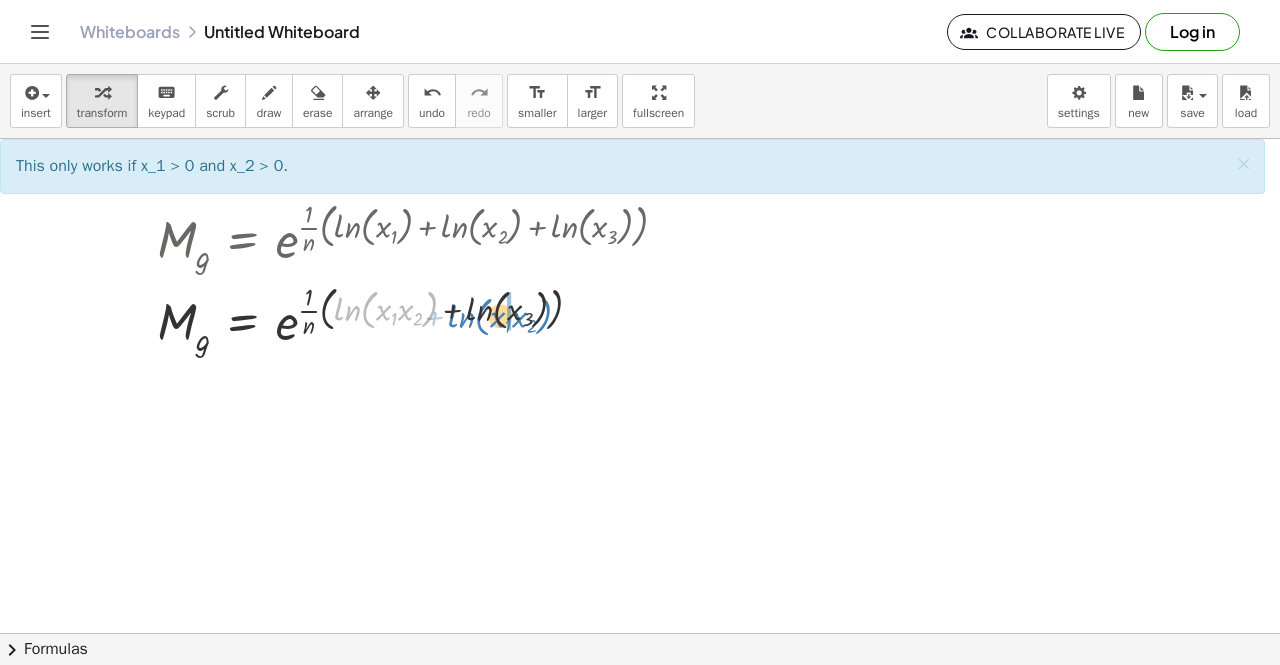 drag, startPoint x: 358, startPoint y: 320, endPoint x: 472, endPoint y: 327, distance: 114.21471 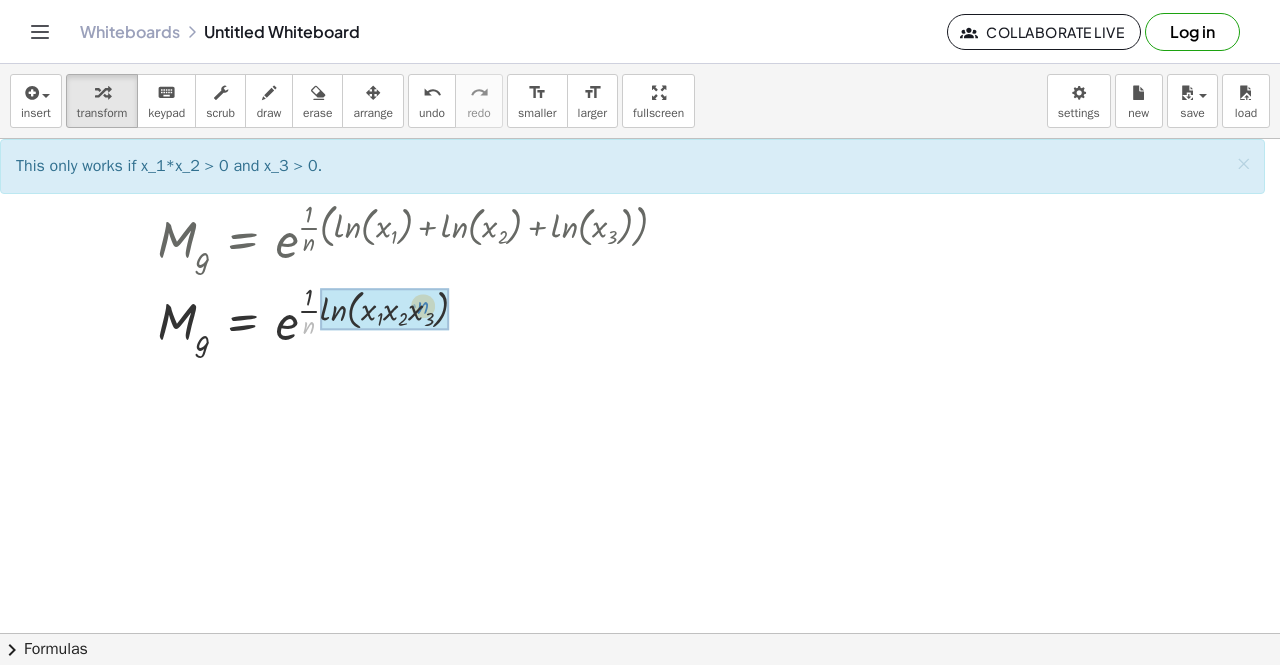 drag, startPoint x: 306, startPoint y: 319, endPoint x: 421, endPoint y: 299, distance: 116.72617 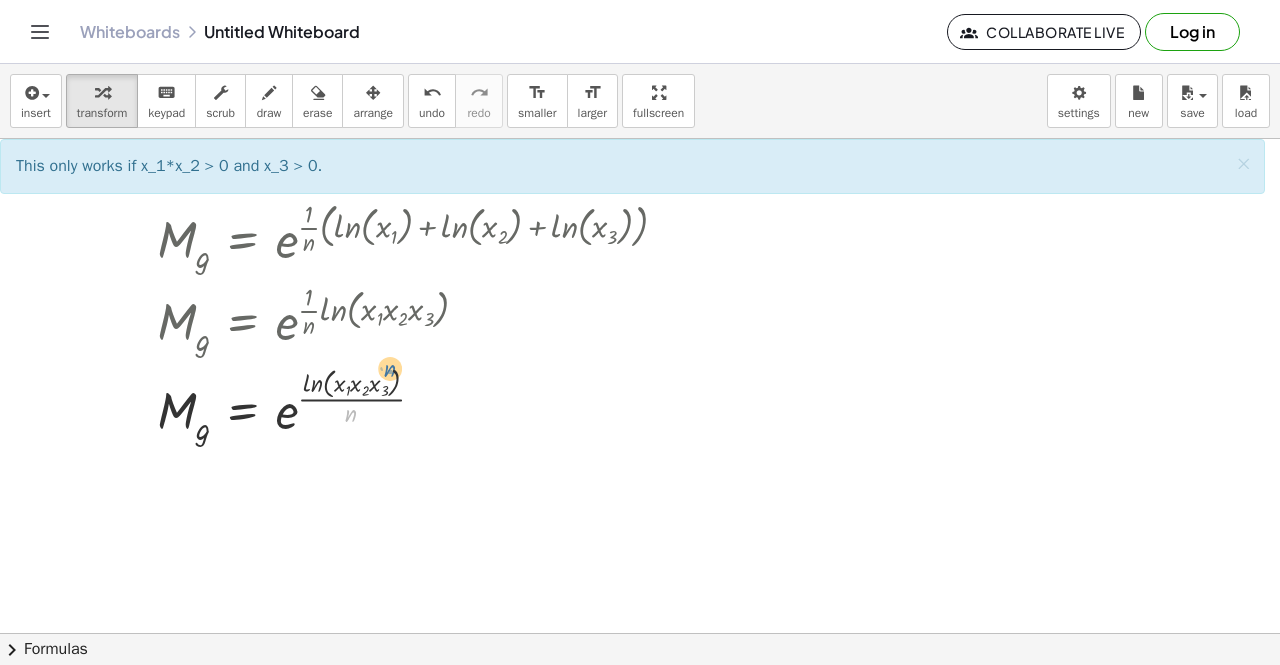 drag, startPoint x: 355, startPoint y: 415, endPoint x: 394, endPoint y: 370, distance: 59.548298 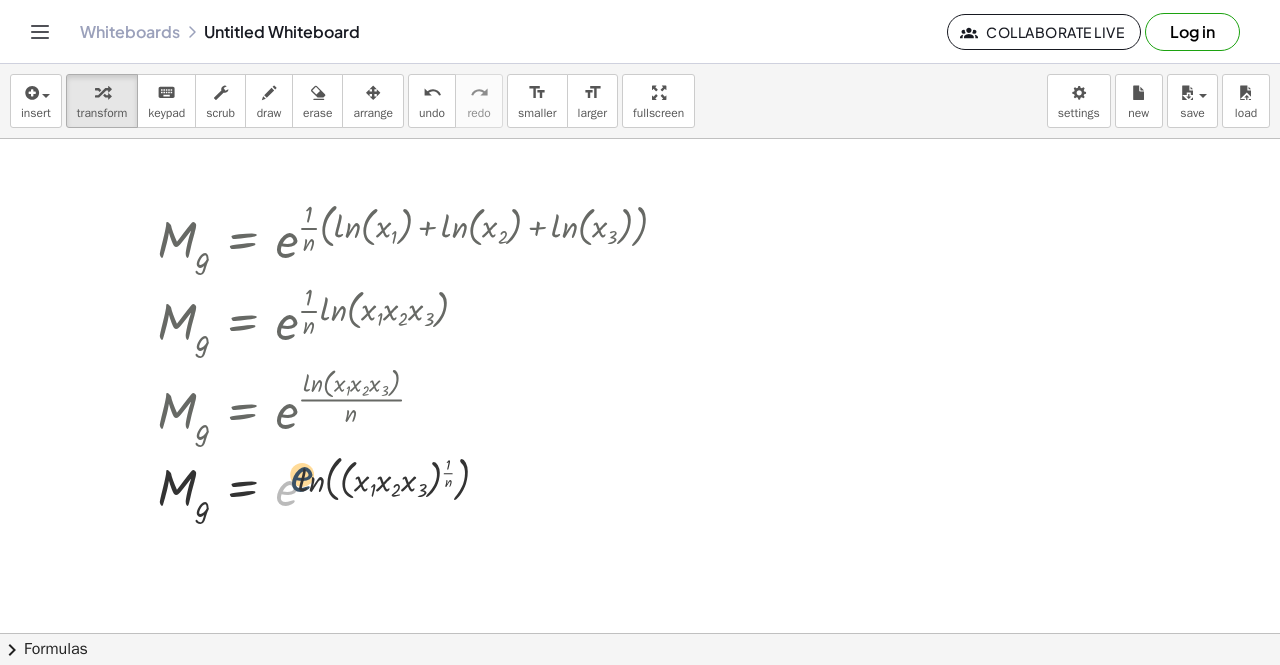 drag, startPoint x: 282, startPoint y: 495, endPoint x: 299, endPoint y: 479, distance: 23.345236 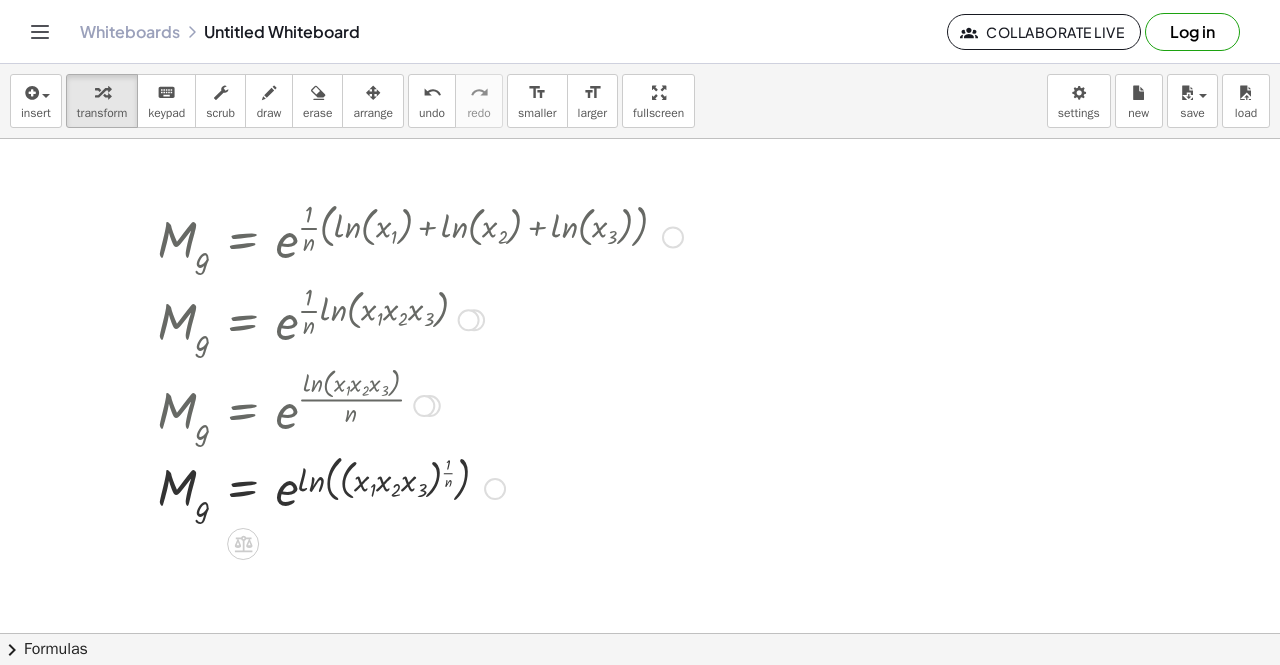 click at bounding box center (420, 486) 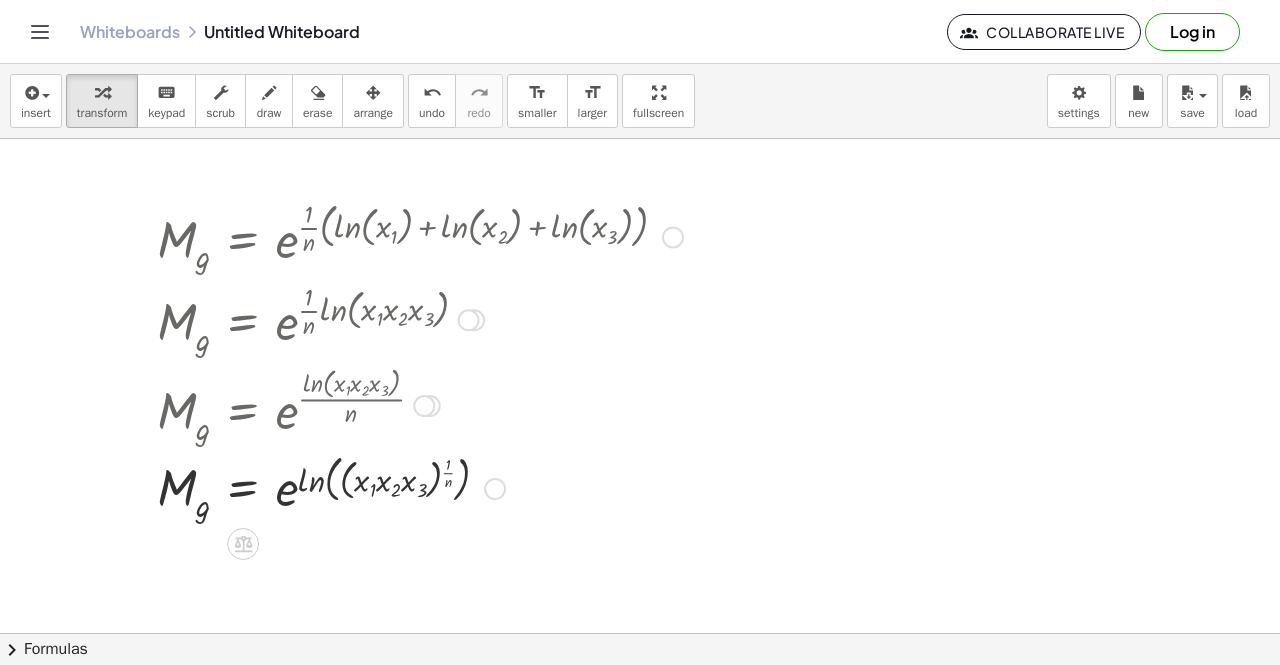 click at bounding box center [420, 486] 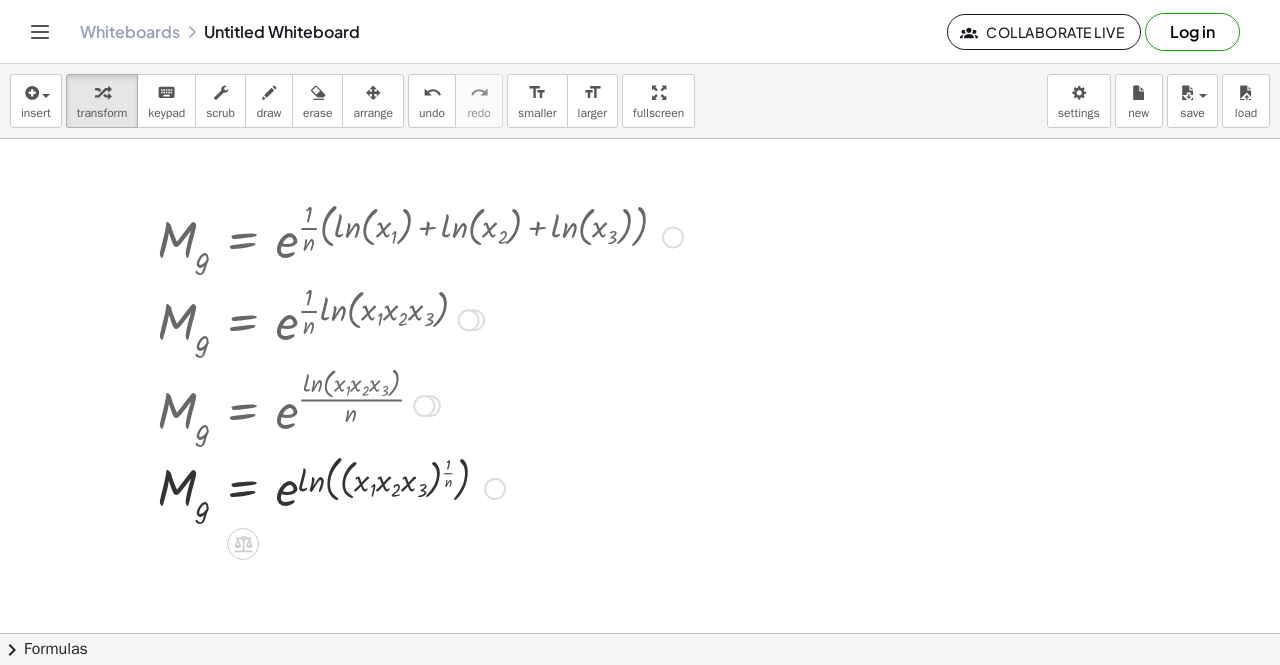 click at bounding box center (420, 486) 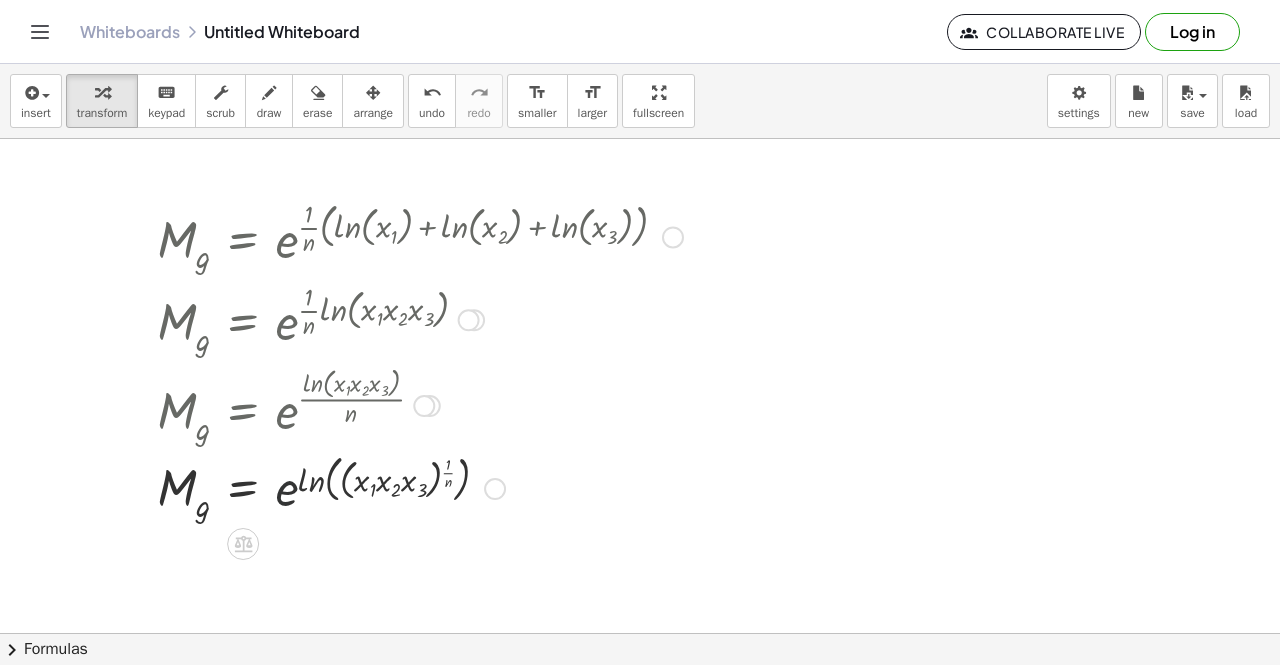 click at bounding box center (420, 486) 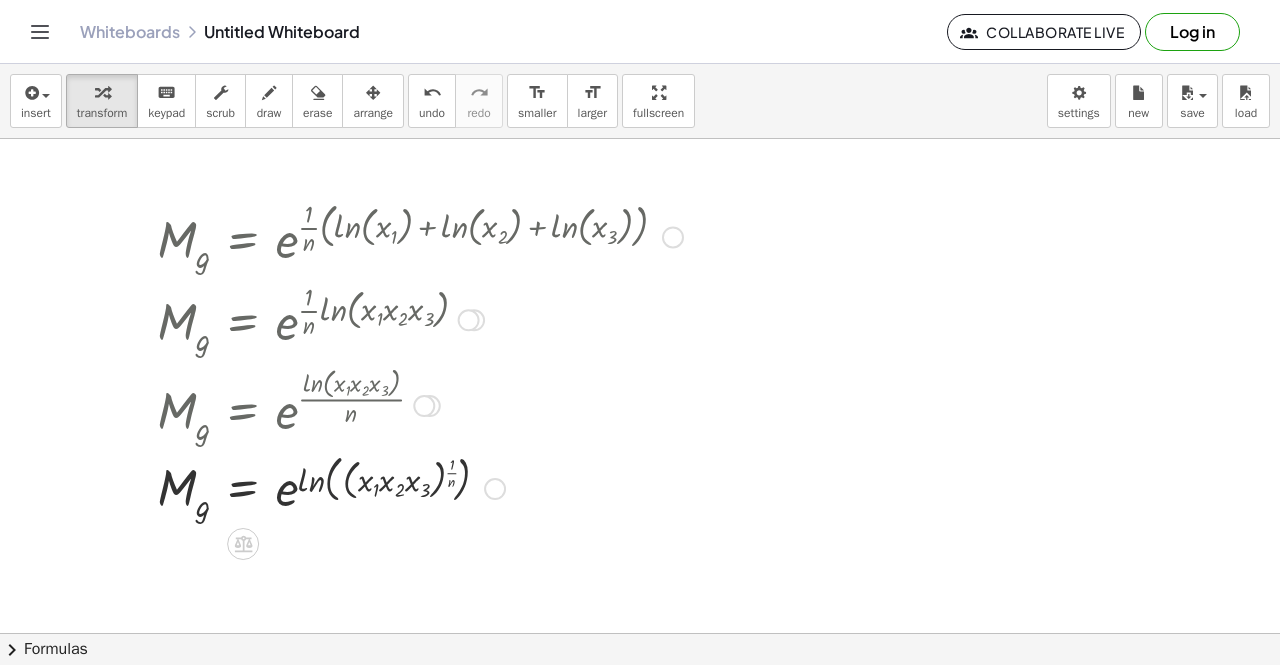 click at bounding box center [420, 486] 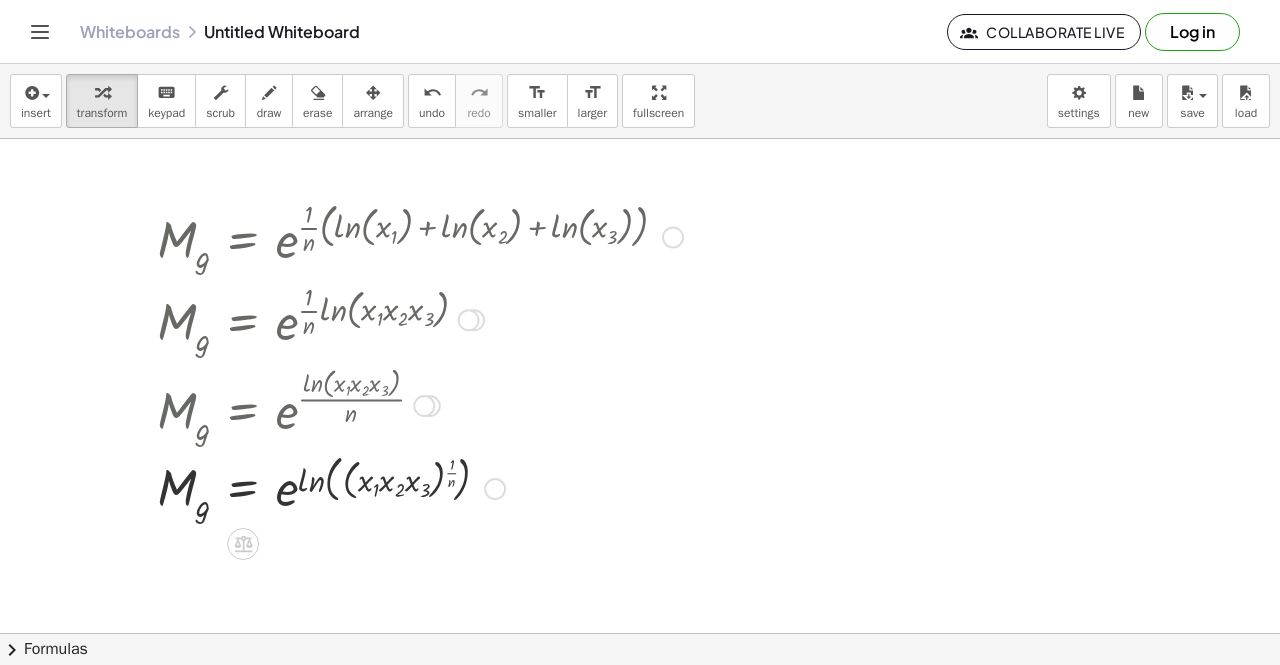 click at bounding box center [420, 486] 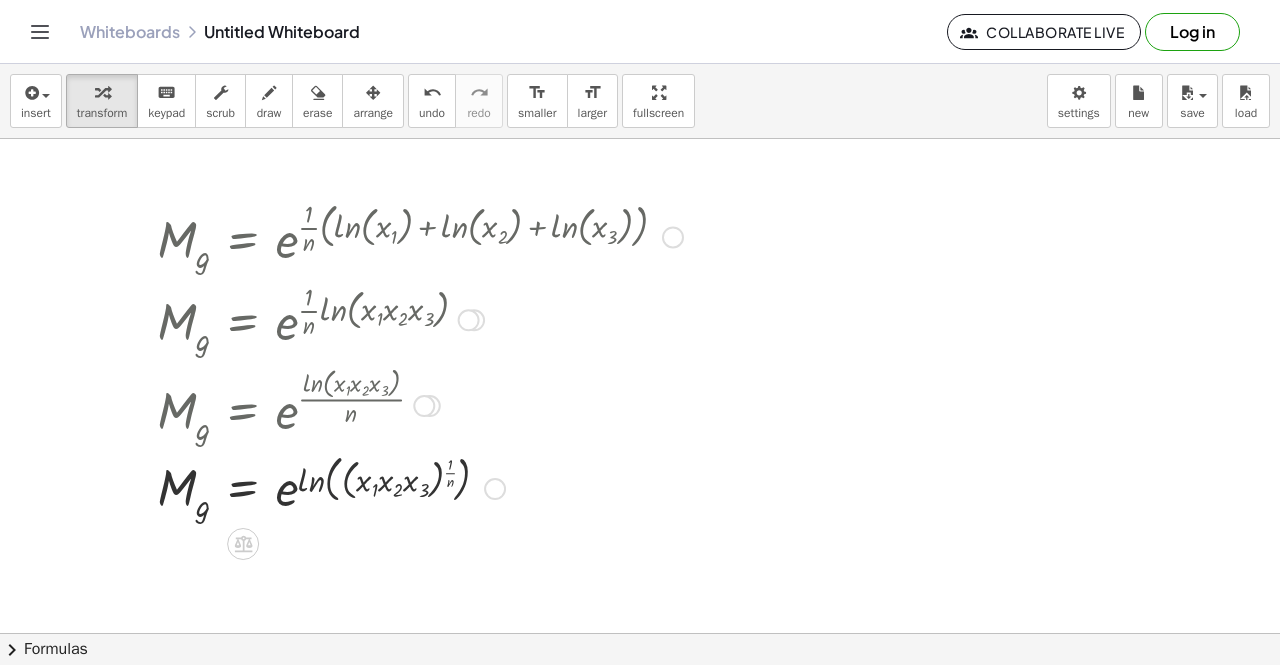 click at bounding box center (420, 486) 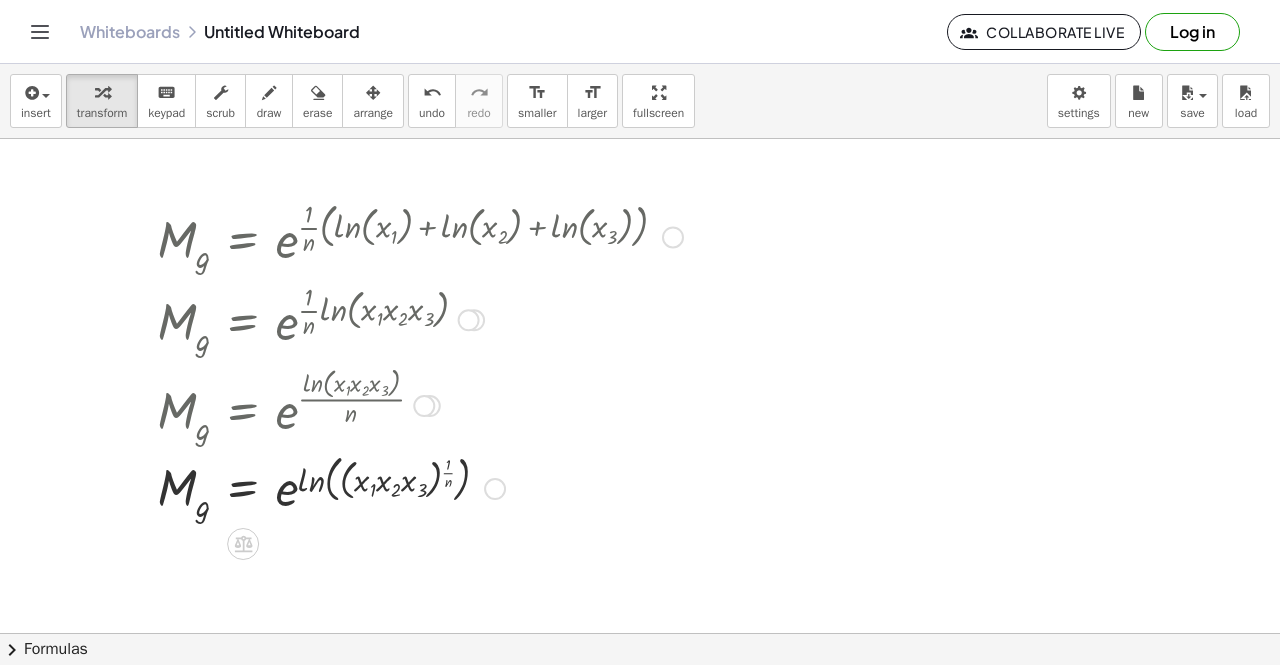 click at bounding box center [420, 486] 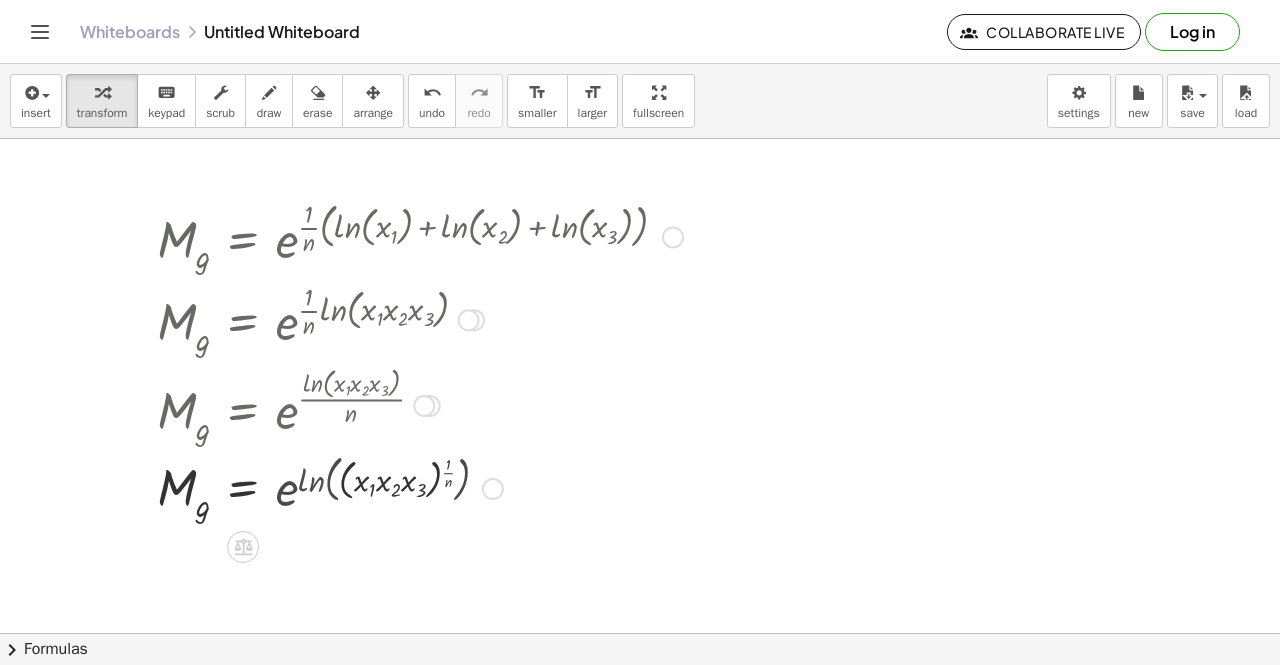 click at bounding box center [420, 487] 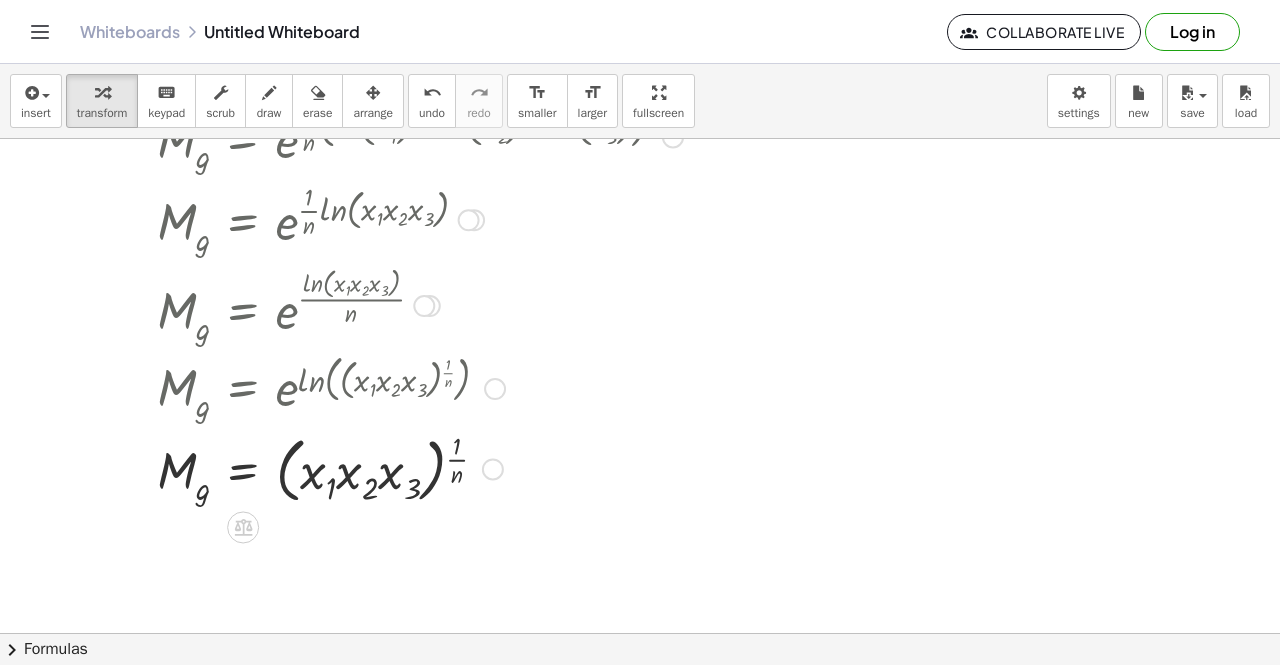 scroll, scrollTop: 200, scrollLeft: 0, axis: vertical 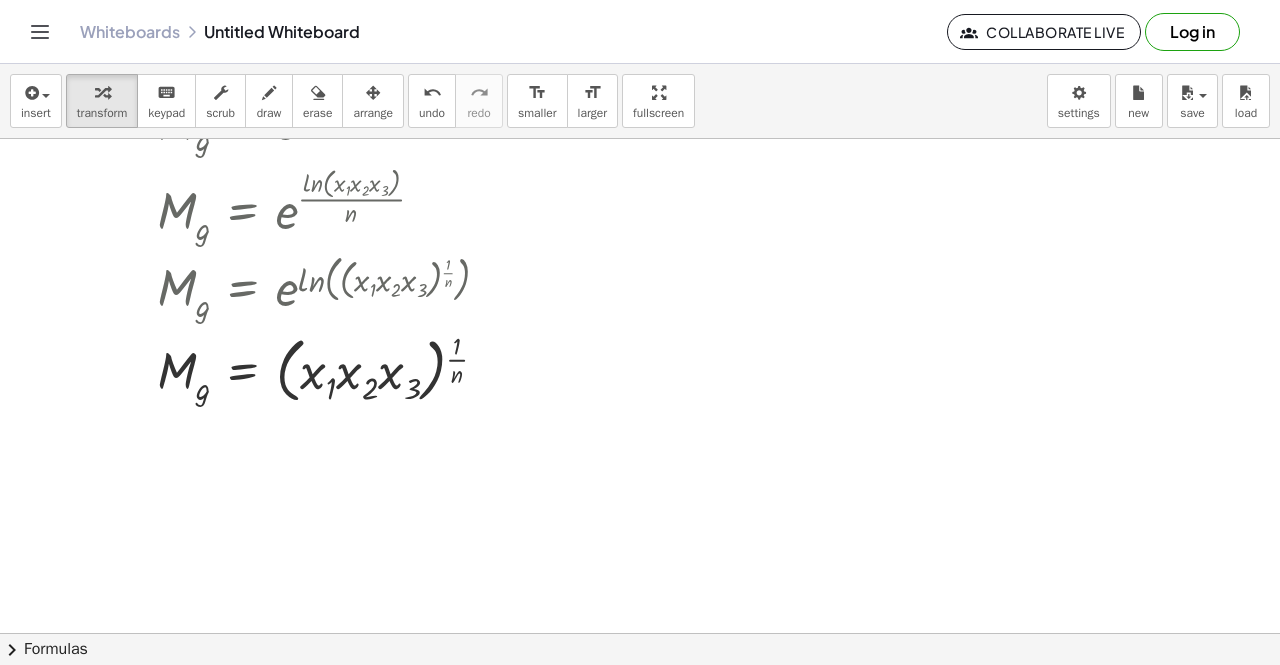 click at bounding box center [640, 434] 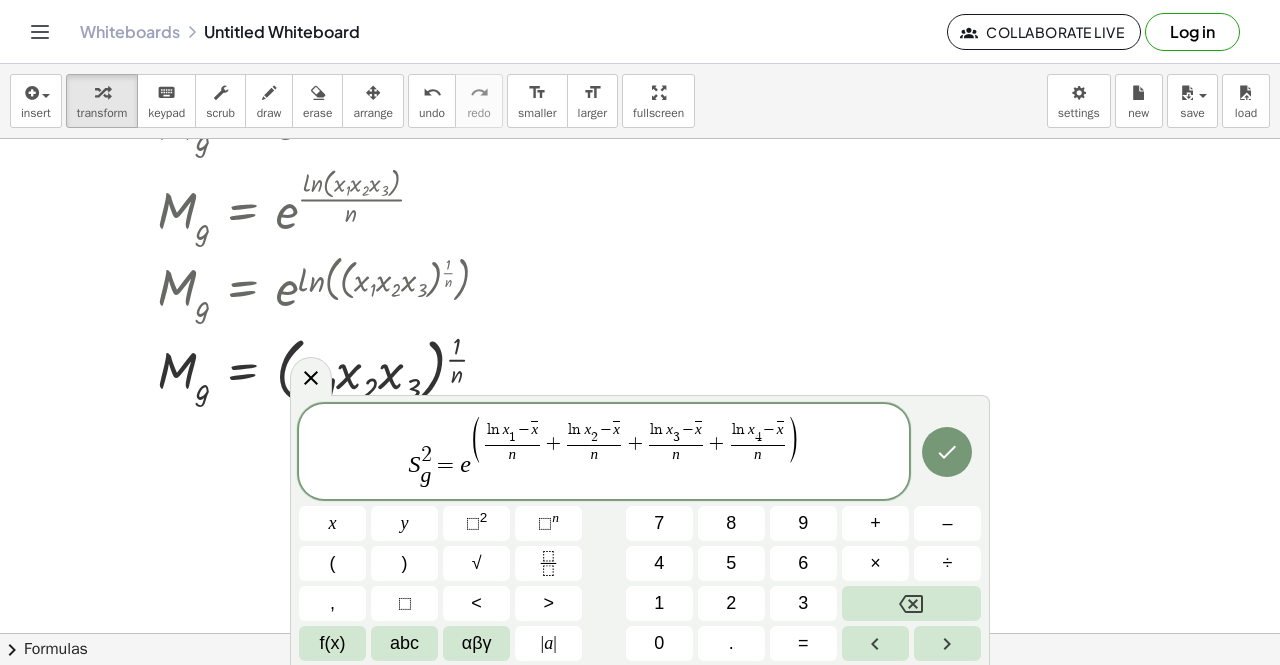 scroll, scrollTop: 300, scrollLeft: 0, axis: vertical 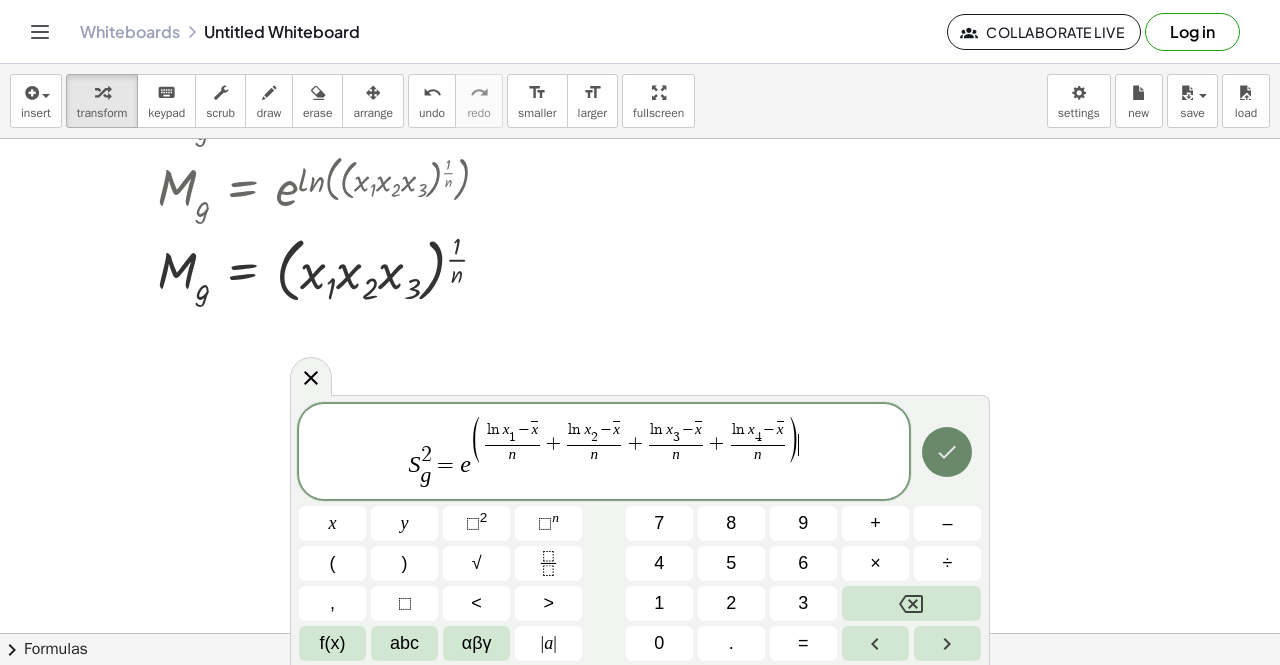 click at bounding box center (947, 452) 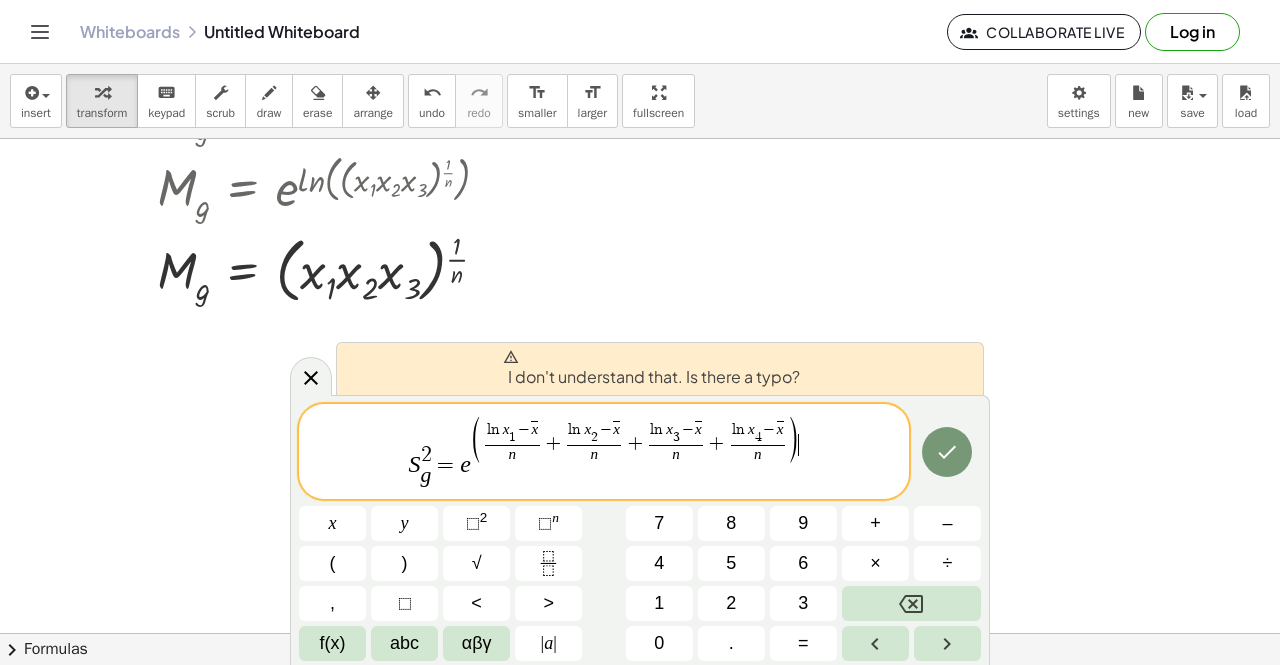 click on "l n x 1 ​ − x" at bounding box center (512, 432) 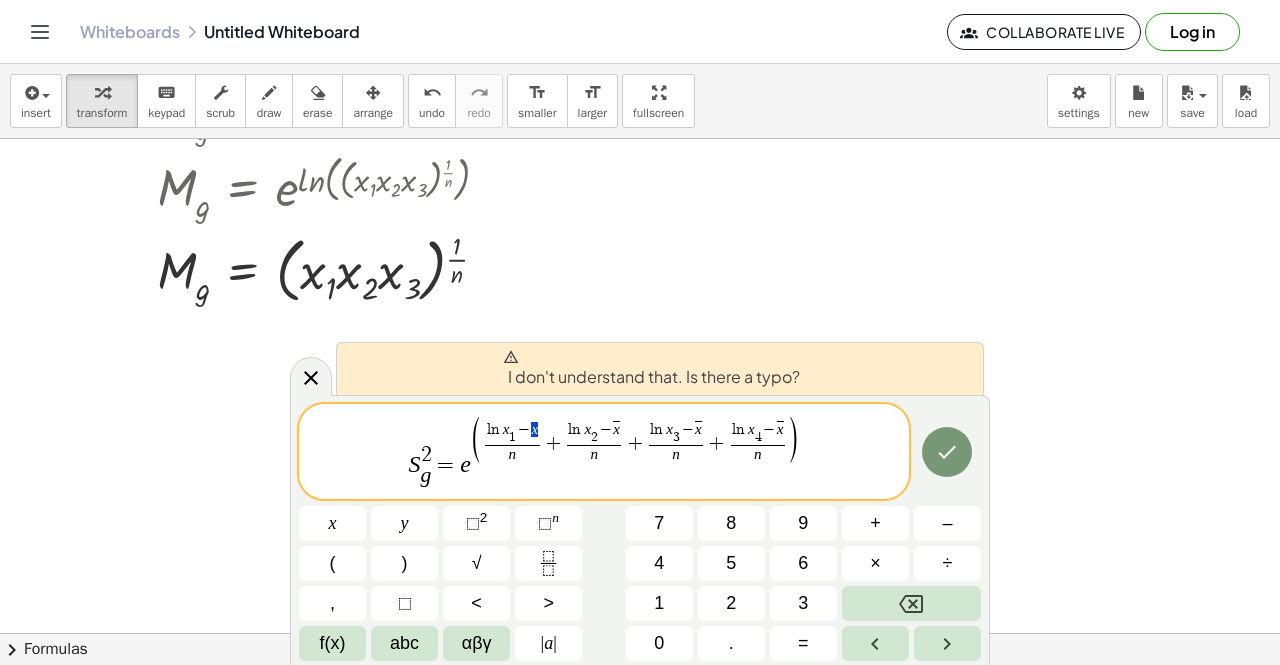 click on "l n x 1 ​ − x" at bounding box center (512, 432) 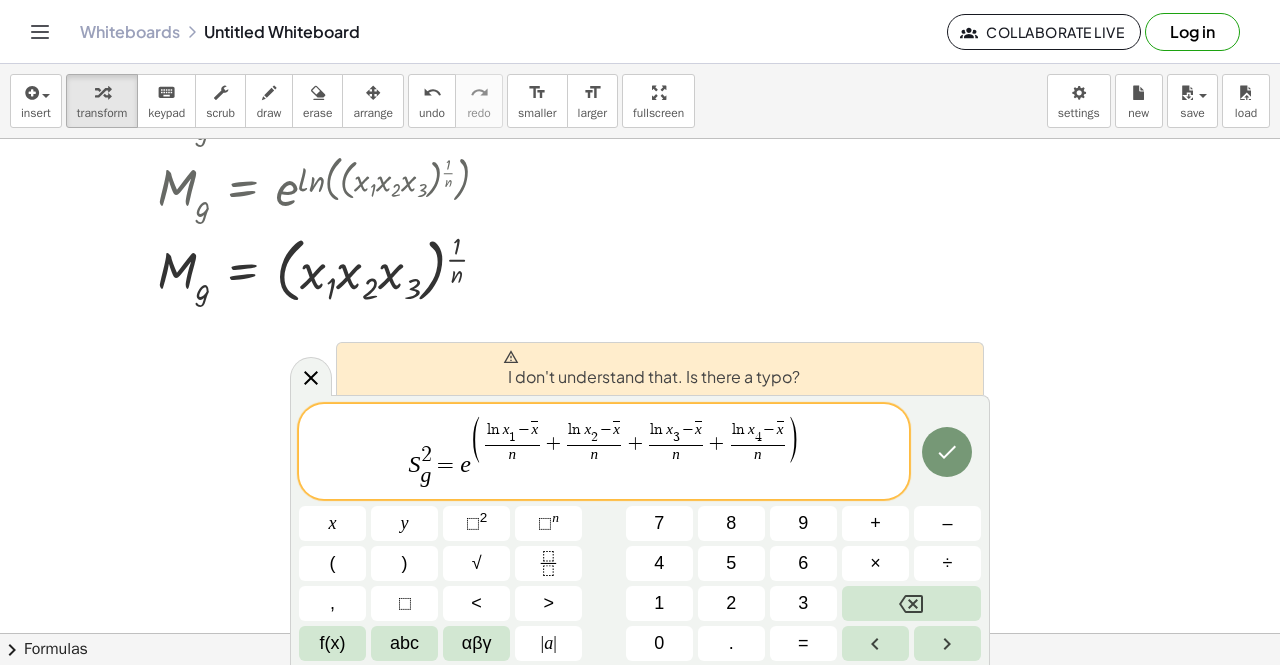 click on "l n x 1 ​ − x n ​" at bounding box center (512, 442) 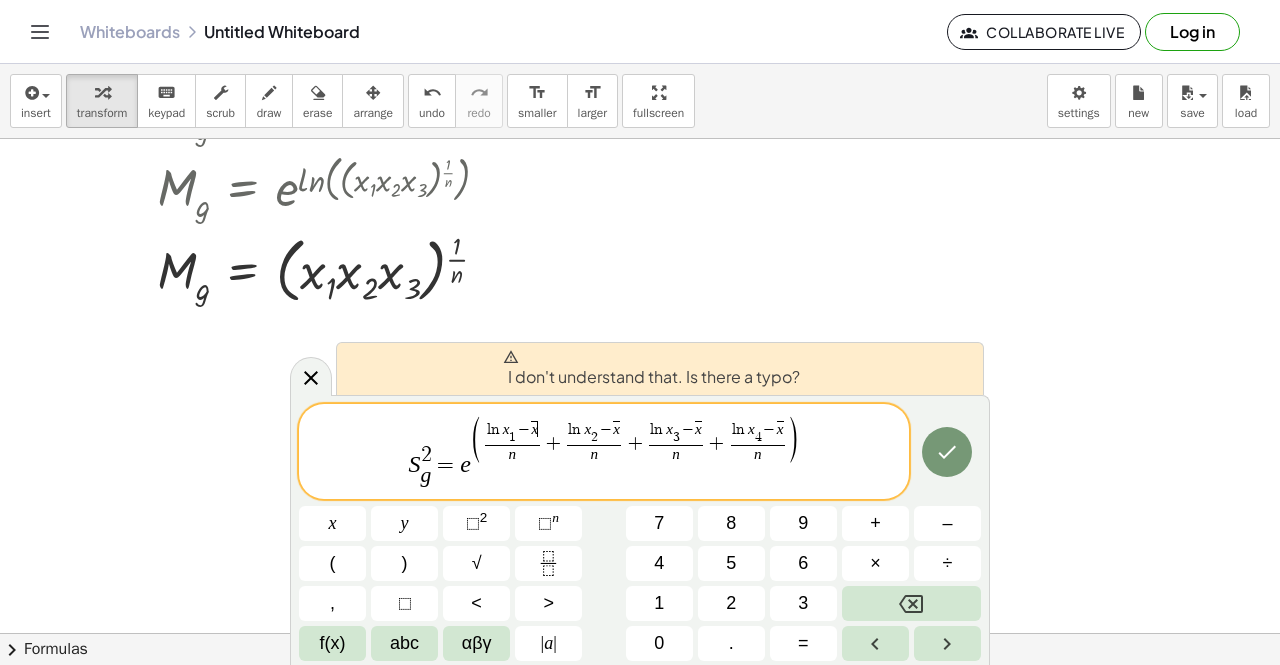 click on "l n x 1 ​ − x ​" at bounding box center [512, 432] 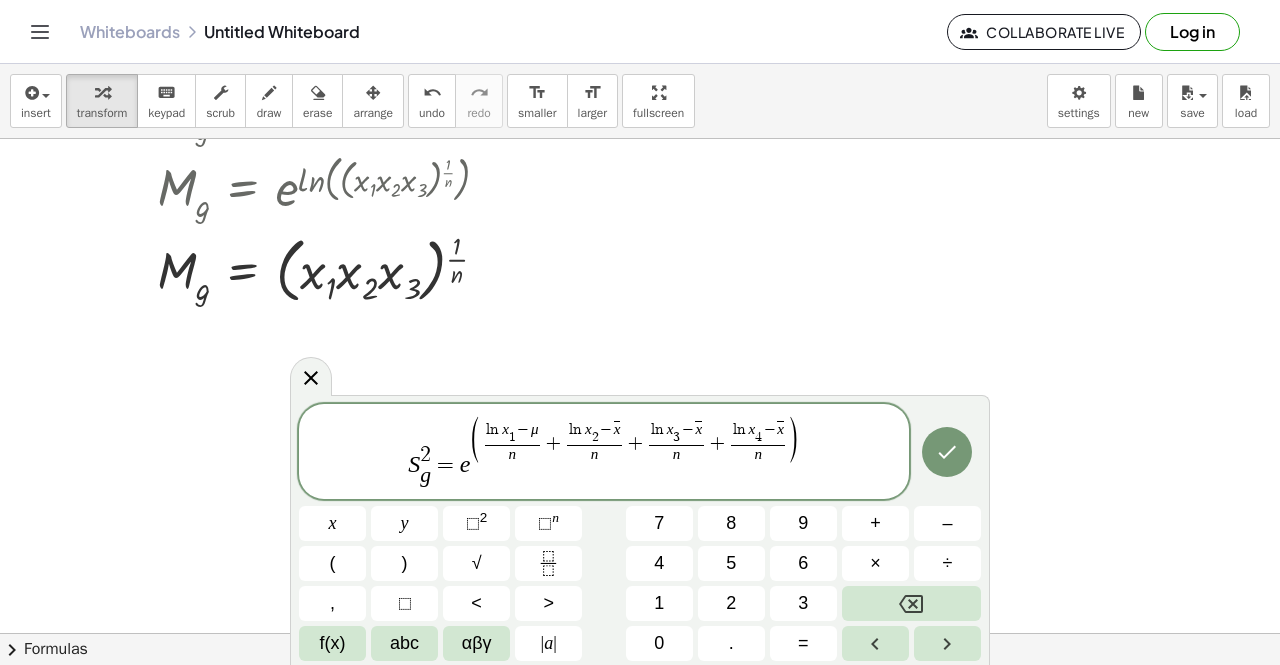 click on "l n x 2 ​ − x" at bounding box center (594, 432) 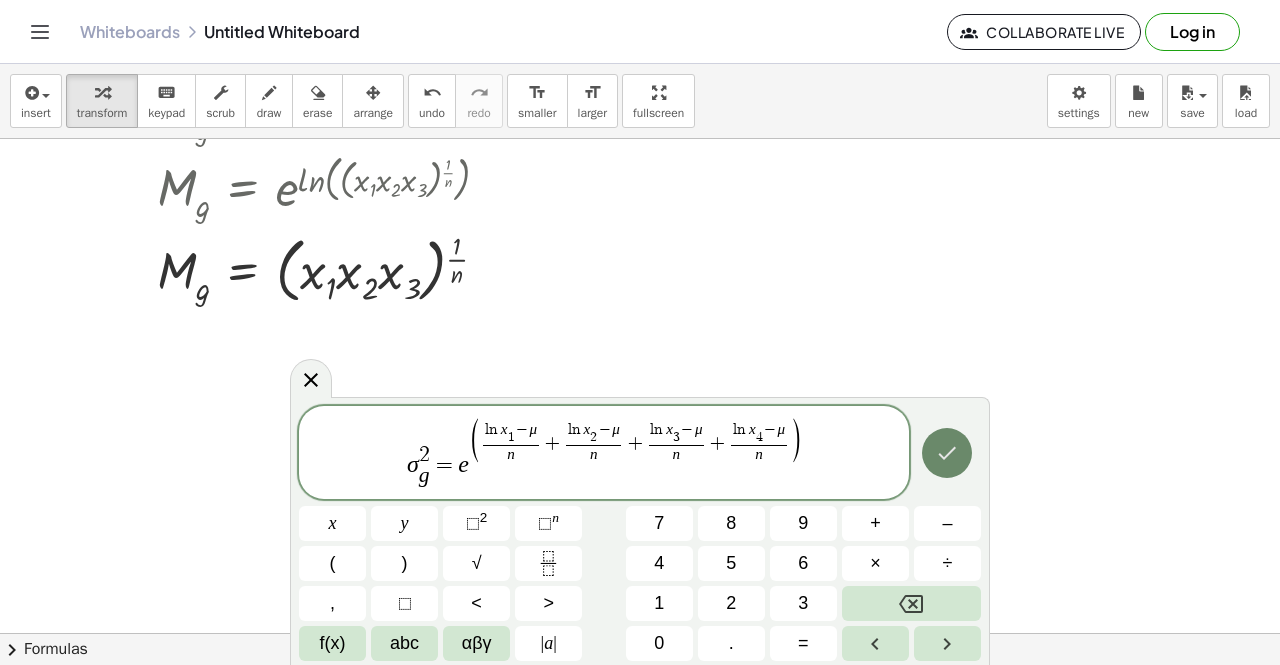 click 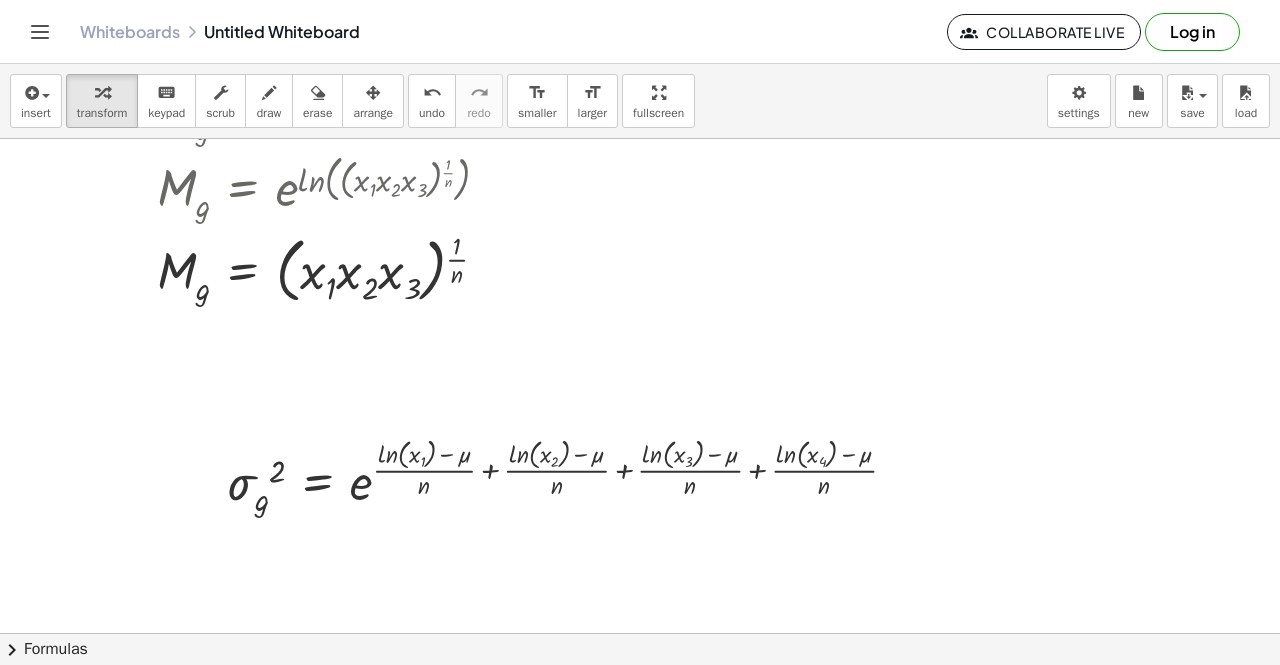 click on "arrange" at bounding box center (373, 113) 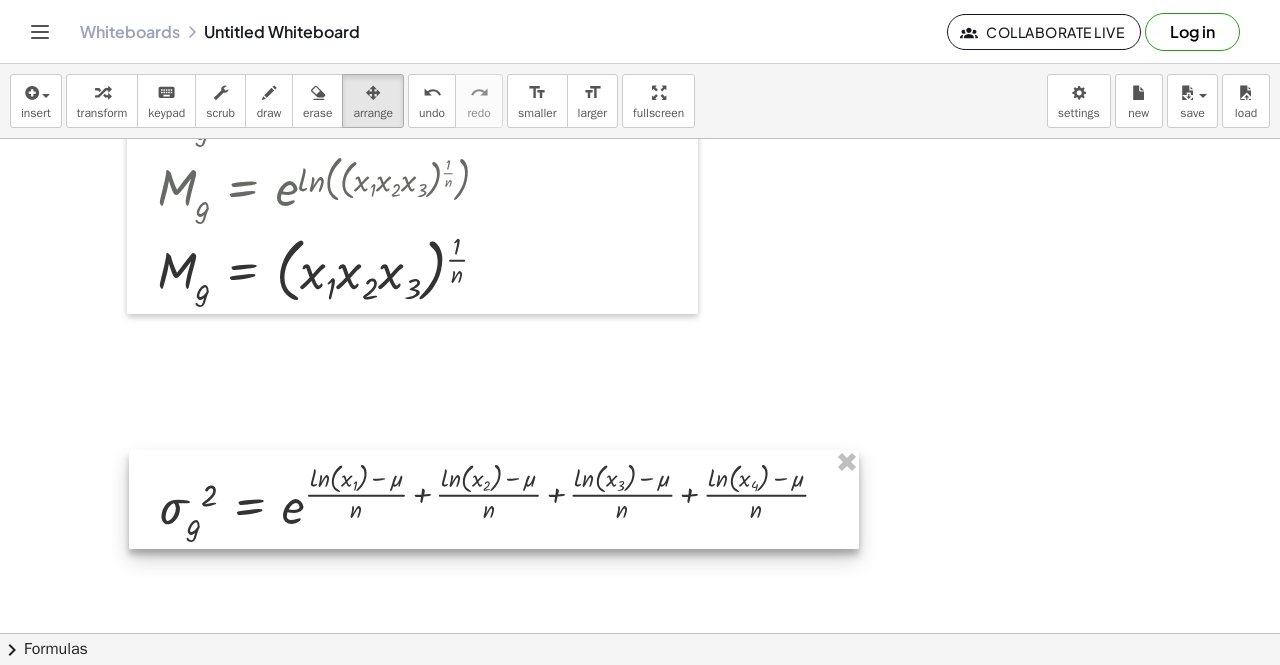 drag, startPoint x: 346, startPoint y: 487, endPoint x: 288, endPoint y: 502, distance: 59.908264 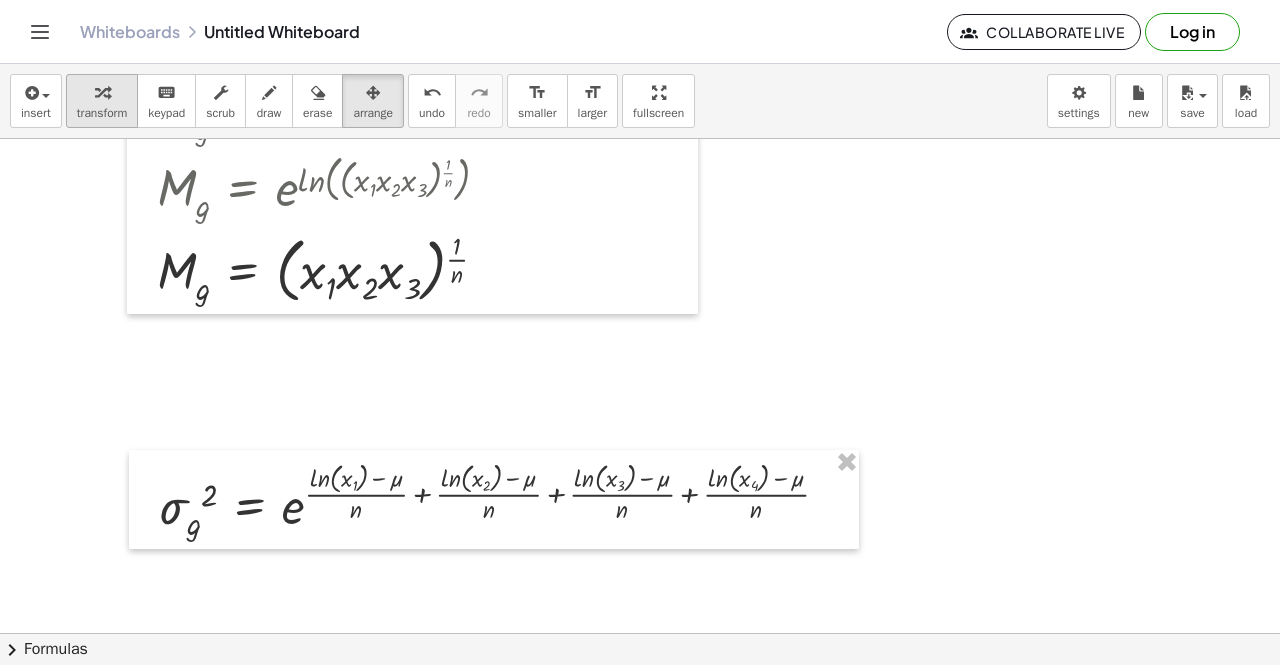 click on "transform" at bounding box center (102, 101) 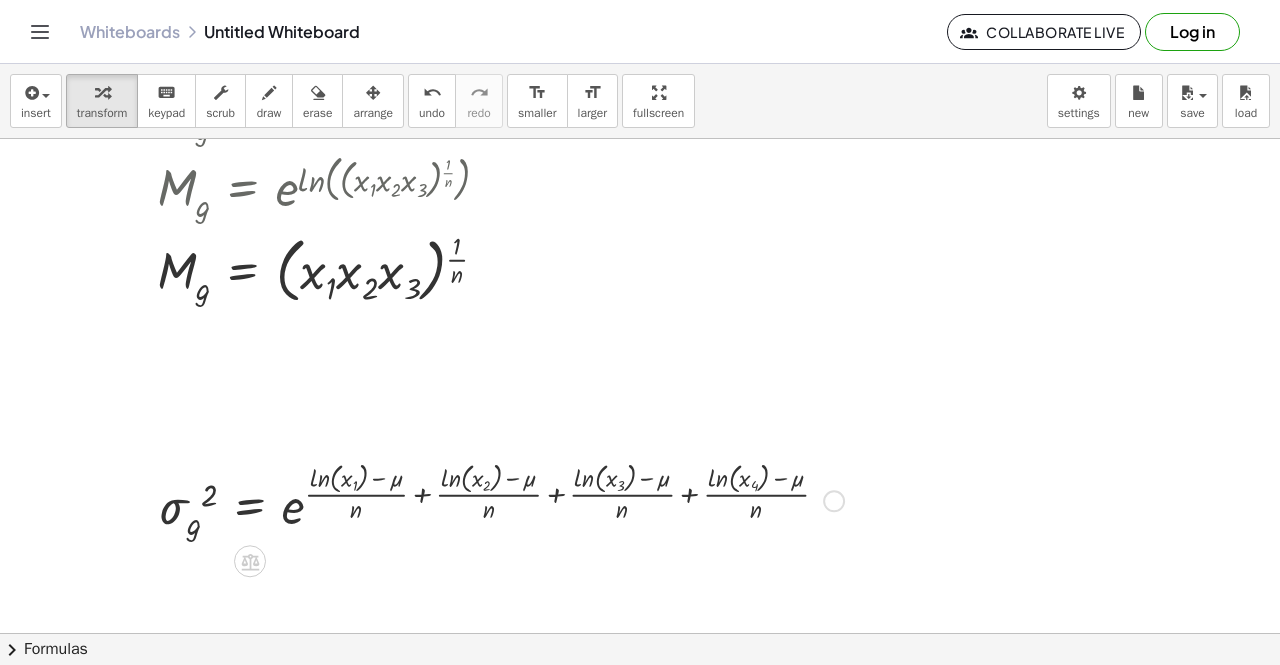 scroll, scrollTop: 400, scrollLeft: 0, axis: vertical 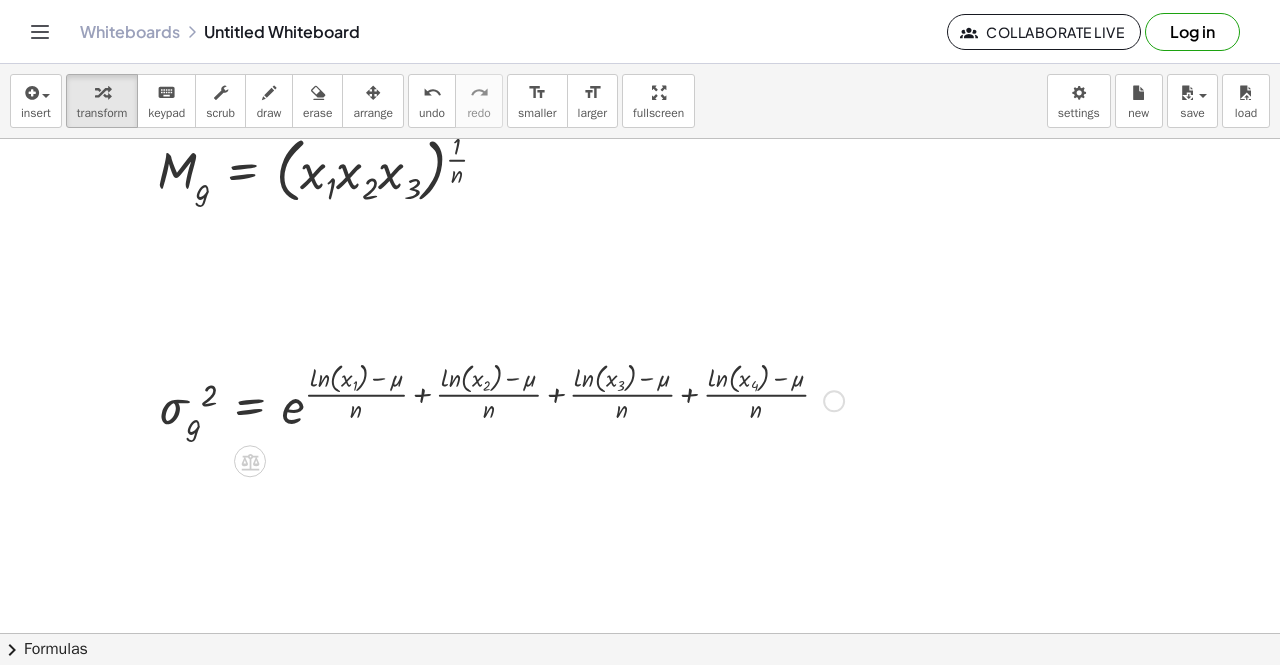 click at bounding box center (501, 399) 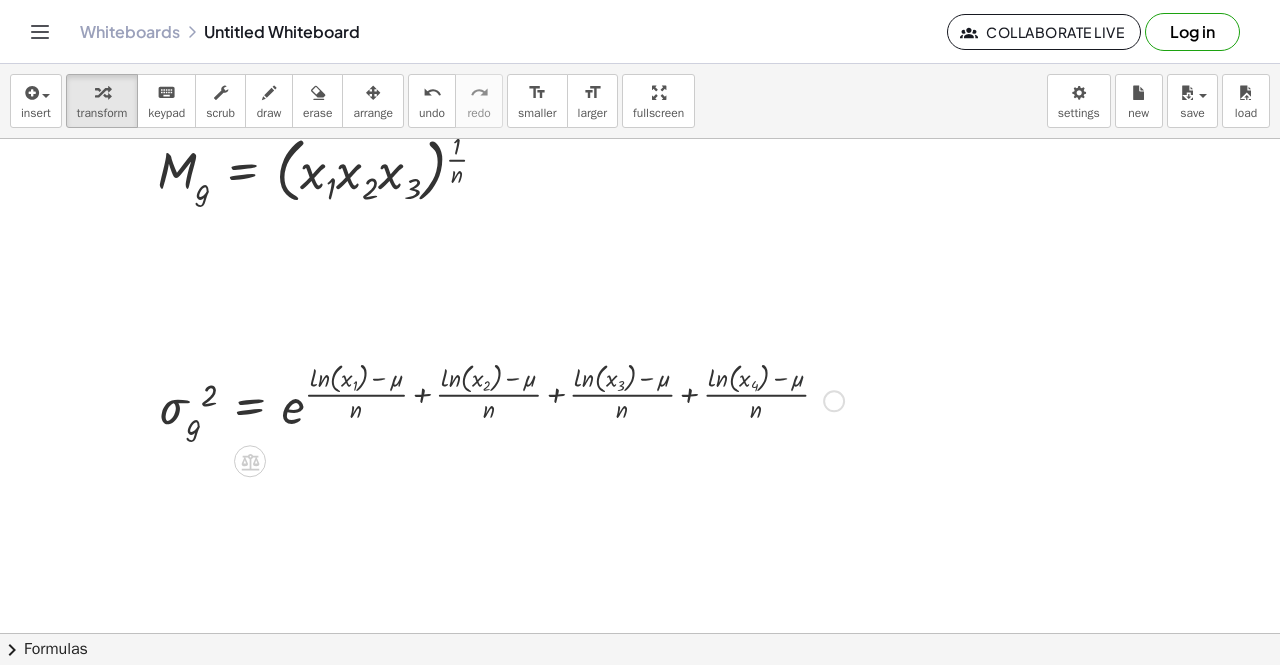 click at bounding box center [834, 401] 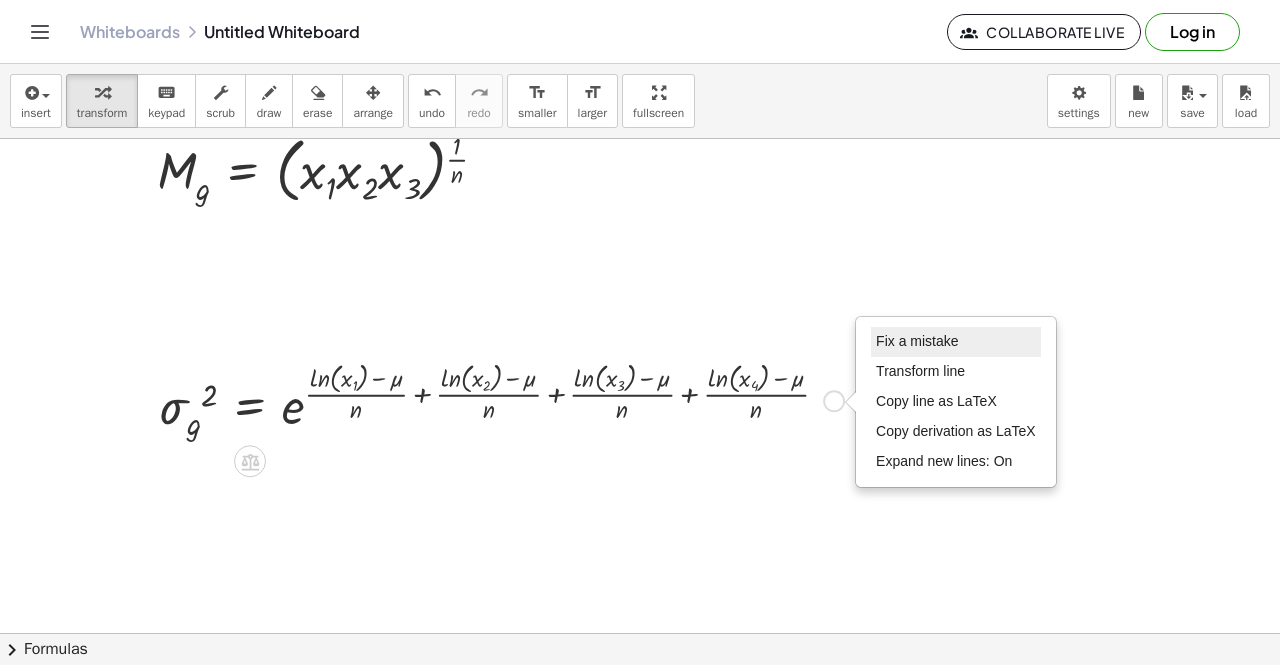 click on "Fix a mistake" at bounding box center [917, 341] 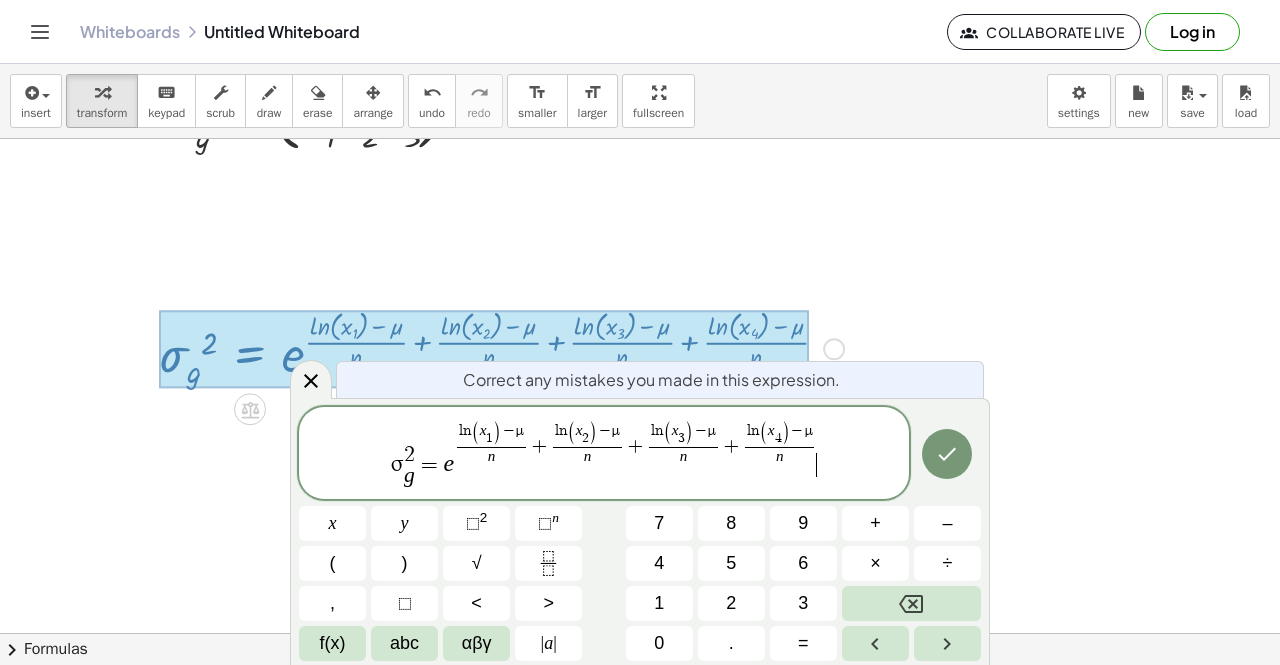 scroll, scrollTop: 457, scrollLeft: 0, axis: vertical 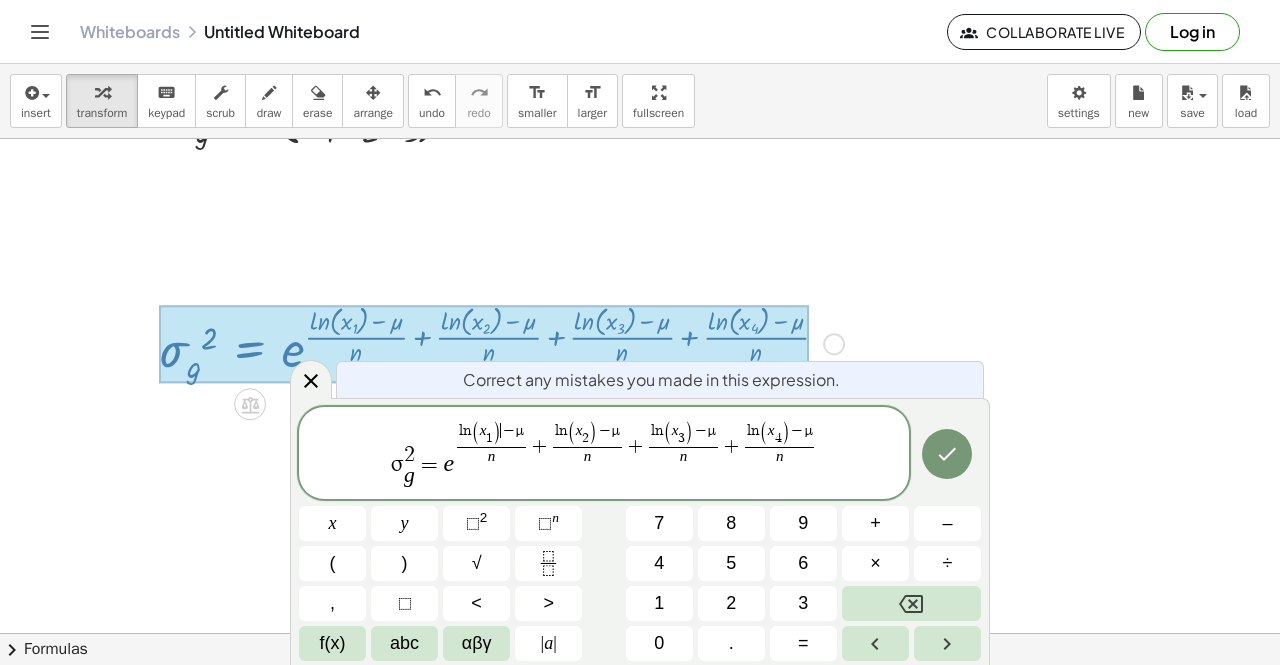 click on "−" at bounding box center [508, 430] 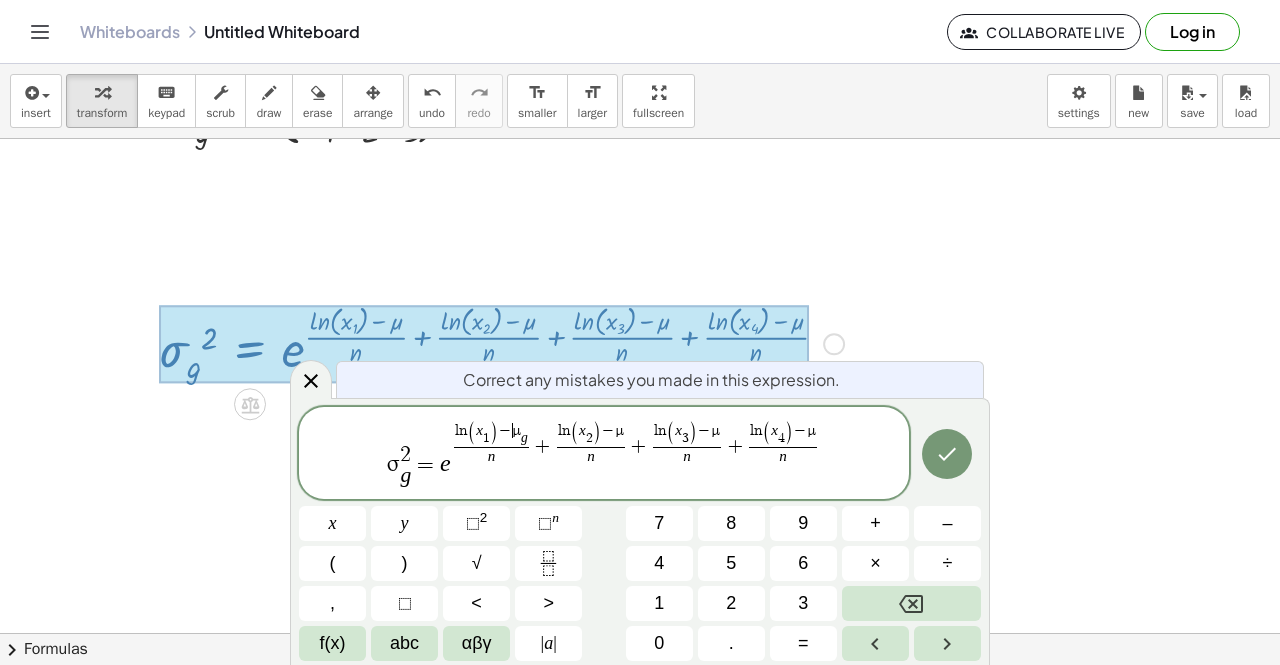 click on "l n ( x 1 ​ ) − ​ μ g ​" at bounding box center (492, 433) 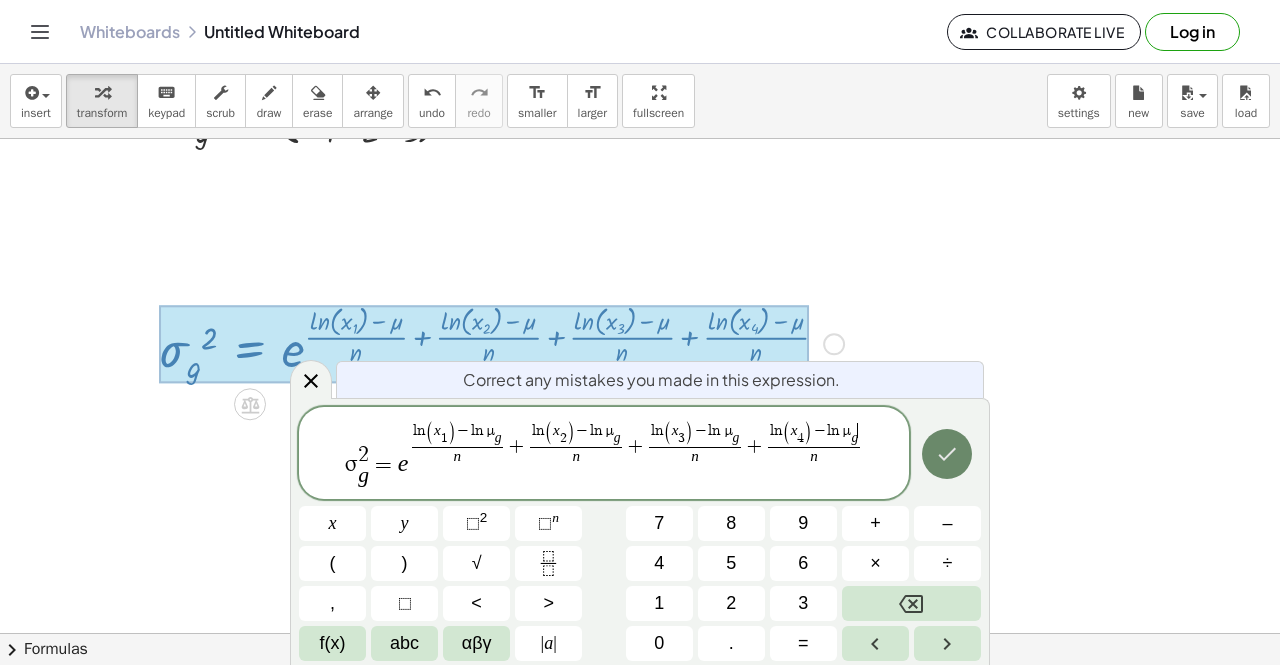 click at bounding box center [947, 454] 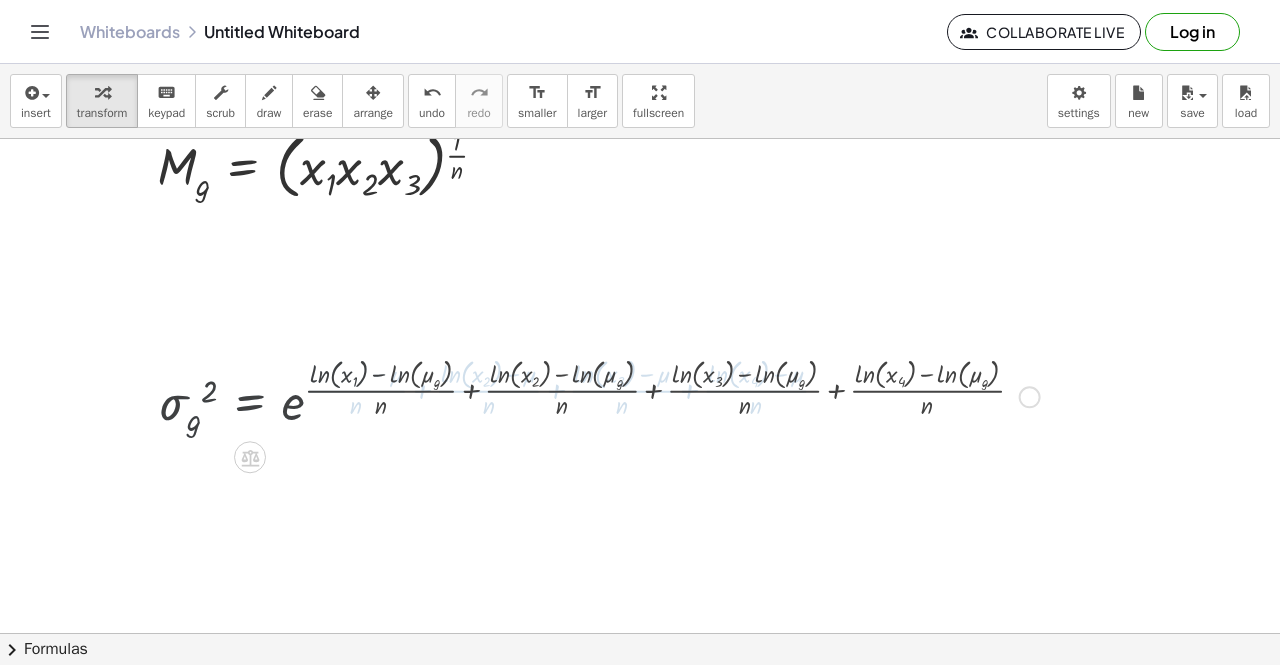 scroll, scrollTop: 400, scrollLeft: 0, axis: vertical 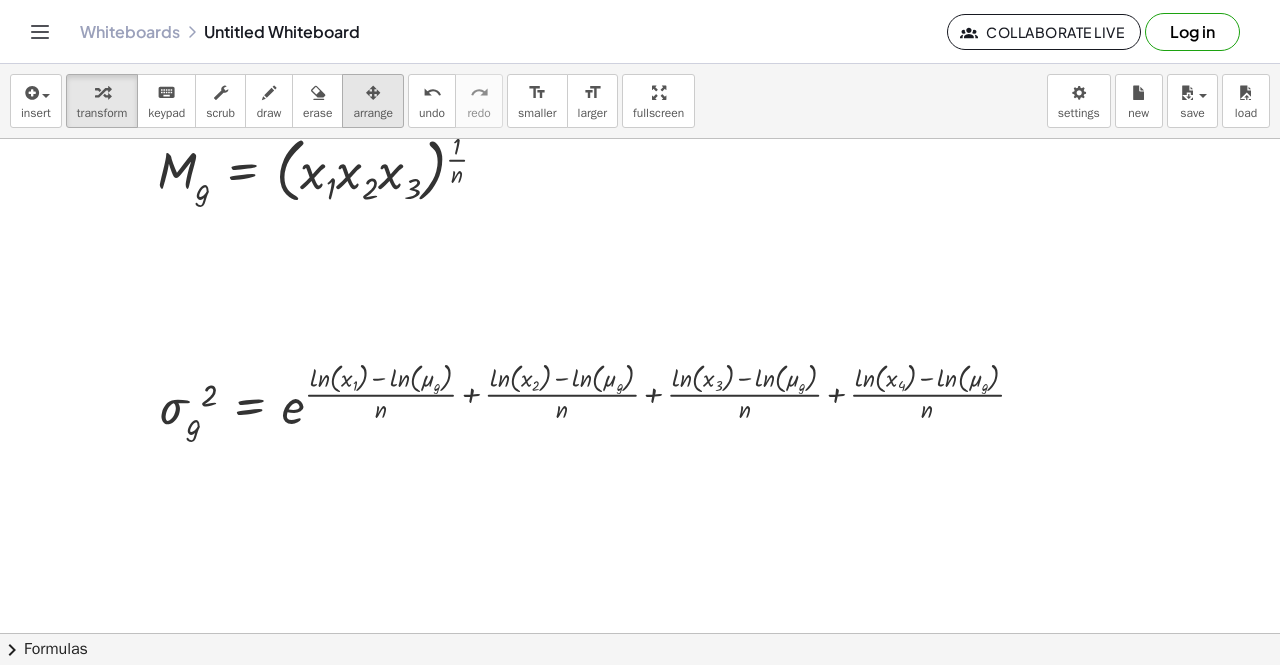 click on "arrange" at bounding box center (373, 101) 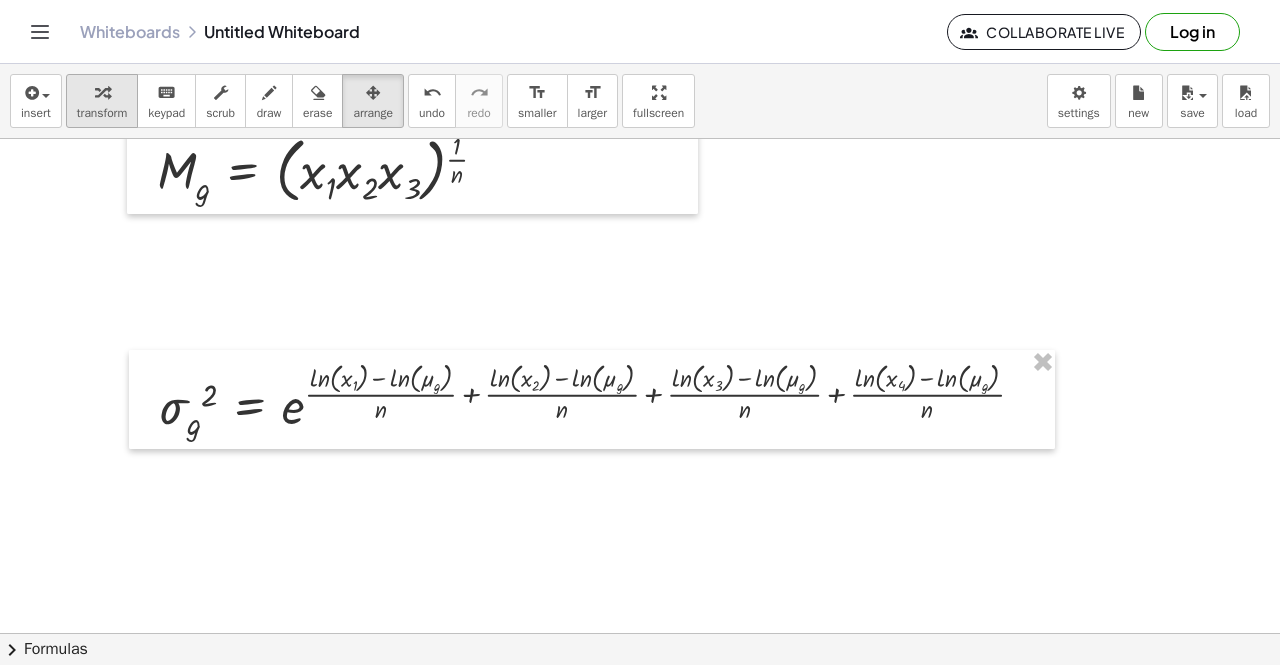 click on "transform" at bounding box center (102, 113) 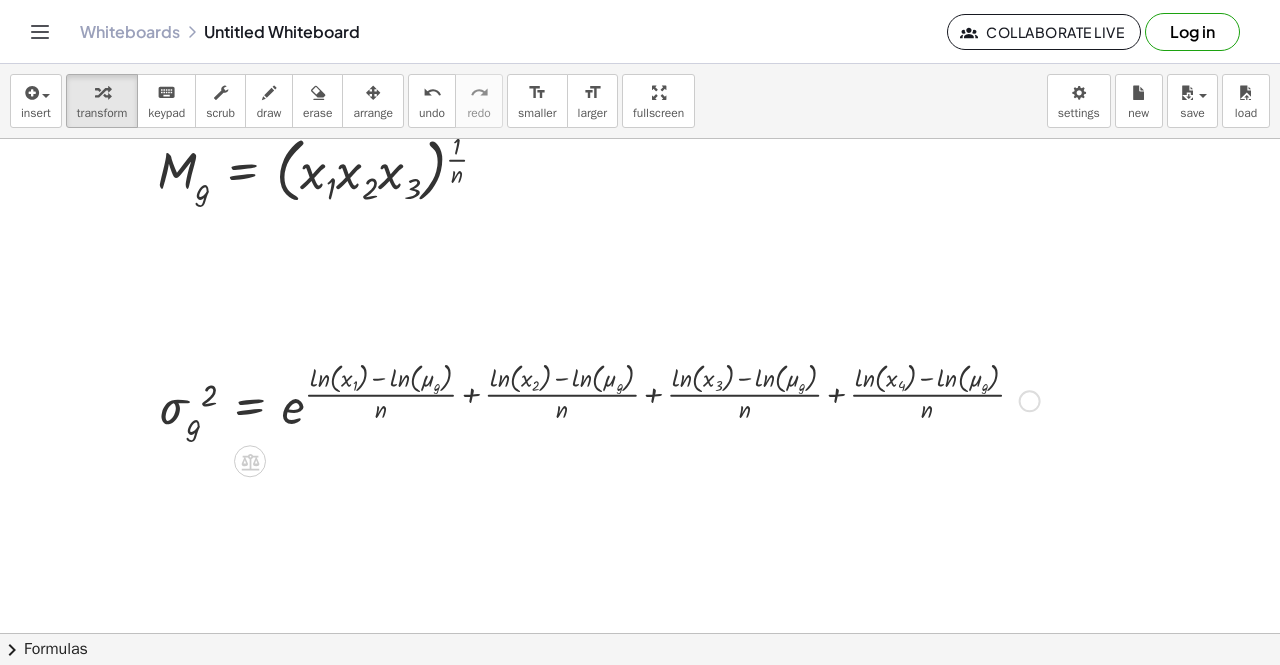click at bounding box center (599, 399) 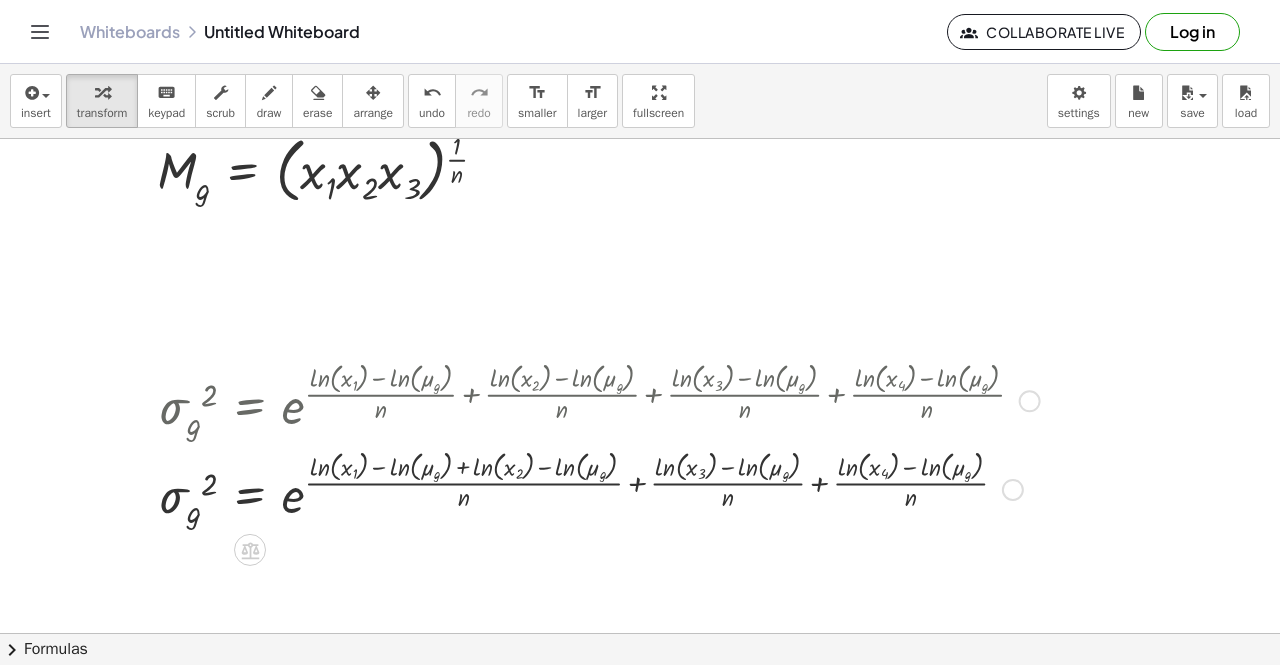 click at bounding box center (599, 488) 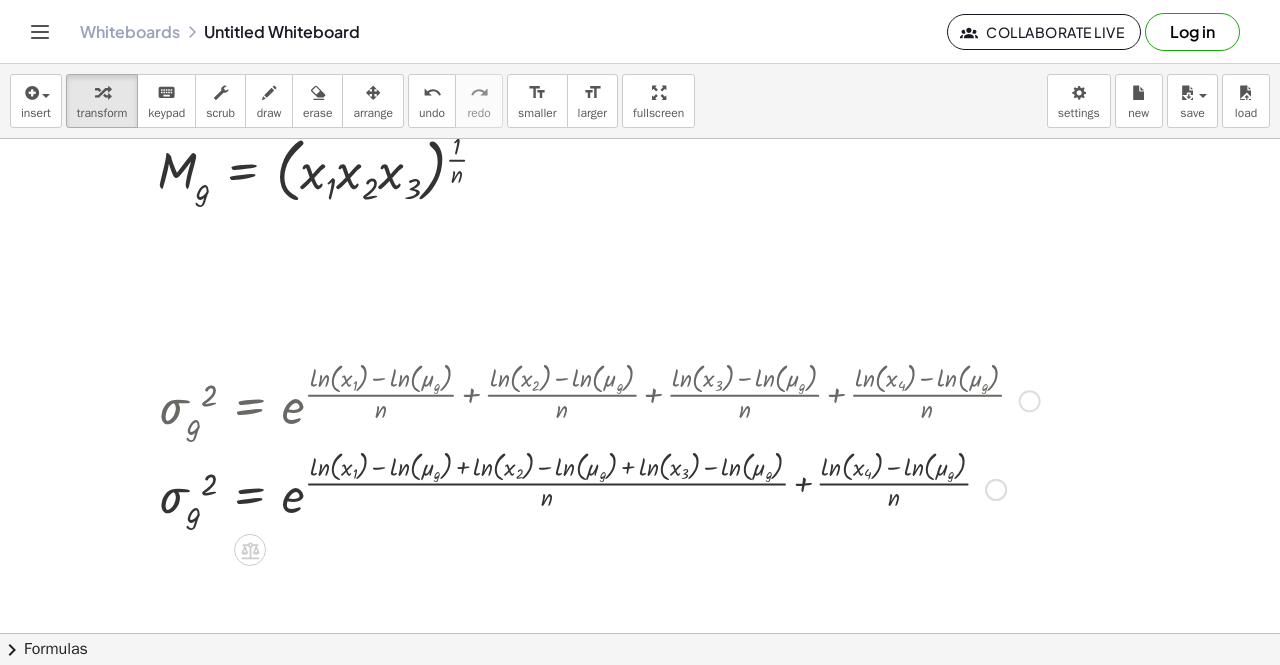 drag, startPoint x: 801, startPoint y: 481, endPoint x: 809, endPoint y: 494, distance: 15.264338 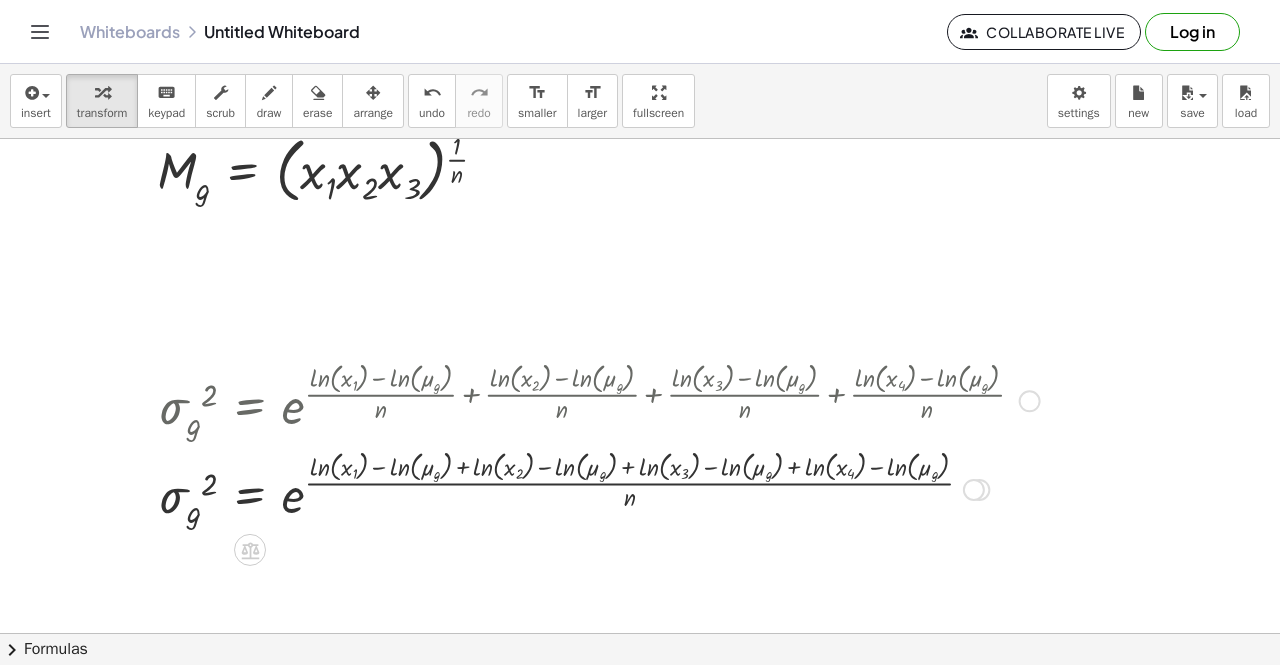 click at bounding box center [599, 488] 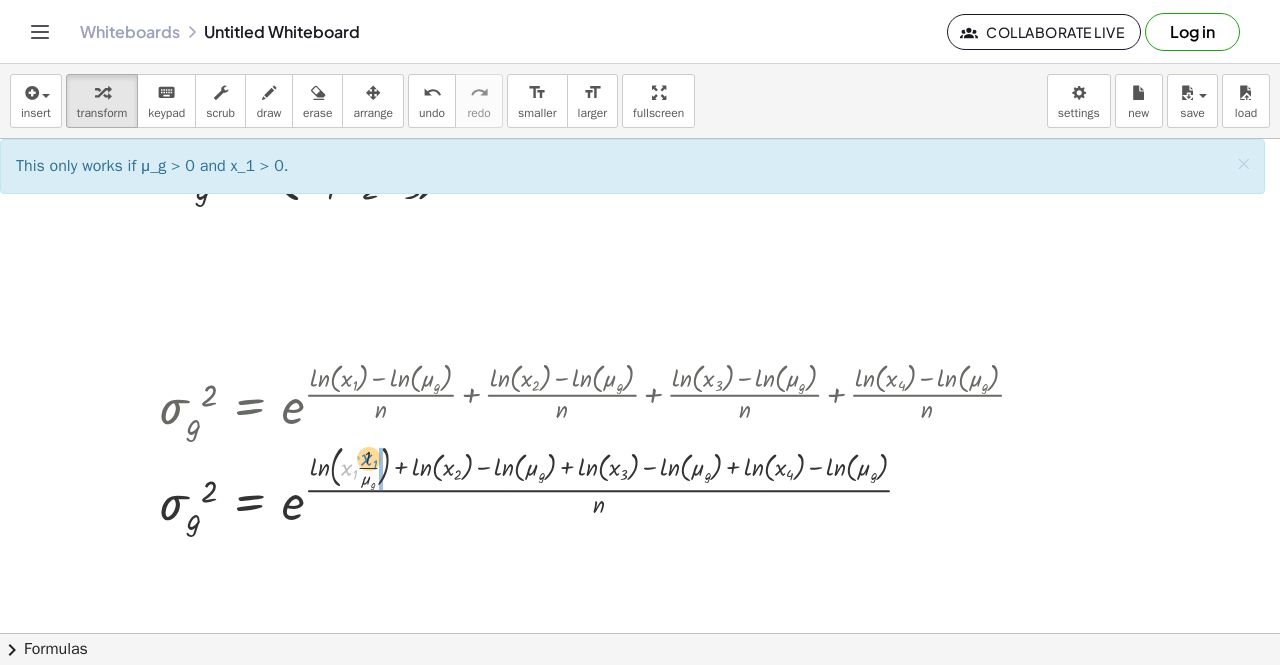 drag, startPoint x: 352, startPoint y: 471, endPoint x: 372, endPoint y: 461, distance: 22.36068 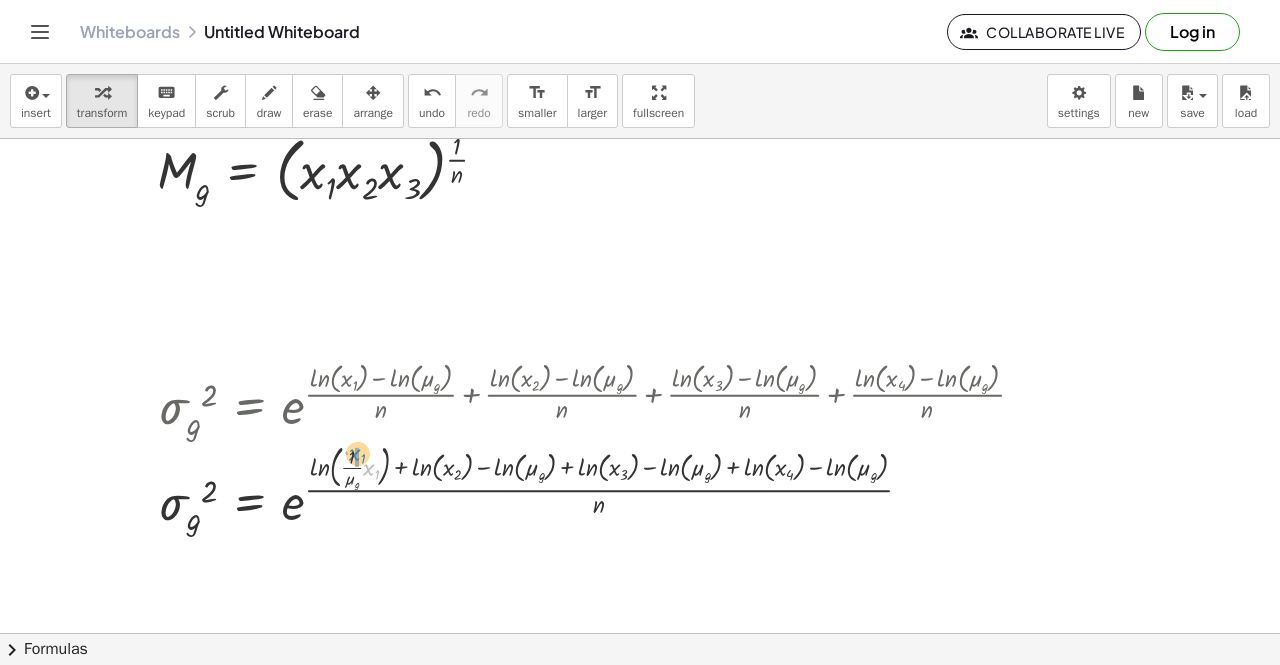 drag, startPoint x: 370, startPoint y: 467, endPoint x: 356, endPoint y: 451, distance: 21.260292 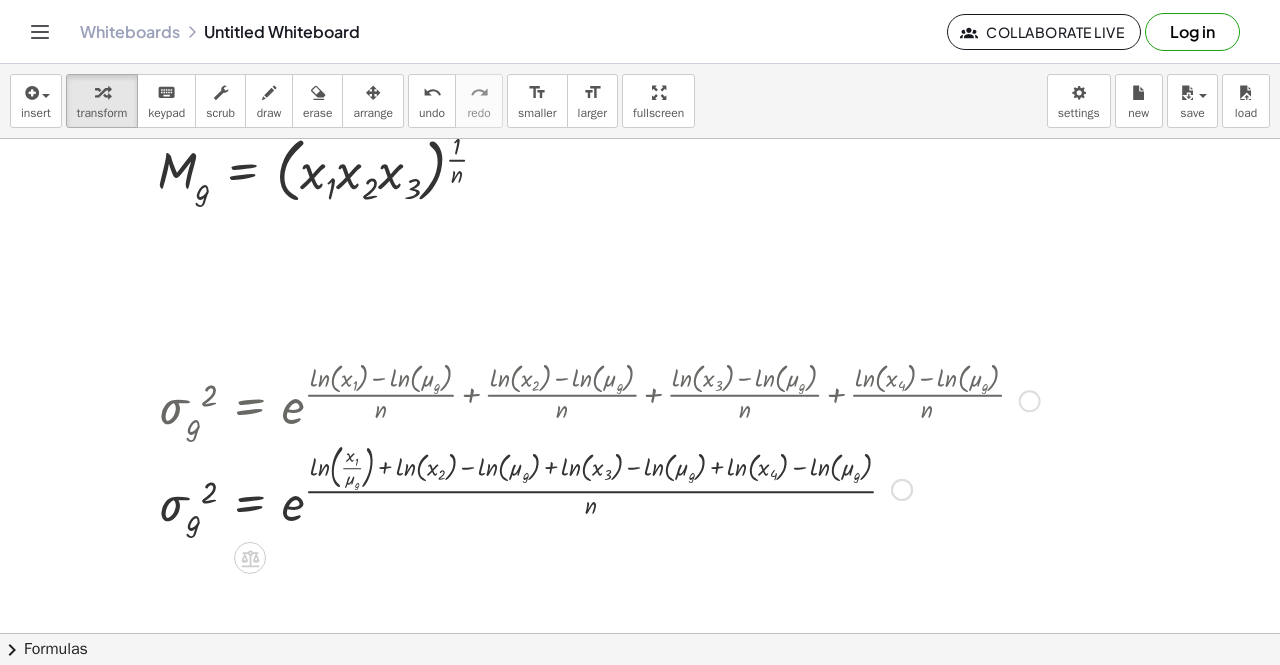 click at bounding box center (599, 488) 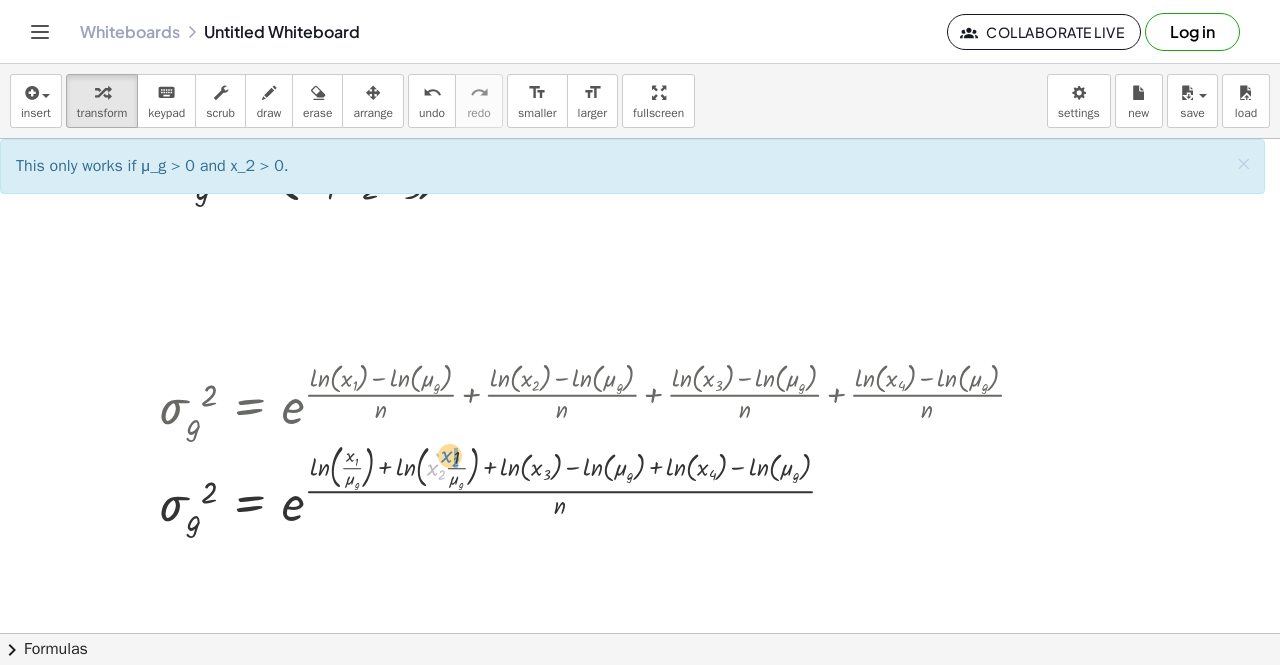 drag, startPoint x: 447, startPoint y: 465, endPoint x: 452, endPoint y: 456, distance: 10.29563 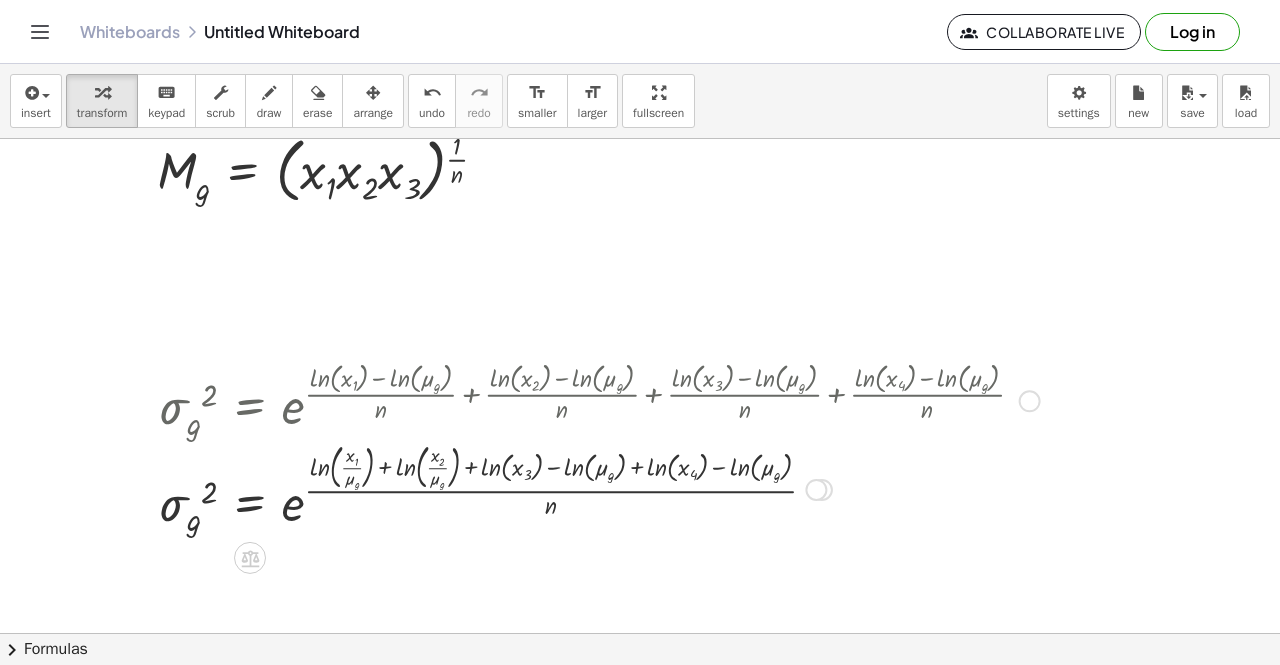 click at bounding box center [599, 488] 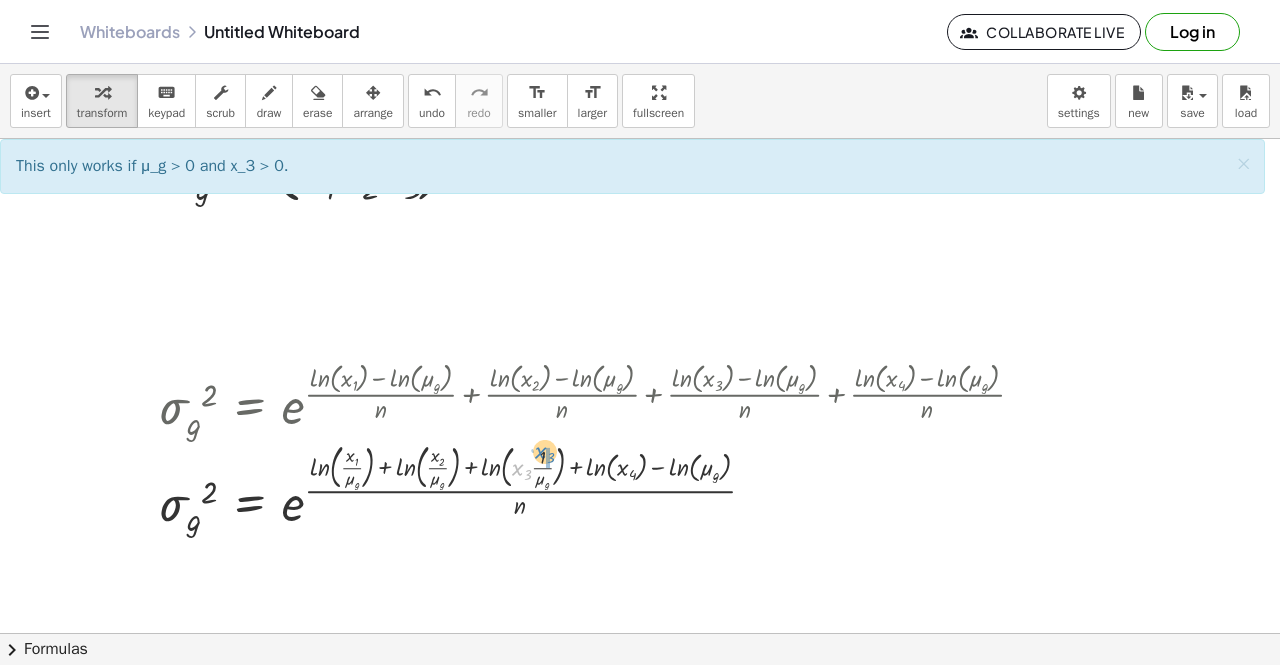 drag, startPoint x: 522, startPoint y: 470, endPoint x: 543, endPoint y: 454, distance: 26.400757 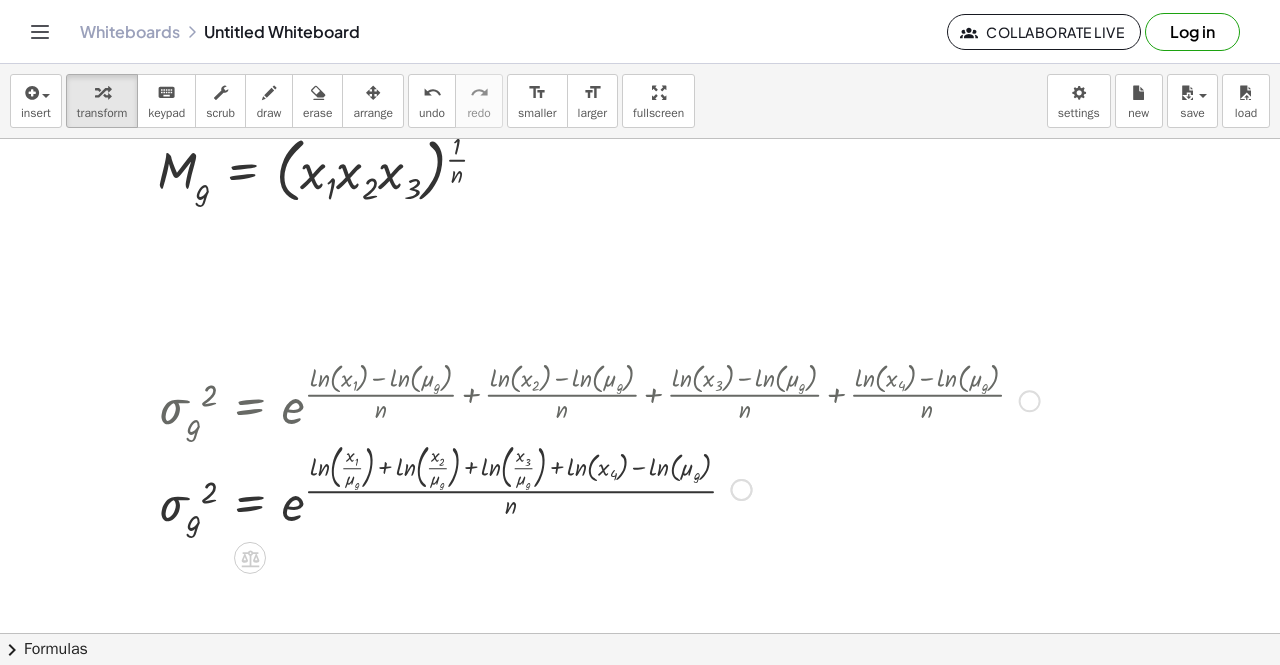 click at bounding box center (599, 488) 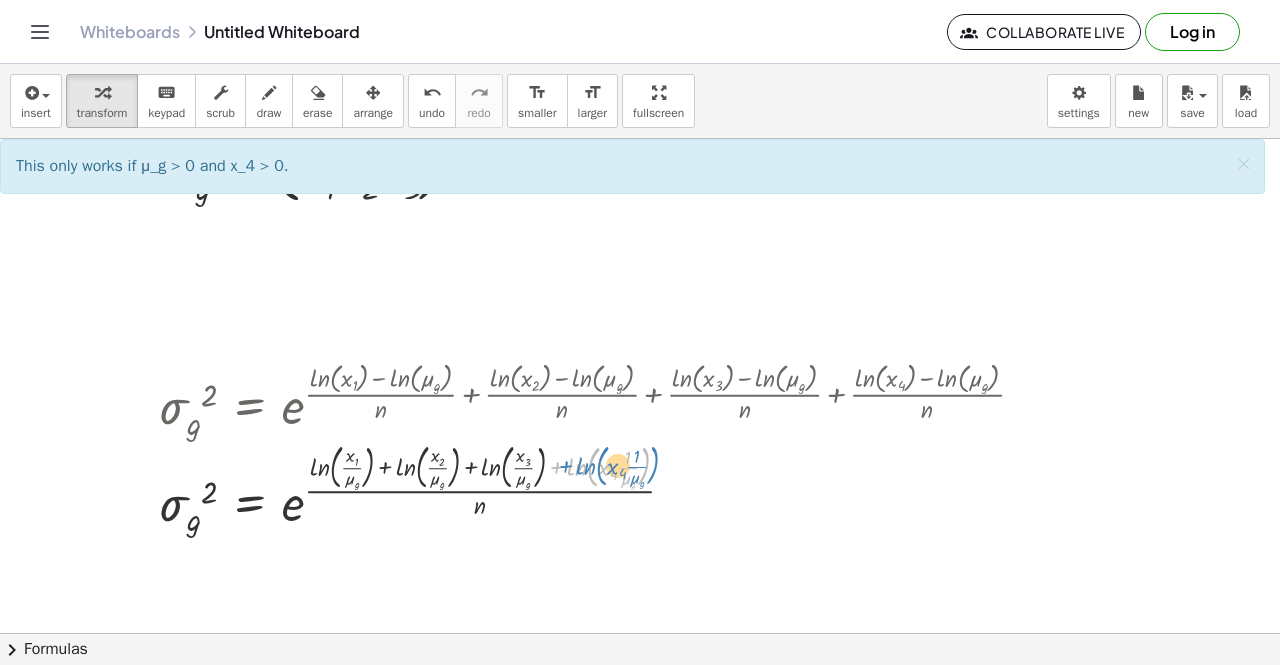 click at bounding box center (599, 488) 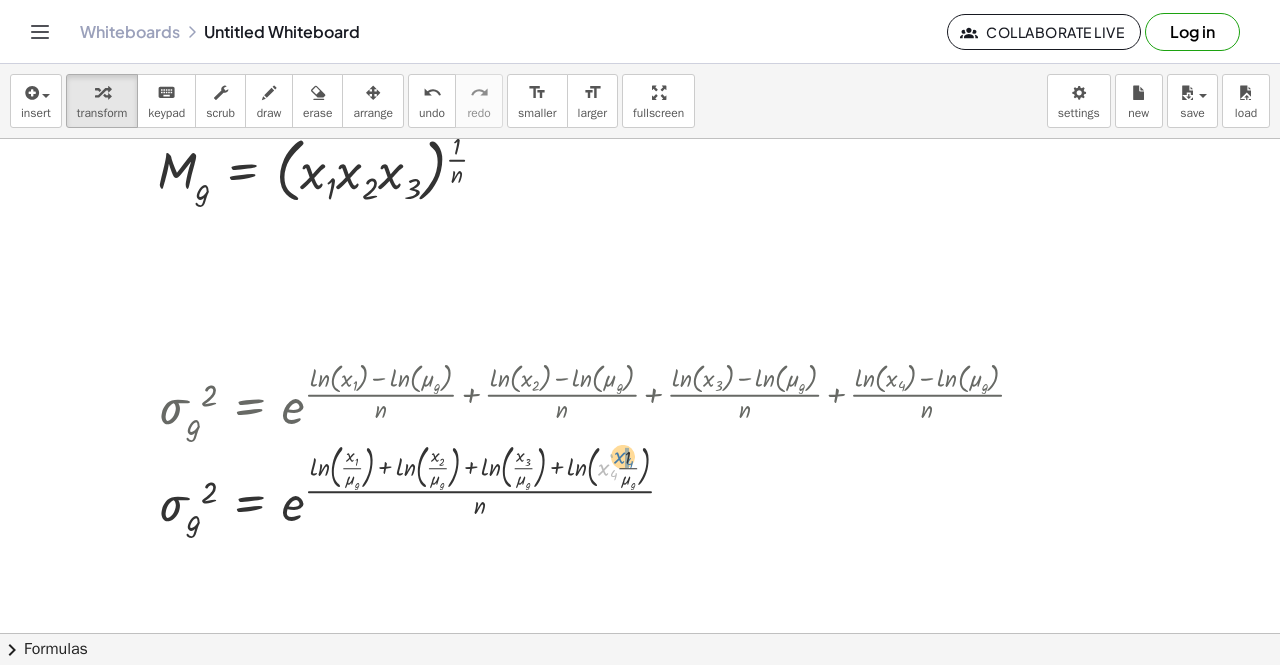 drag, startPoint x: 611, startPoint y: 467, endPoint x: 627, endPoint y: 456, distance: 19.416489 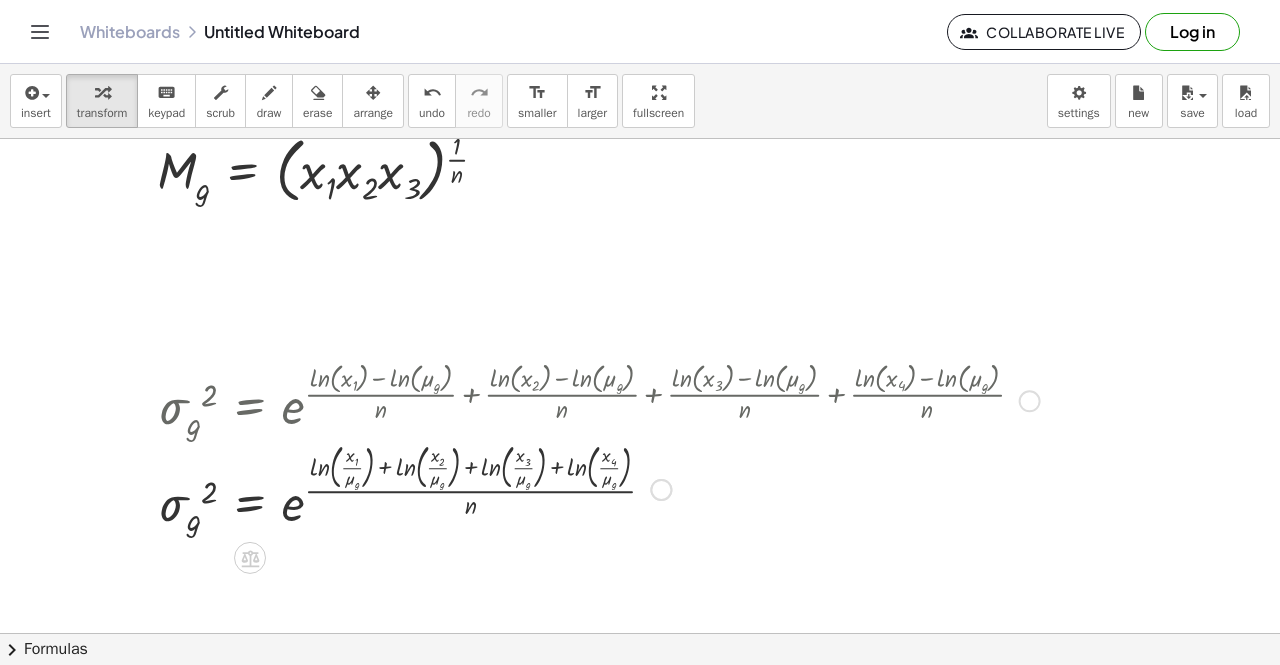 click at bounding box center [599, 488] 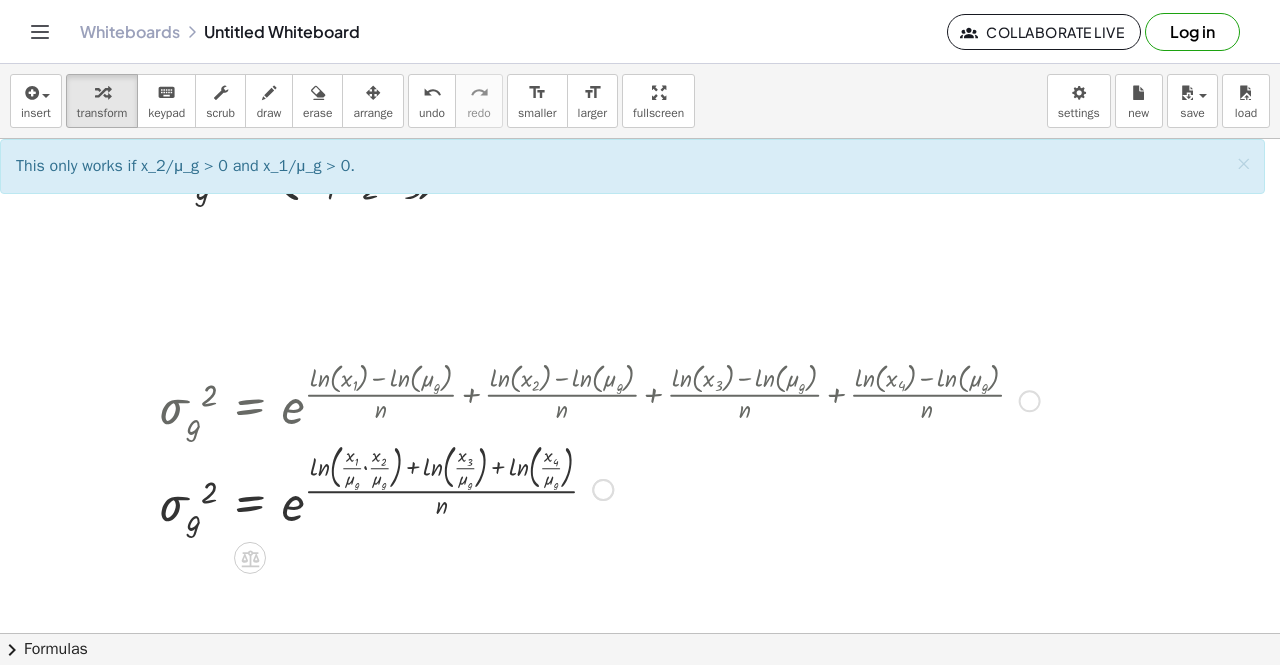 click at bounding box center (599, 488) 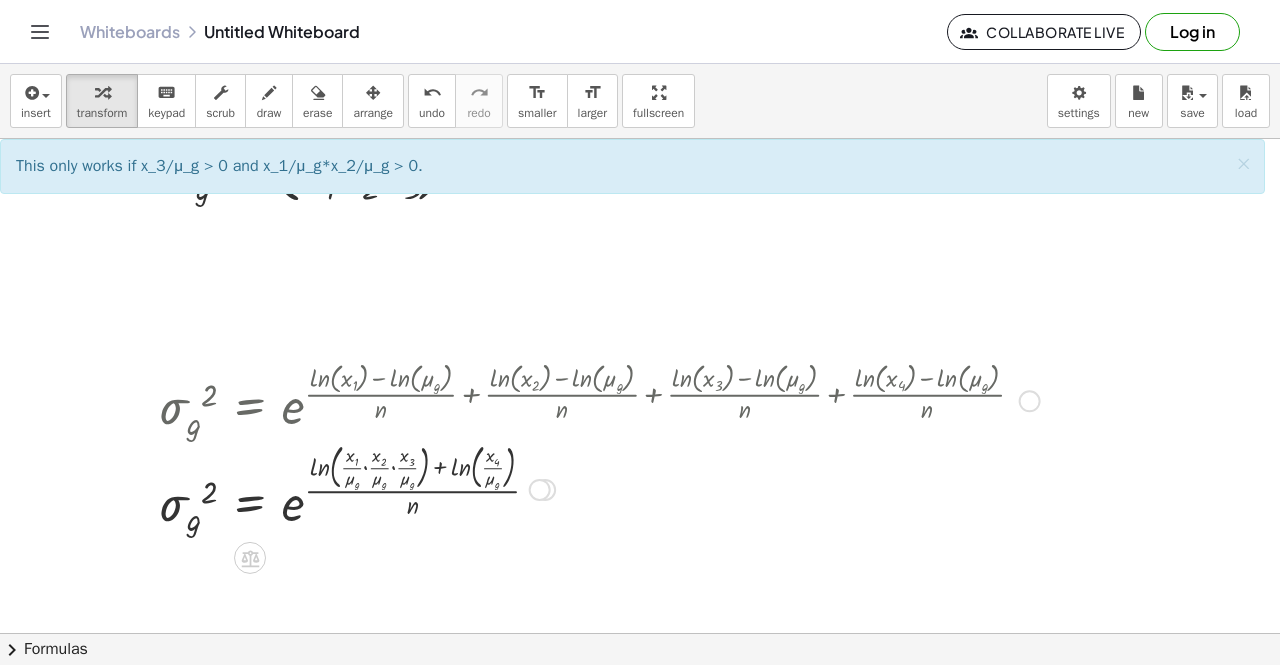 click at bounding box center (599, 488) 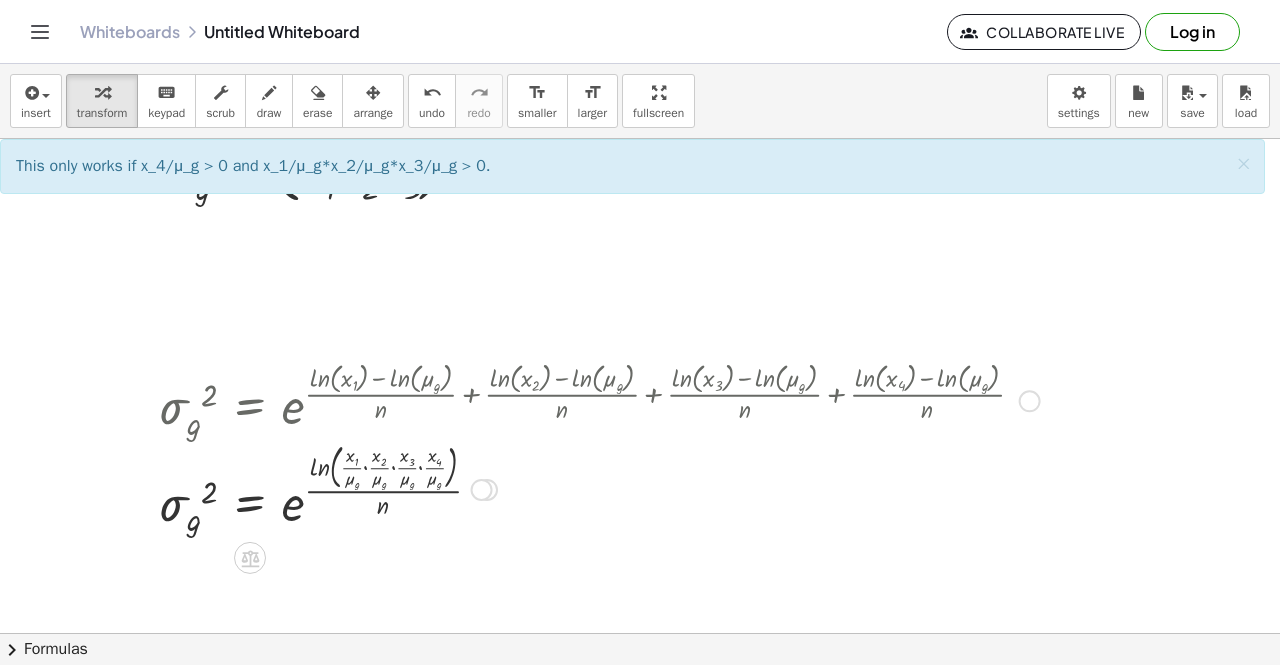 click at bounding box center (599, 488) 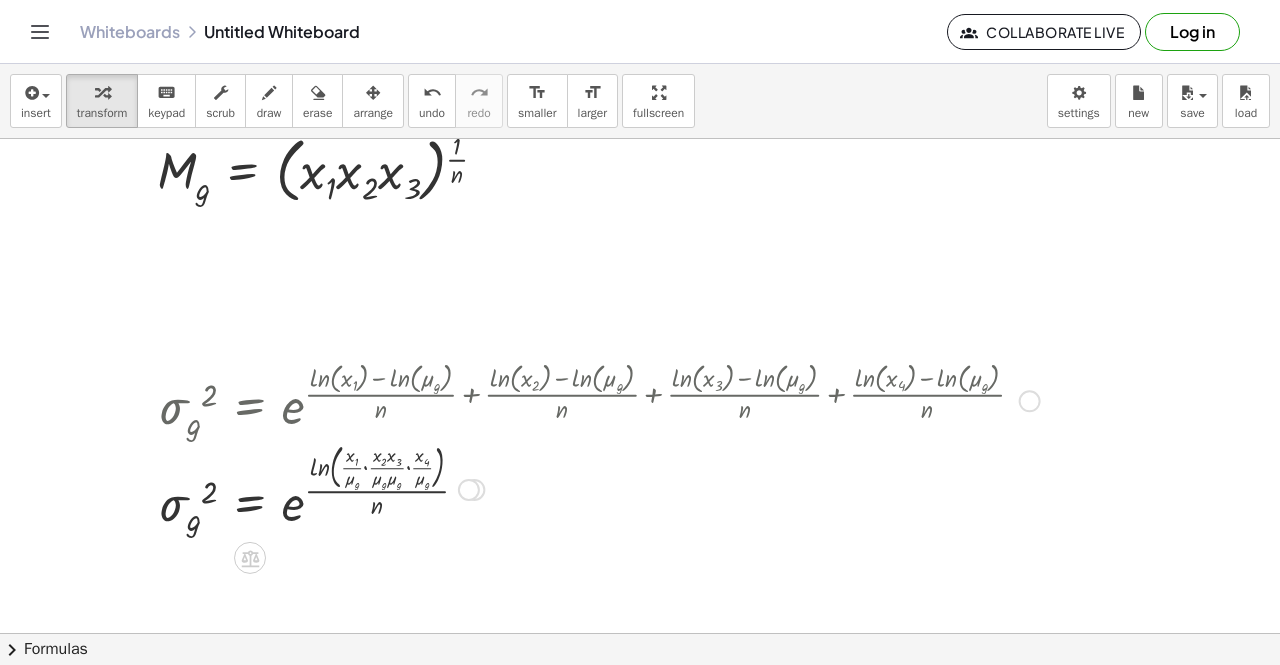 click at bounding box center [599, 488] 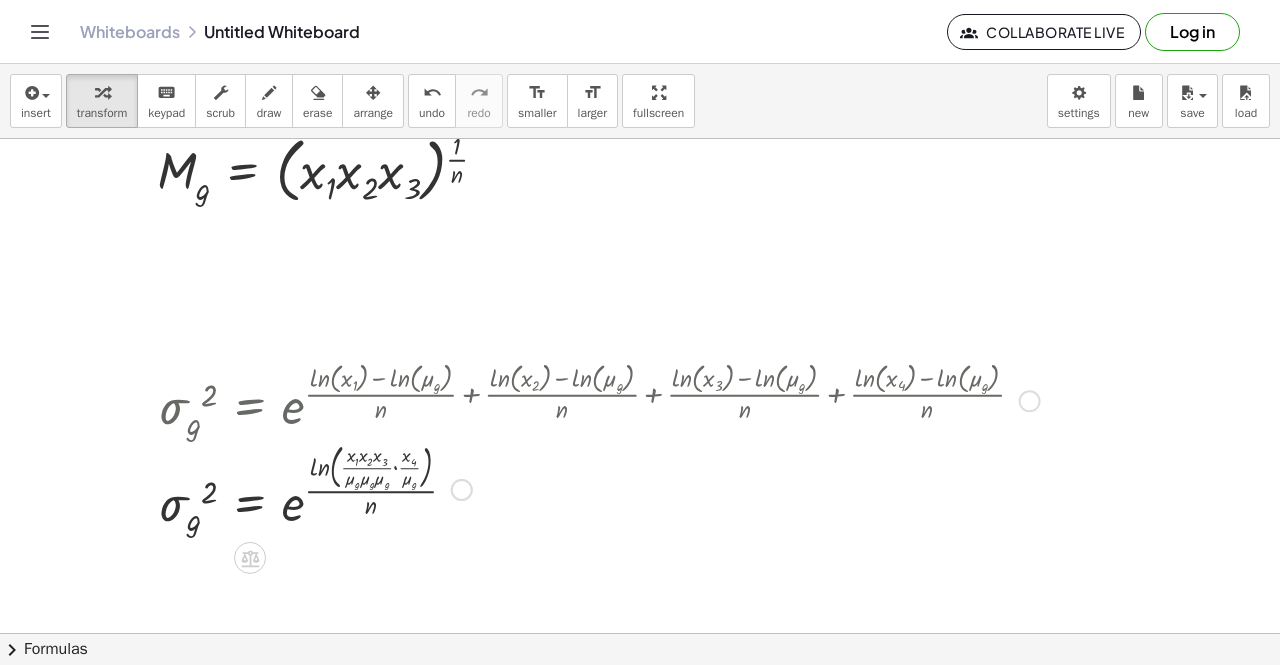 click at bounding box center (599, 488) 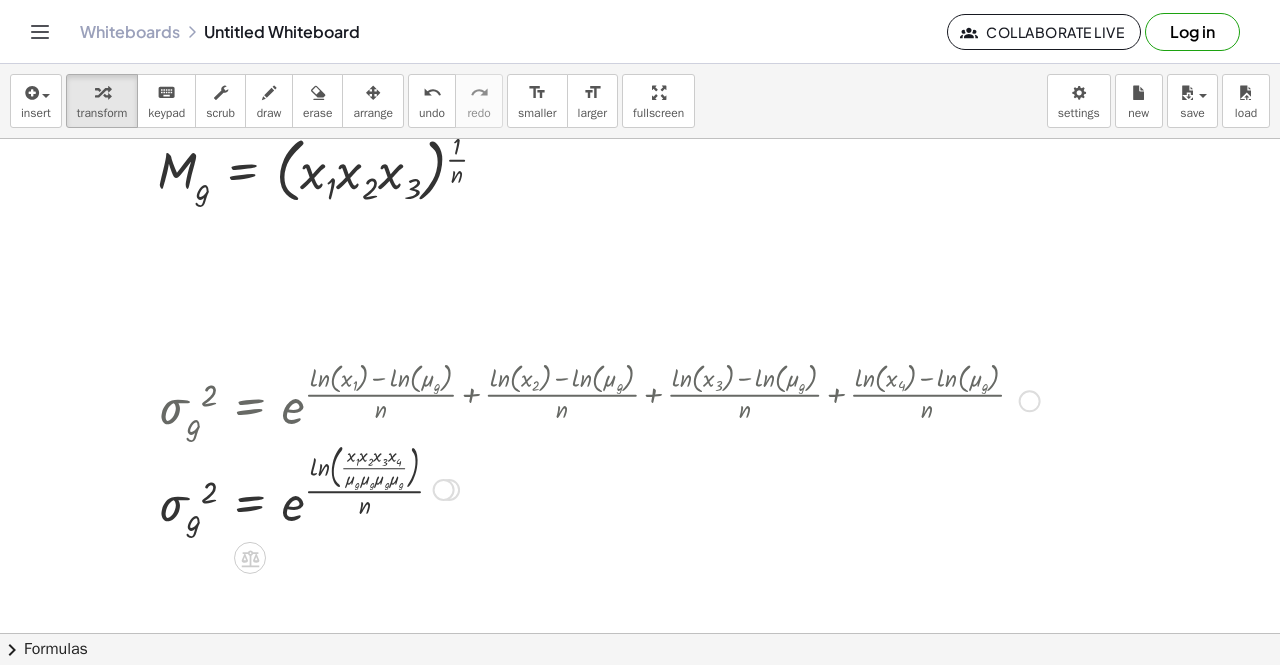 click at bounding box center (599, 488) 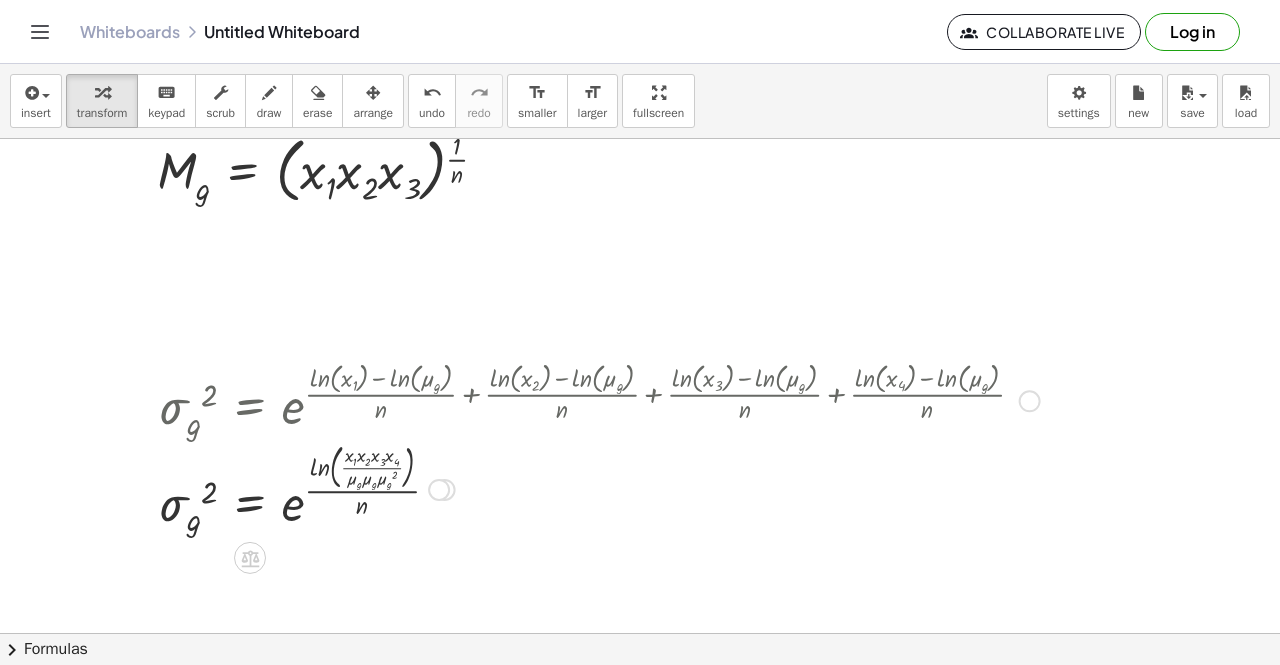 click at bounding box center (599, 488) 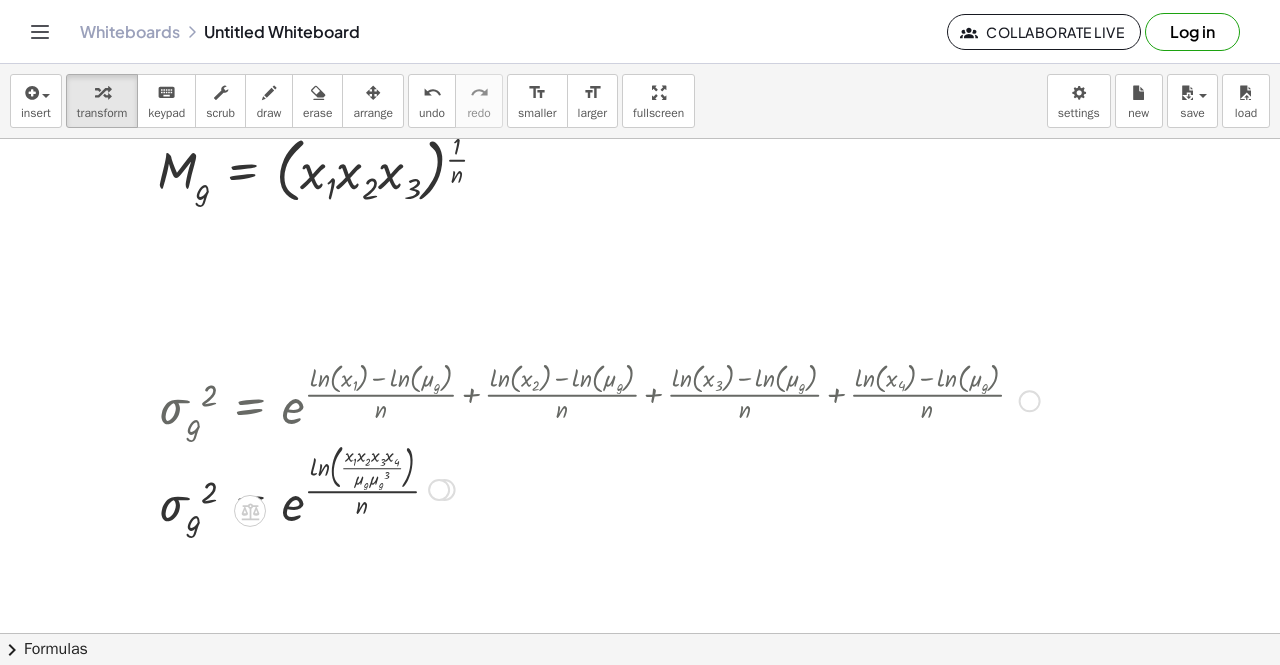 click at bounding box center [599, 488] 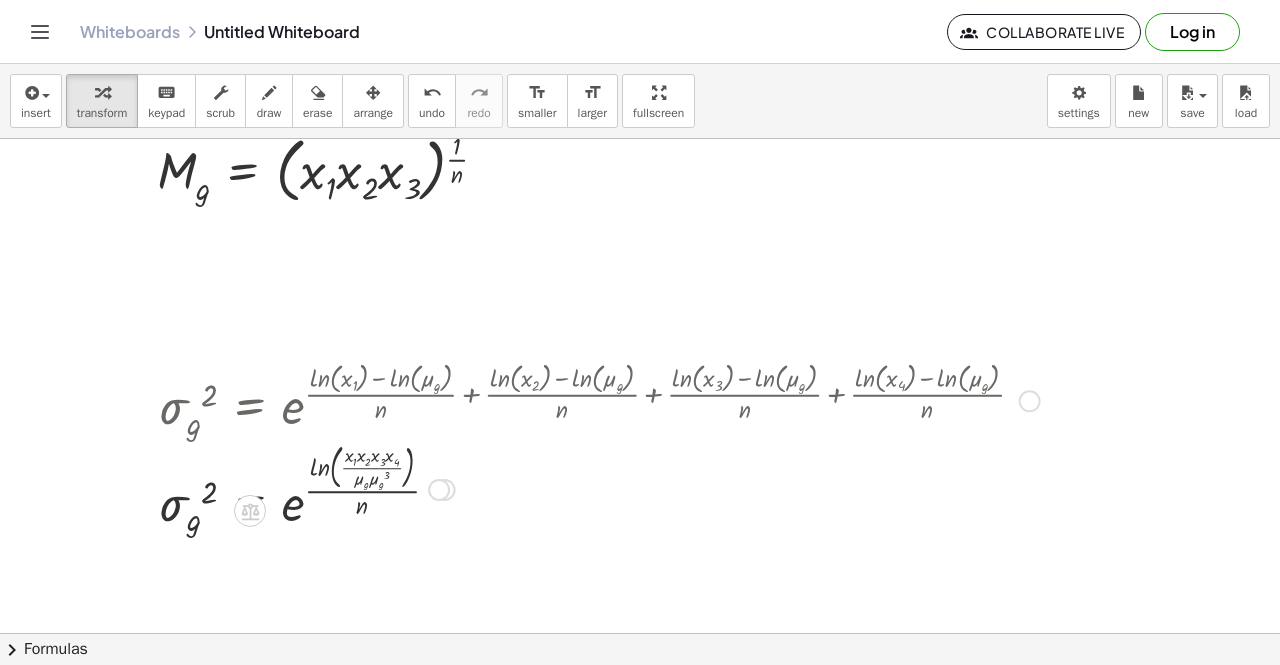 click at bounding box center [599, 488] 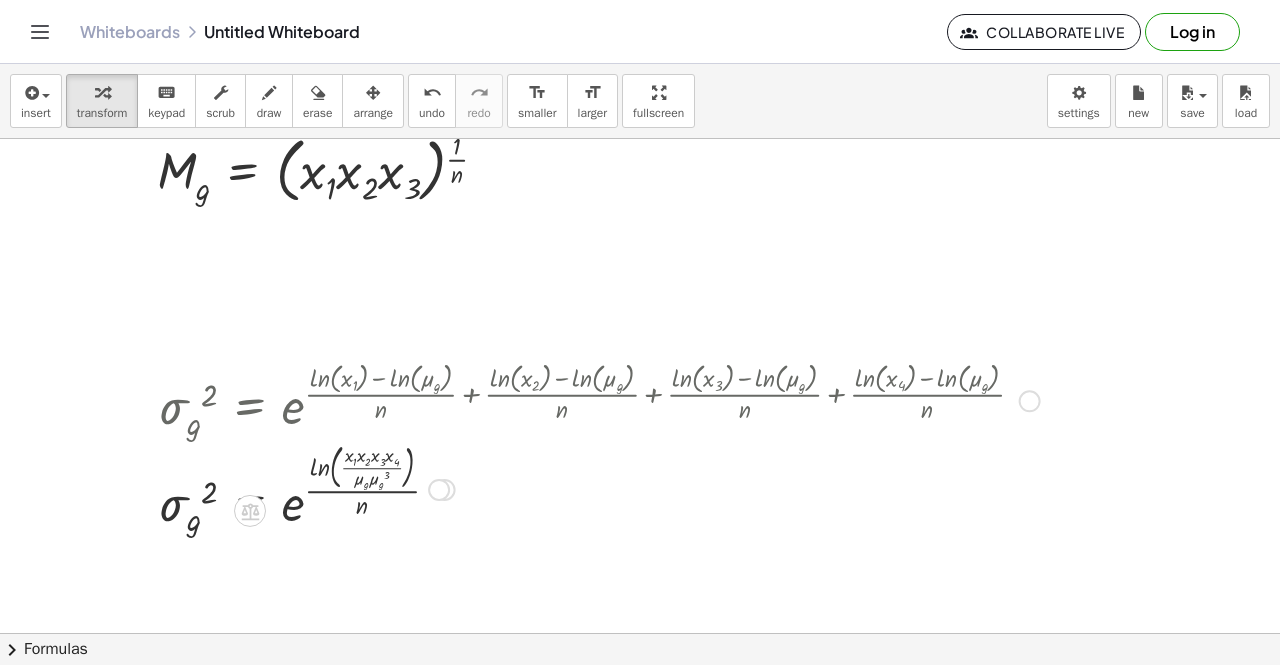 click at bounding box center (439, 490) 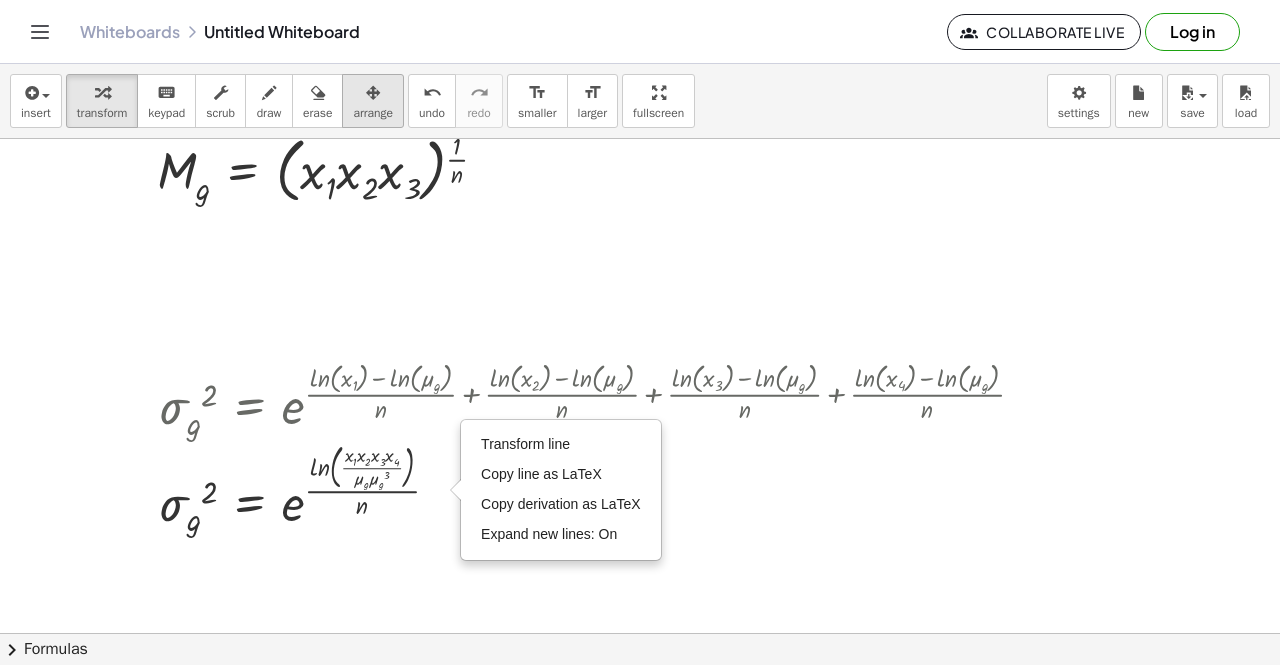 click on "arrange" at bounding box center (373, 113) 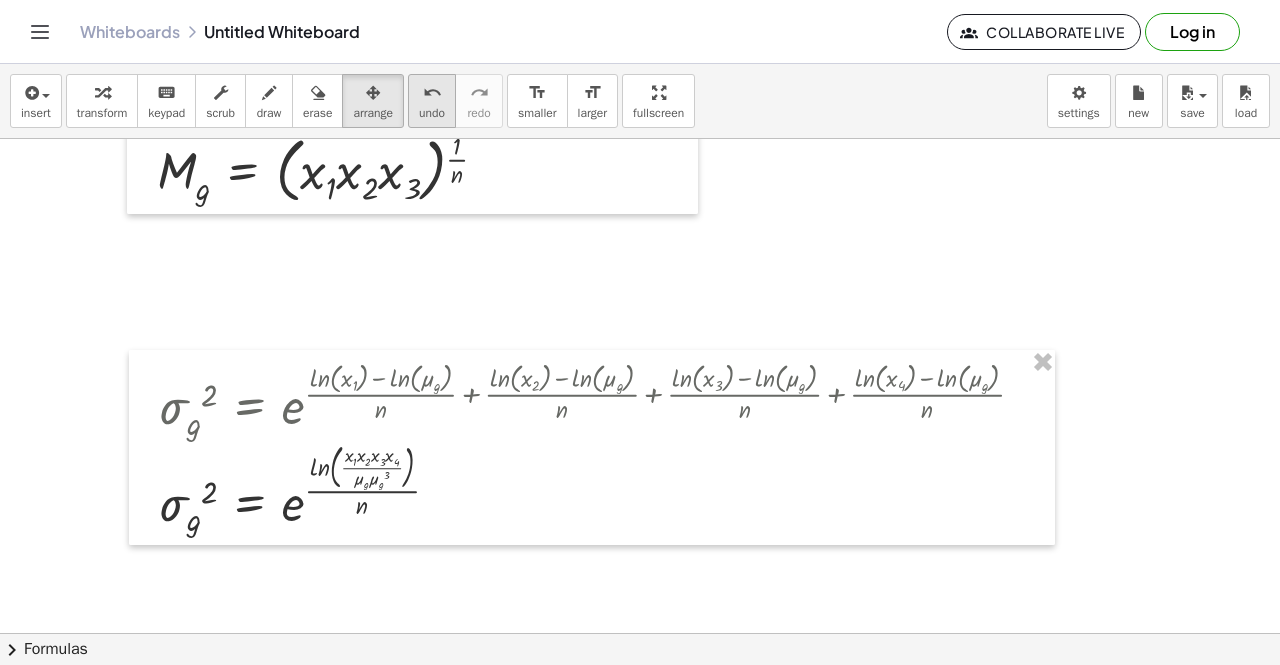 click on "undo undo" at bounding box center [432, 101] 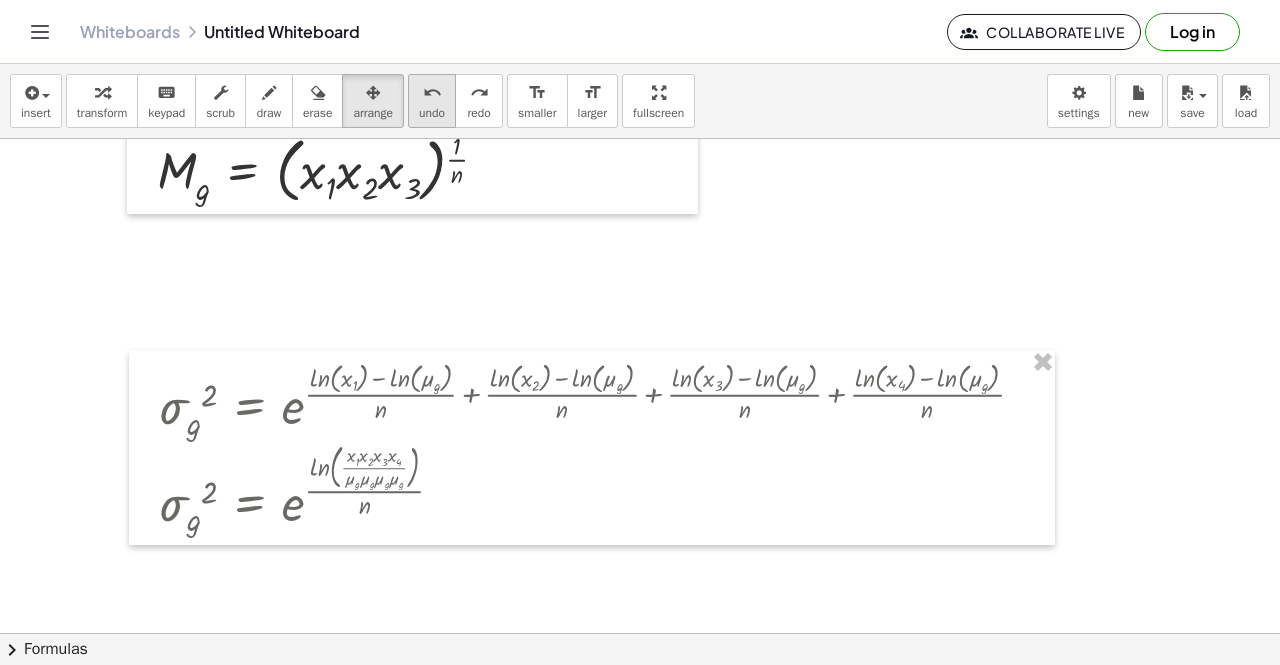 click on "undo undo" at bounding box center [432, 101] 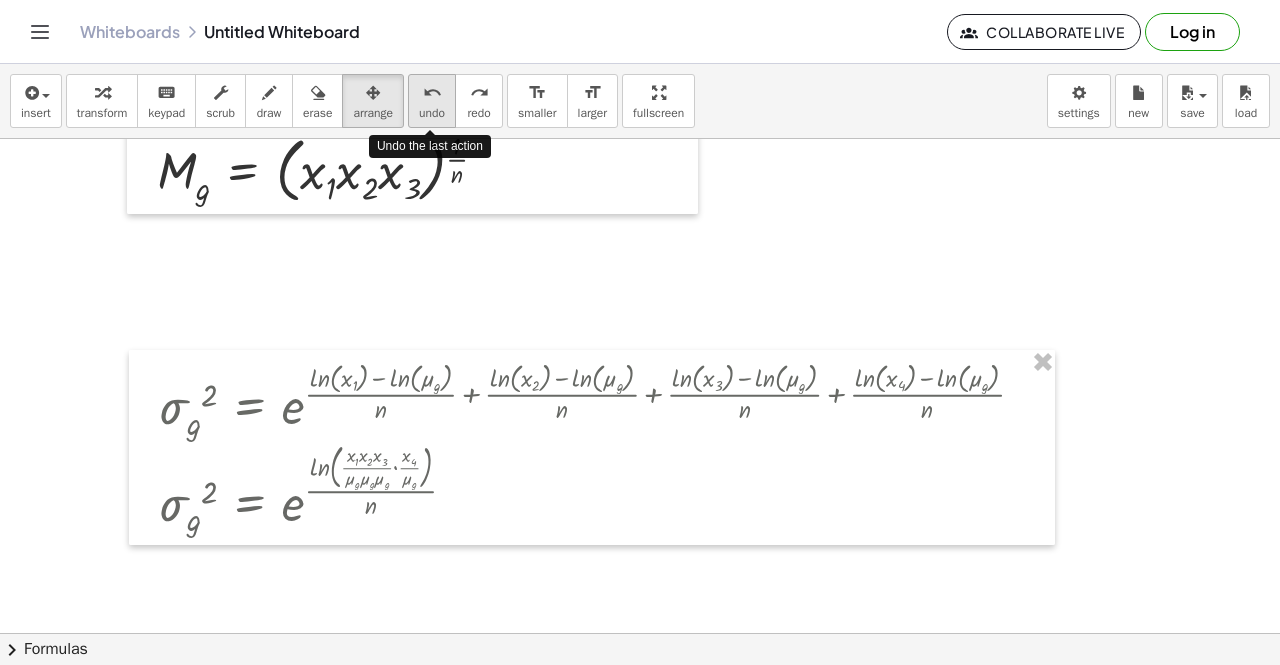 click on "undo undo" at bounding box center [432, 101] 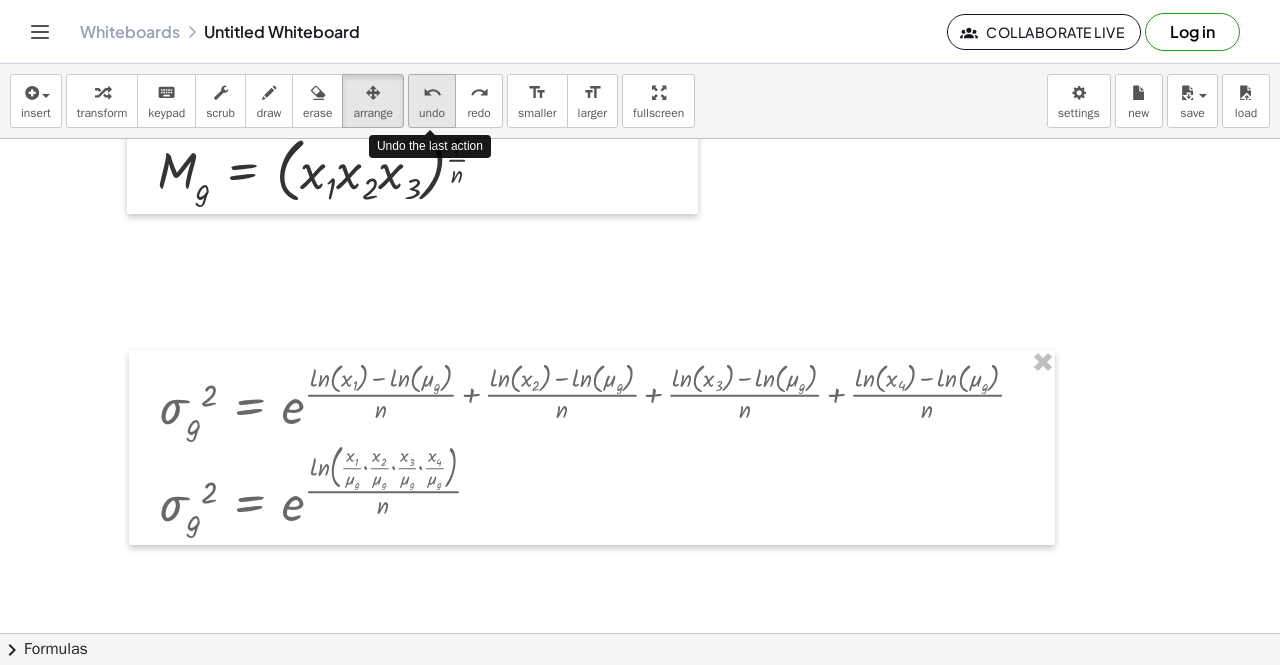 click on "undo undo" at bounding box center [432, 101] 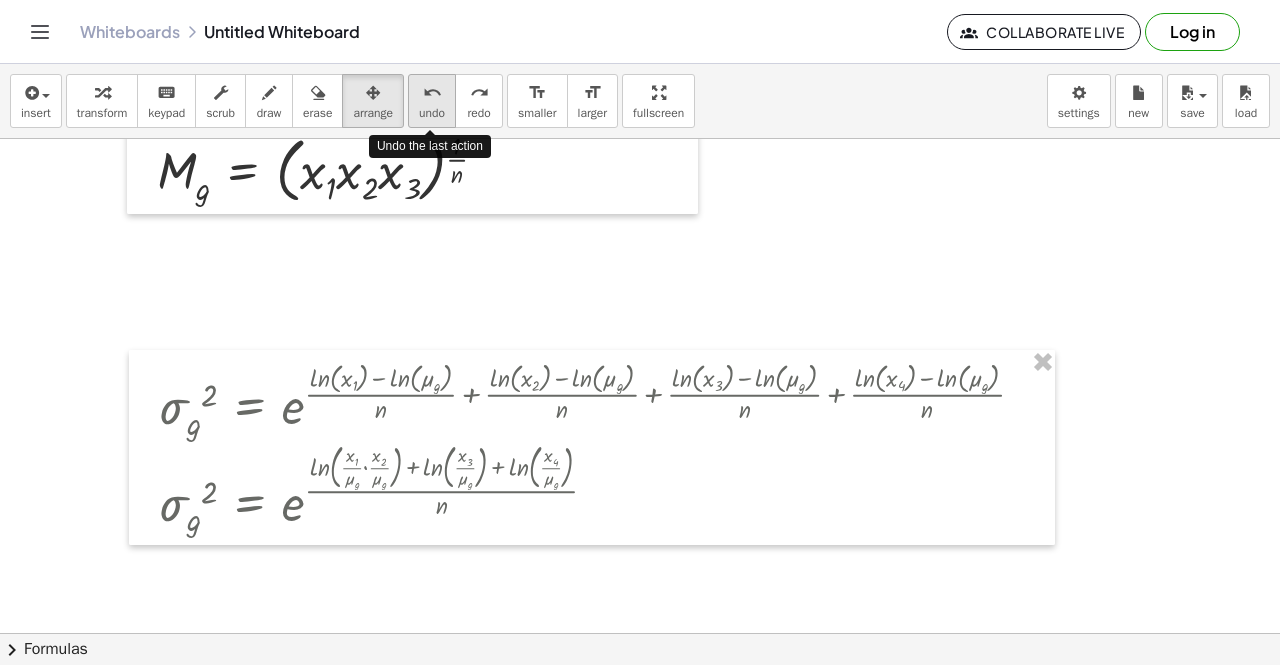 click on "undo undo" at bounding box center [432, 101] 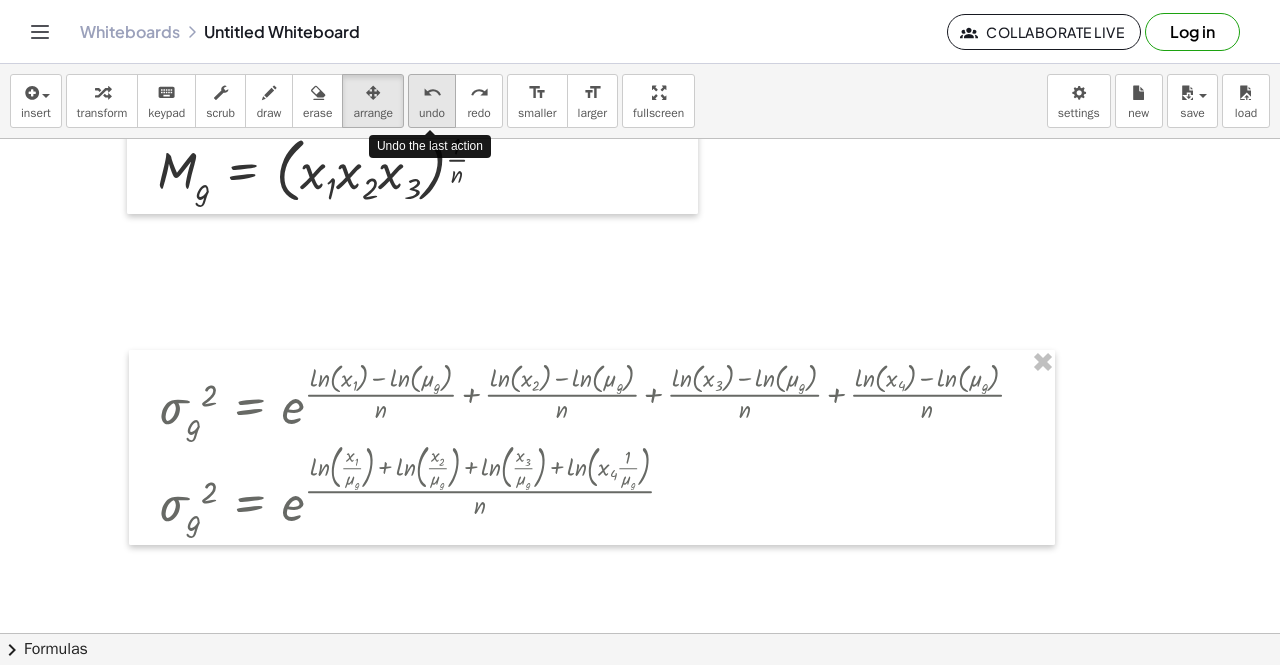 click on "undo undo" at bounding box center (432, 101) 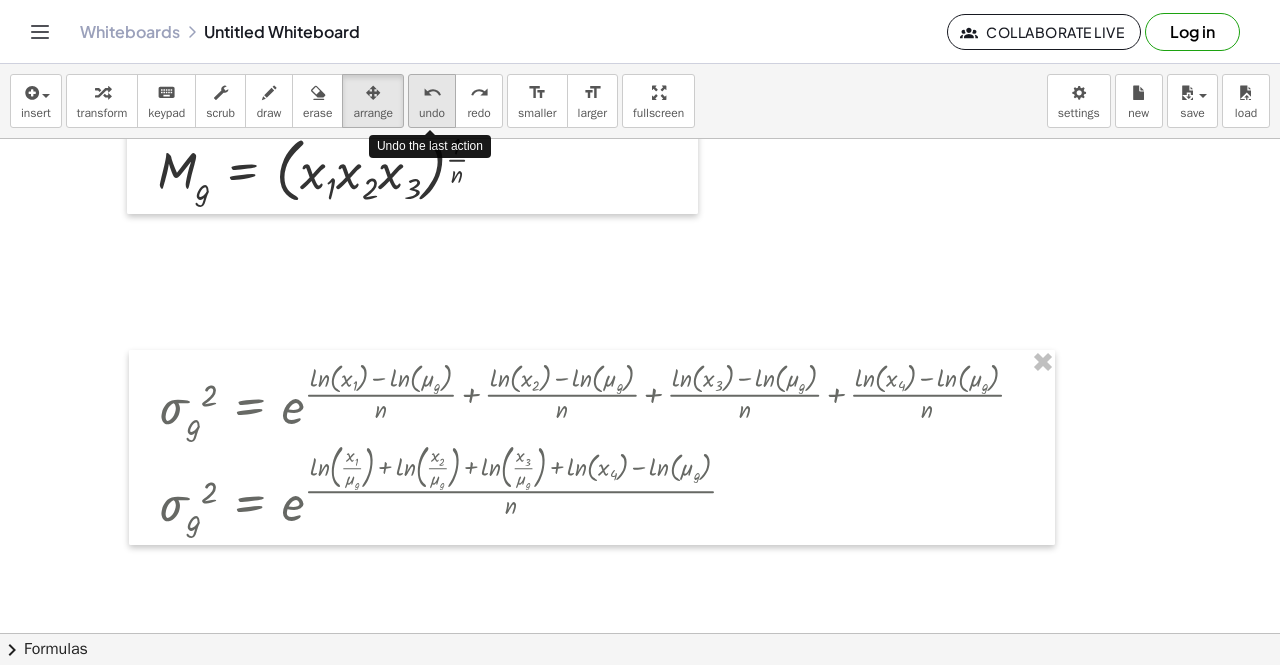 click on "undo undo" at bounding box center [432, 101] 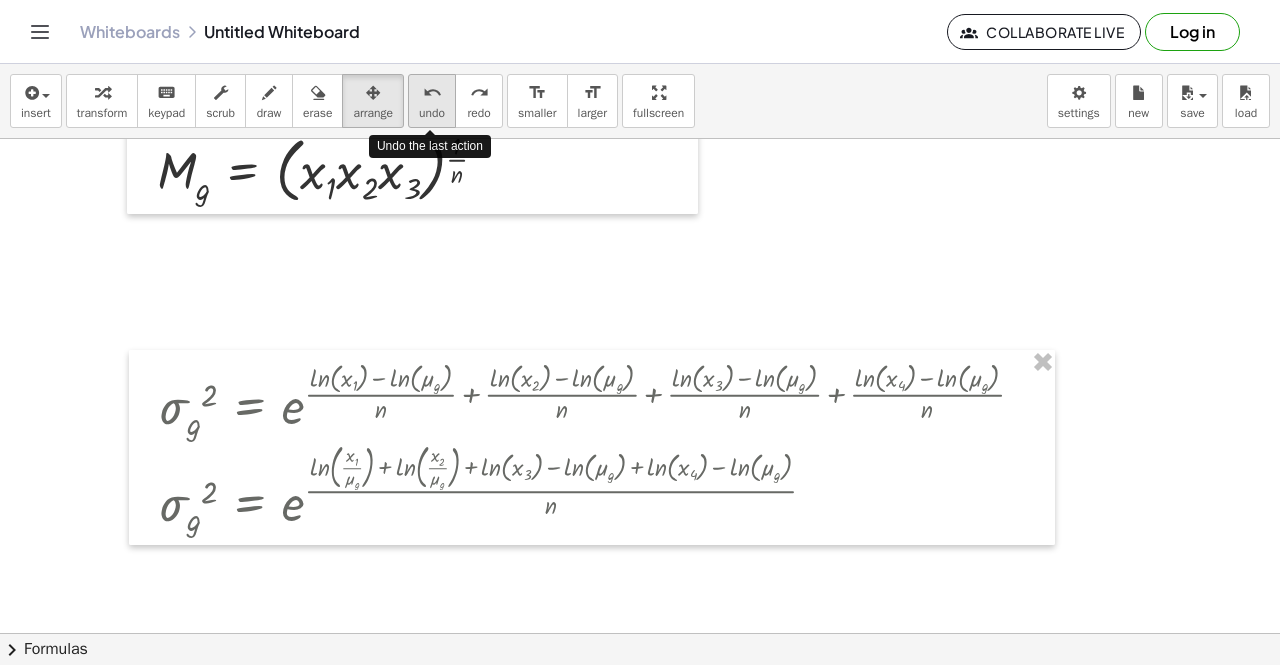 click on "undo undo" at bounding box center (432, 101) 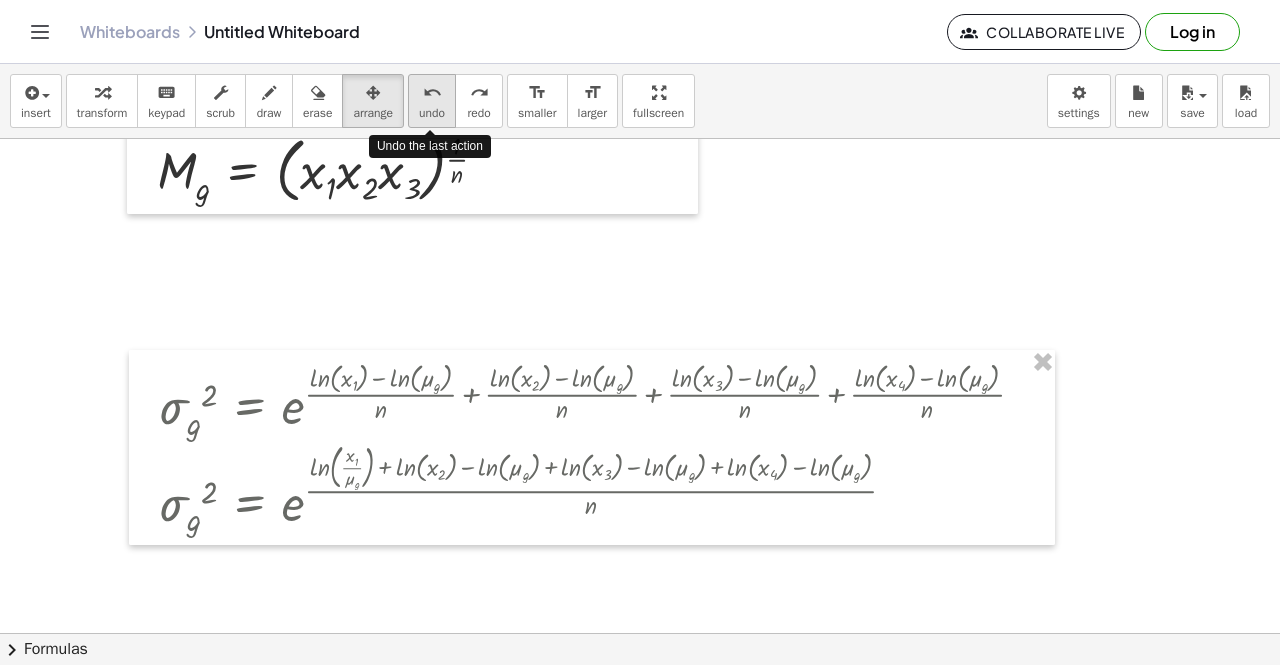 click on "undo undo" at bounding box center (432, 101) 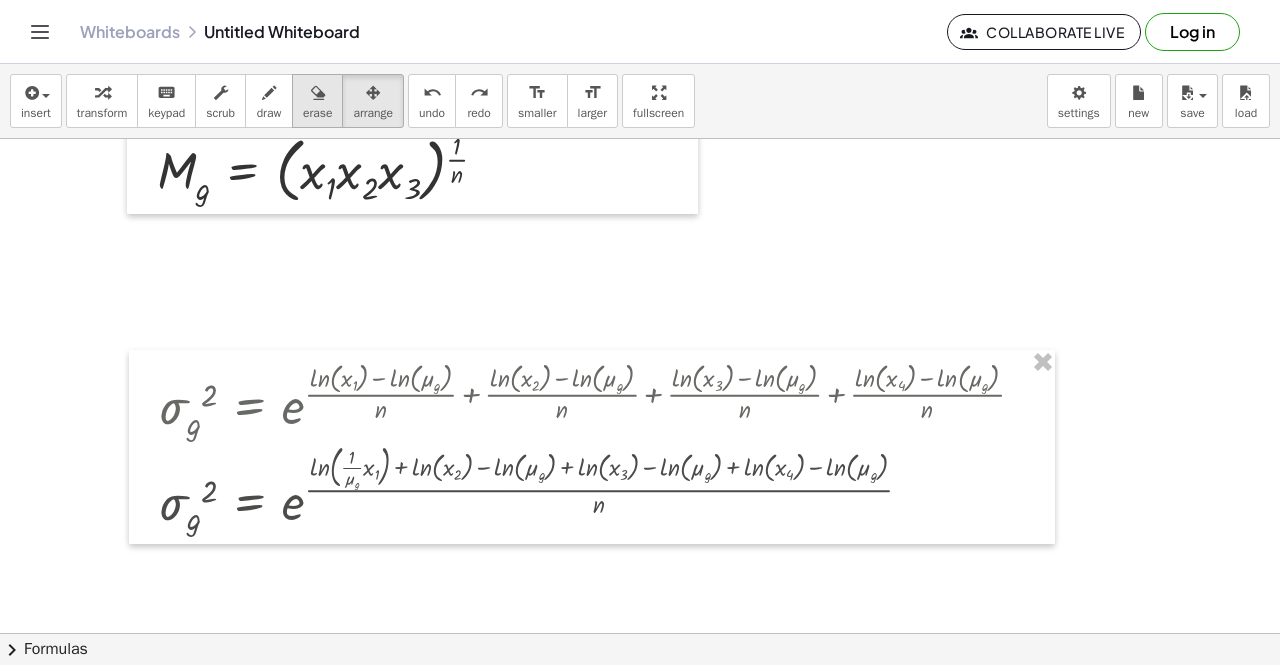 click on "erase" at bounding box center (317, 113) 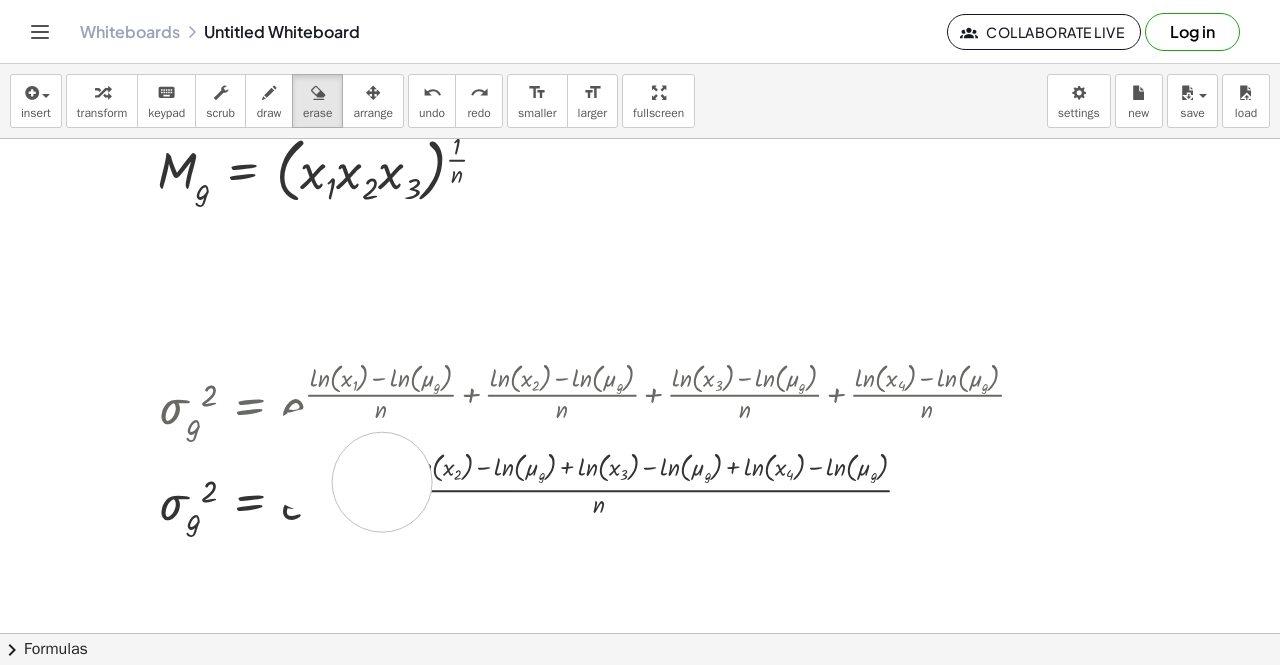 drag, startPoint x: 333, startPoint y: 470, endPoint x: 384, endPoint y: 481, distance: 52.17279 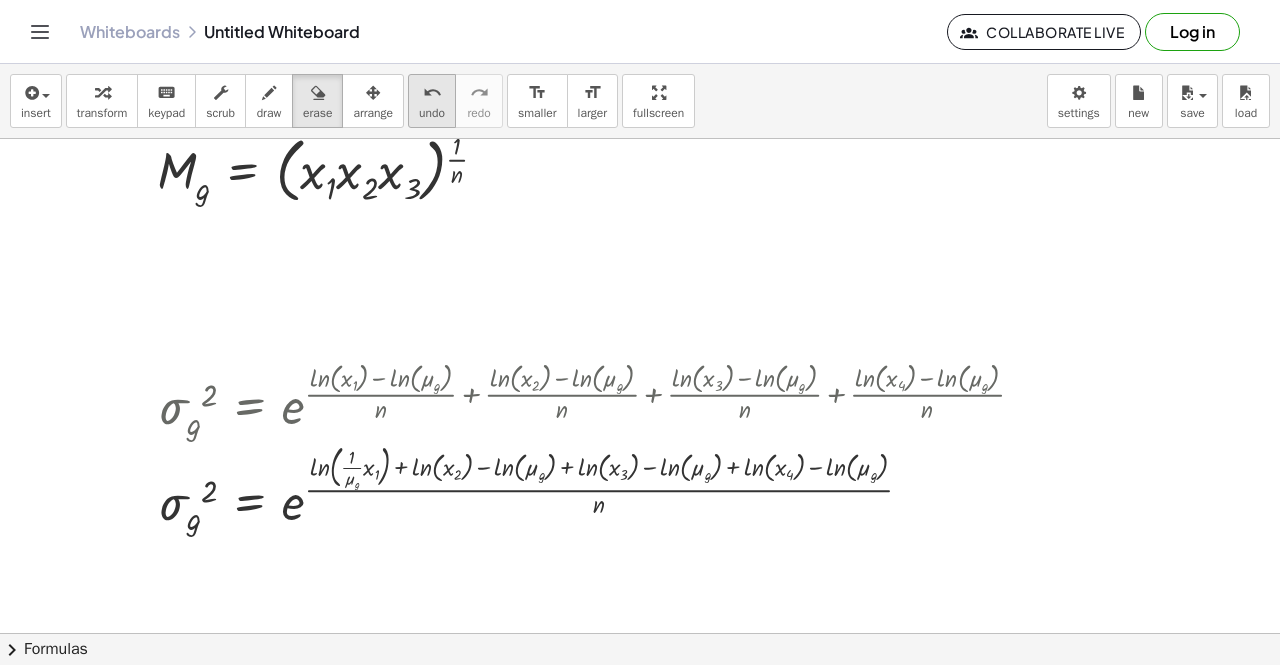 click on "undo" at bounding box center [432, 113] 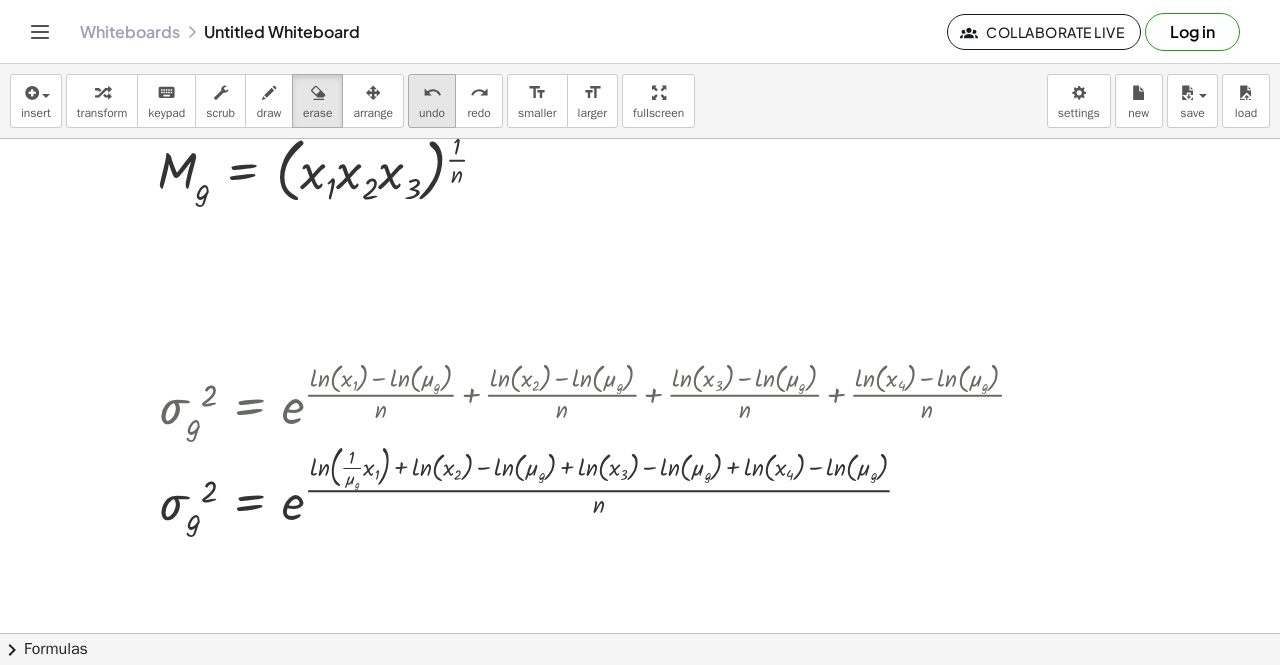 click on "undo" at bounding box center [432, 113] 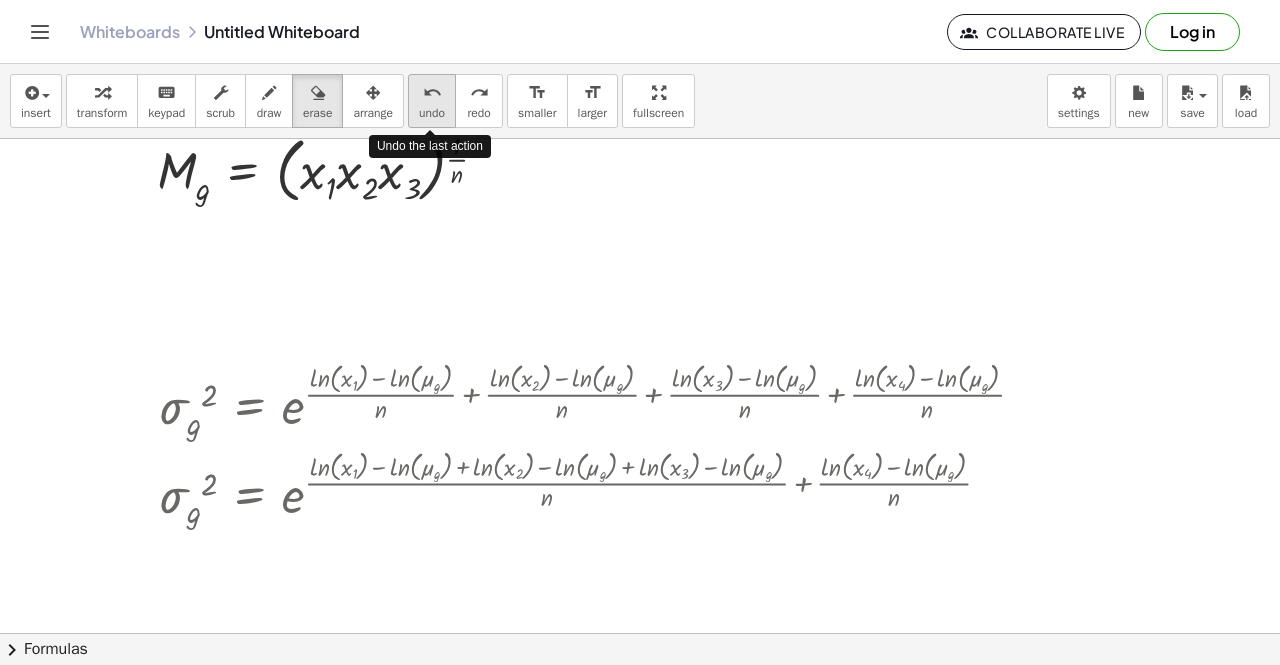 click on "undo" at bounding box center (432, 113) 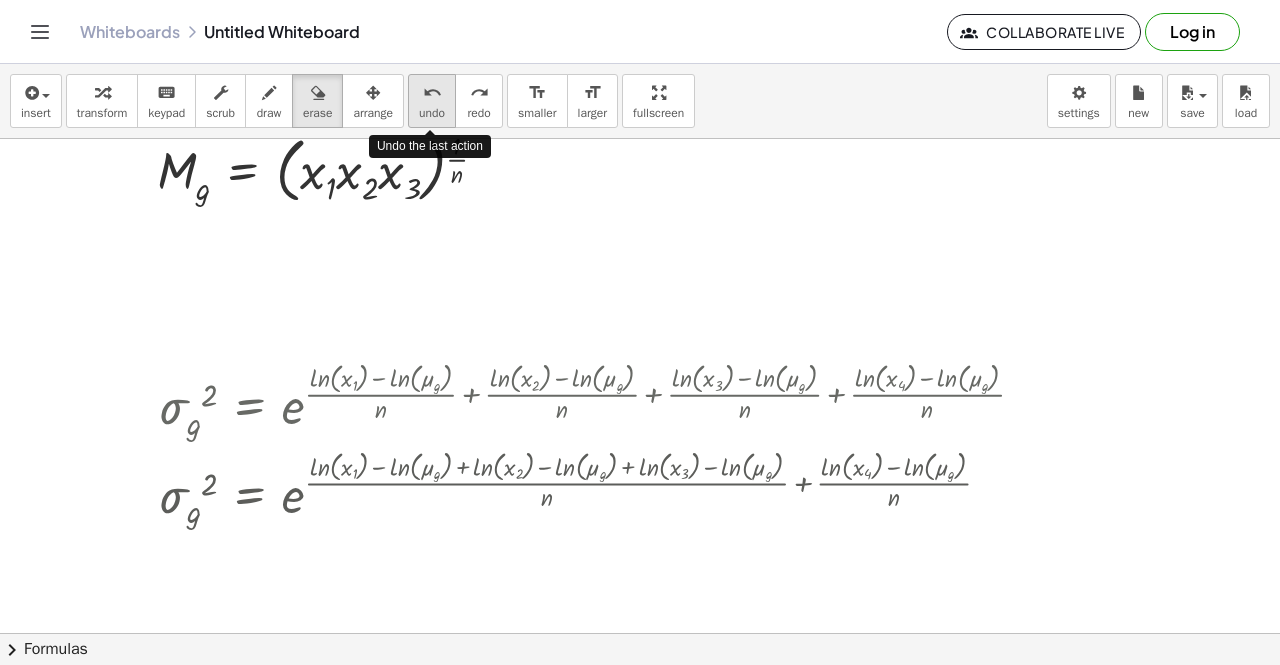 click on "undo" at bounding box center (432, 113) 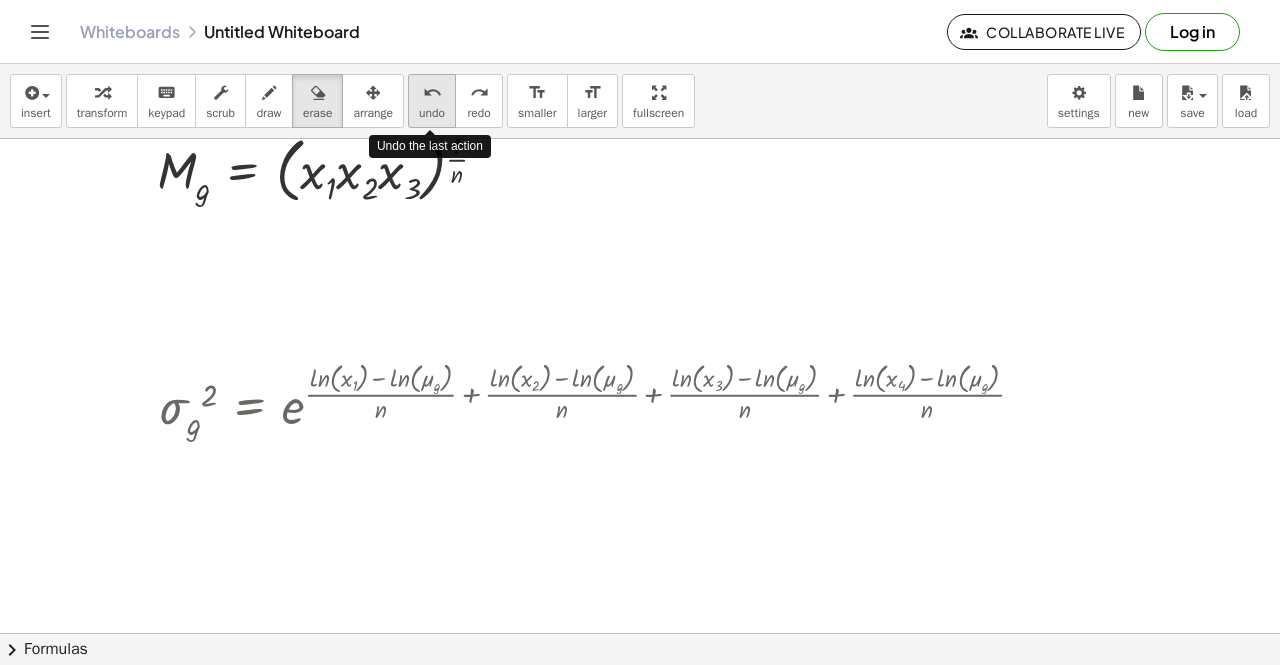 click on "undo" at bounding box center [432, 113] 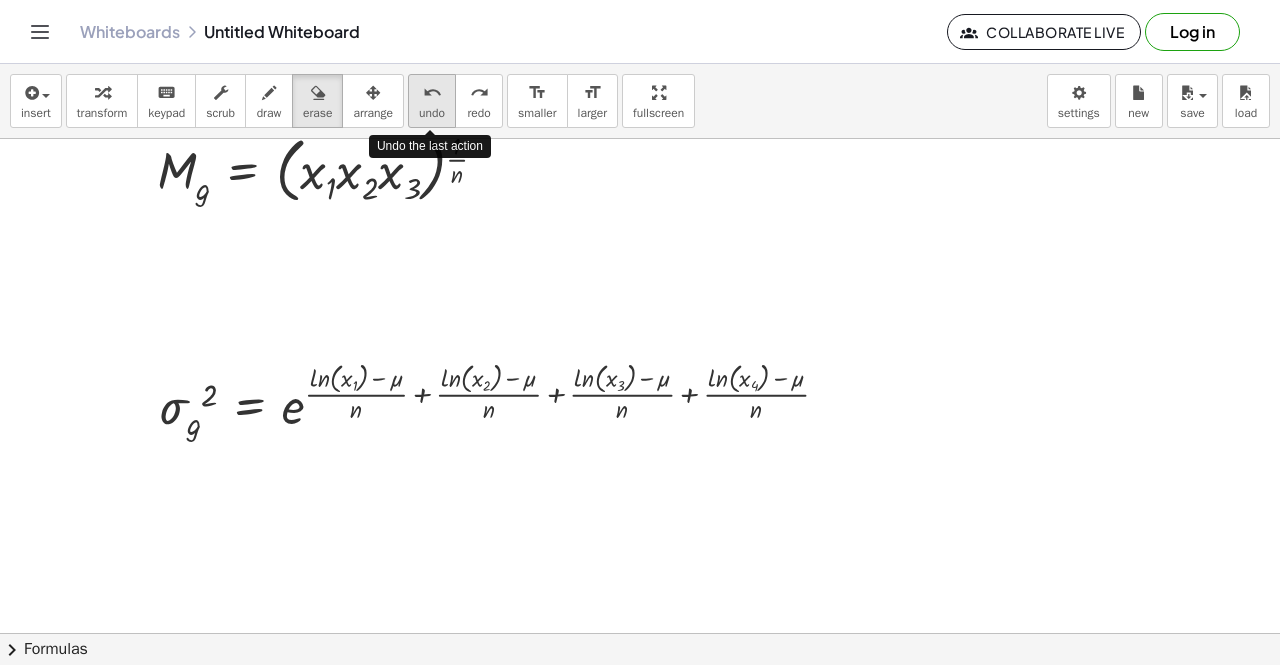 click on "undo" at bounding box center [432, 113] 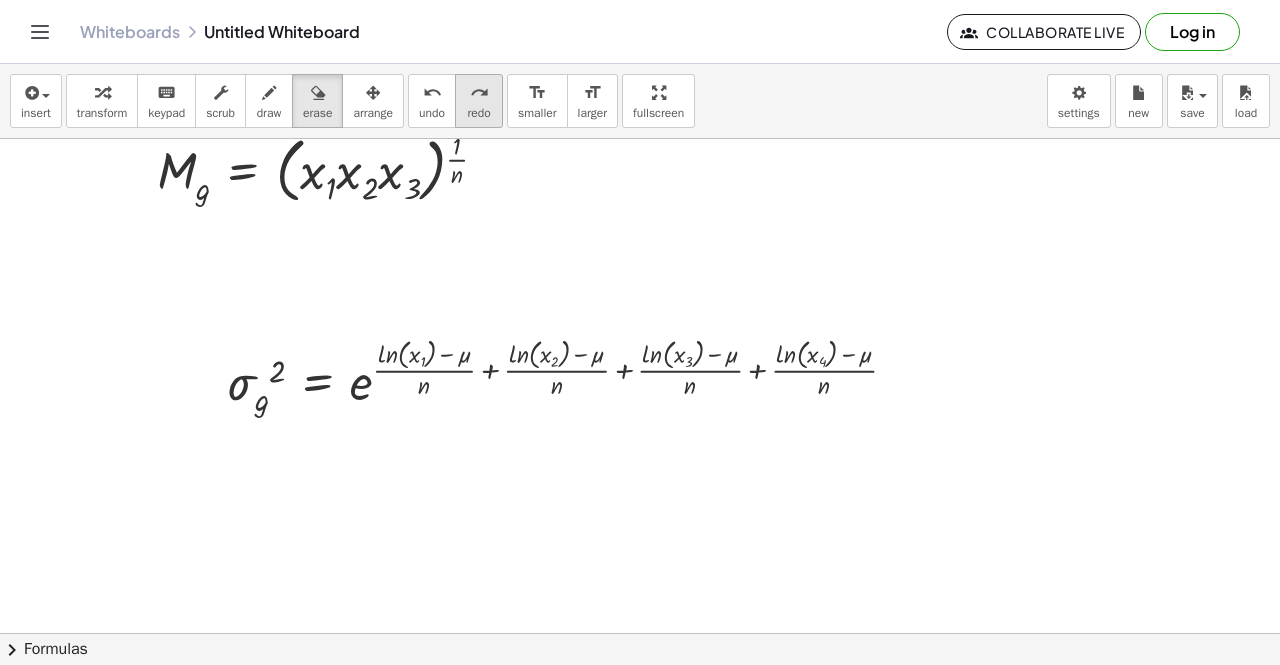 click on "redo" at bounding box center [478, 113] 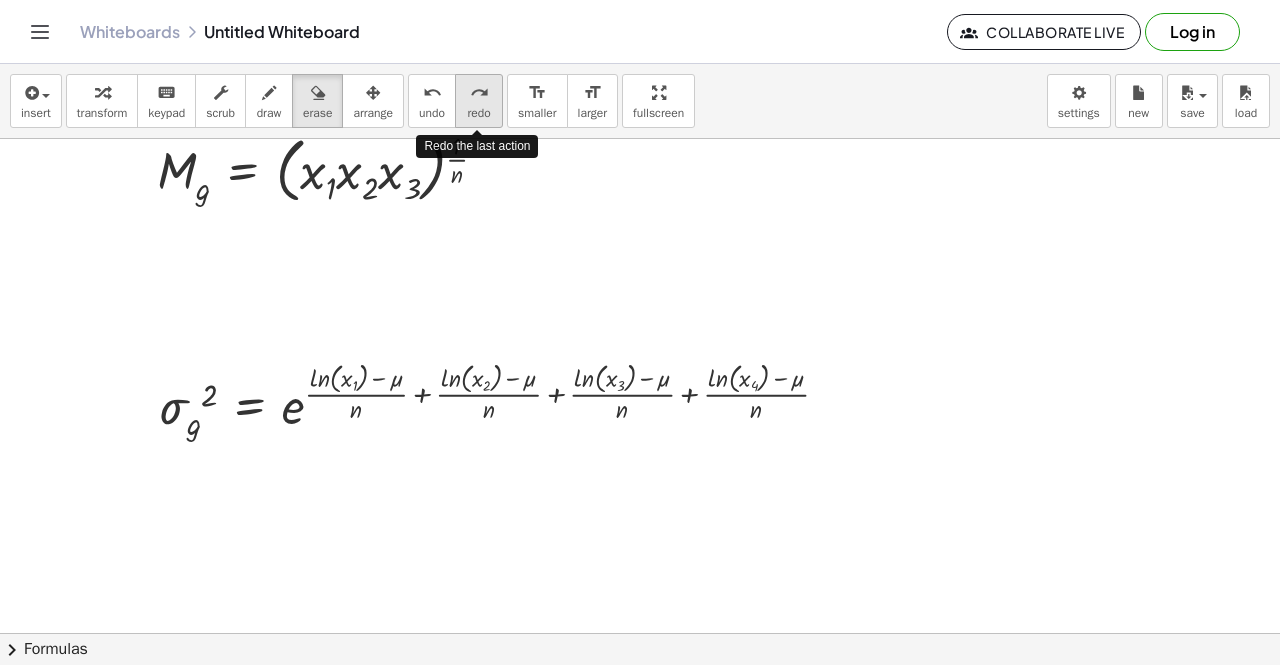click on "redo" at bounding box center (478, 113) 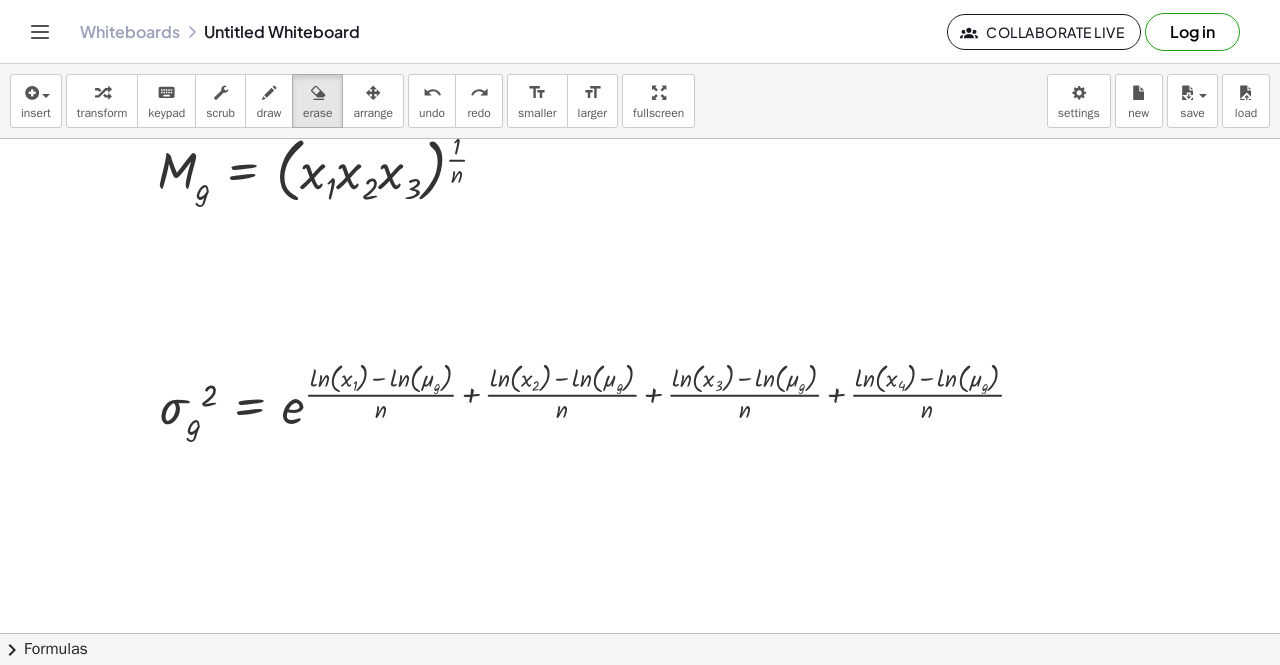 click at bounding box center (640, 234) 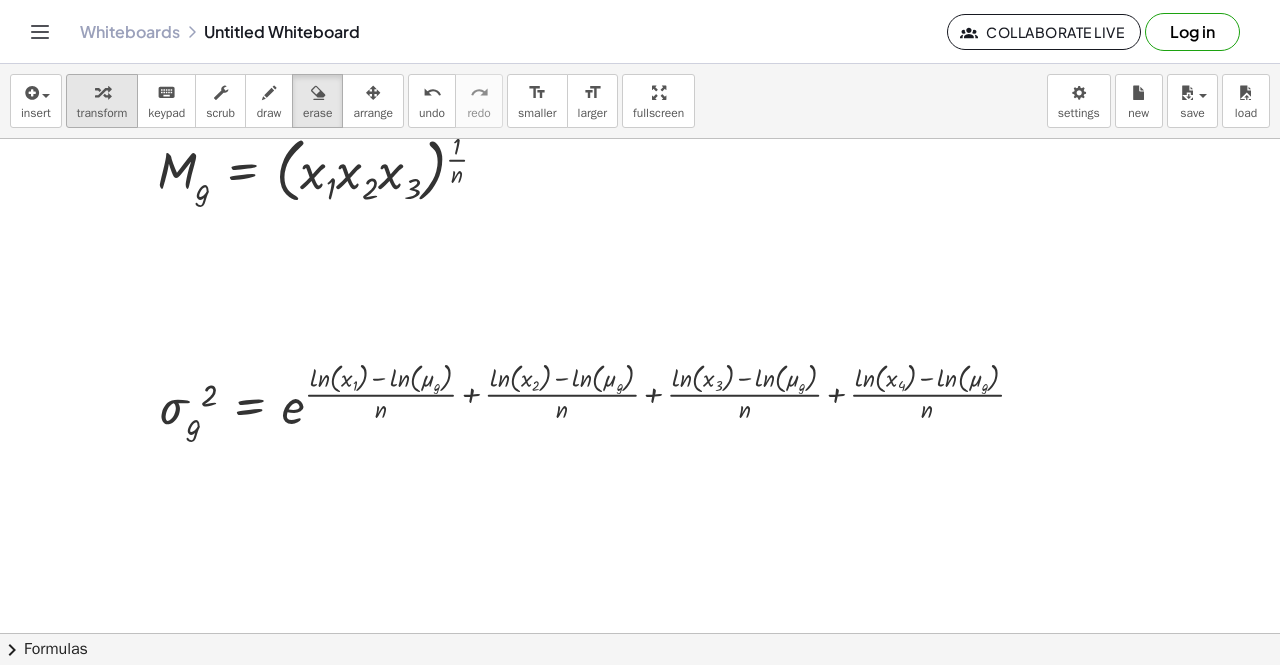click on "transform" at bounding box center (102, 101) 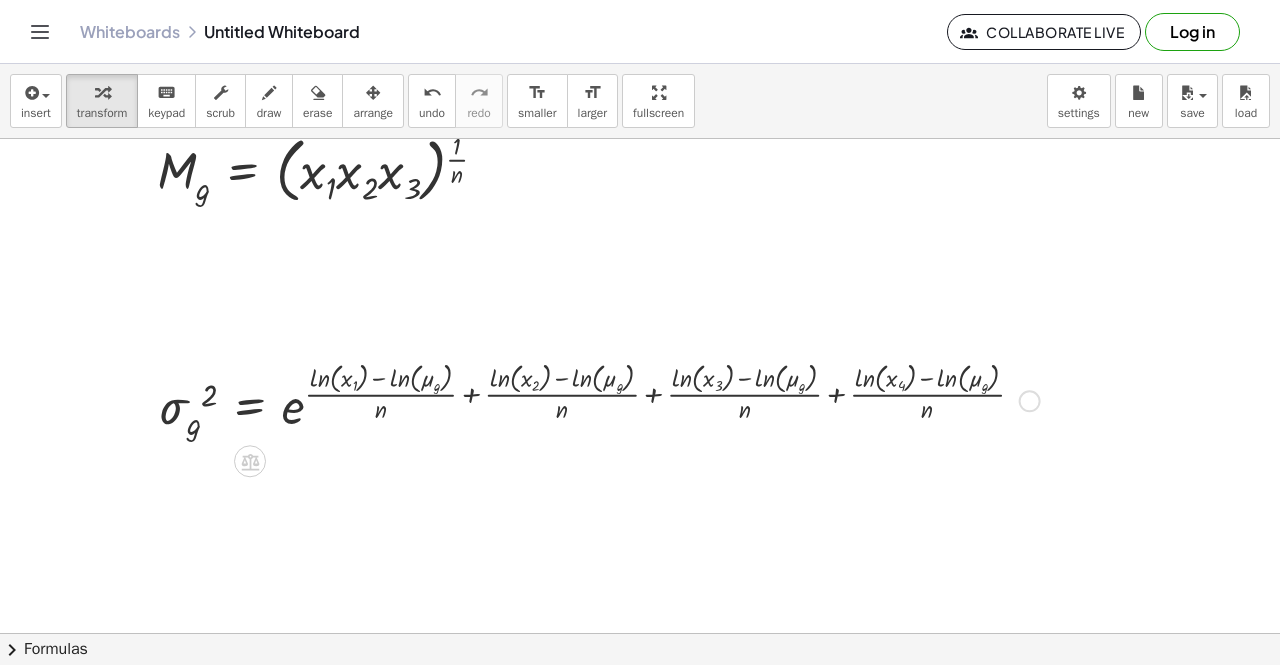 click at bounding box center (599, 399) 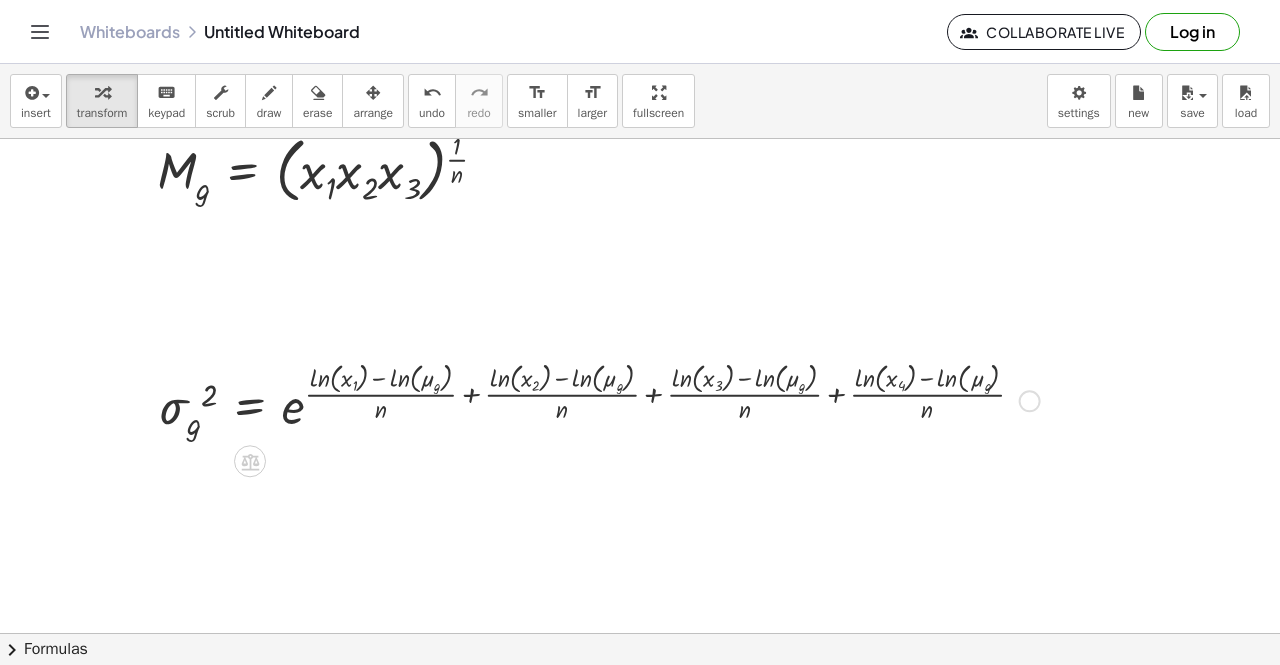 click at bounding box center (1030, 401) 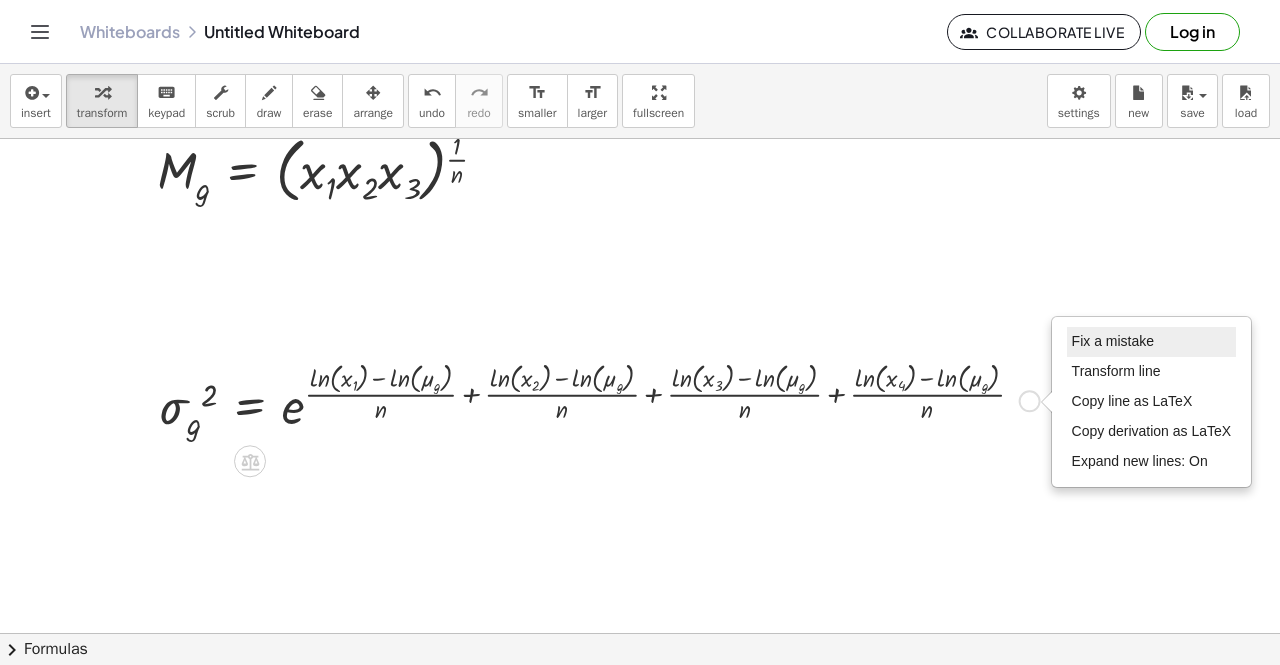 click on "Fix a mistake" at bounding box center [1113, 341] 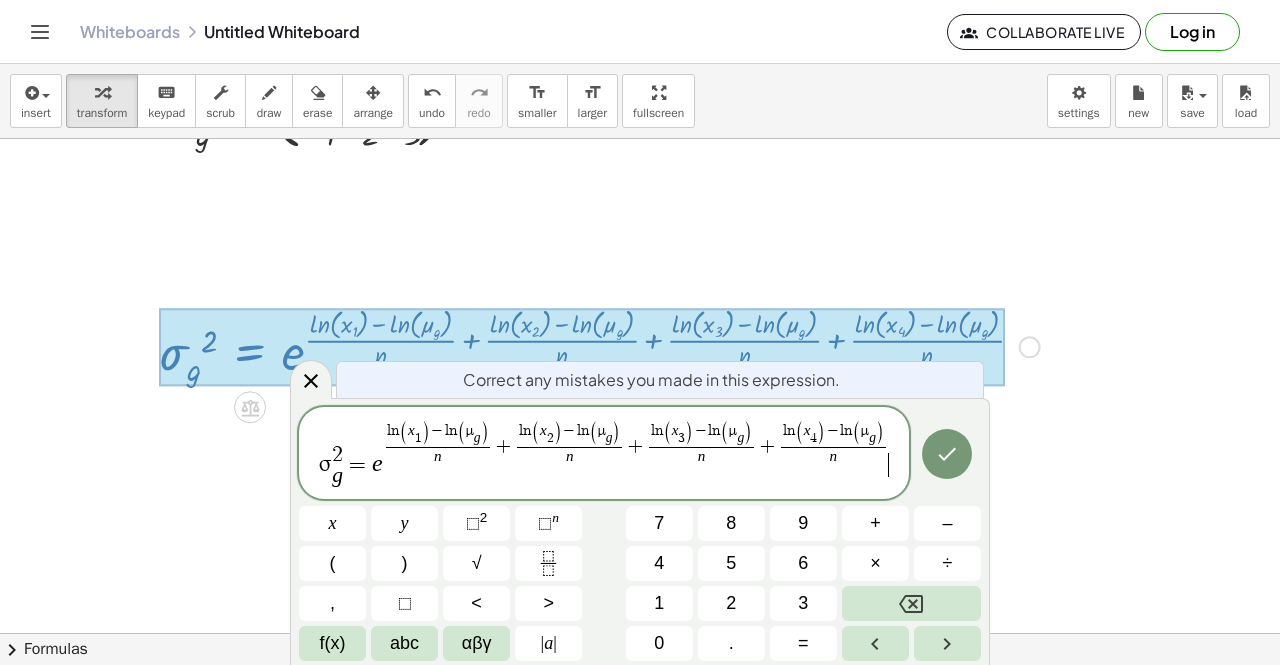 scroll, scrollTop: 457, scrollLeft: 0, axis: vertical 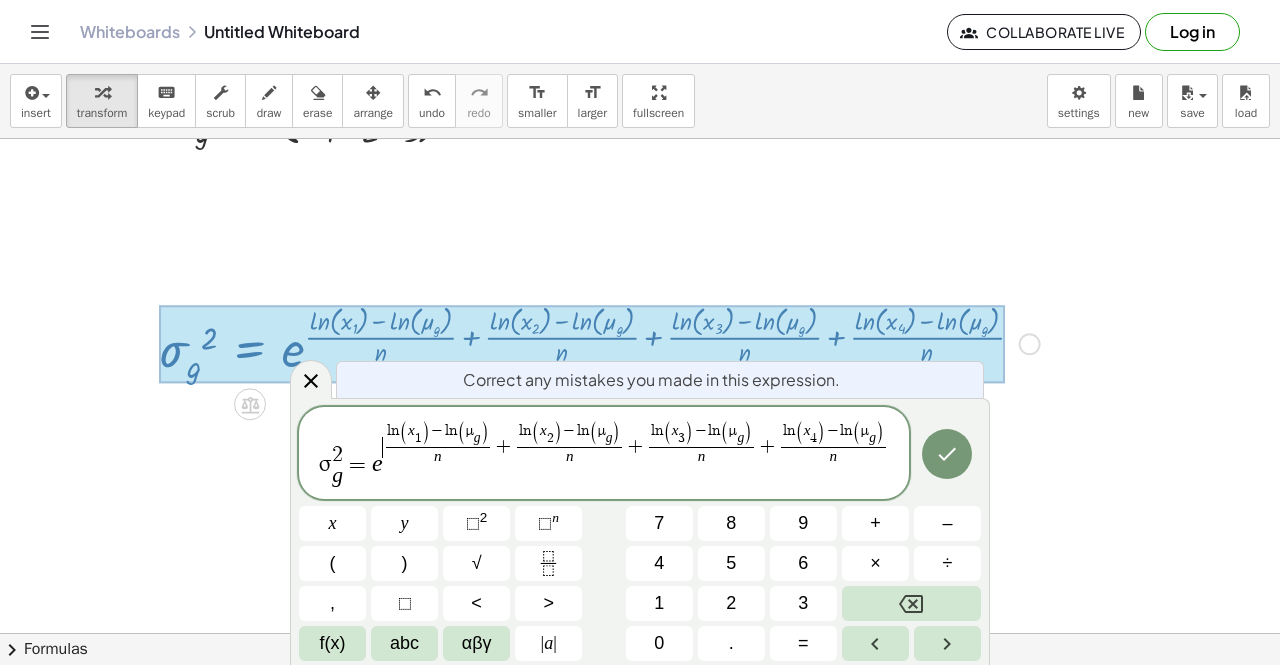 click on "l n ( x 1 ​ ) − l n ( μ g ​ ) n ​" at bounding box center [438, 443] 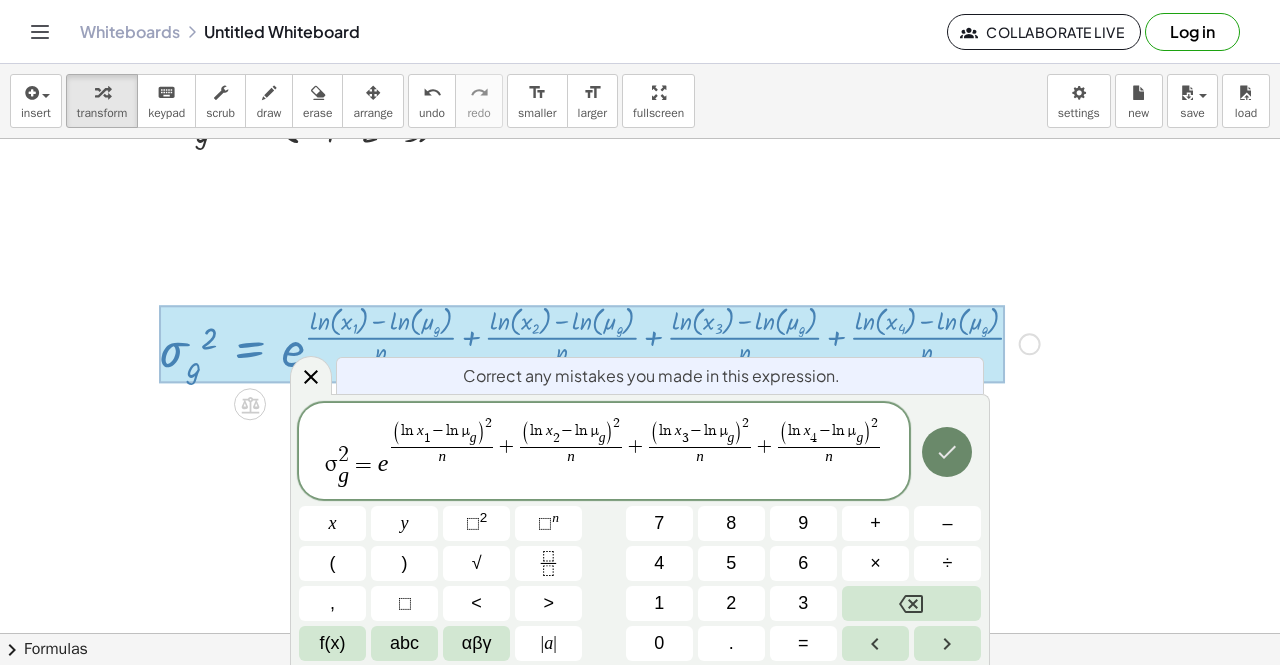 click at bounding box center (947, 452) 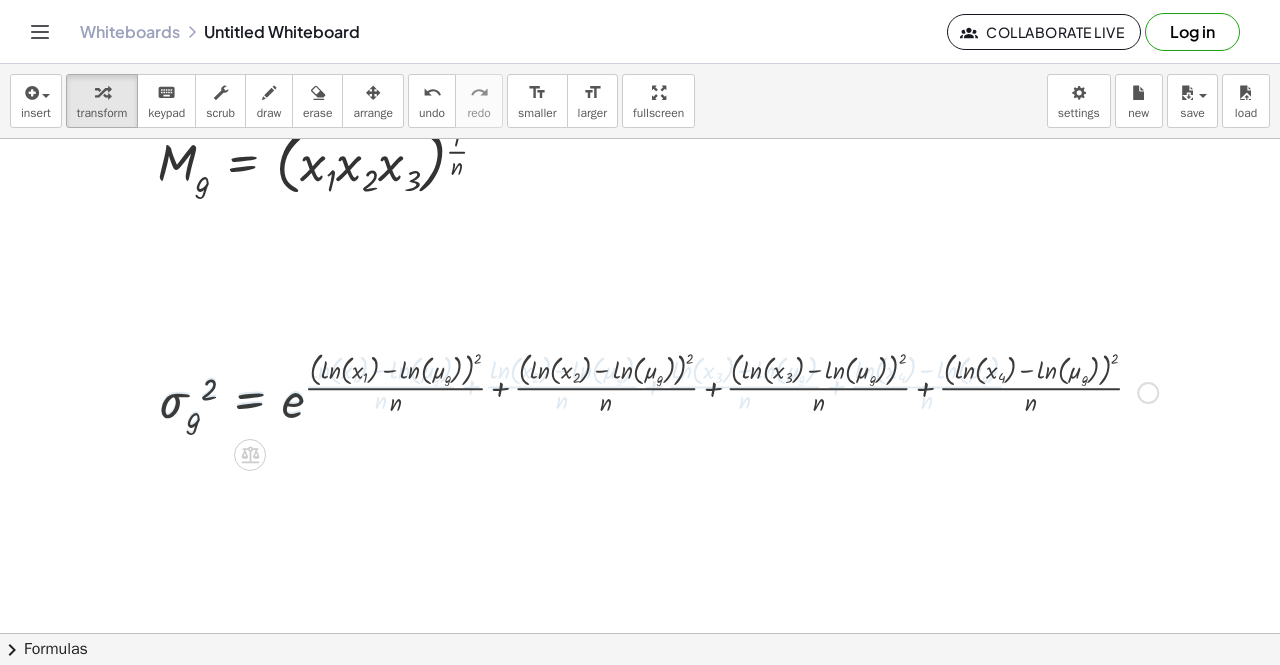 scroll, scrollTop: 400, scrollLeft: 0, axis: vertical 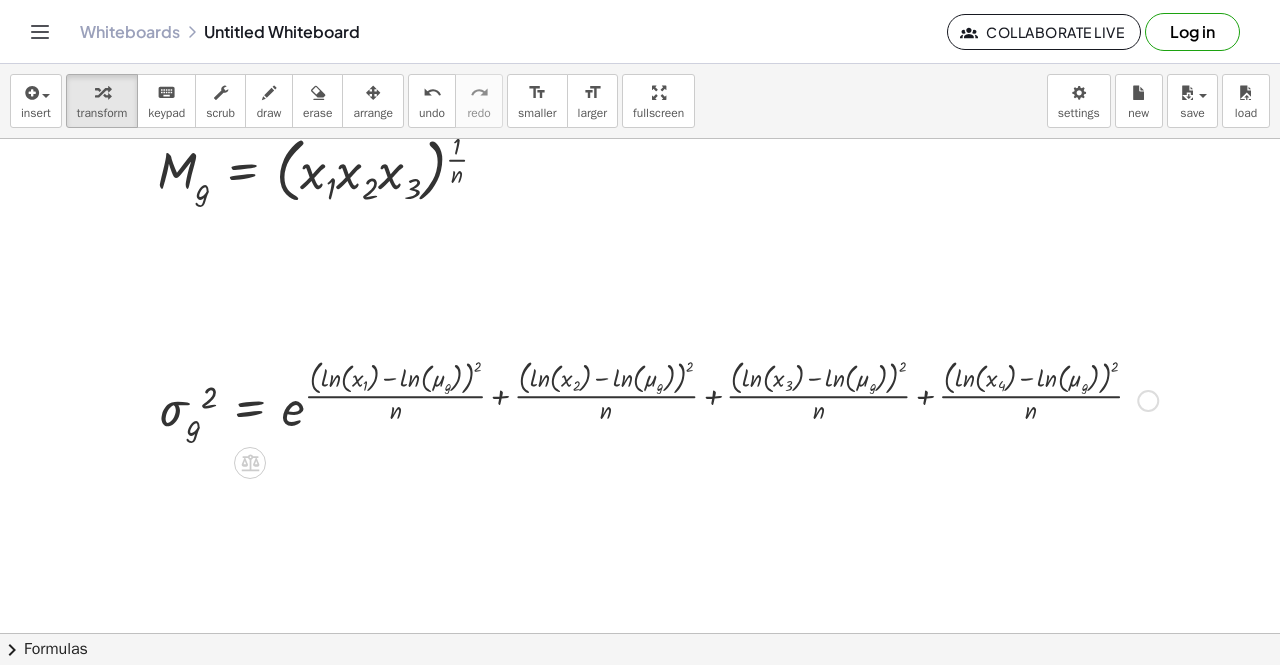 click at bounding box center [658, 399] 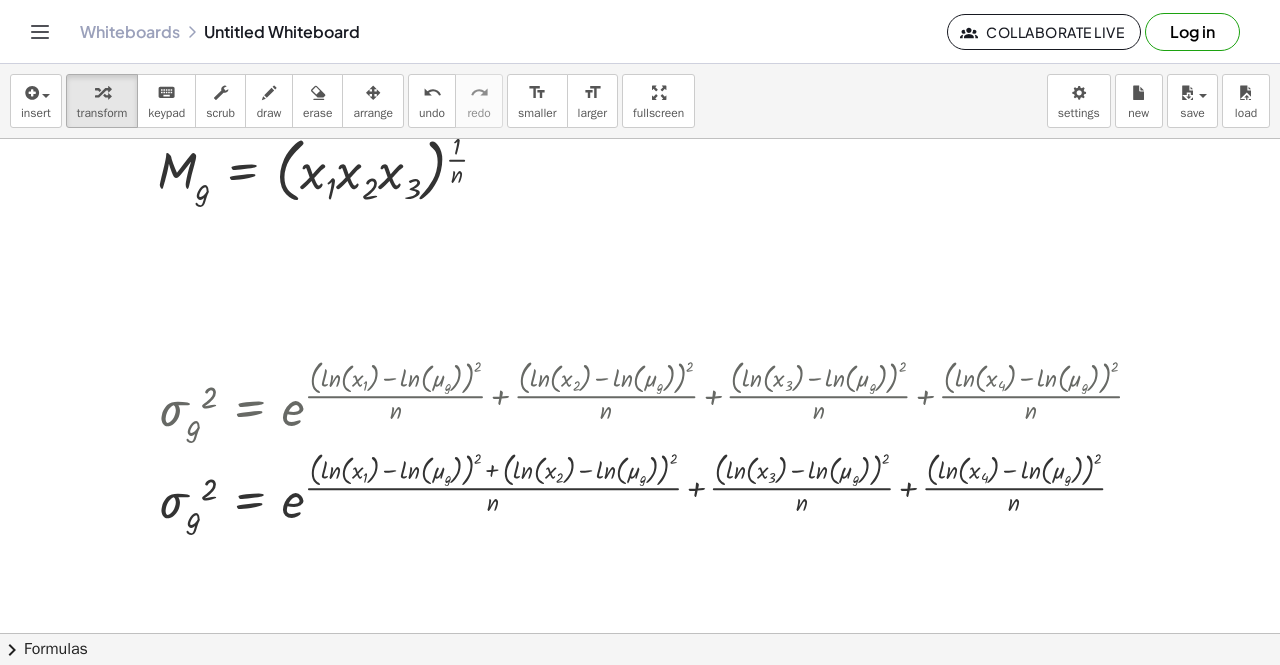 click on "undo undo" at bounding box center [432, 101] 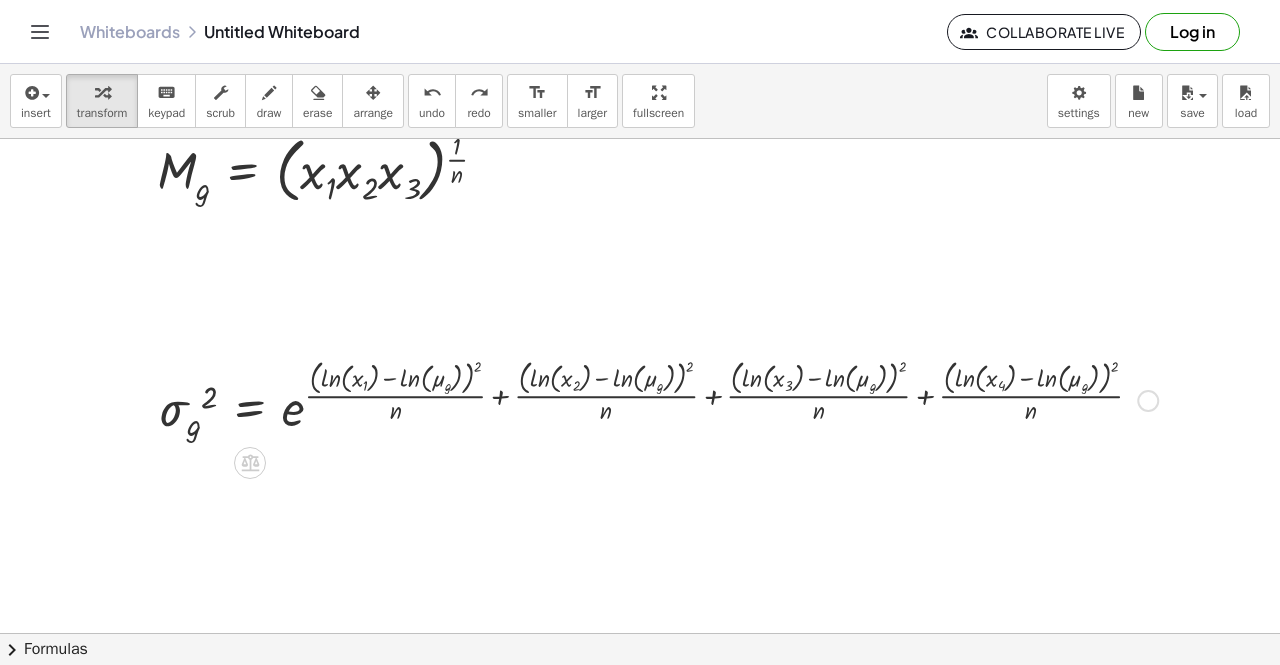 click at bounding box center [658, 399] 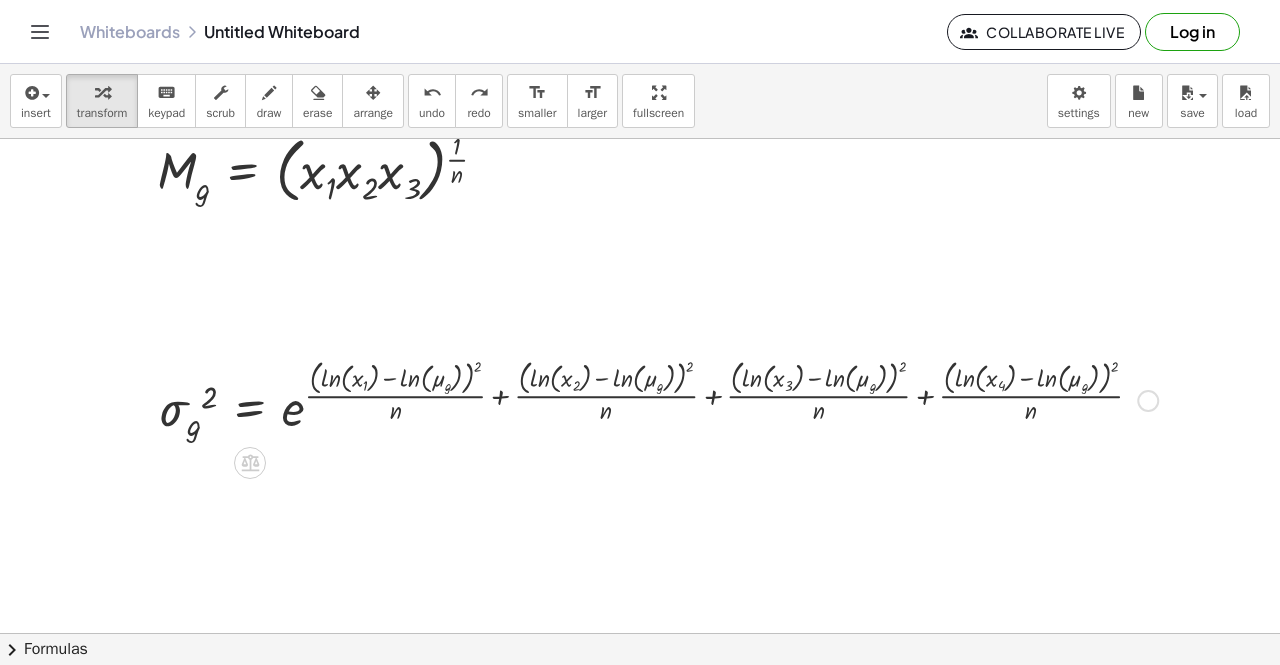 click at bounding box center (1148, 401) 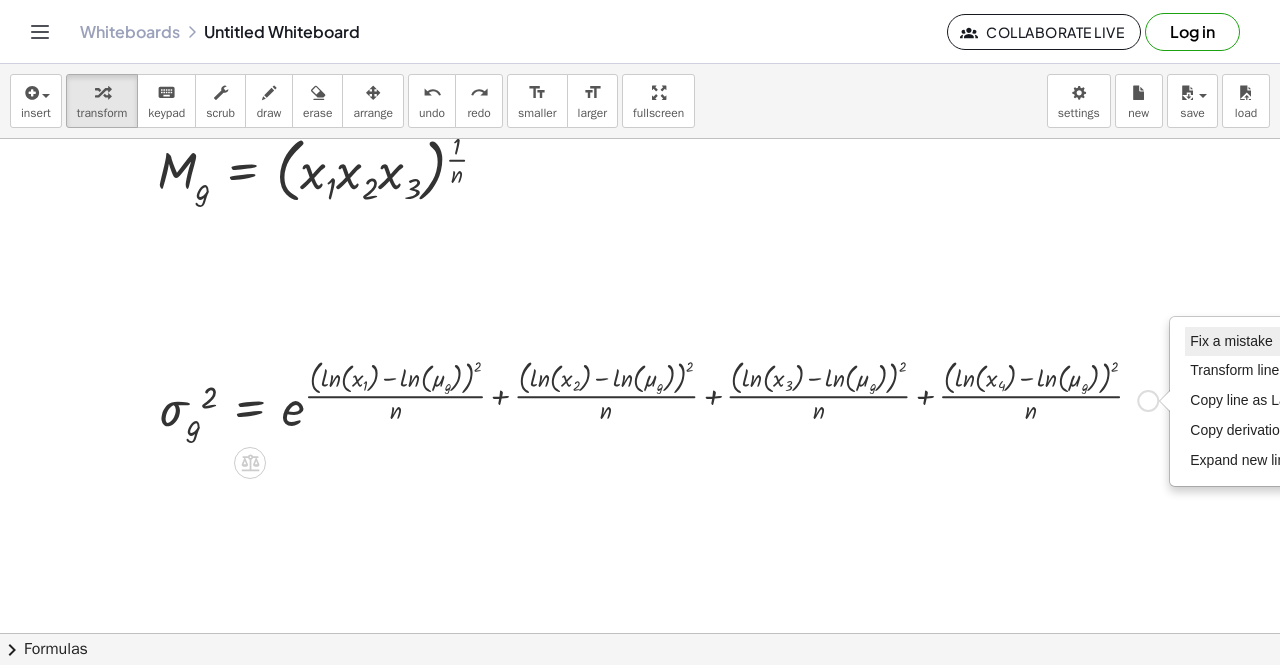 click on "Fix a mistake" at bounding box center [1231, 341] 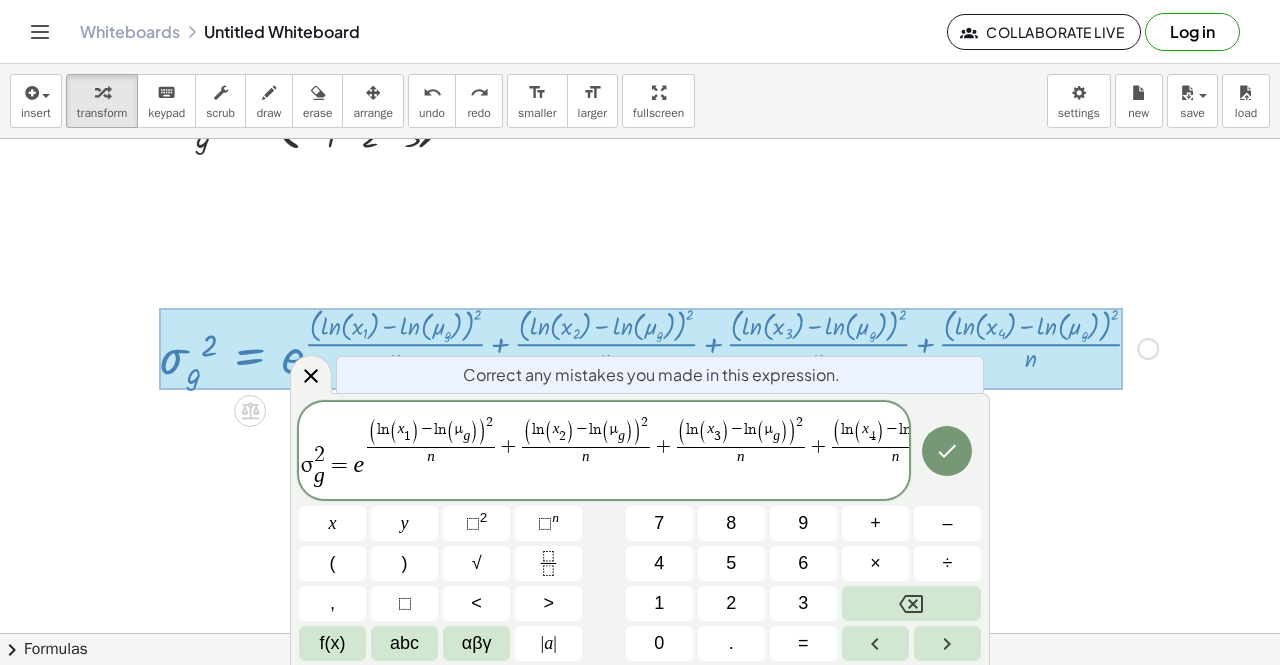 scroll, scrollTop: 458, scrollLeft: 0, axis: vertical 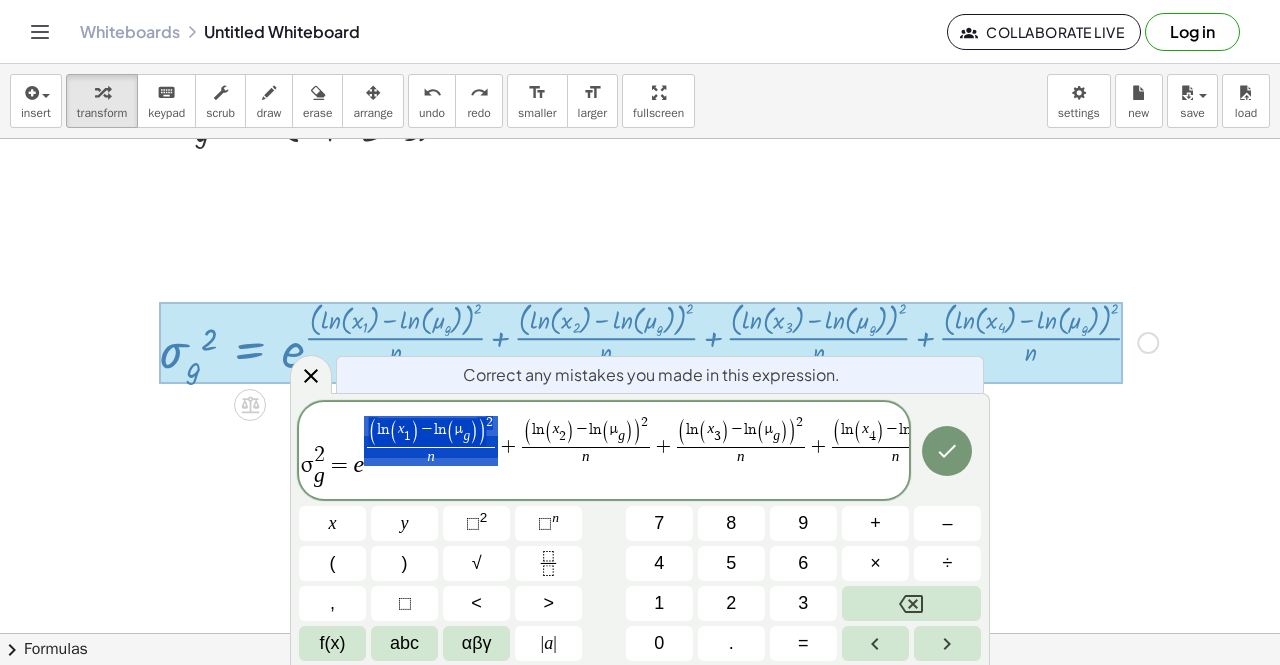 drag, startPoint x: 362, startPoint y: 442, endPoint x: 495, endPoint y: 430, distance: 133.54025 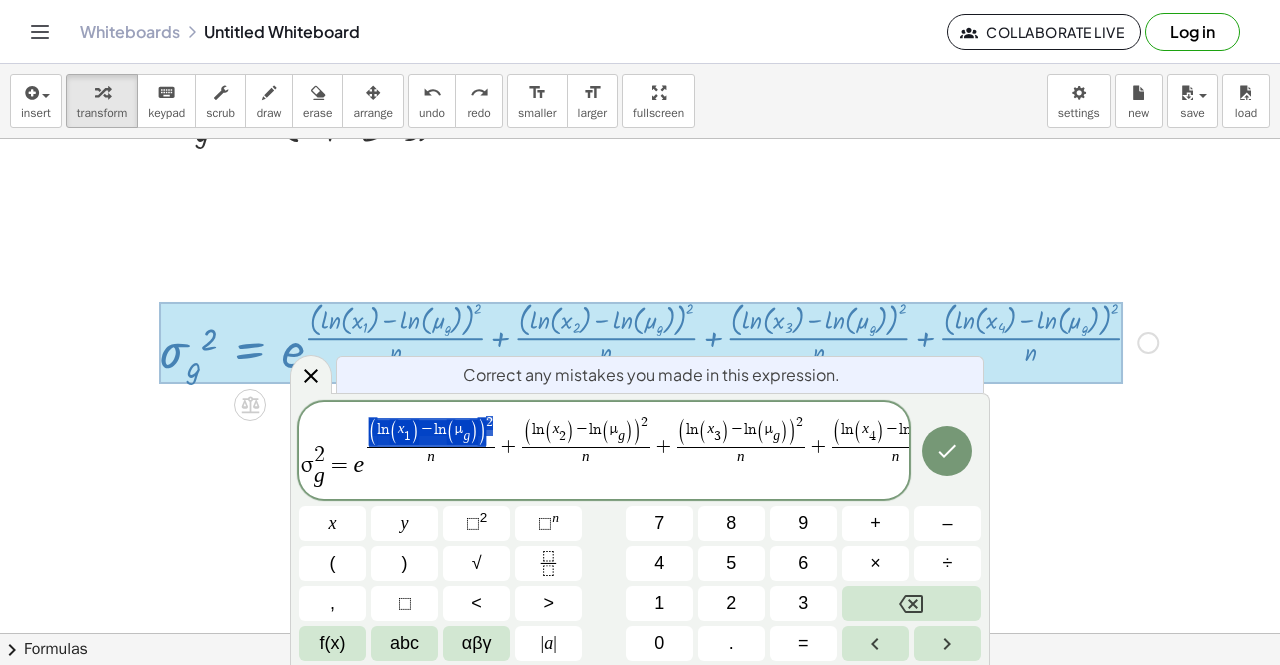 drag, startPoint x: 492, startPoint y: 427, endPoint x: 424, endPoint y: 429, distance: 68.0294 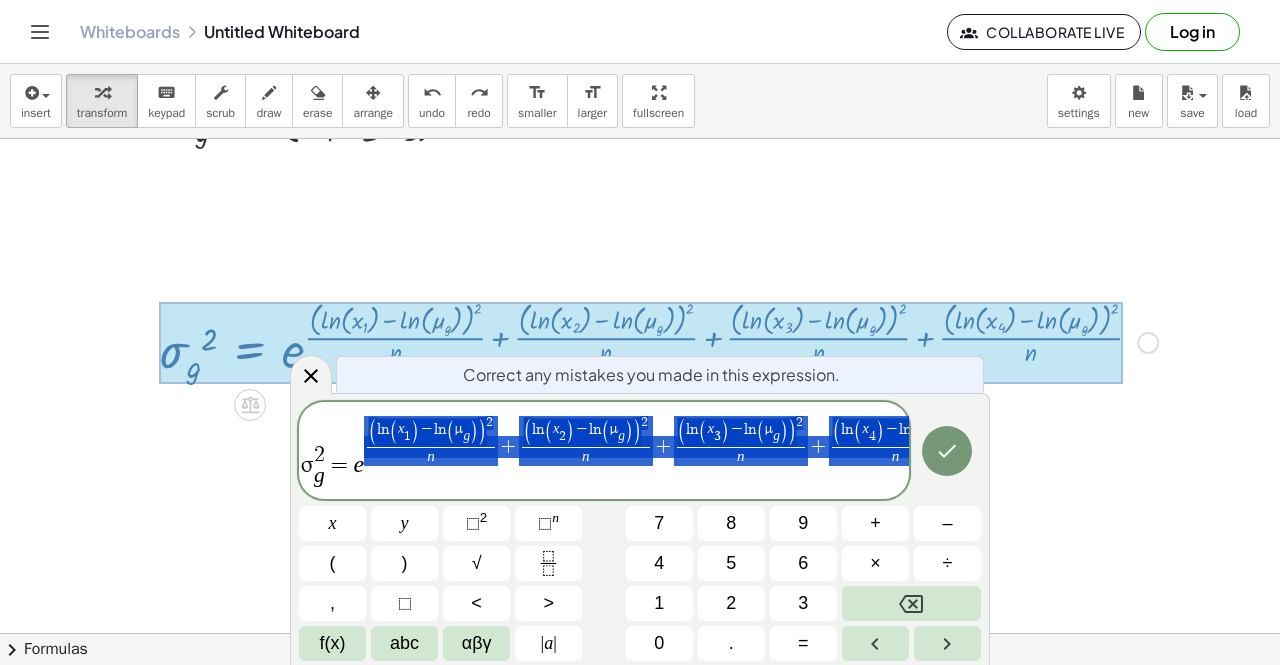 scroll, scrollTop: 0, scrollLeft: 1, axis: horizontal 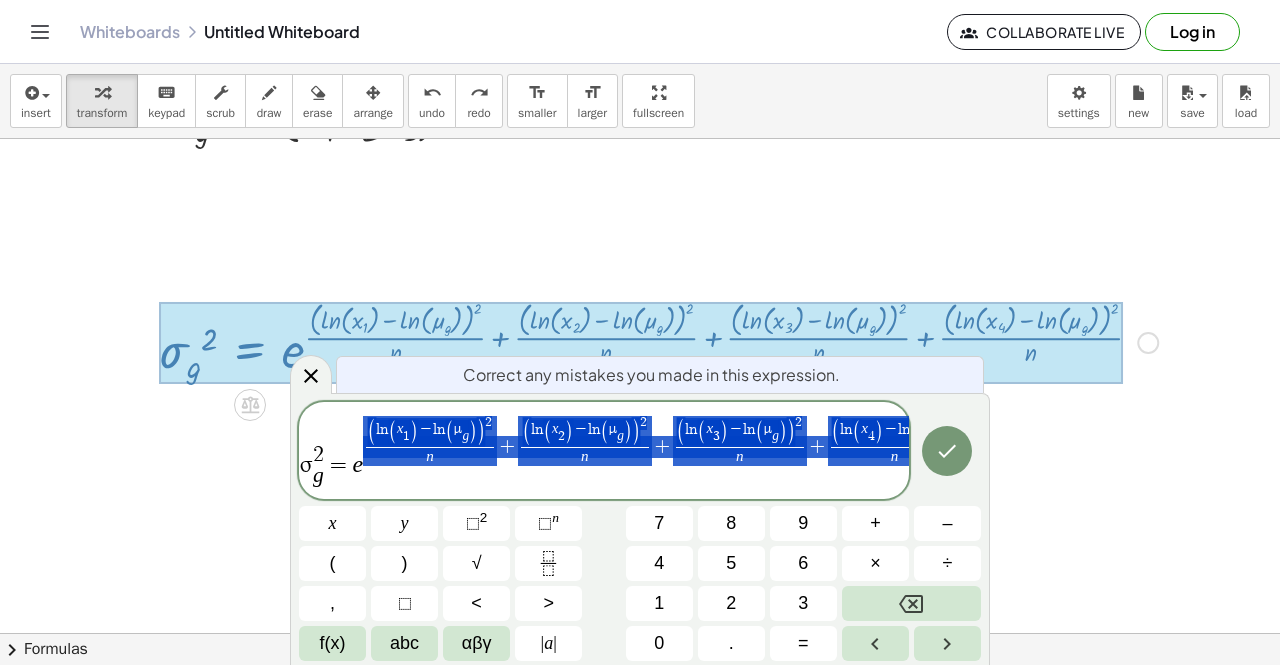 drag, startPoint x: 366, startPoint y: 449, endPoint x: 866, endPoint y: 465, distance: 500.25592 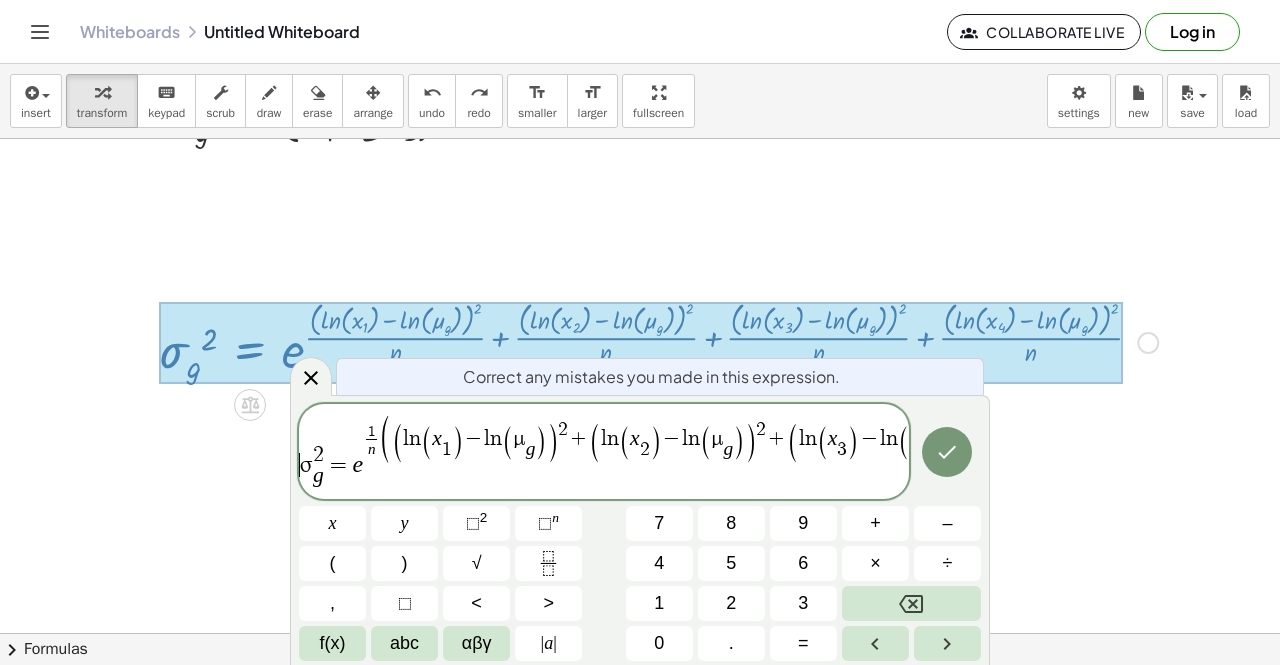 scroll, scrollTop: 0, scrollLeft: 0, axis: both 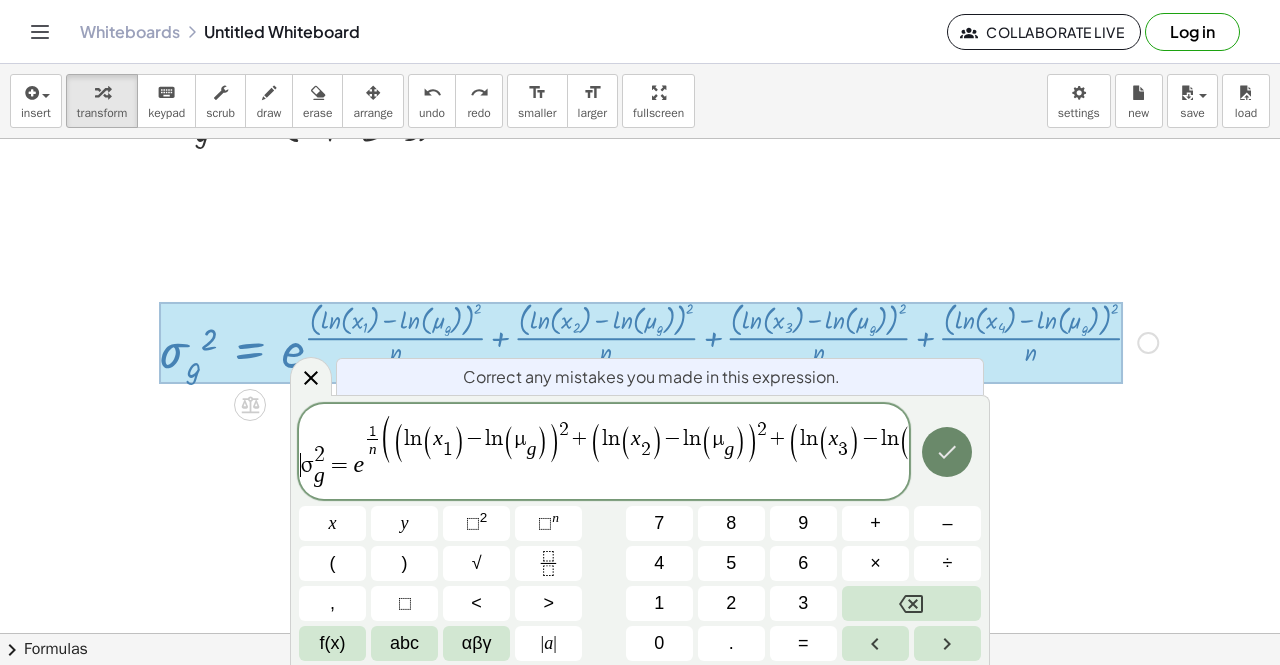 click 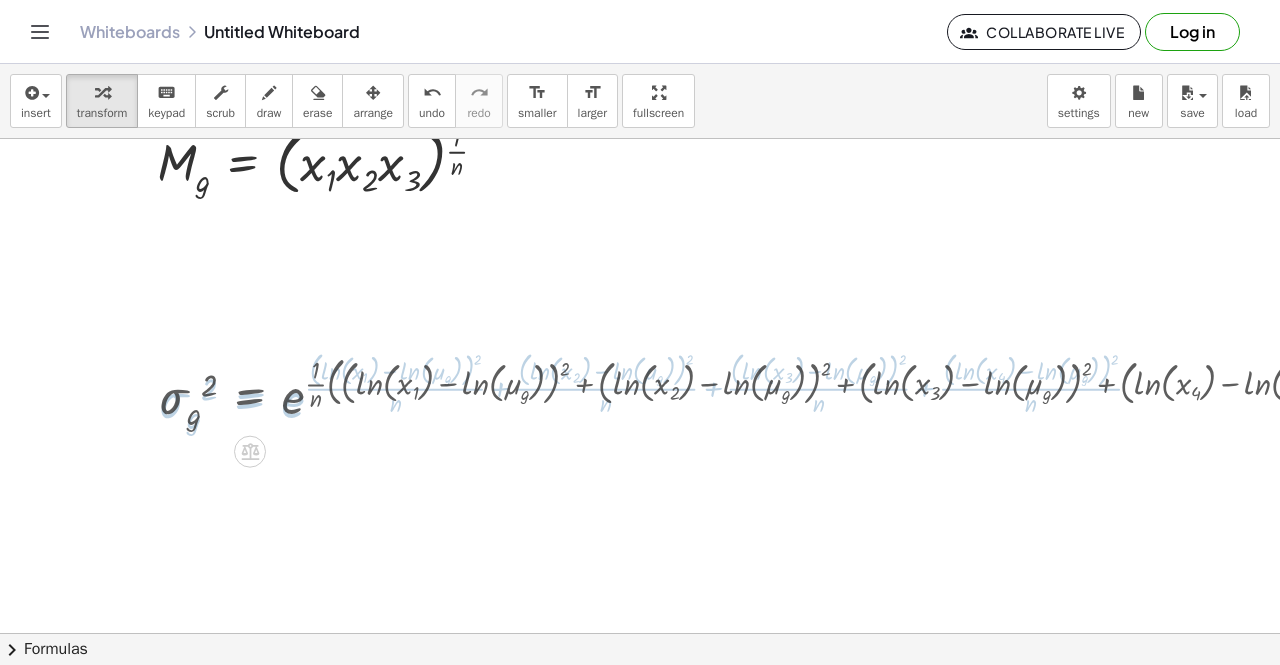 scroll, scrollTop: 400, scrollLeft: 0, axis: vertical 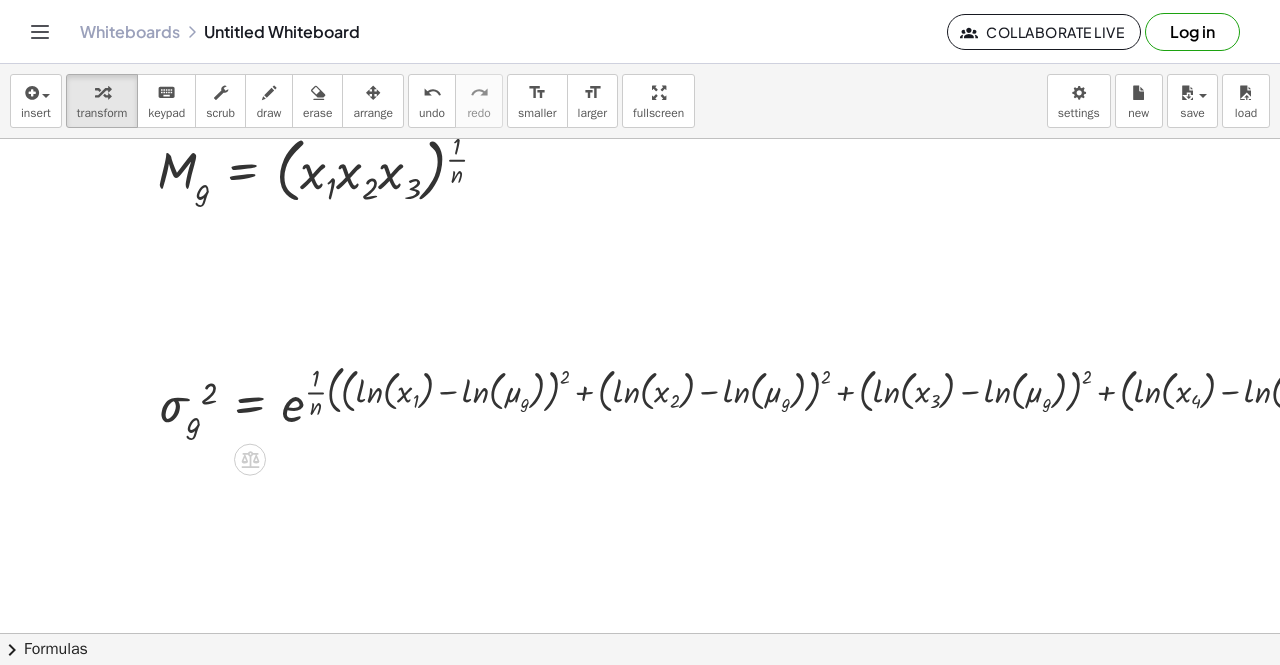 click at bounding box center [780, 399] 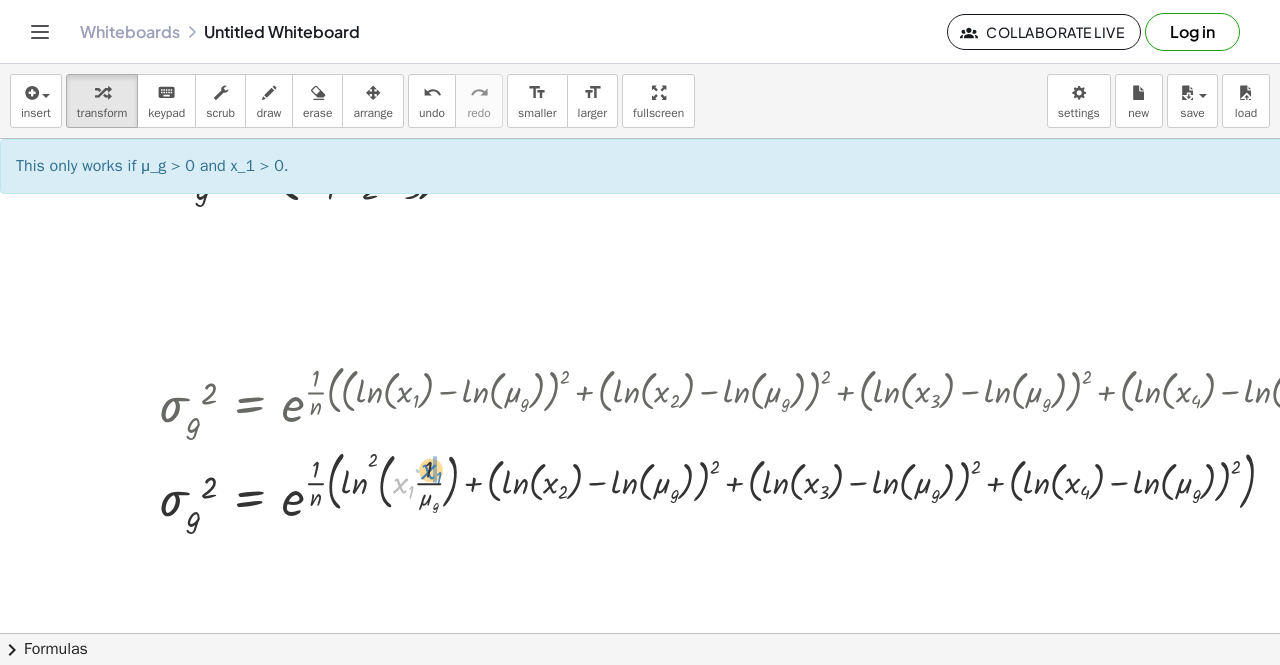 drag, startPoint x: 400, startPoint y: 481, endPoint x: 428, endPoint y: 467, distance: 31.304953 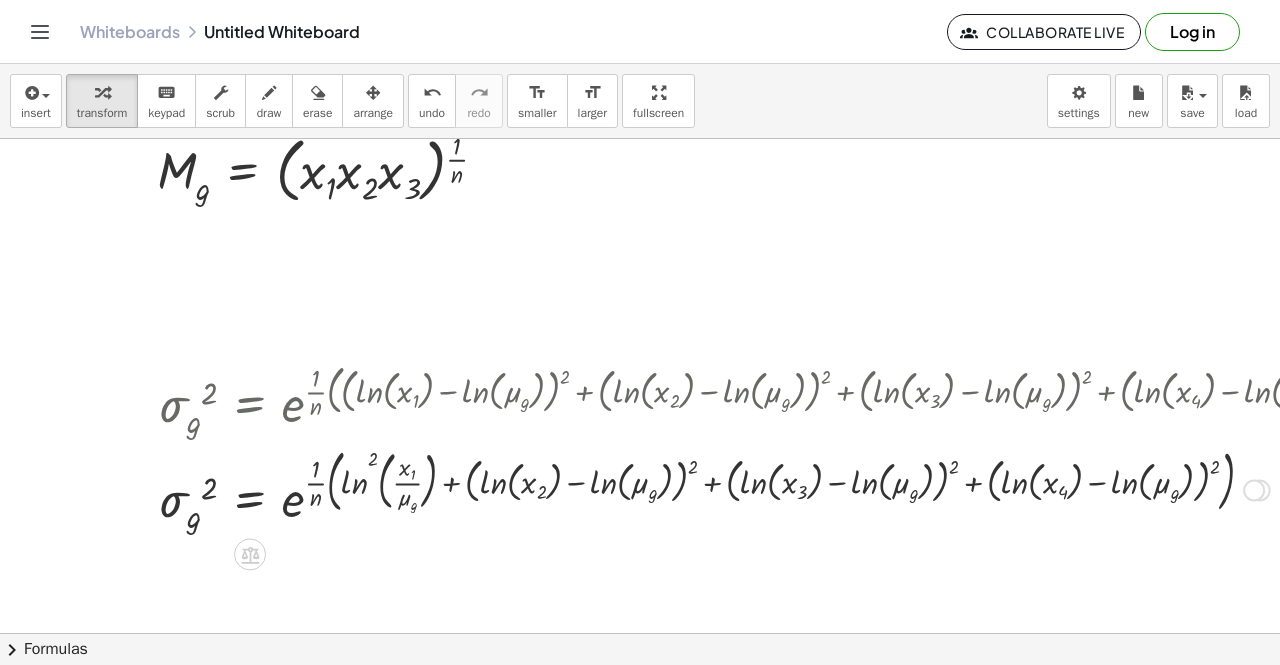 click at bounding box center [780, 488] 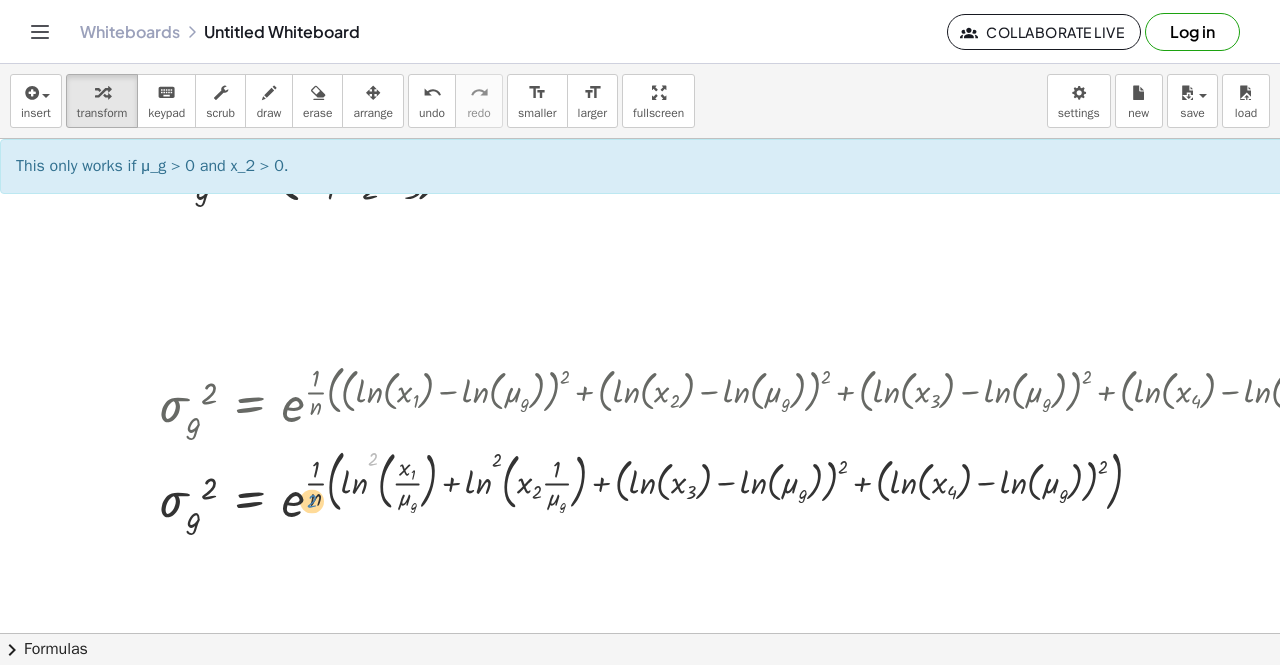drag, startPoint x: 376, startPoint y: 459, endPoint x: 315, endPoint y: 501, distance: 74.06078 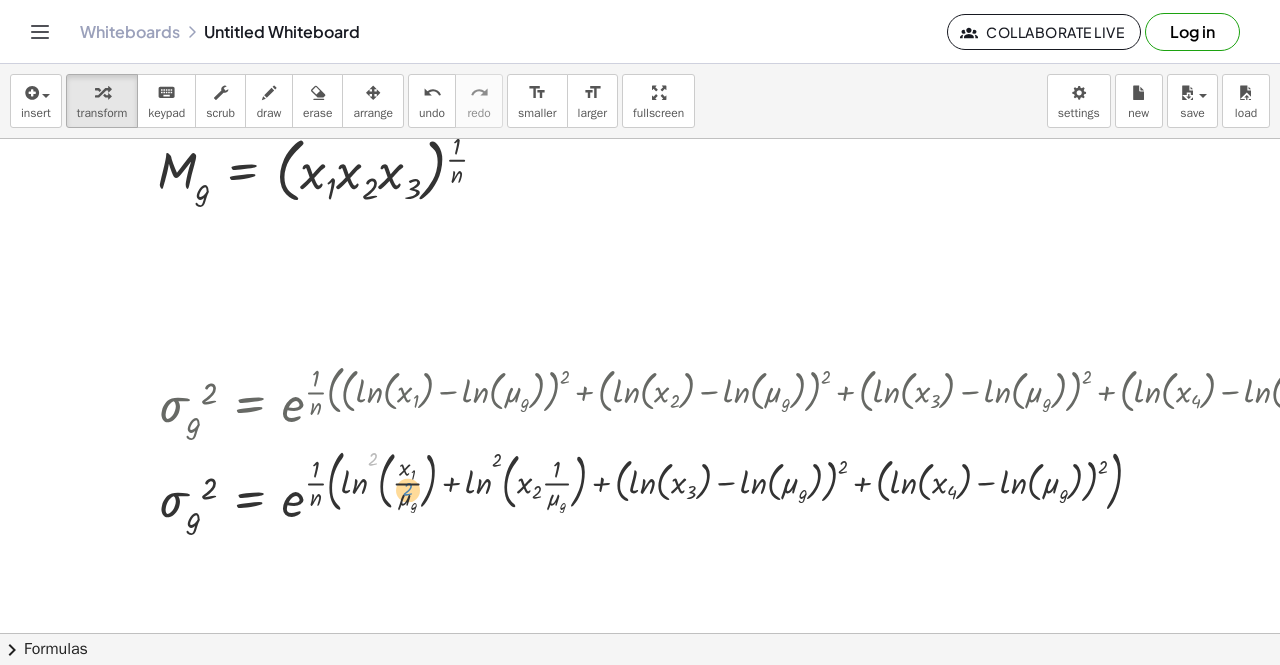 drag, startPoint x: 420, startPoint y: 457, endPoint x: 408, endPoint y: 489, distance: 34.176014 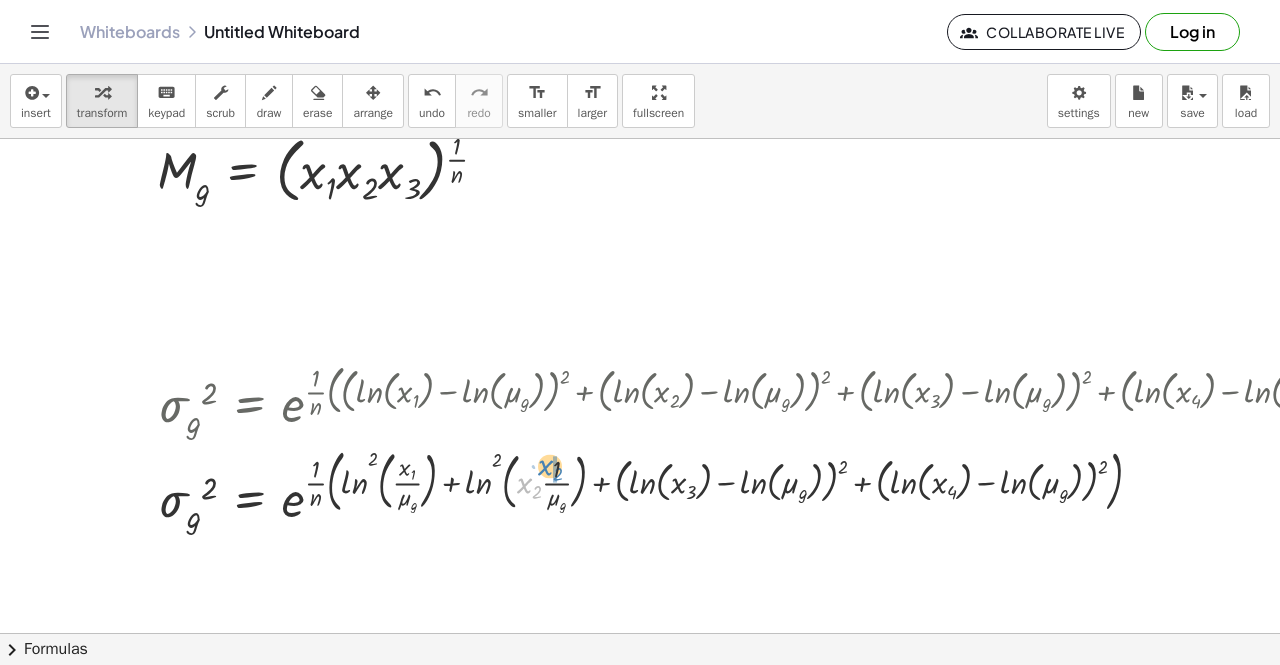 drag, startPoint x: 525, startPoint y: 477, endPoint x: 548, endPoint y: 462, distance: 27.45906 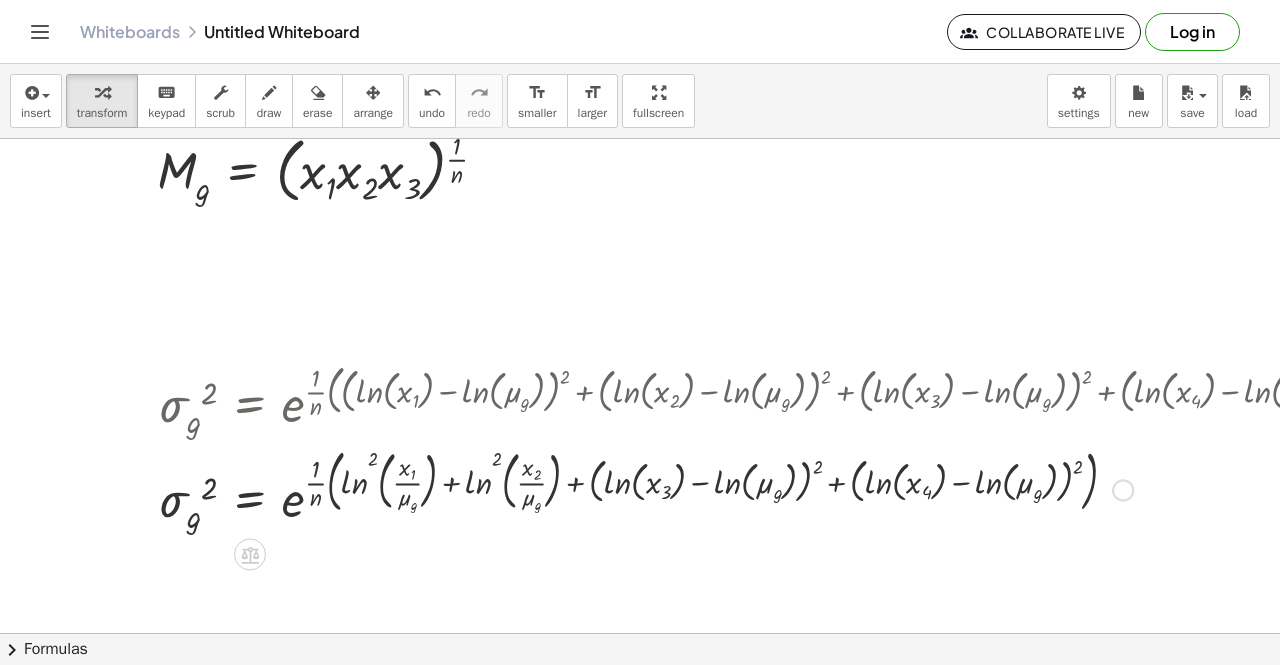 click at bounding box center [780, 488] 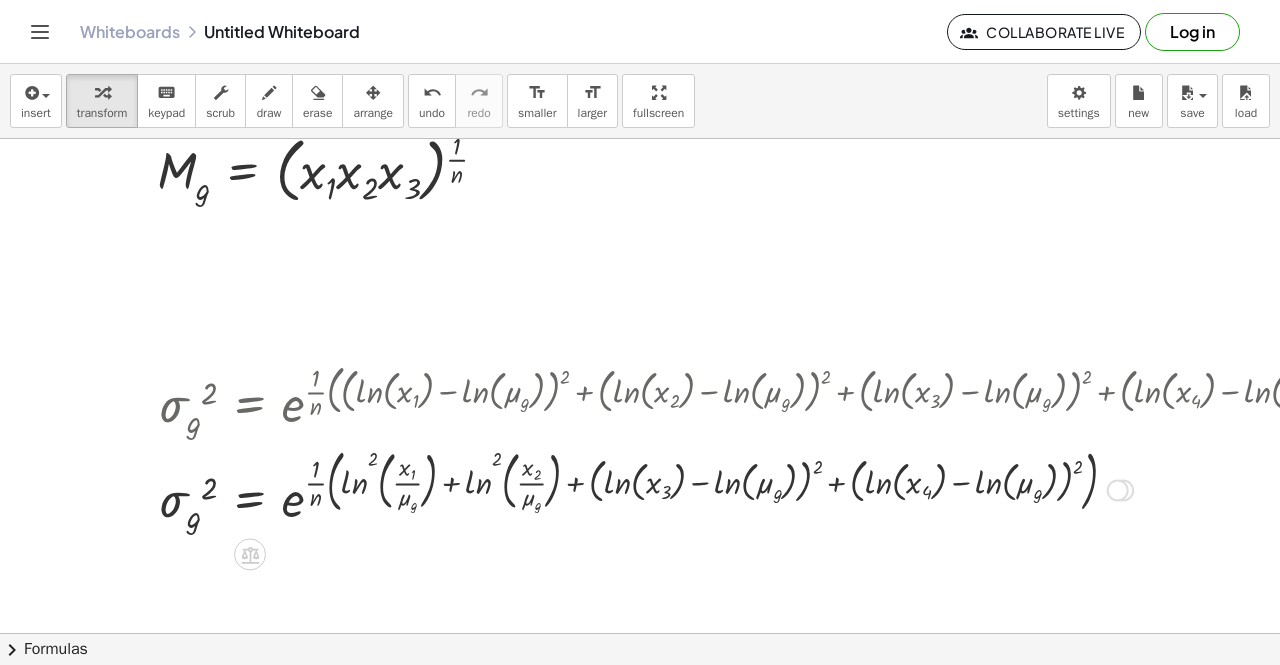 click at bounding box center [780, 488] 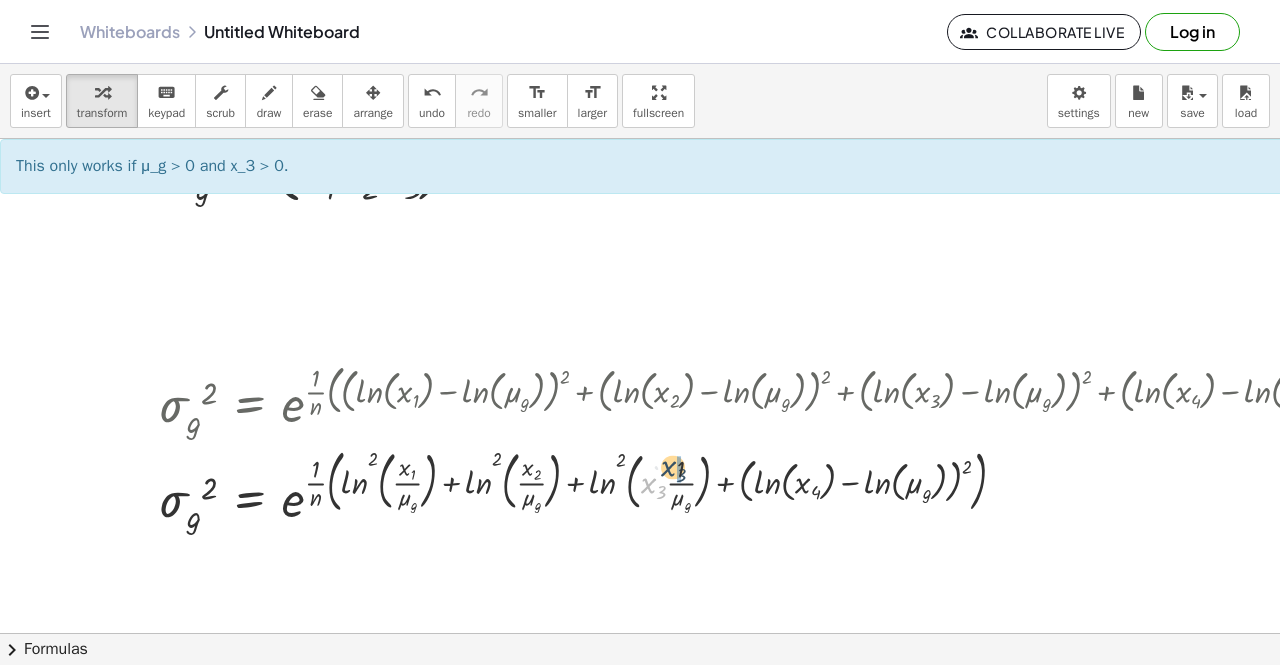drag, startPoint x: 656, startPoint y: 487, endPoint x: 676, endPoint y: 470, distance: 26.24881 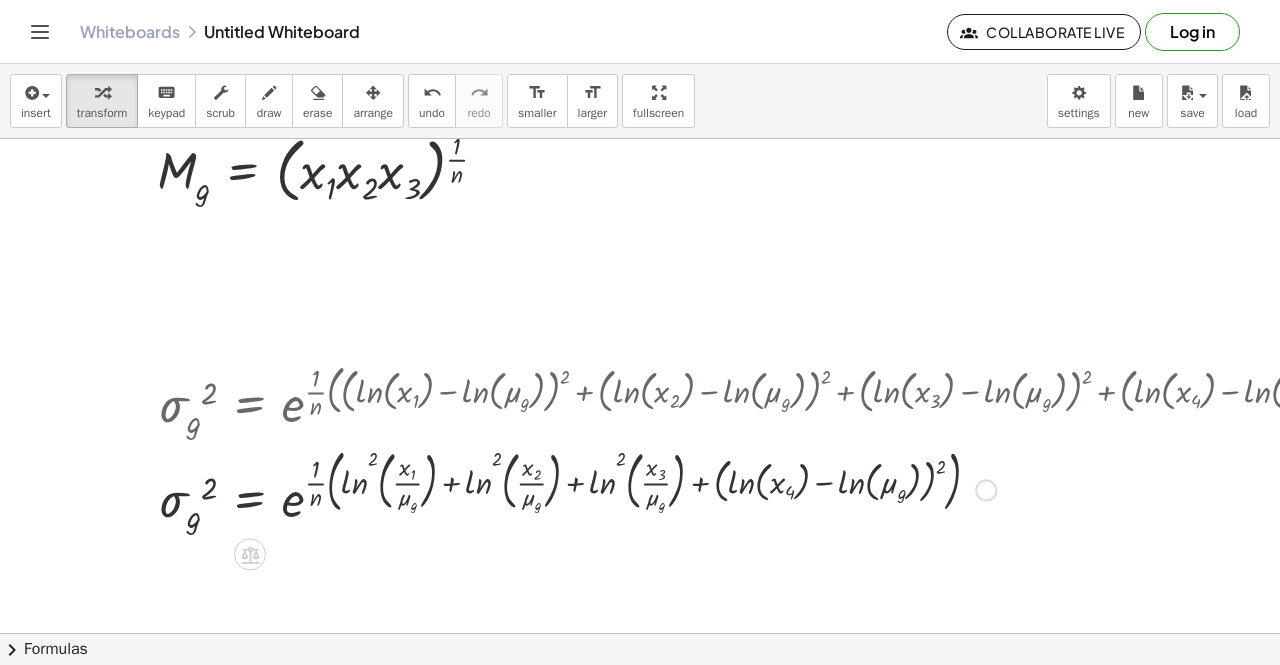 click at bounding box center (780, 488) 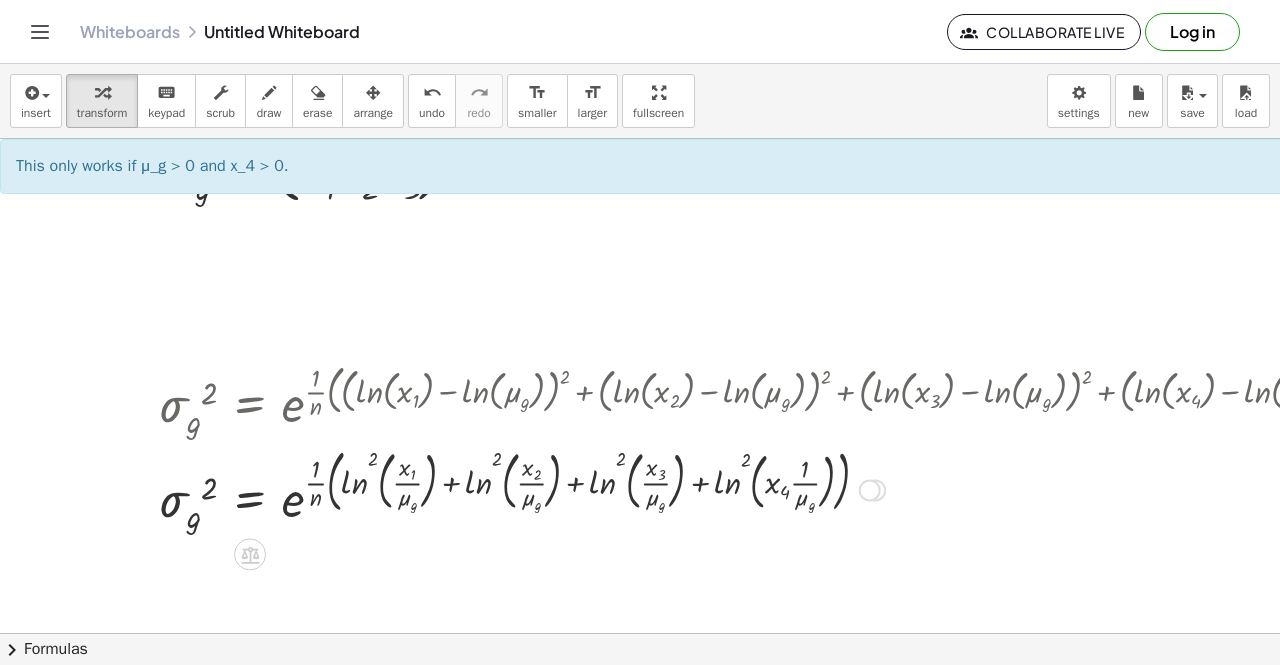 click at bounding box center (780, 488) 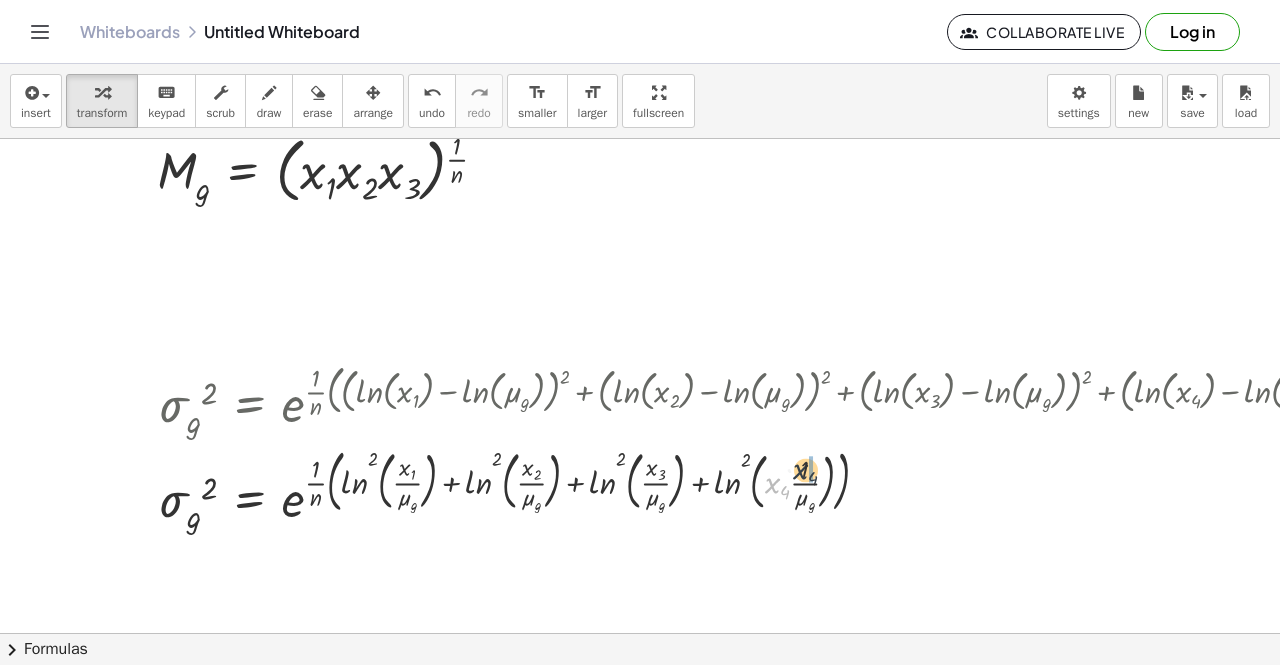 drag, startPoint x: 771, startPoint y: 484, endPoint x: 804, endPoint y: 467, distance: 37.12142 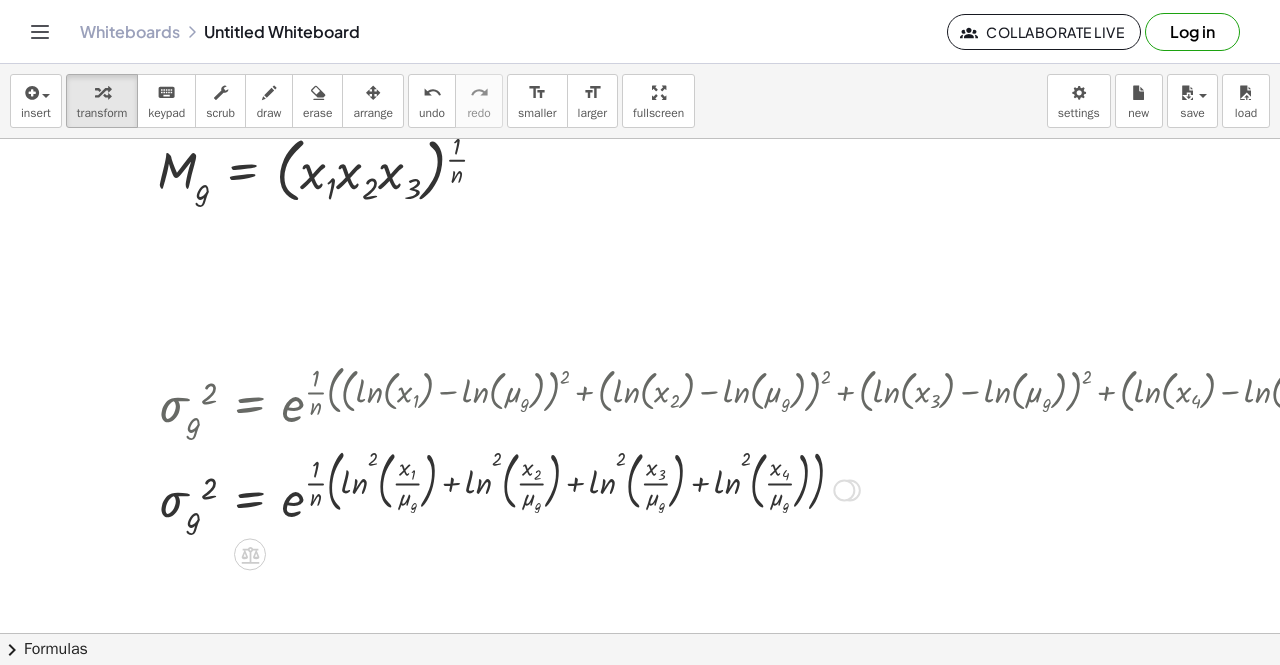 click at bounding box center (780, 488) 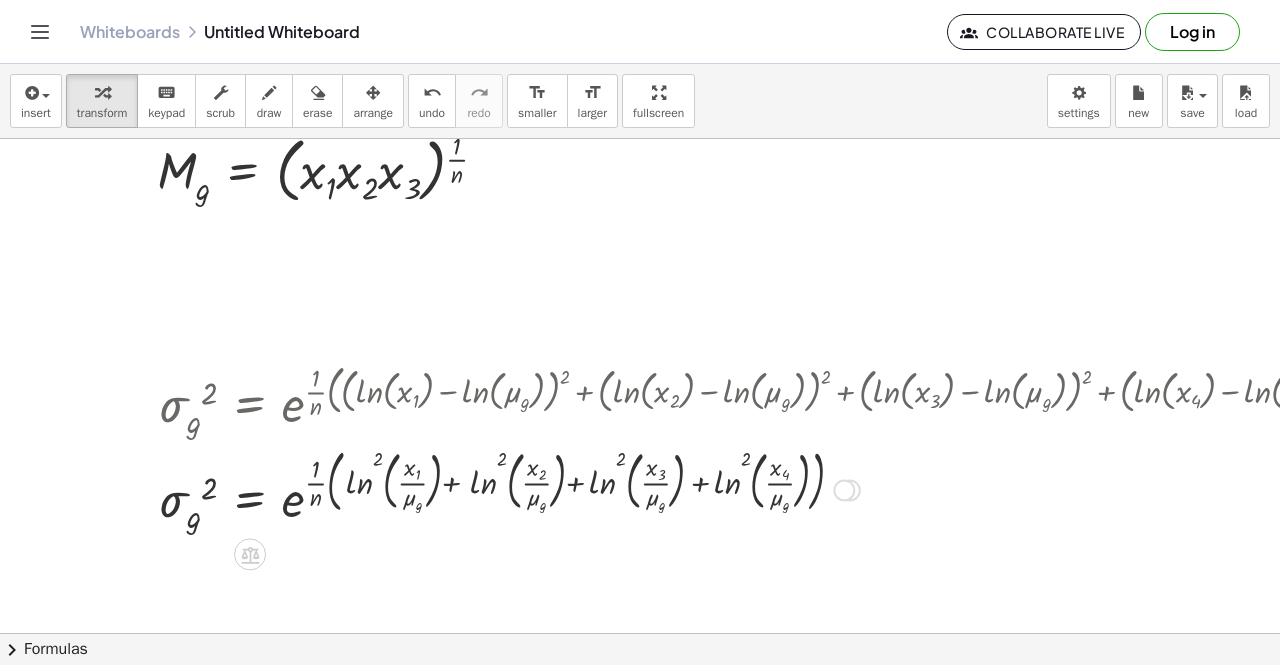 click at bounding box center (780, 488) 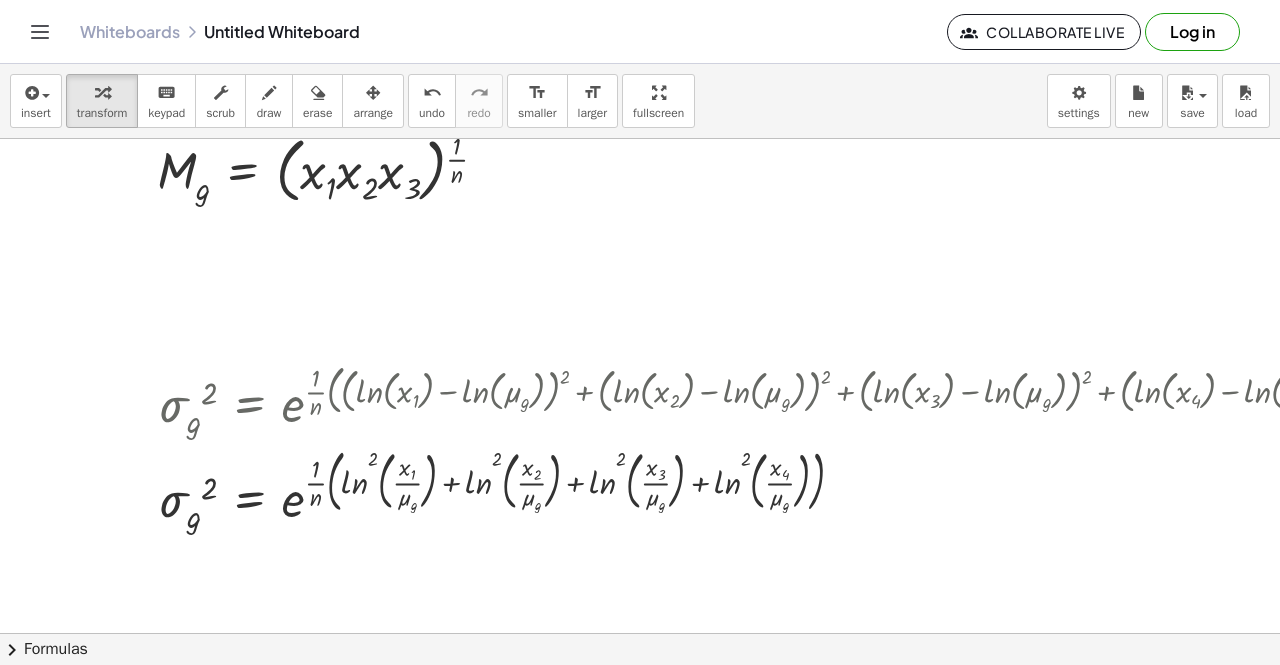 scroll, scrollTop: 500, scrollLeft: 0, axis: vertical 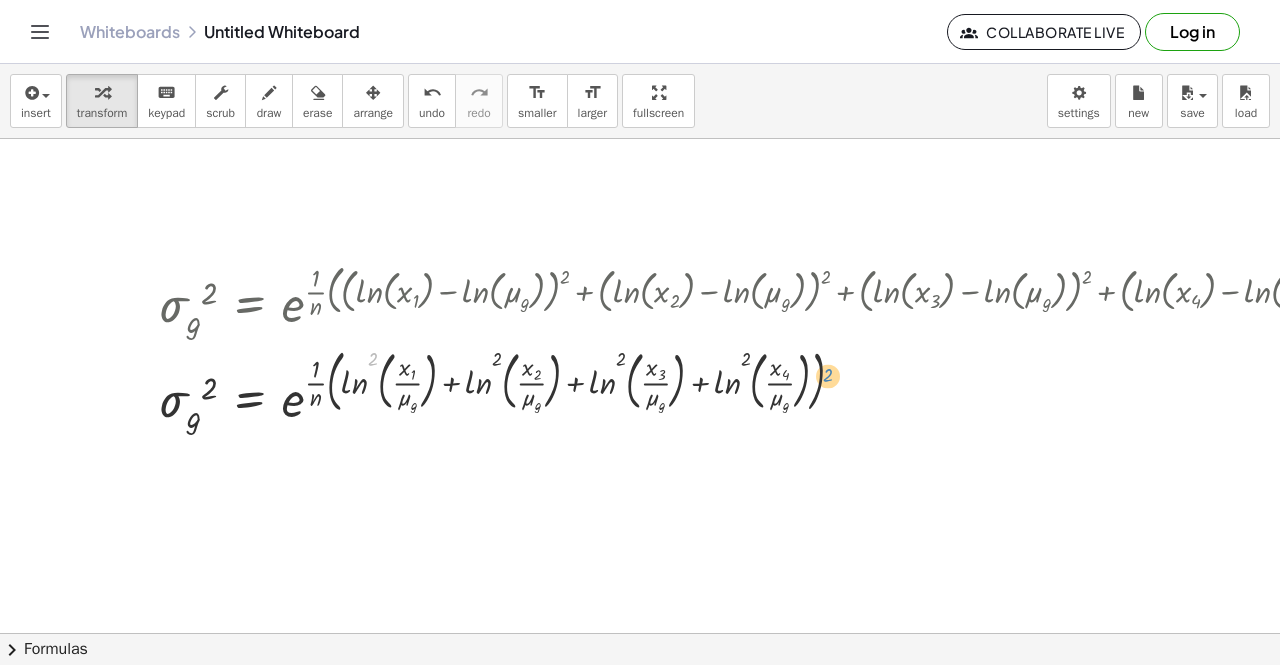 drag, startPoint x: 371, startPoint y: 354, endPoint x: 827, endPoint y: 370, distance: 456.2806 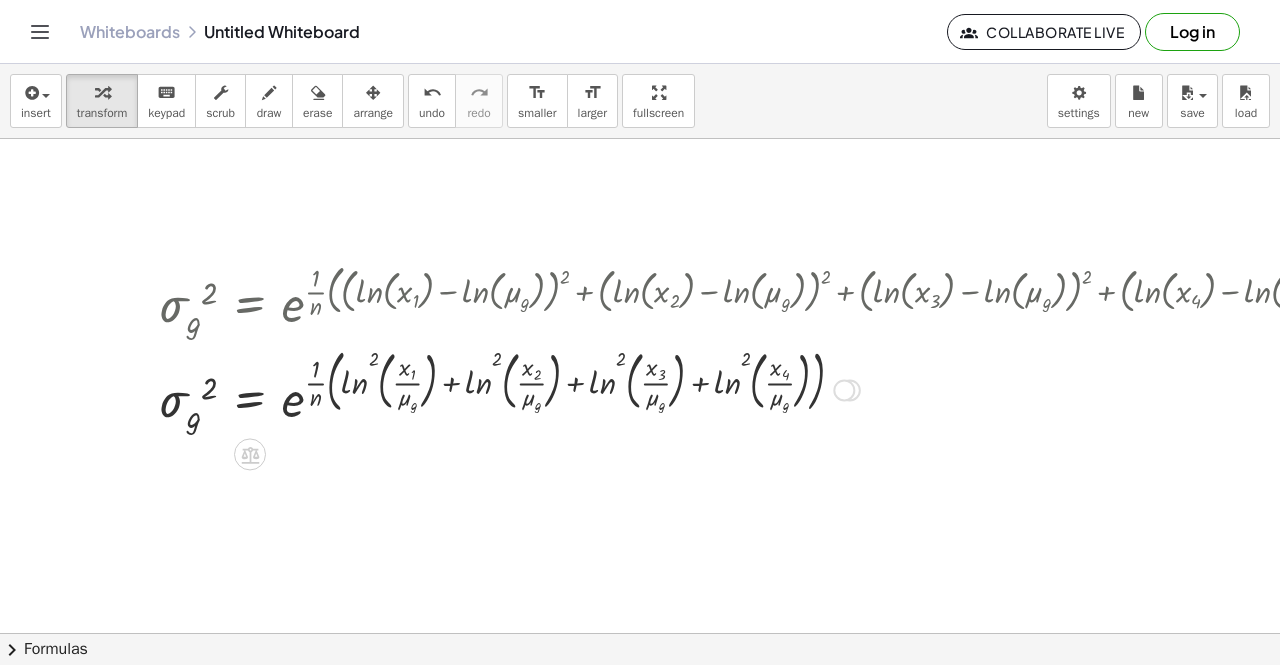 click at bounding box center [780, 388] 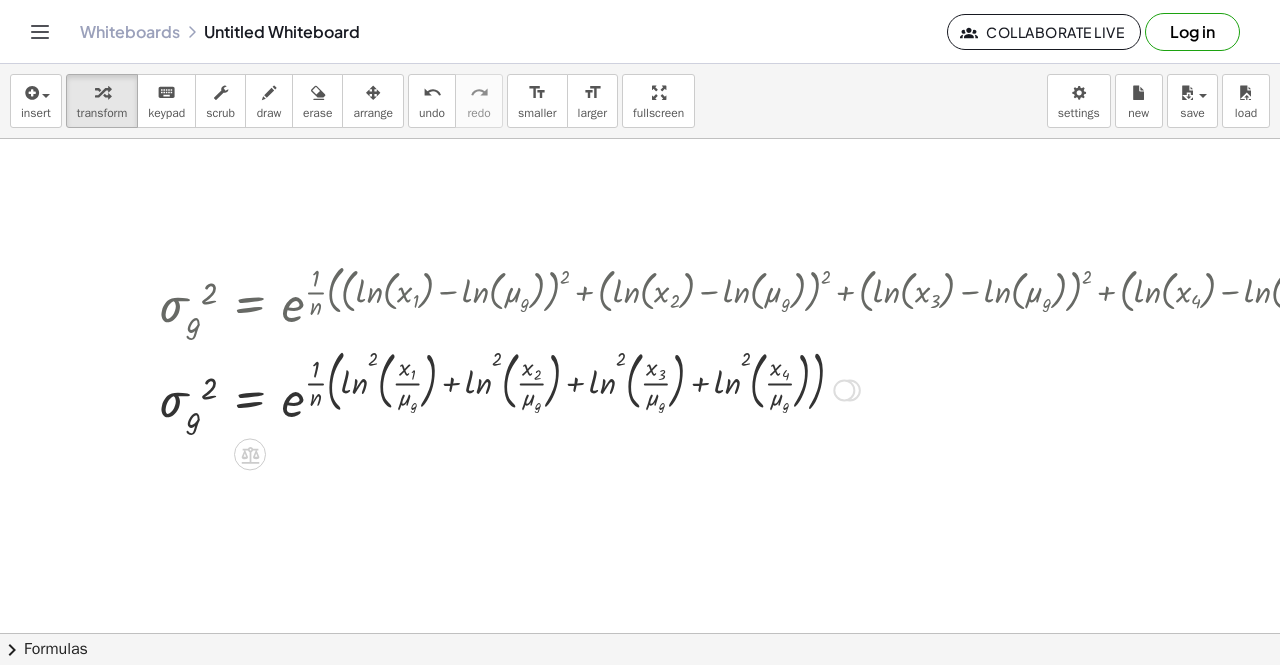 click at bounding box center [780, 388] 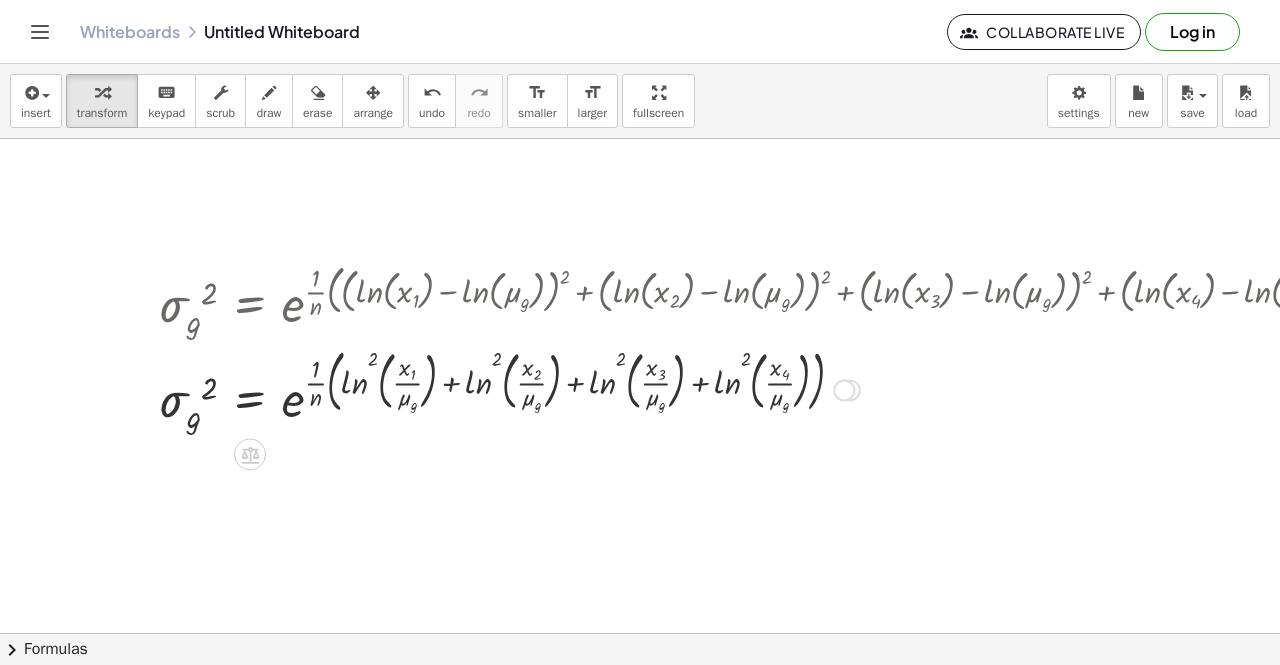 click at bounding box center (780, 388) 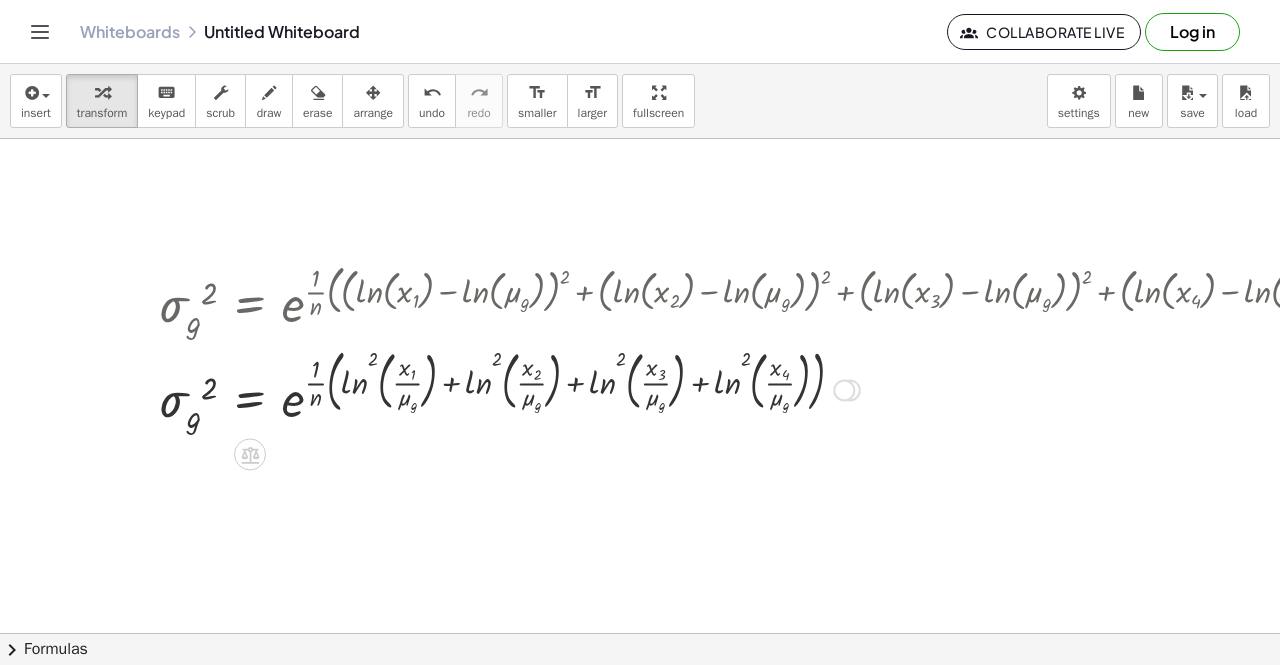 click at bounding box center (780, 388) 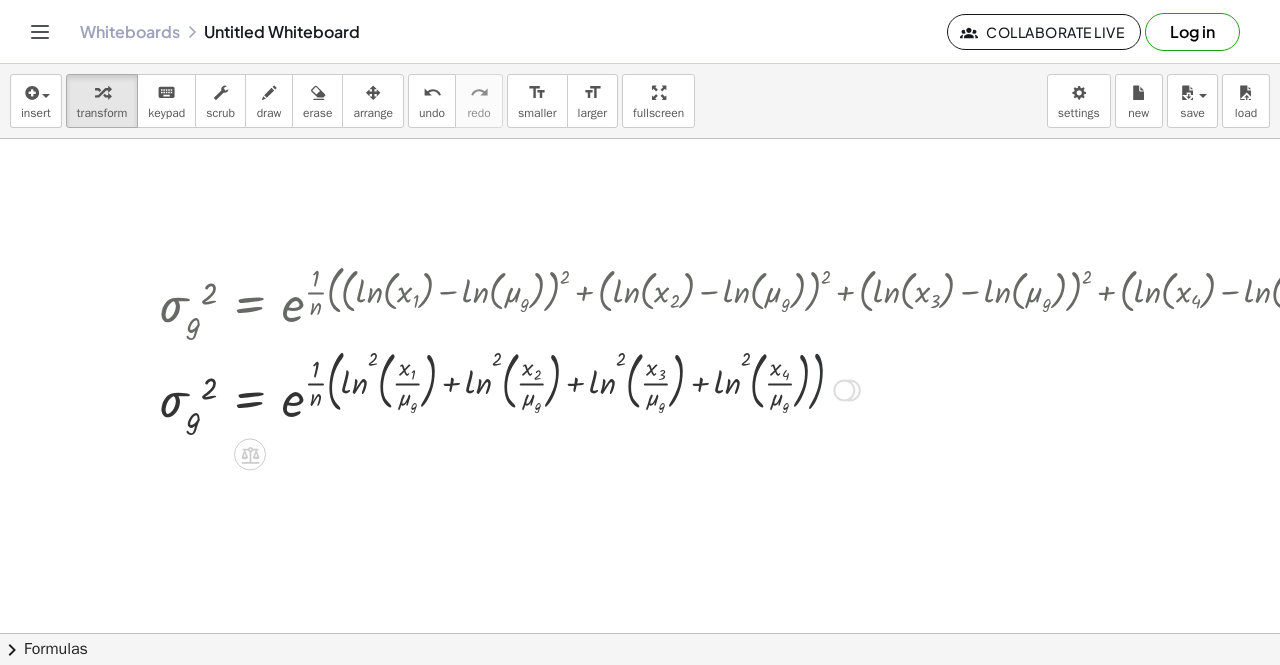 click at bounding box center (780, 388) 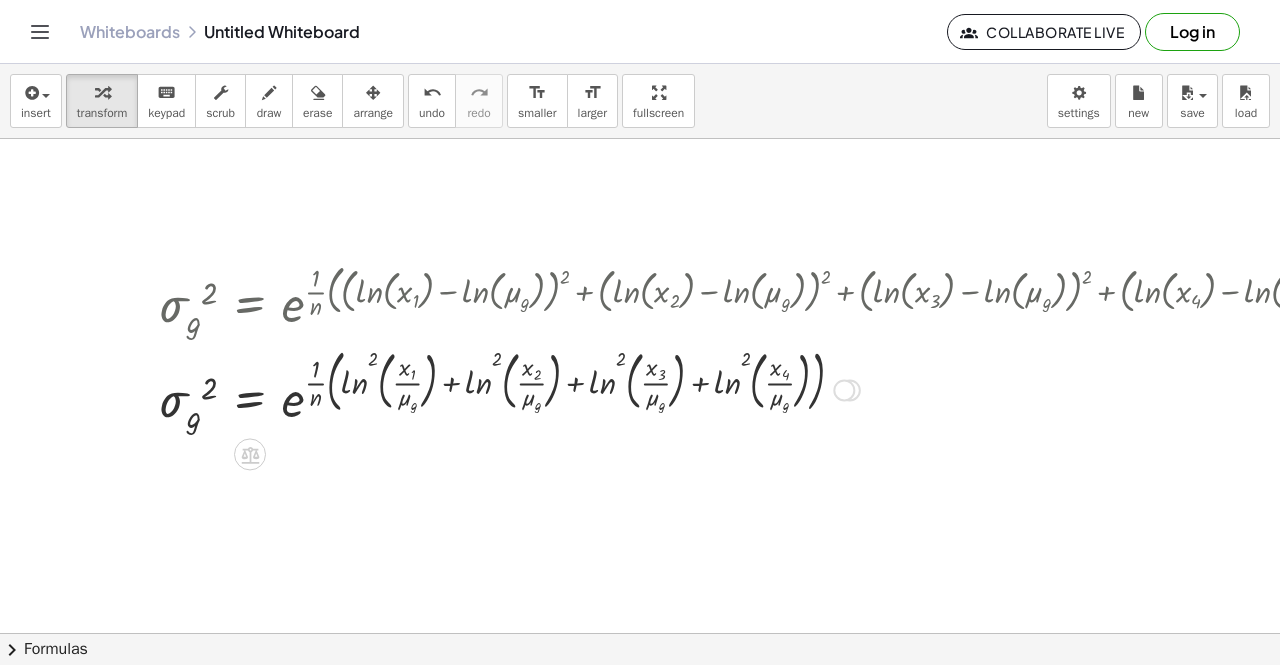 drag, startPoint x: 784, startPoint y: 381, endPoint x: 797, endPoint y: 383, distance: 13.152946 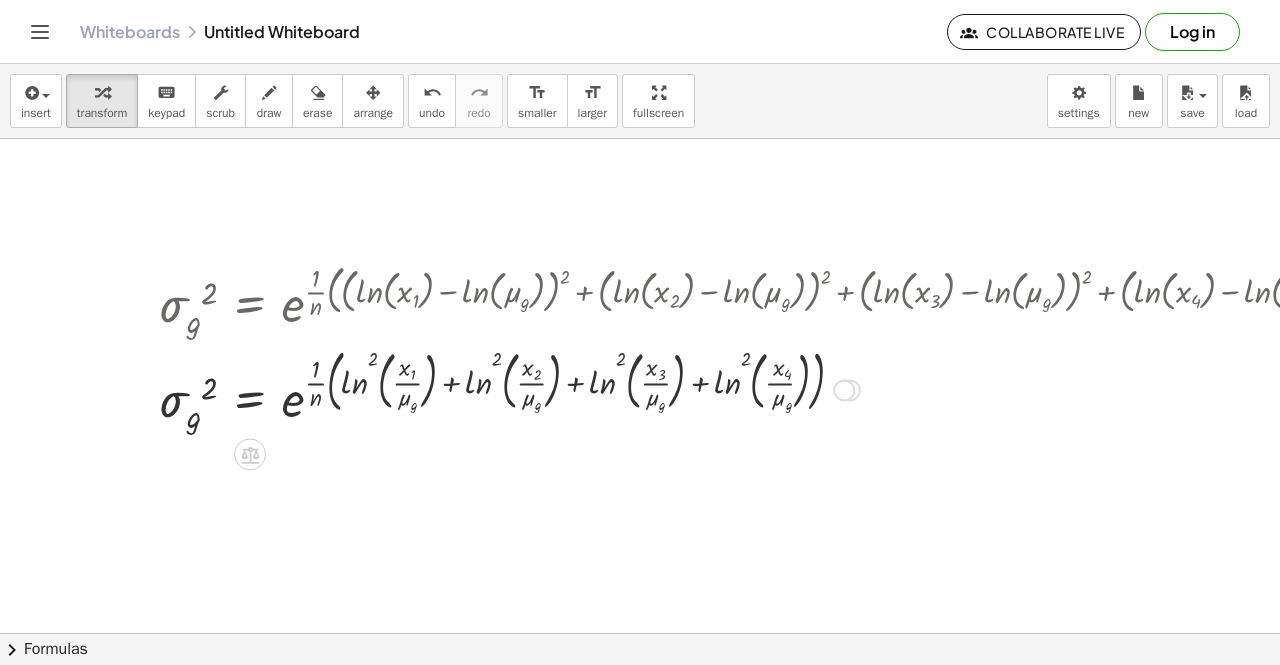 click at bounding box center [780, 388] 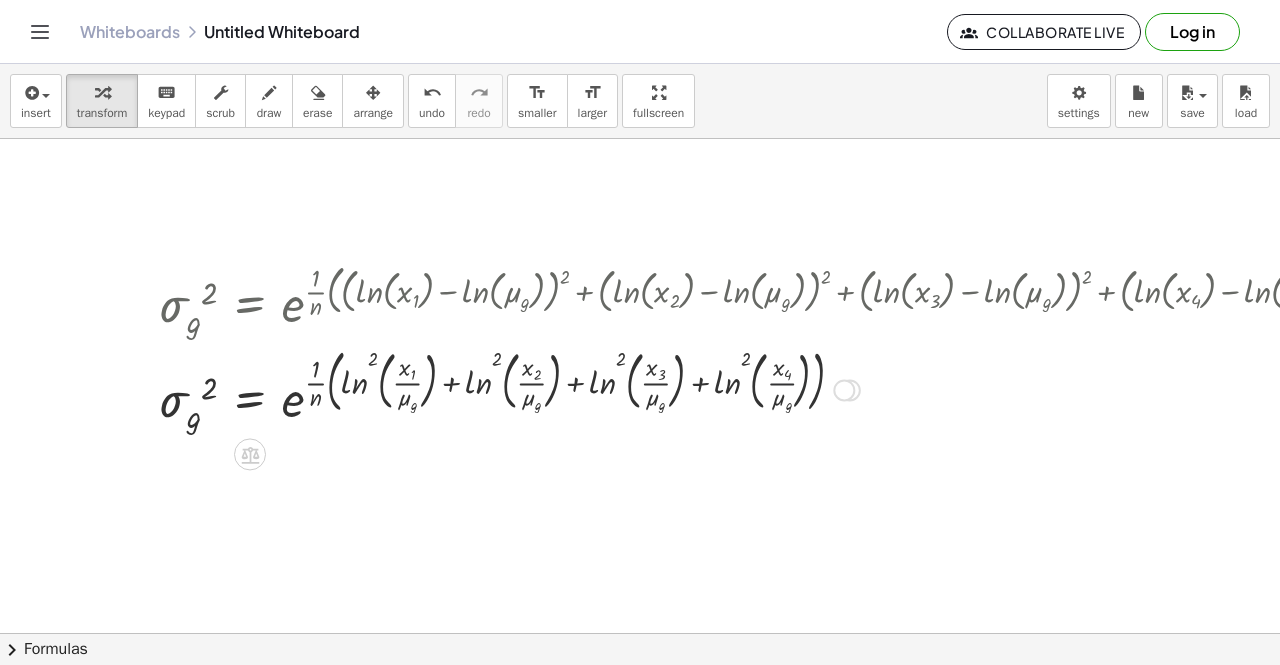 click at bounding box center (780, 388) 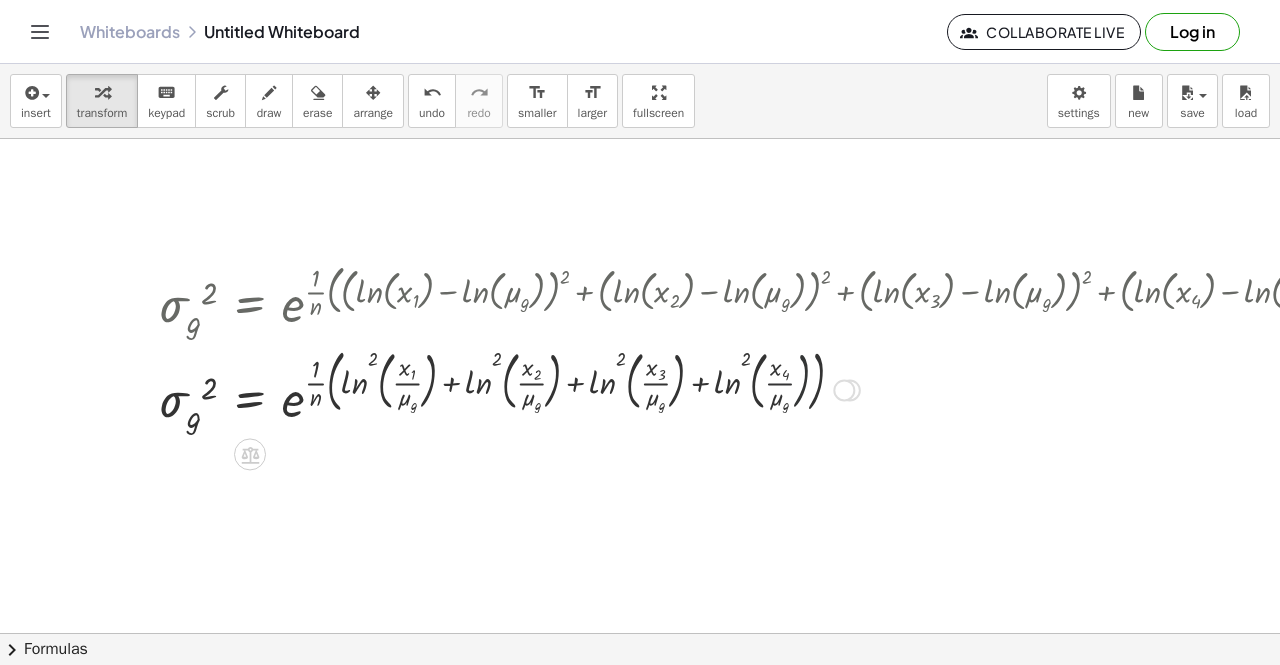 click at bounding box center (780, 388) 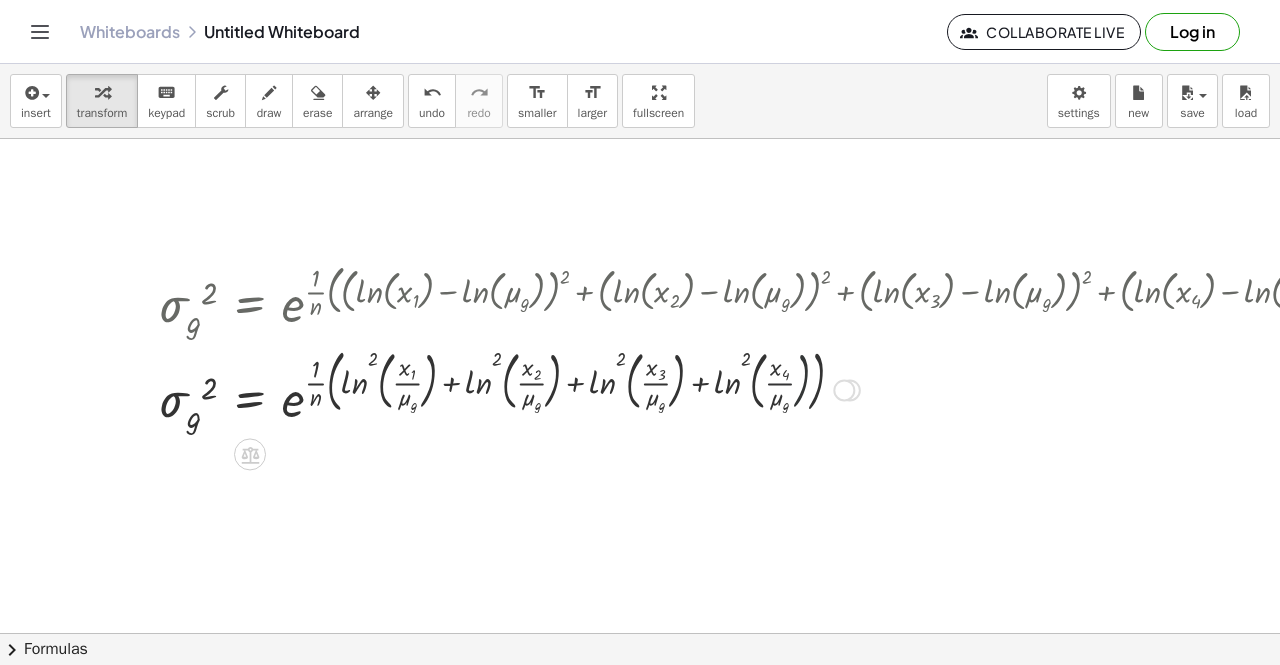 click at bounding box center (780, 388) 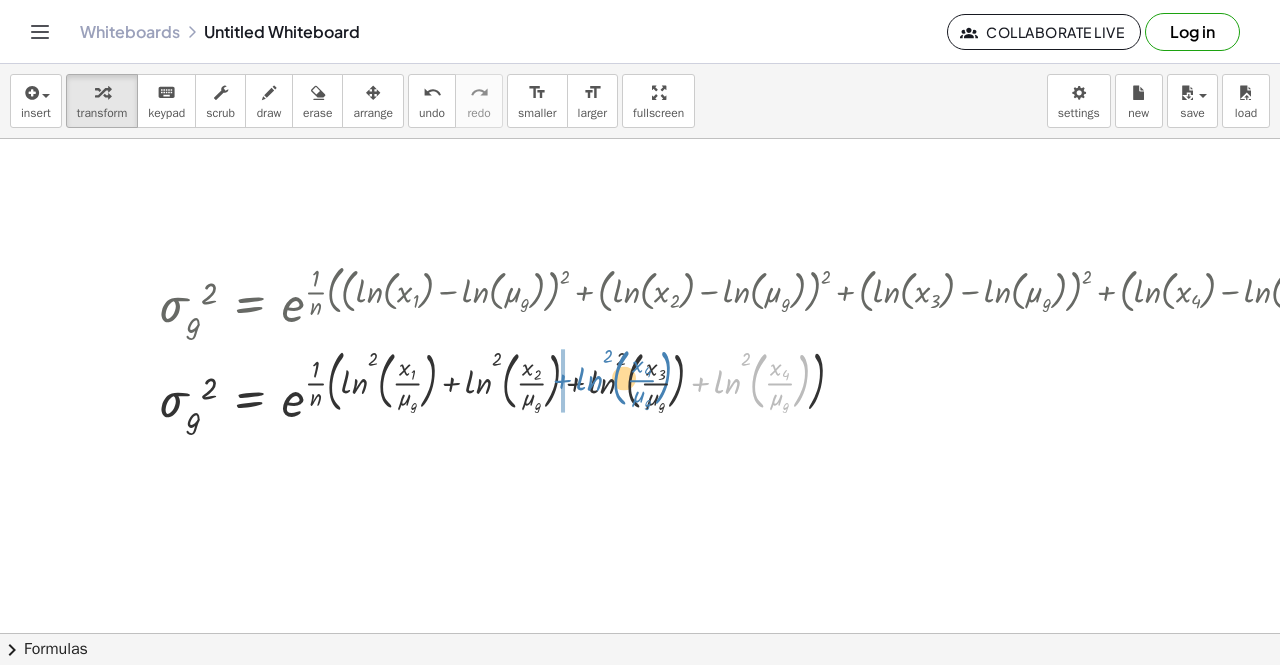 drag, startPoint x: 698, startPoint y: 382, endPoint x: 560, endPoint y: 379, distance: 138.03261 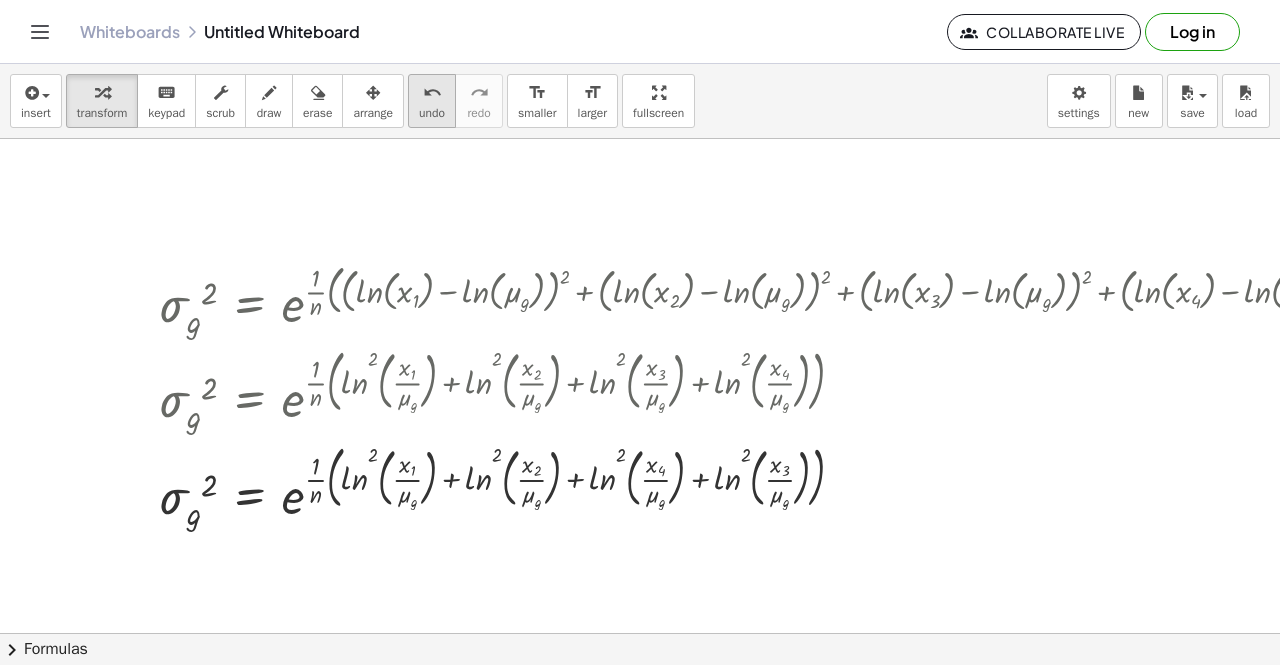 click on "undo undo" at bounding box center (432, 101) 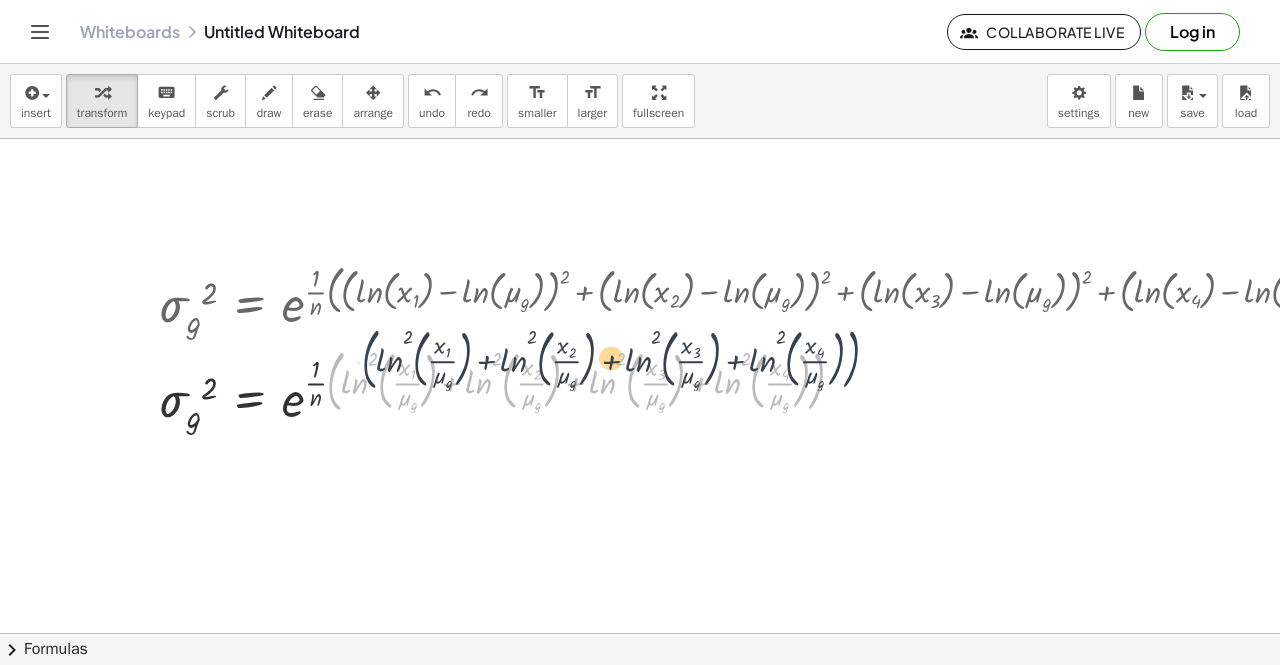 drag, startPoint x: 336, startPoint y: 378, endPoint x: 372, endPoint y: 355, distance: 42.72002 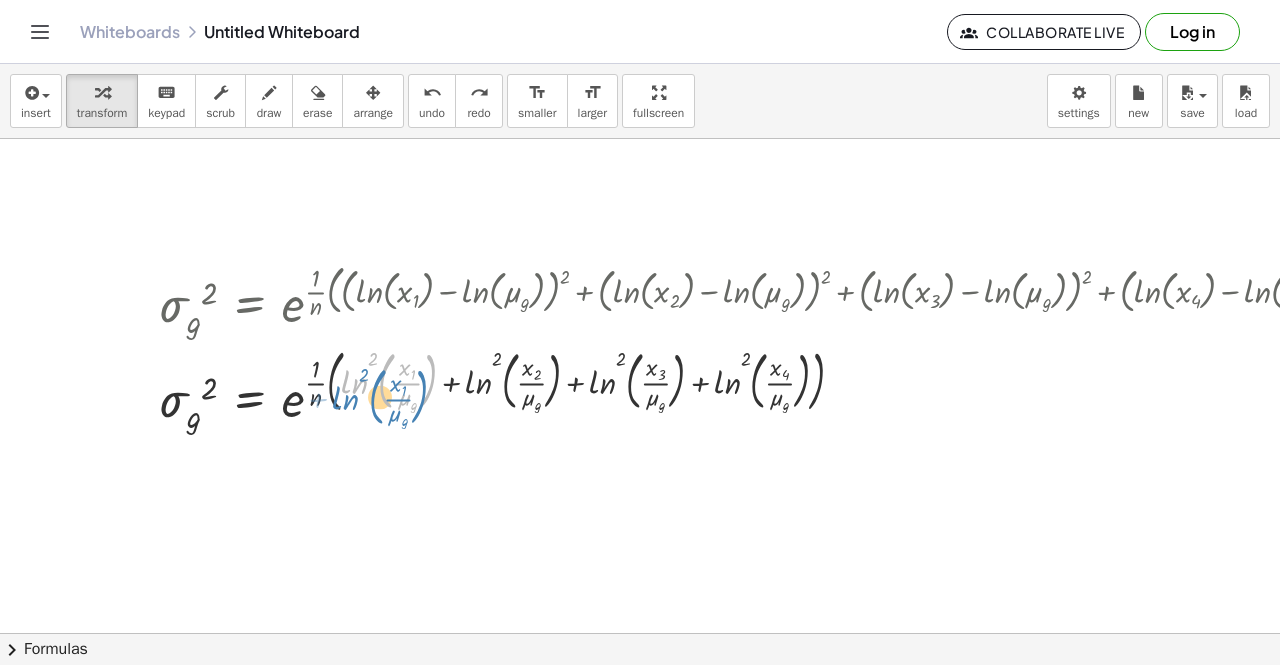 drag, startPoint x: 353, startPoint y: 389, endPoint x: 341, endPoint y: 407, distance: 21.633308 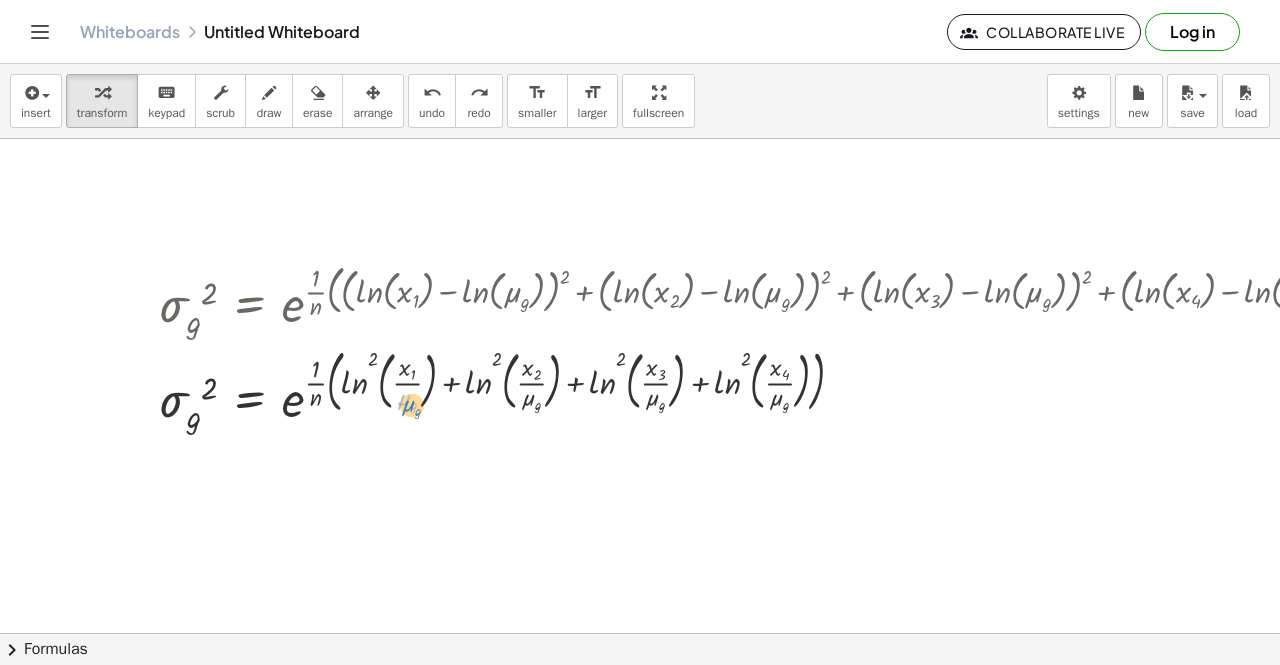 click at bounding box center (780, 388) 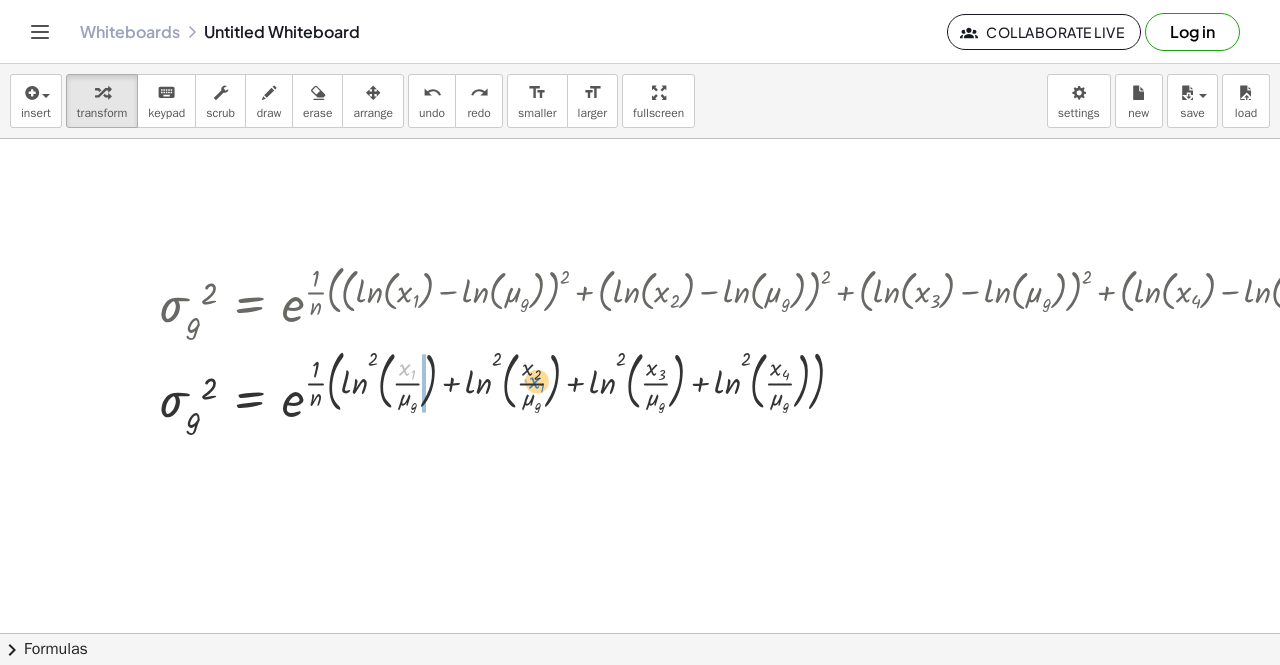 drag, startPoint x: 400, startPoint y: 375, endPoint x: 527, endPoint y: 391, distance: 128.0039 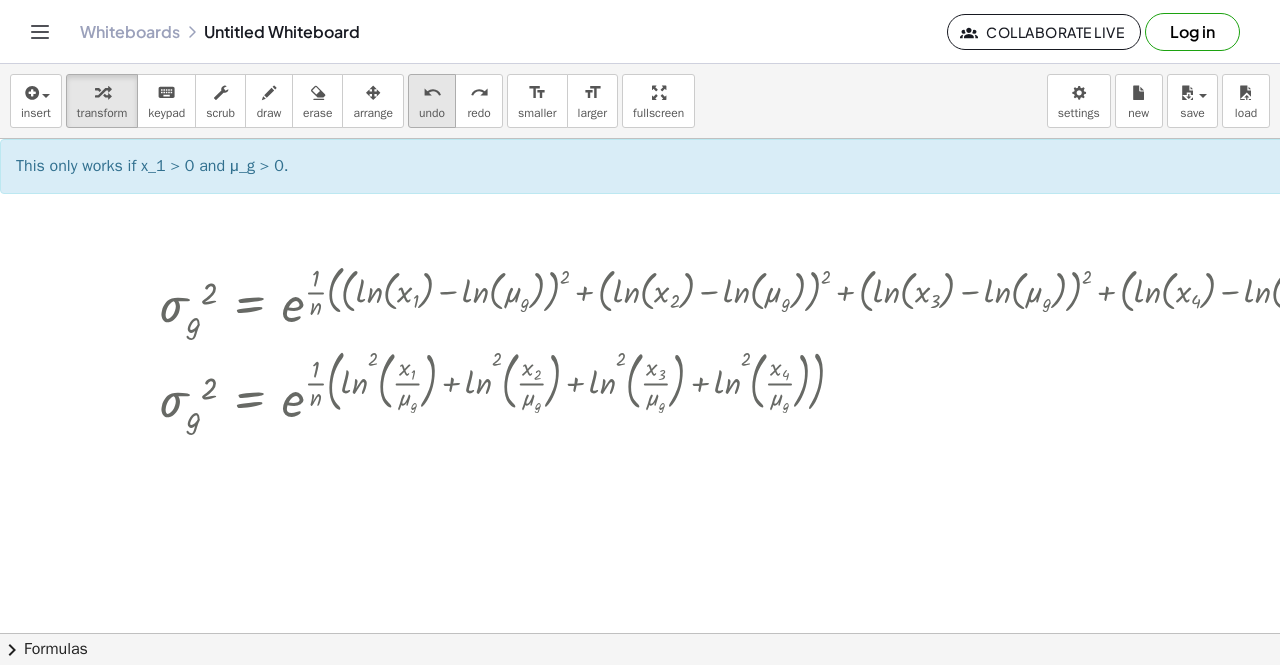 click on "undo" at bounding box center (432, 113) 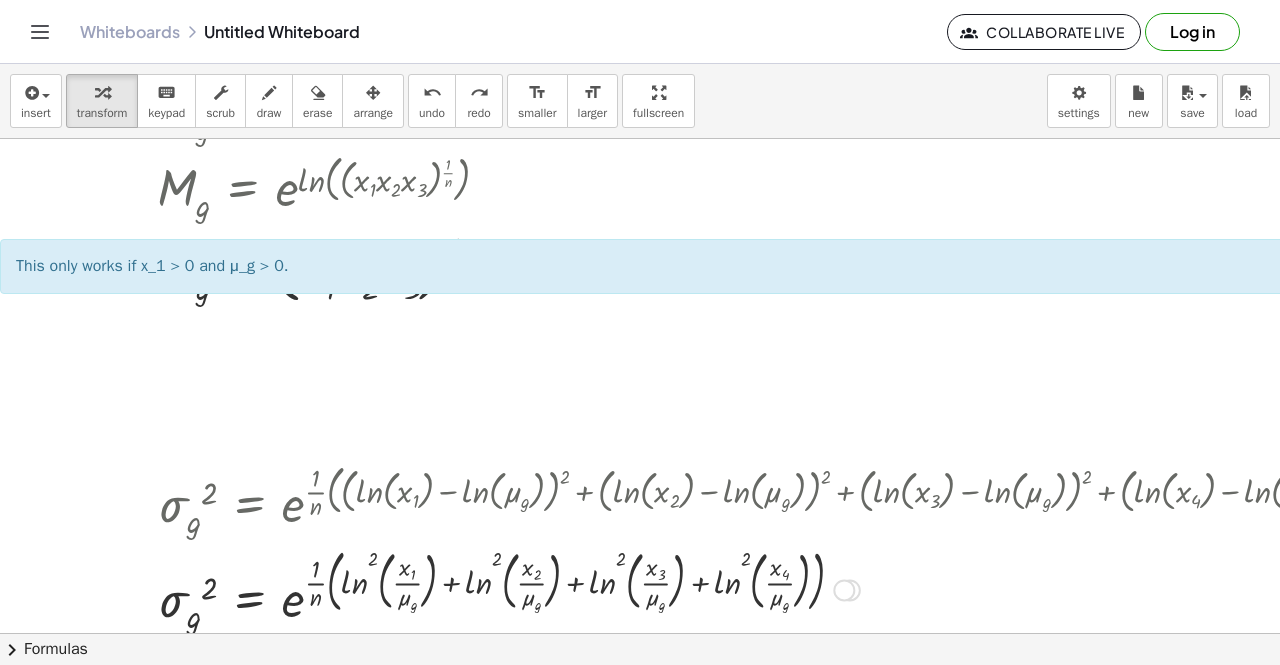 scroll, scrollTop: 400, scrollLeft: 0, axis: vertical 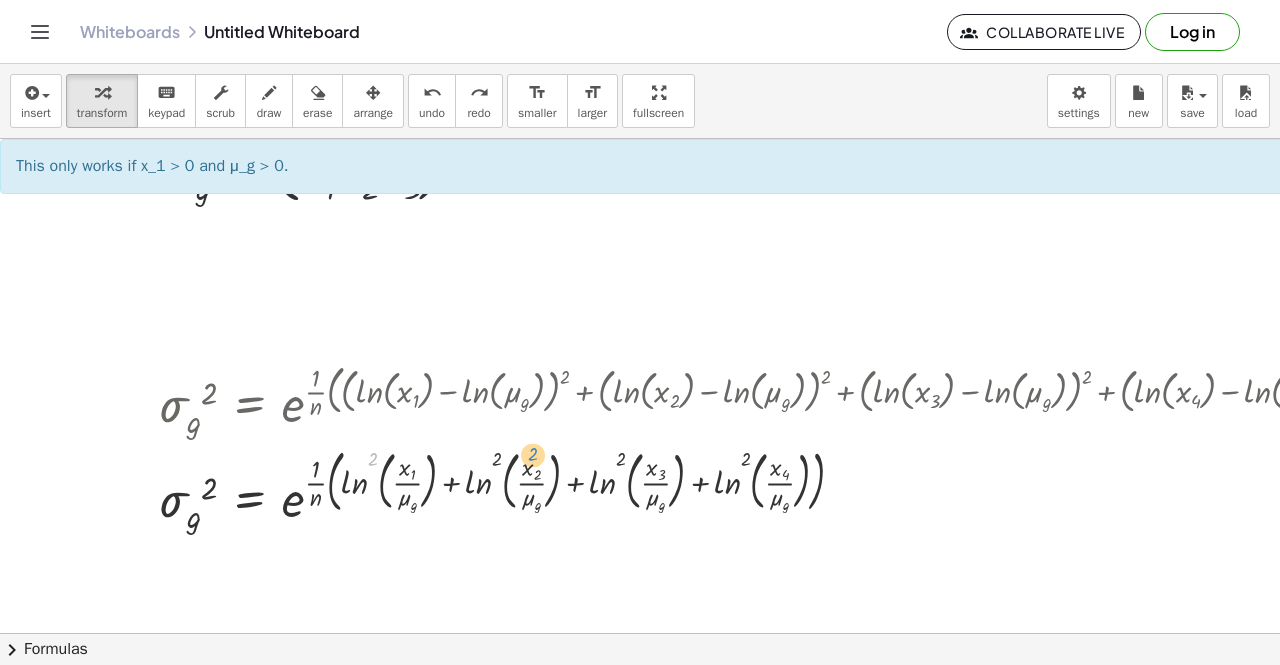 drag, startPoint x: 376, startPoint y: 457, endPoint x: 525, endPoint y: 455, distance: 149.01343 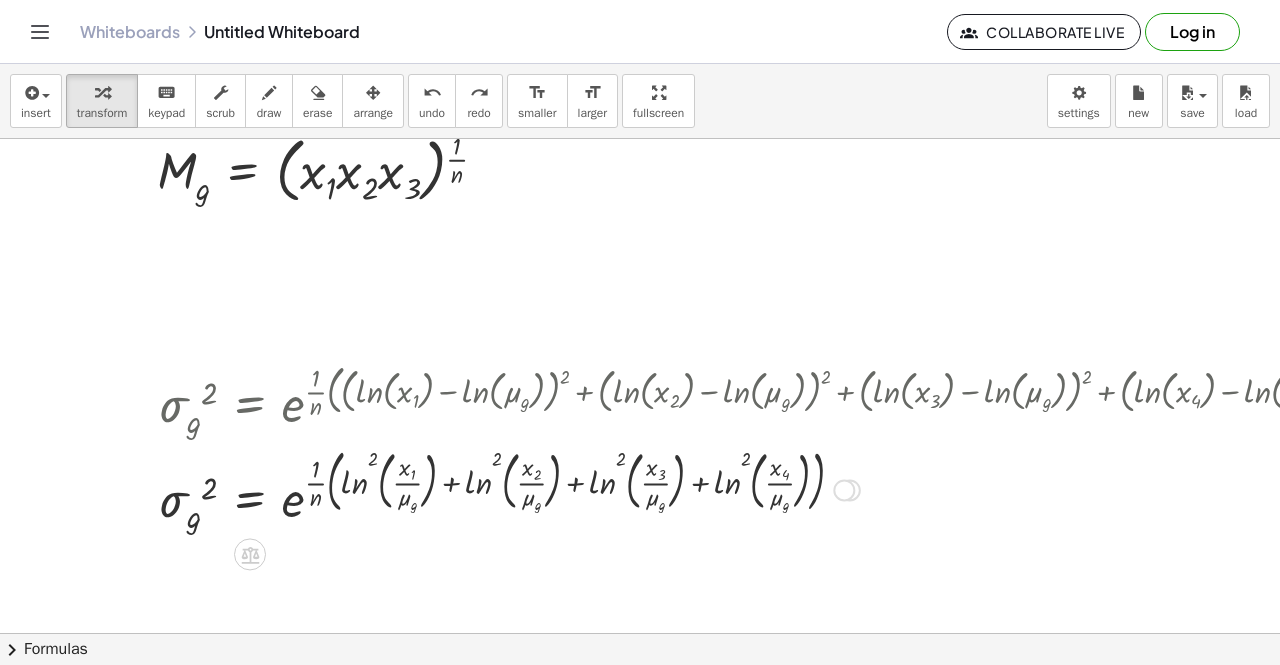 click at bounding box center (713, 488) 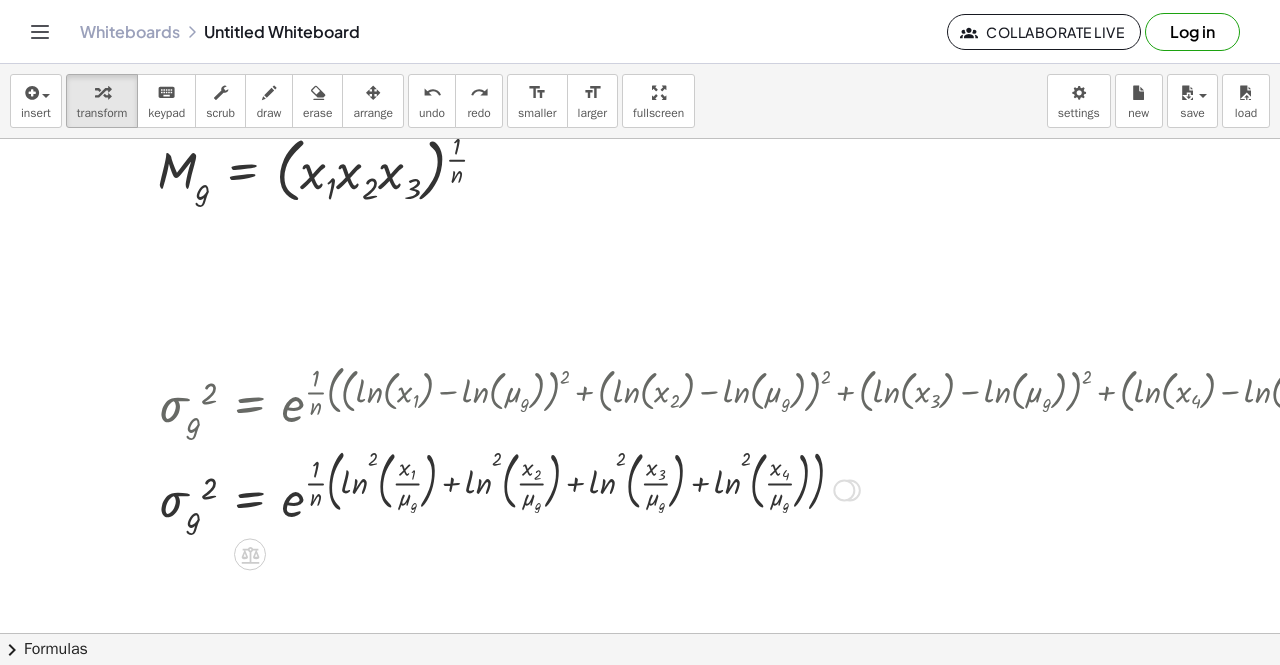 click at bounding box center (713, 488) 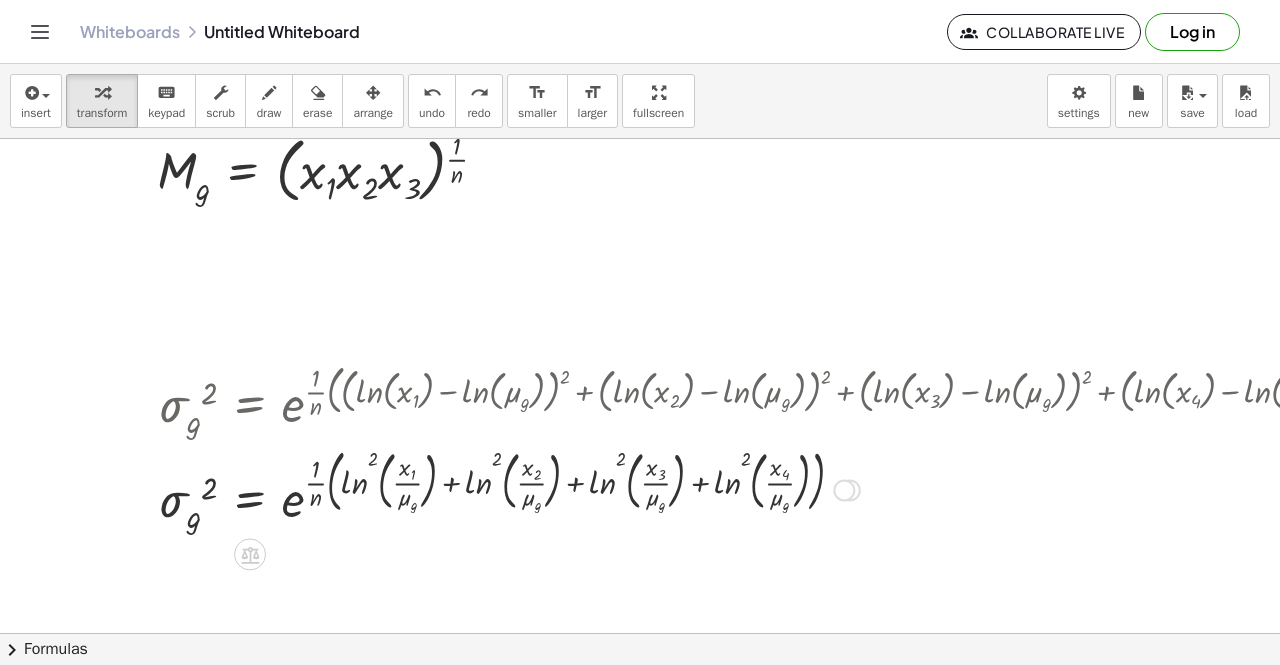 click at bounding box center [713, 488] 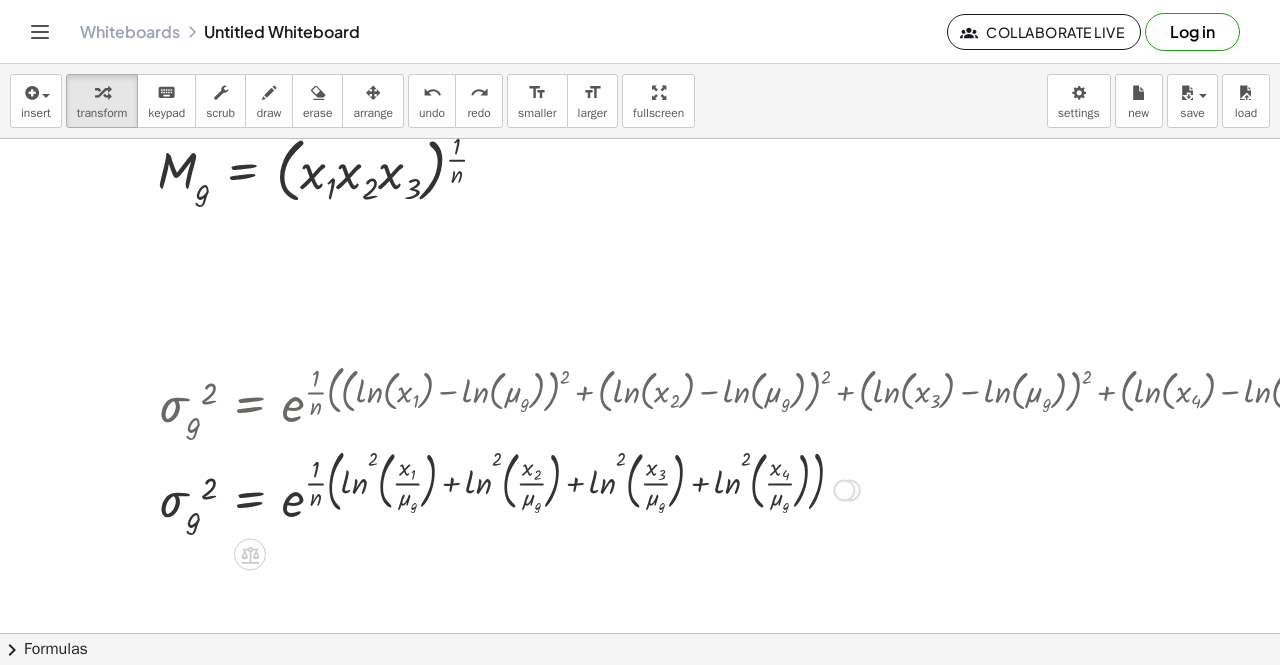 click at bounding box center [713, 488] 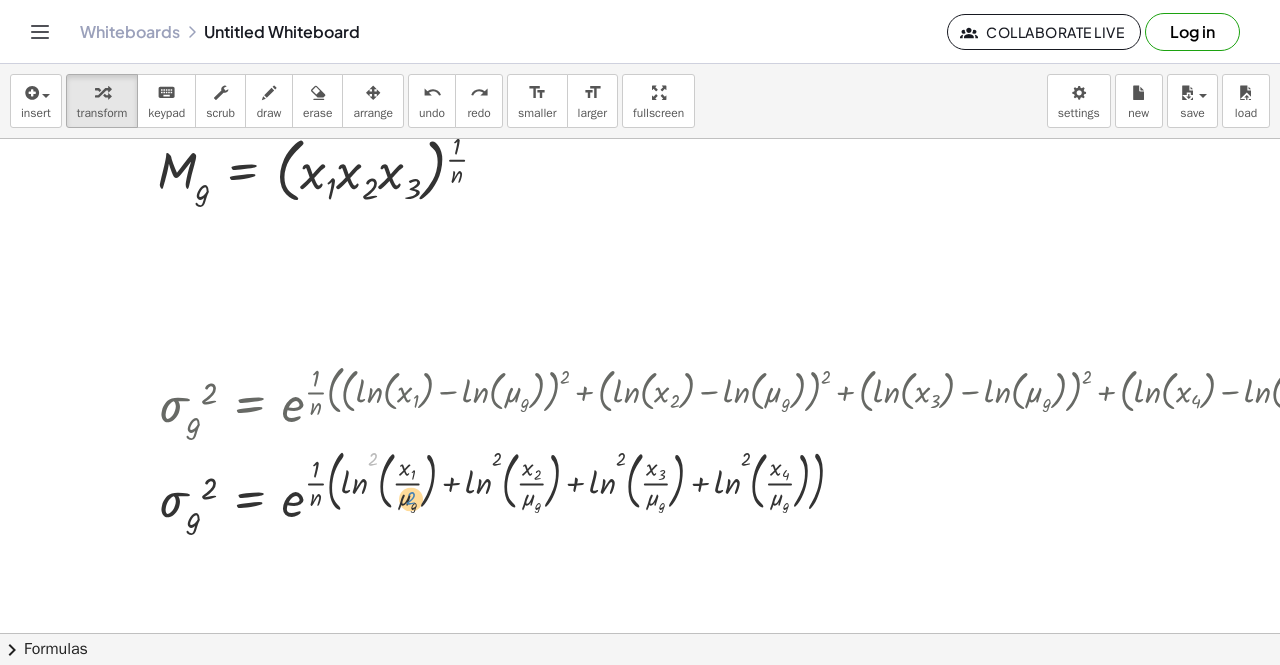drag, startPoint x: 370, startPoint y: 457, endPoint x: 408, endPoint y: 498, distance: 55.9017 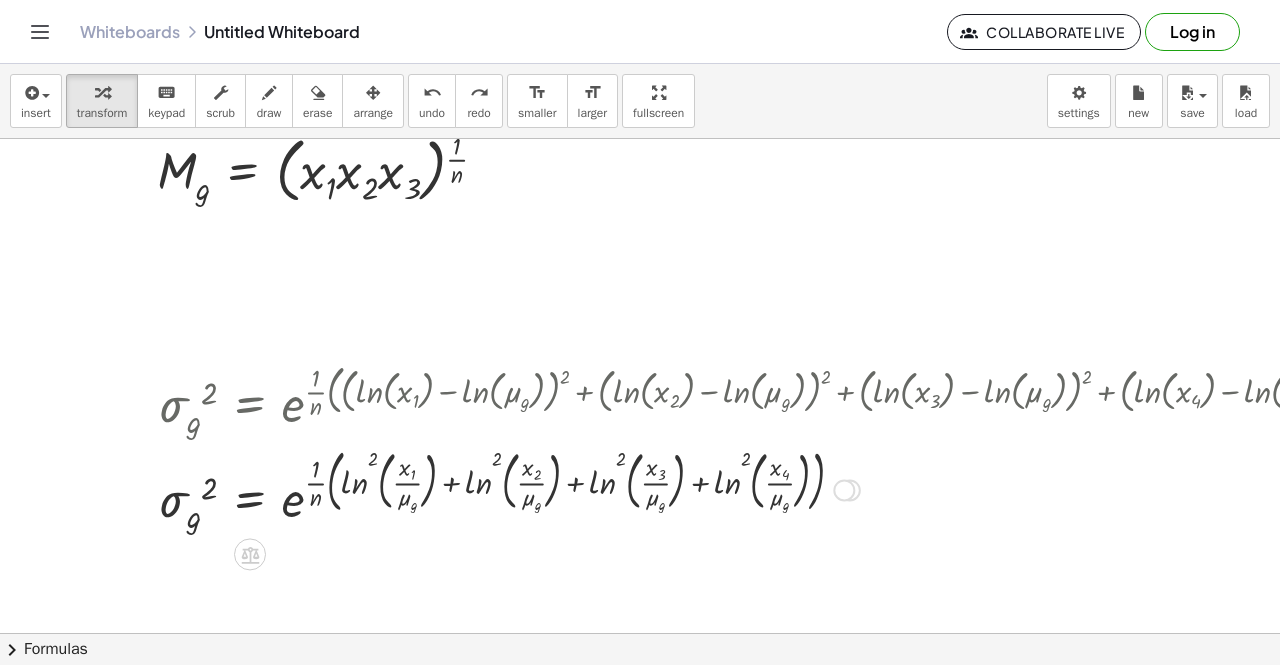 click at bounding box center (713, 488) 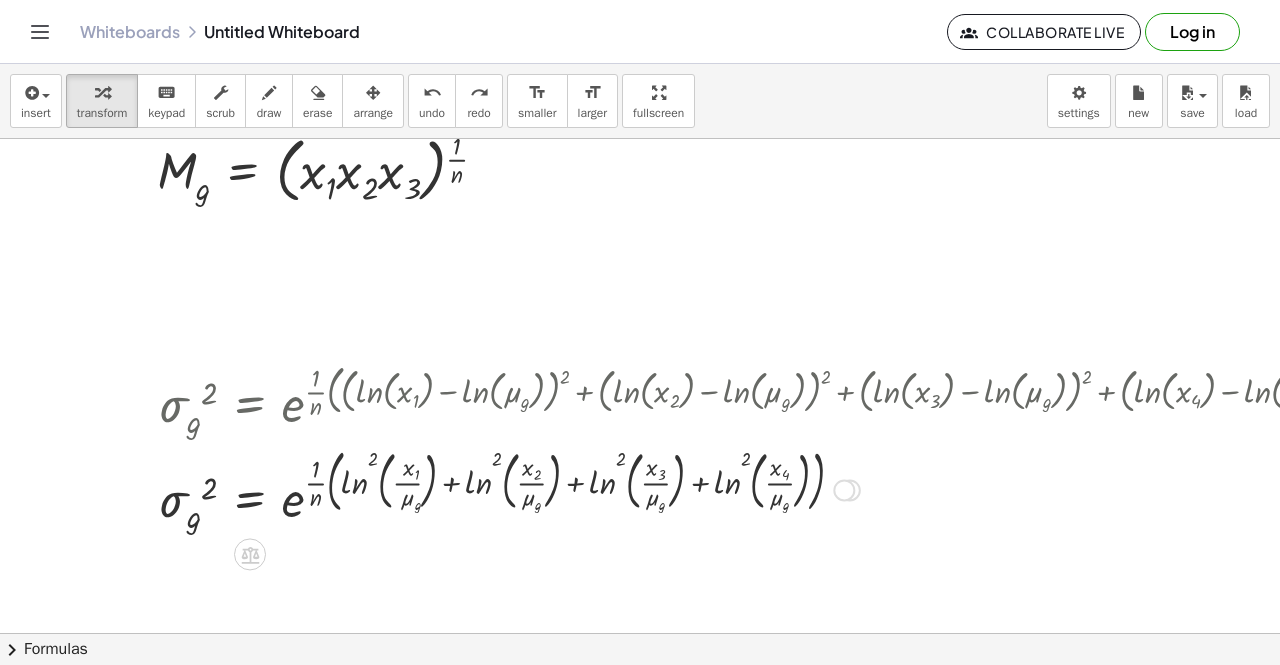 click at bounding box center [713, 488] 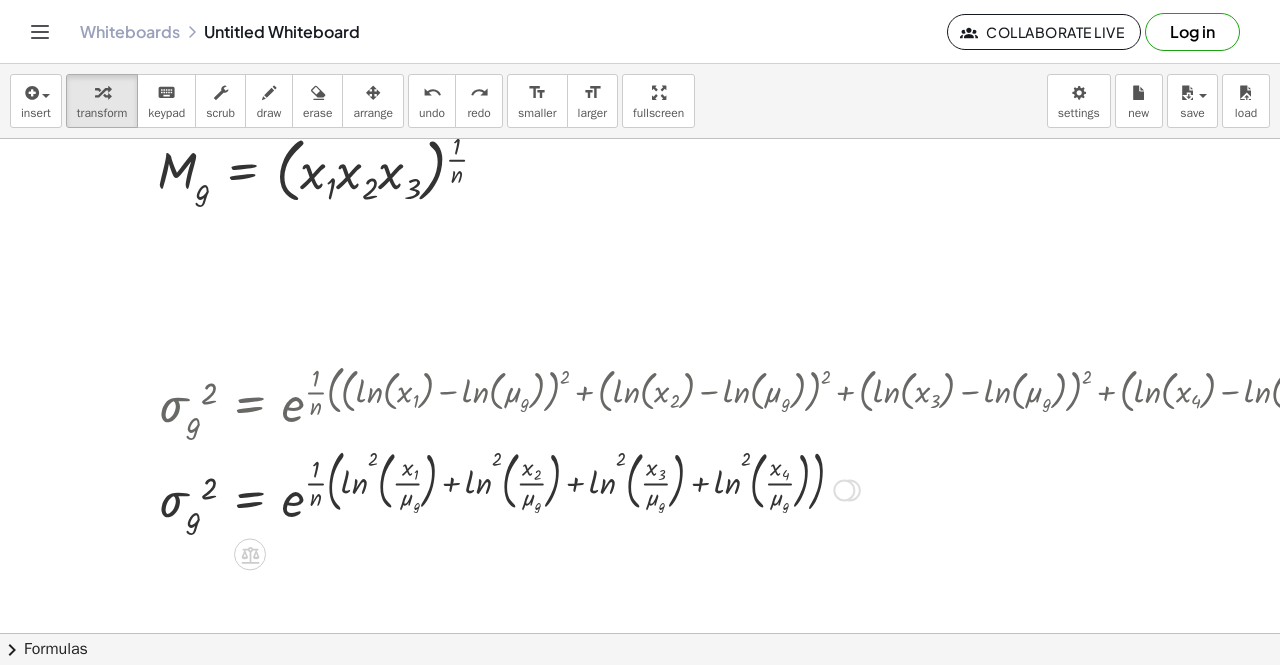 click at bounding box center (713, 488) 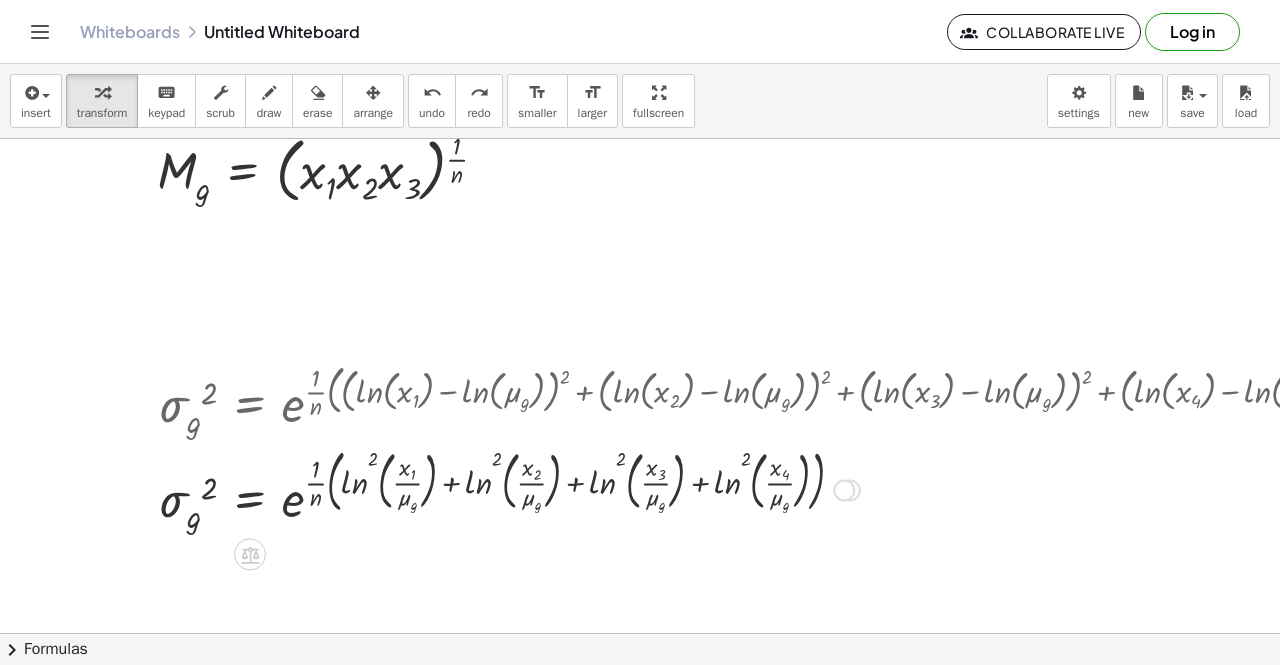 click at bounding box center (713, 488) 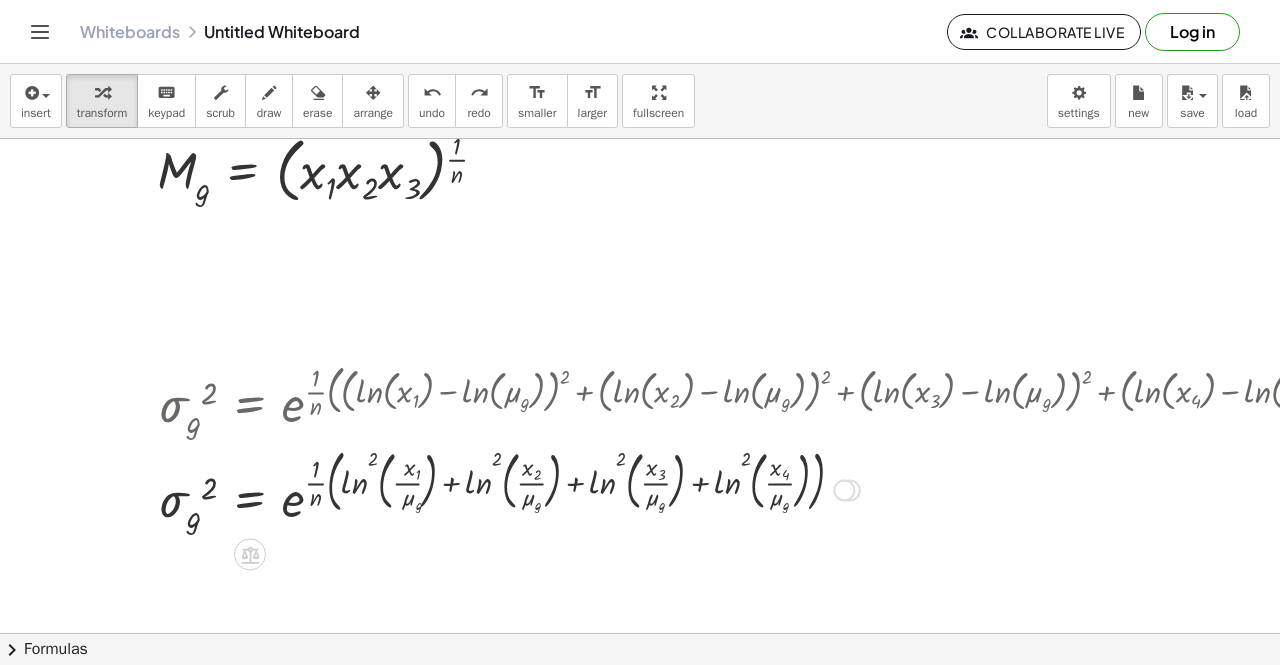 click at bounding box center (713, 488) 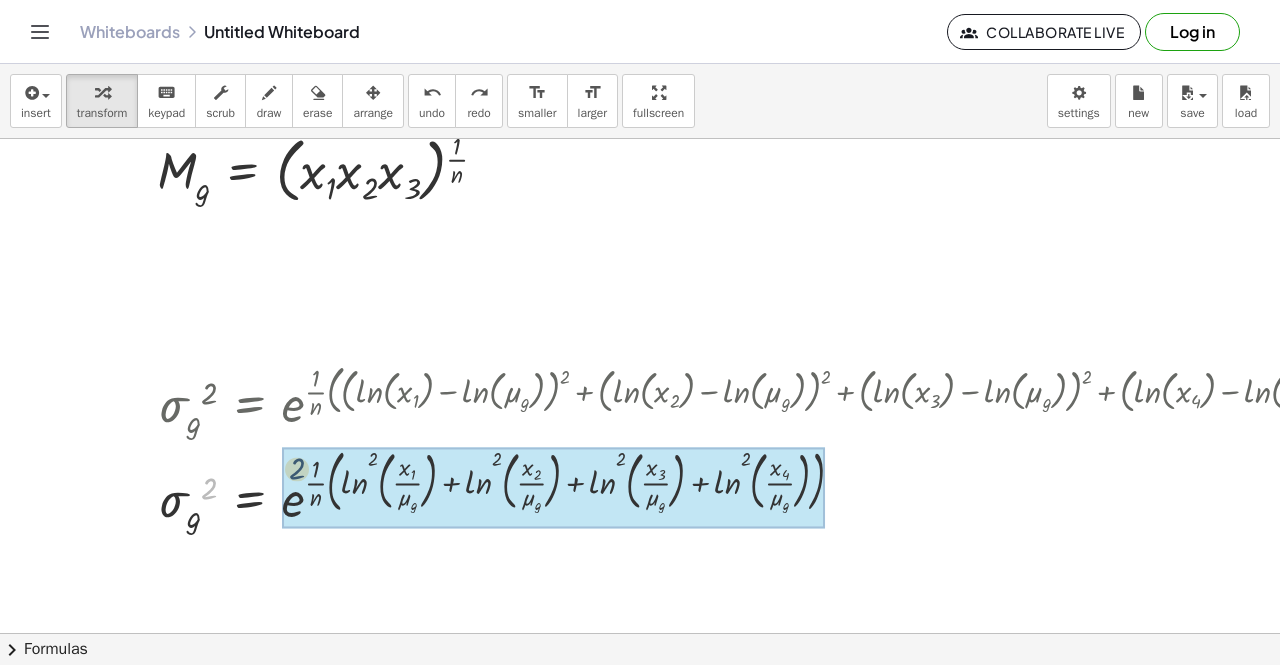 drag, startPoint x: 204, startPoint y: 484, endPoint x: 294, endPoint y: 463, distance: 92.417534 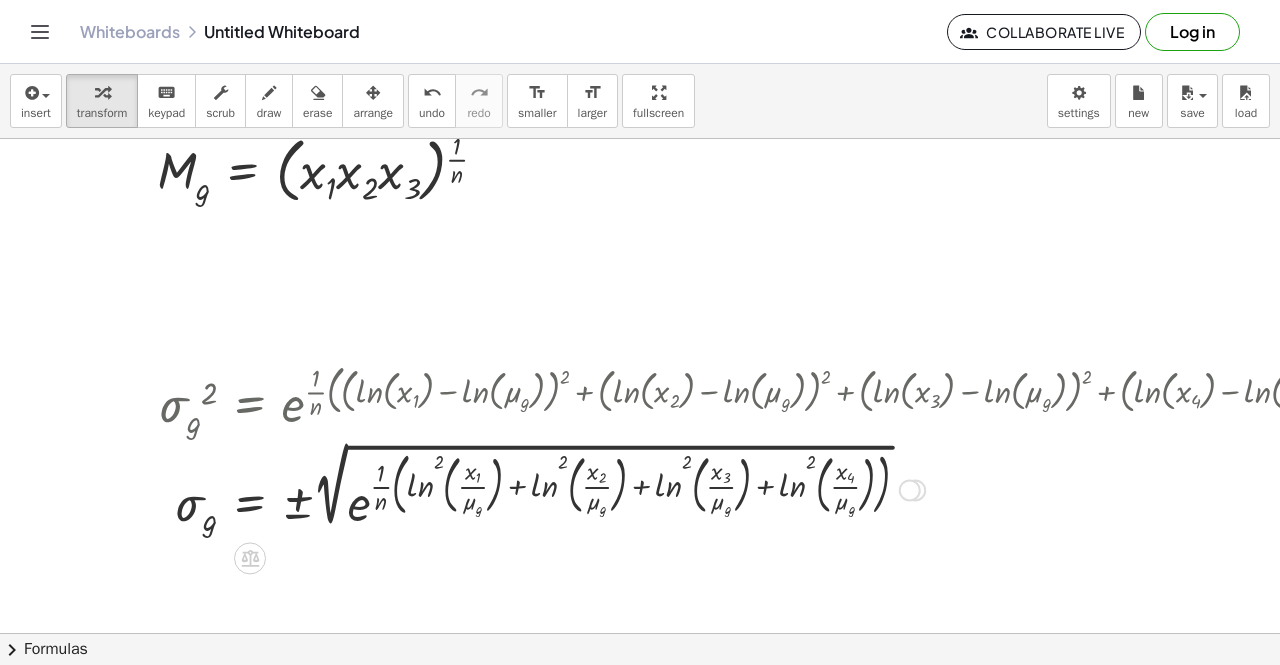 click at bounding box center (780, 489) 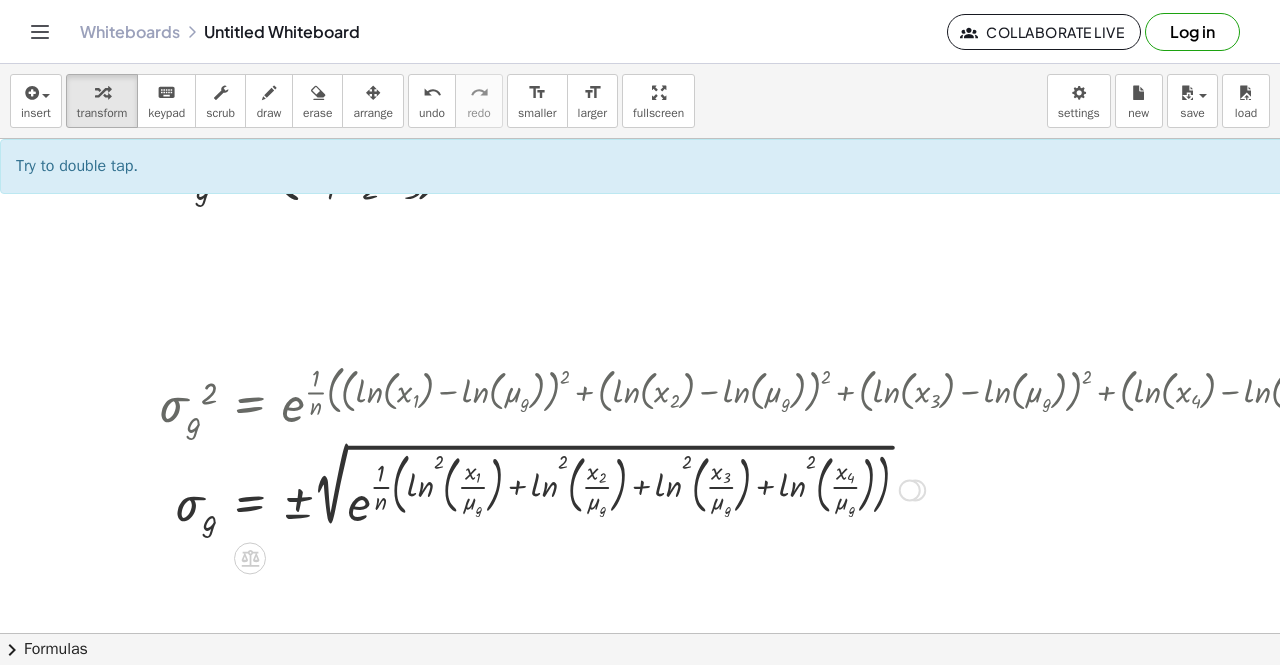 click at bounding box center [780, 489] 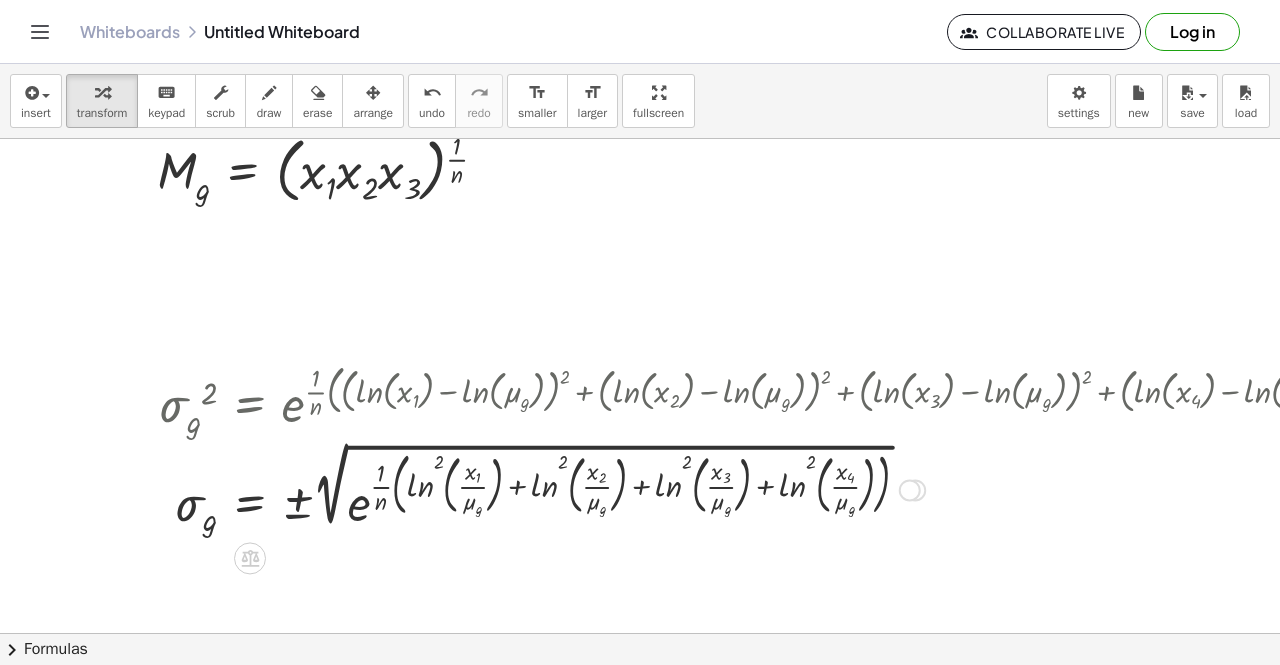 click at bounding box center (780, 489) 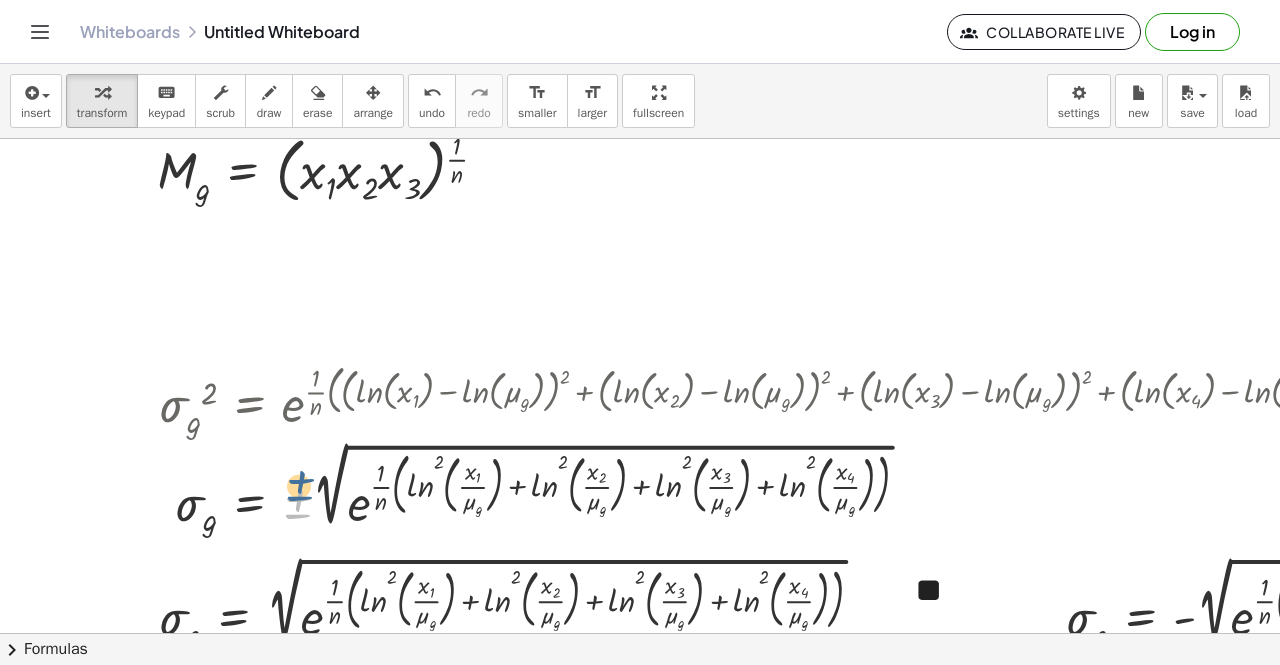 drag, startPoint x: 300, startPoint y: 516, endPoint x: 302, endPoint y: 498, distance: 18.110771 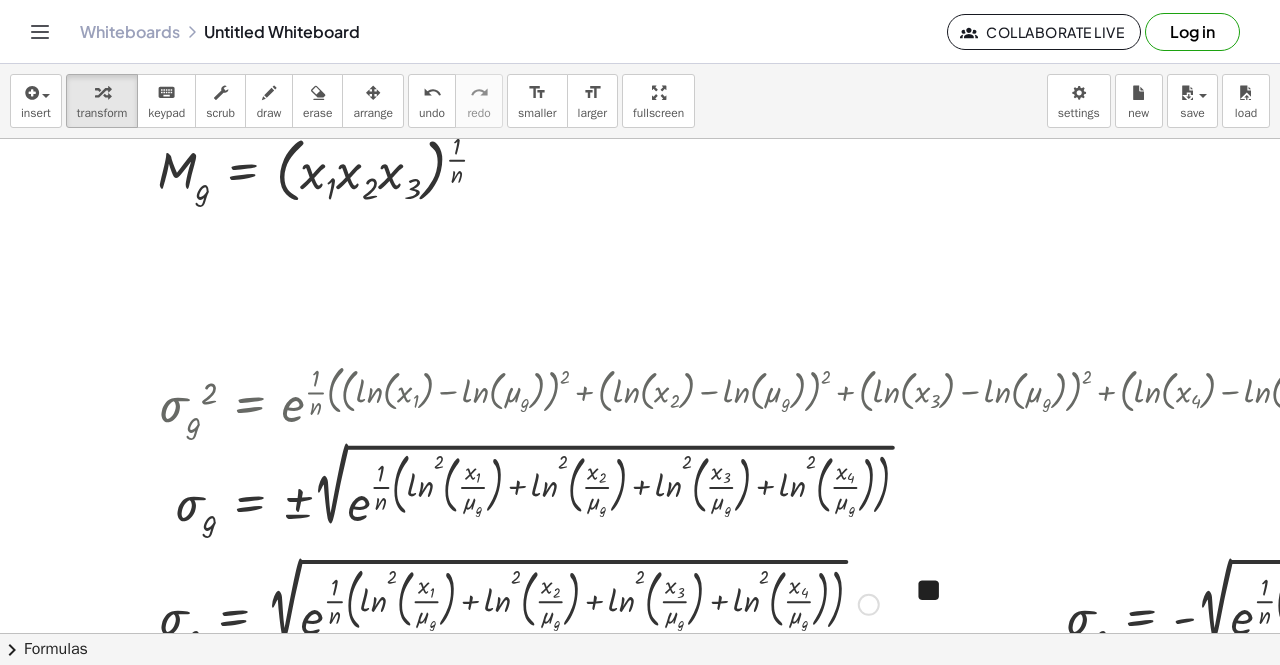 scroll, scrollTop: 500, scrollLeft: 0, axis: vertical 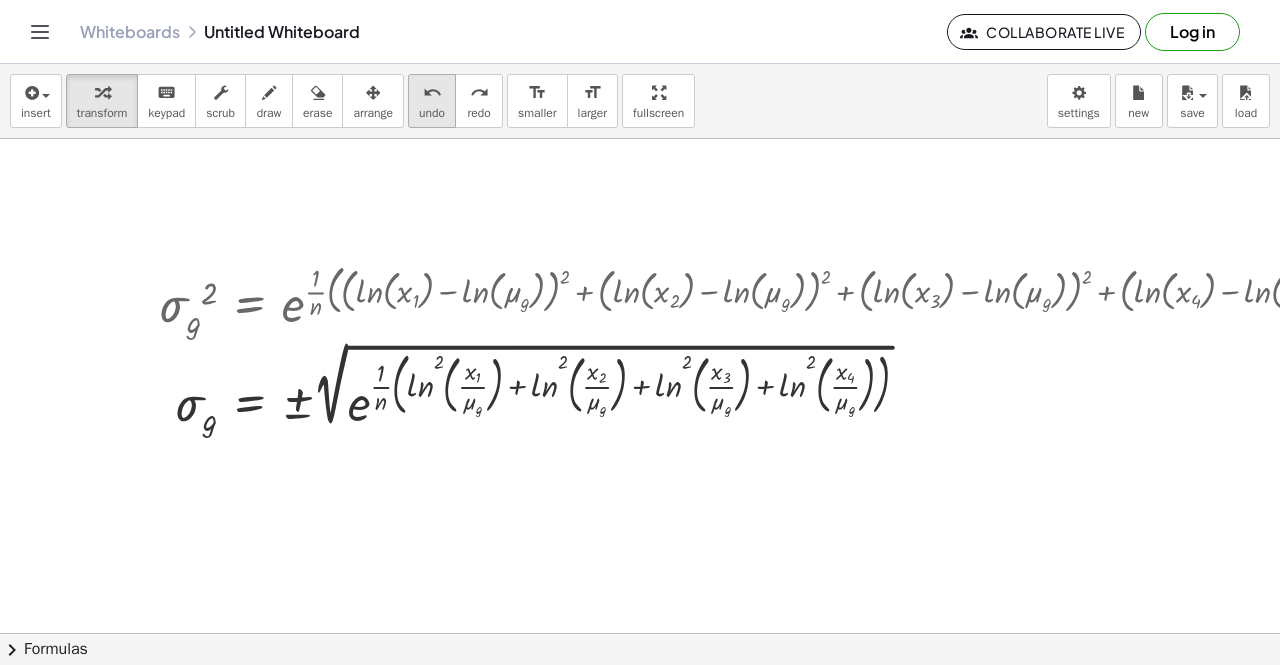 click on "undo undo" at bounding box center (432, 101) 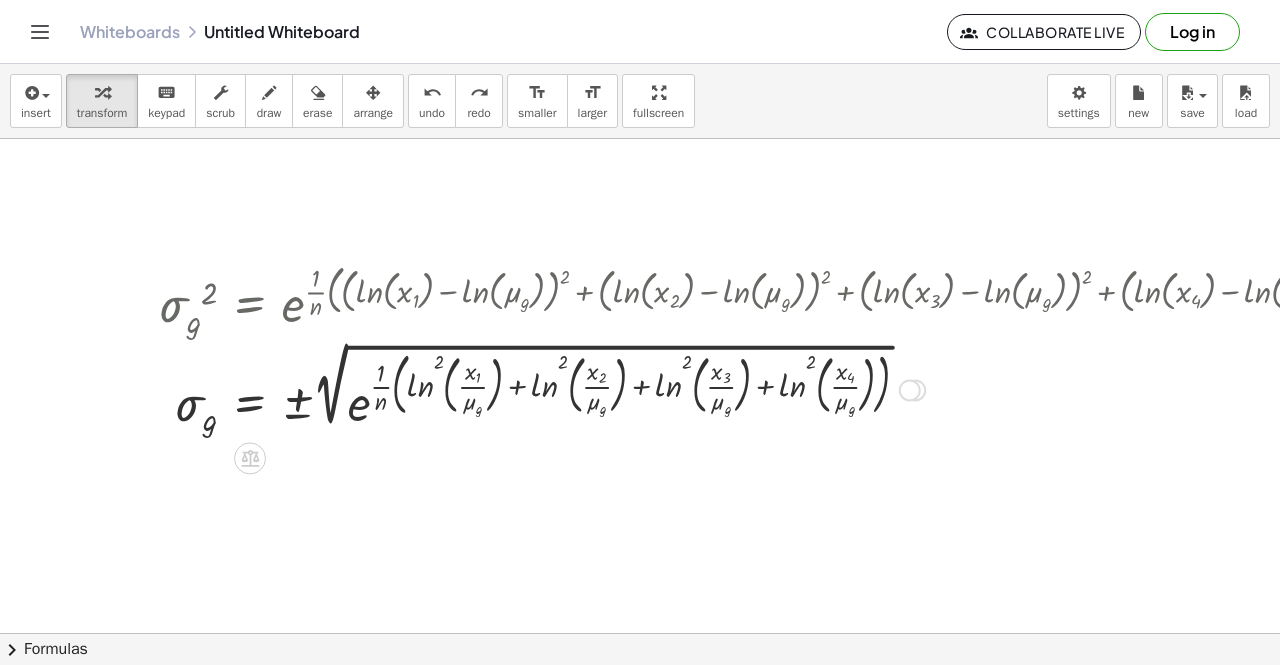 click at bounding box center [780, 389] 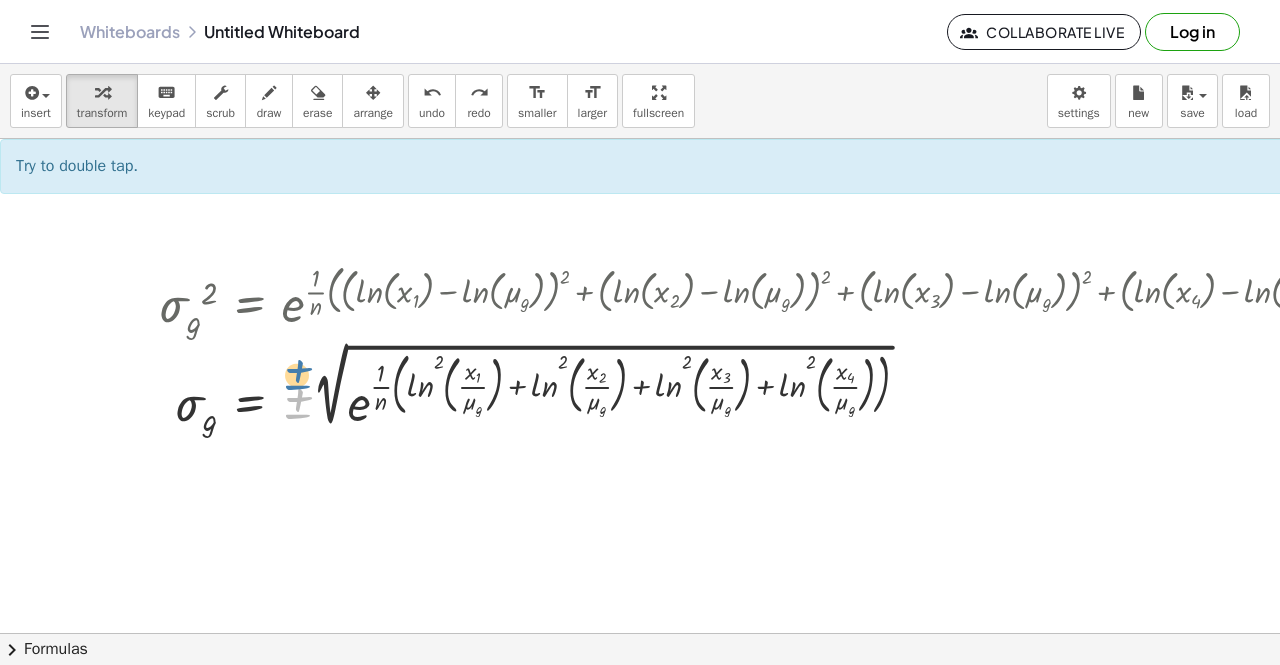 drag, startPoint x: 297, startPoint y: 415, endPoint x: 297, endPoint y: 386, distance: 29 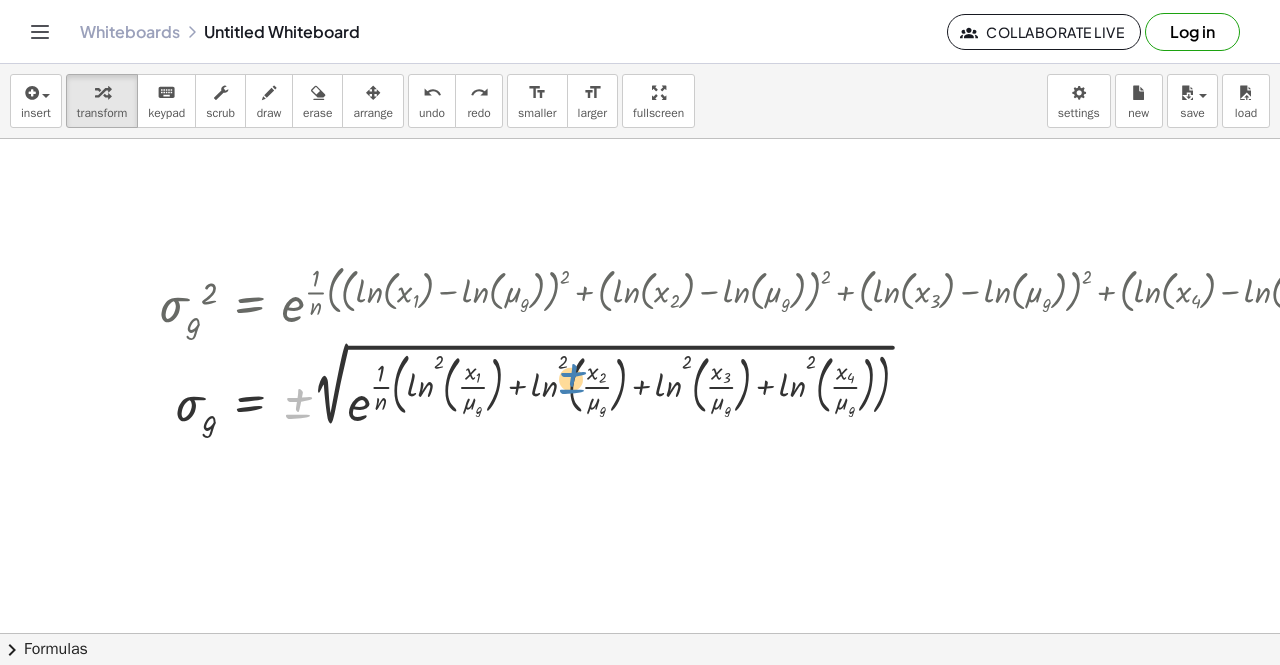 drag, startPoint x: 298, startPoint y: 413, endPoint x: 592, endPoint y: 388, distance: 295.061 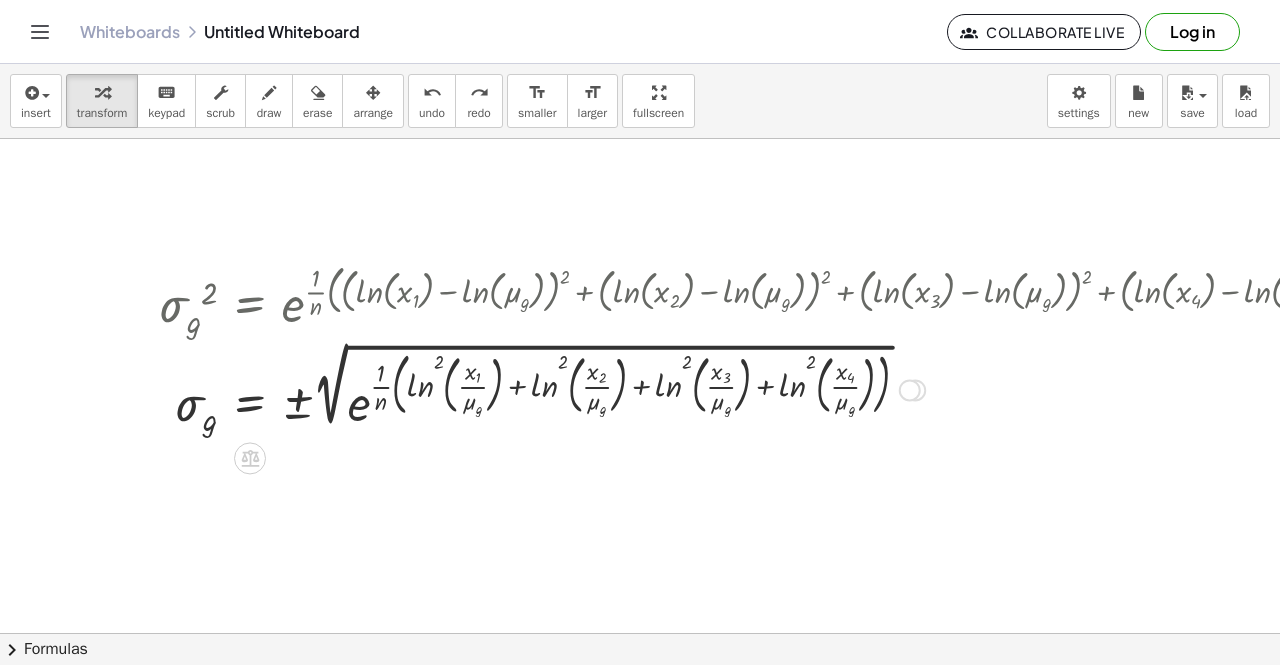 click at bounding box center [780, 389] 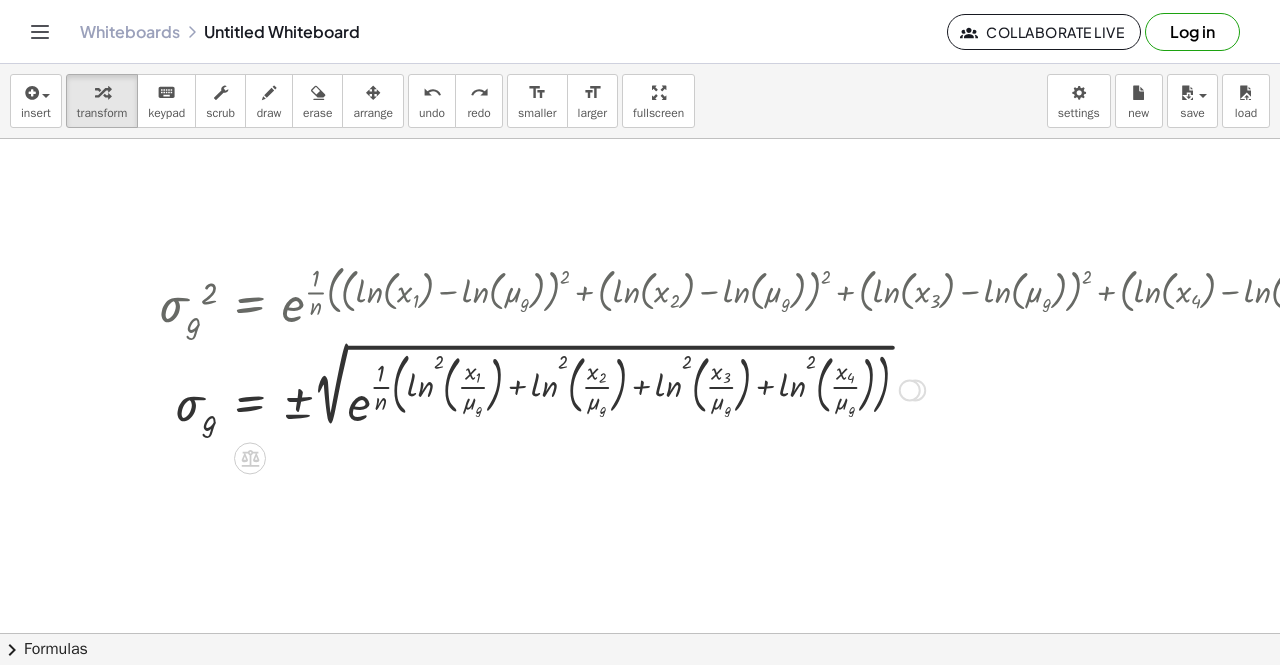 click at bounding box center [780, 389] 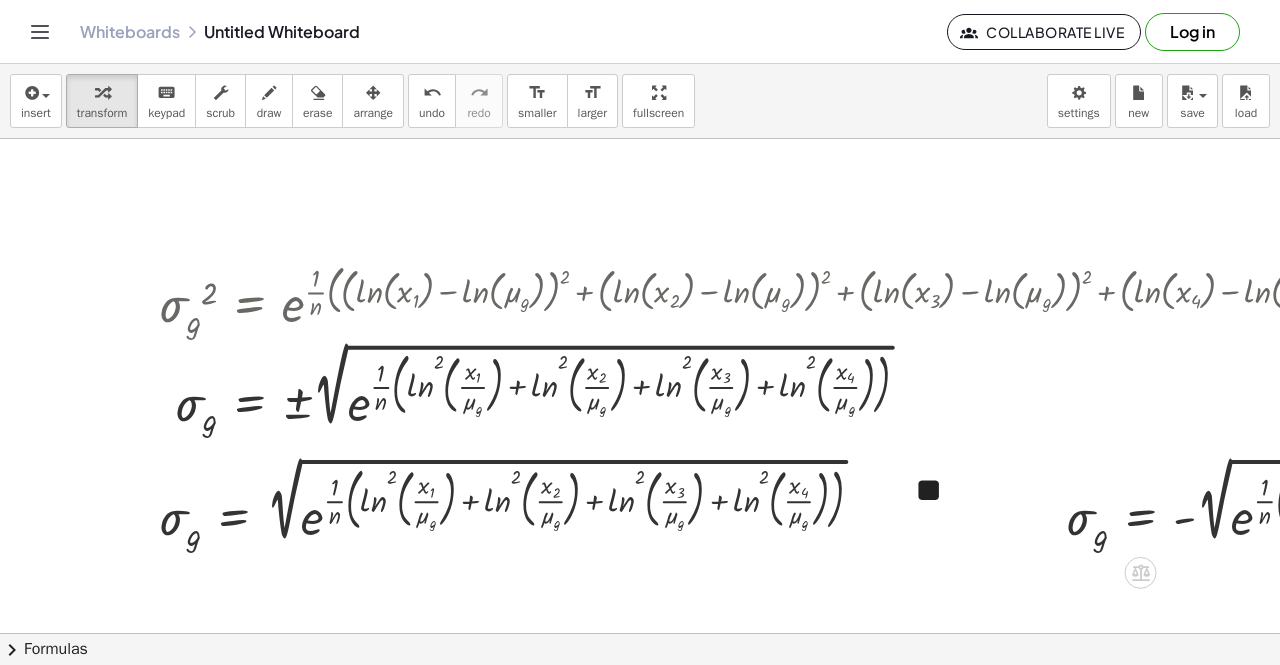 scroll, scrollTop: 600, scrollLeft: 0, axis: vertical 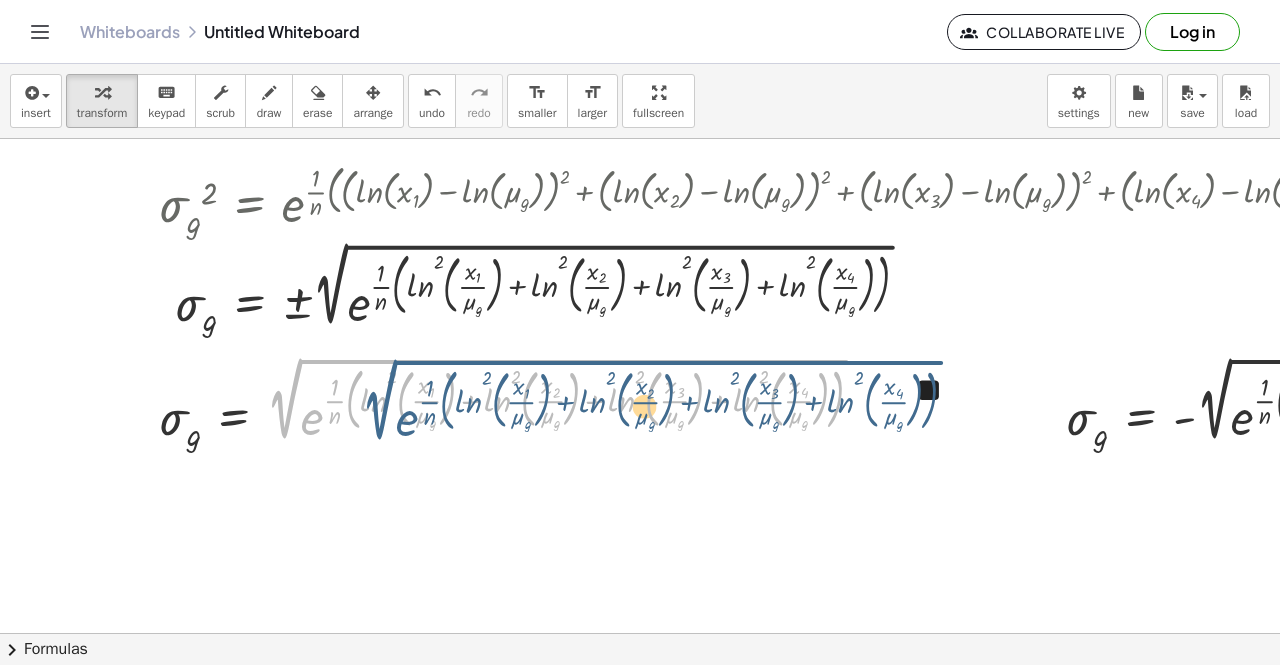 drag, startPoint x: 282, startPoint y: 411, endPoint x: 377, endPoint y: 412, distance: 95.005264 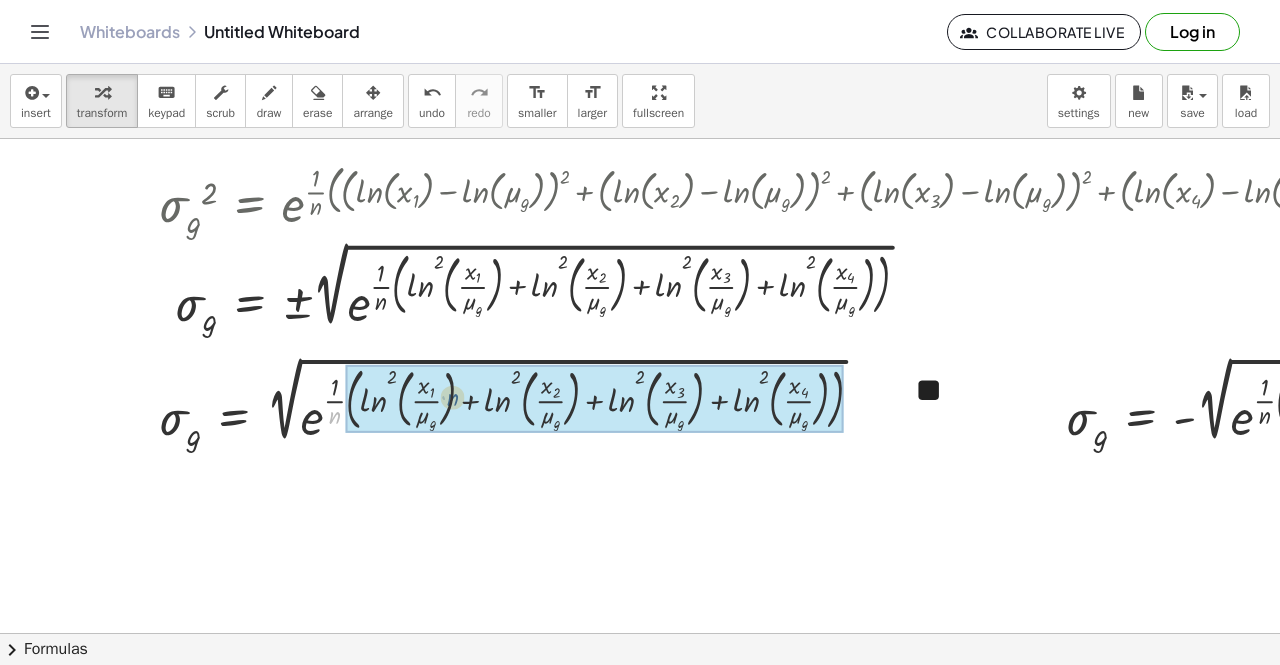 drag, startPoint x: 339, startPoint y: 419, endPoint x: 458, endPoint y: 401, distance: 120.353645 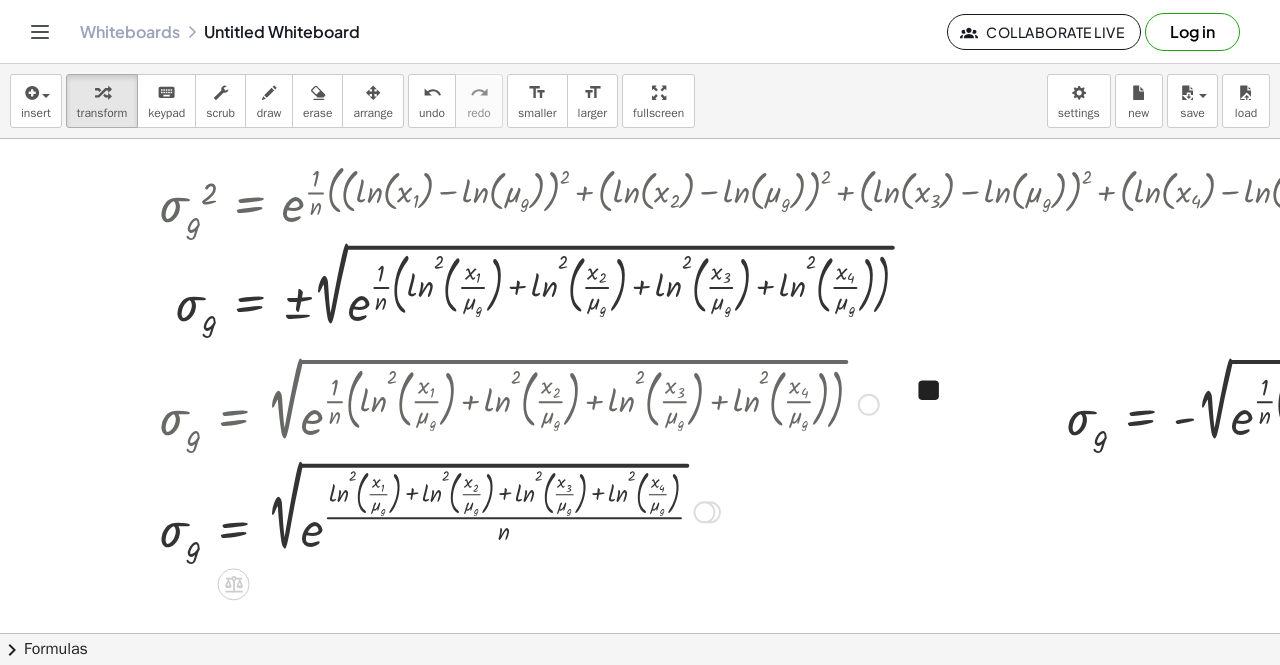 click at bounding box center [519, 510] 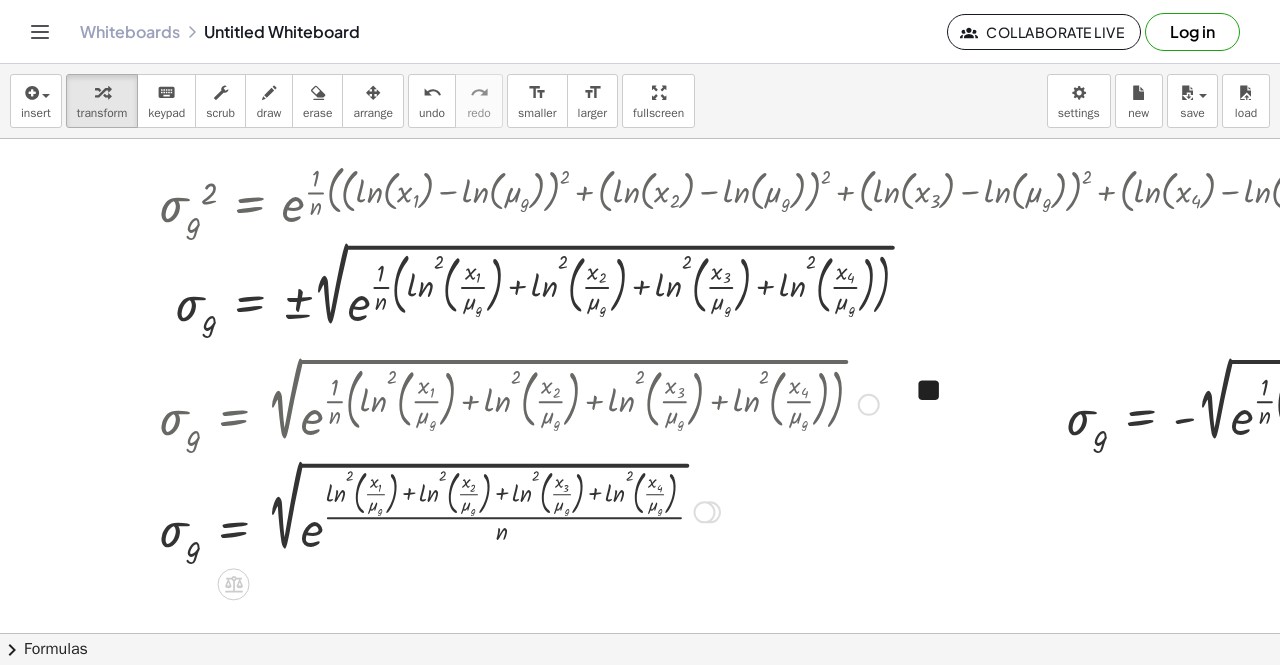 click at bounding box center [519, 510] 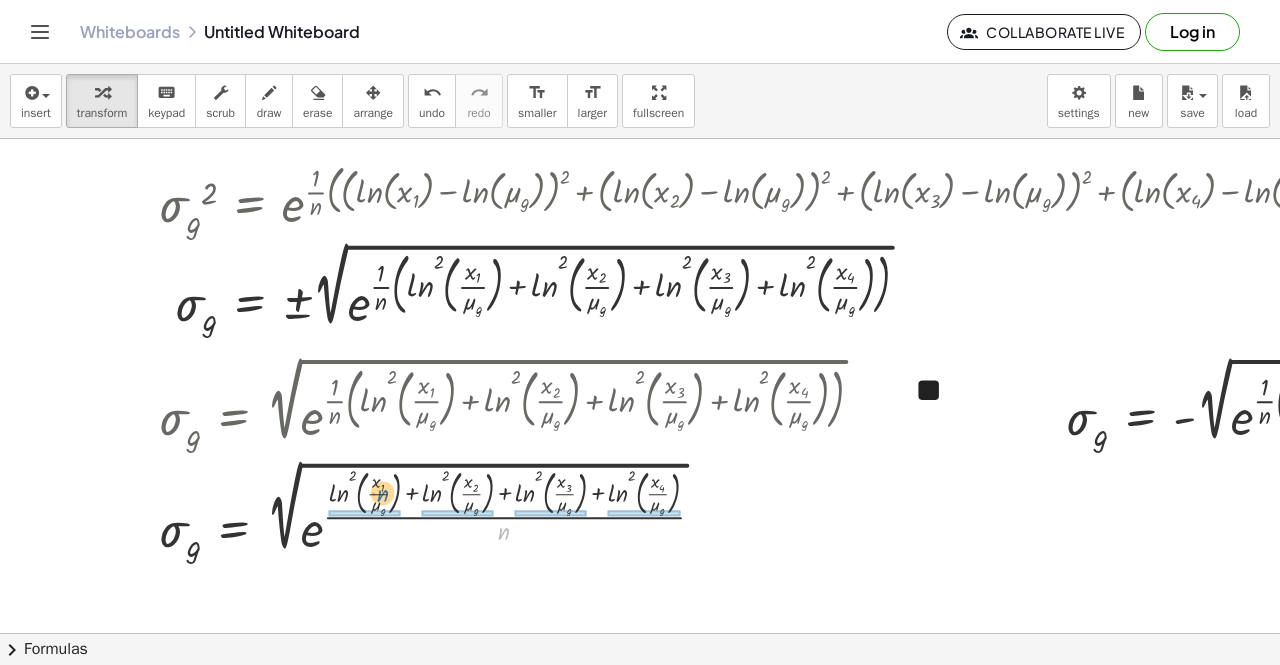 drag, startPoint x: 502, startPoint y: 529, endPoint x: 380, endPoint y: 491, distance: 127.78106 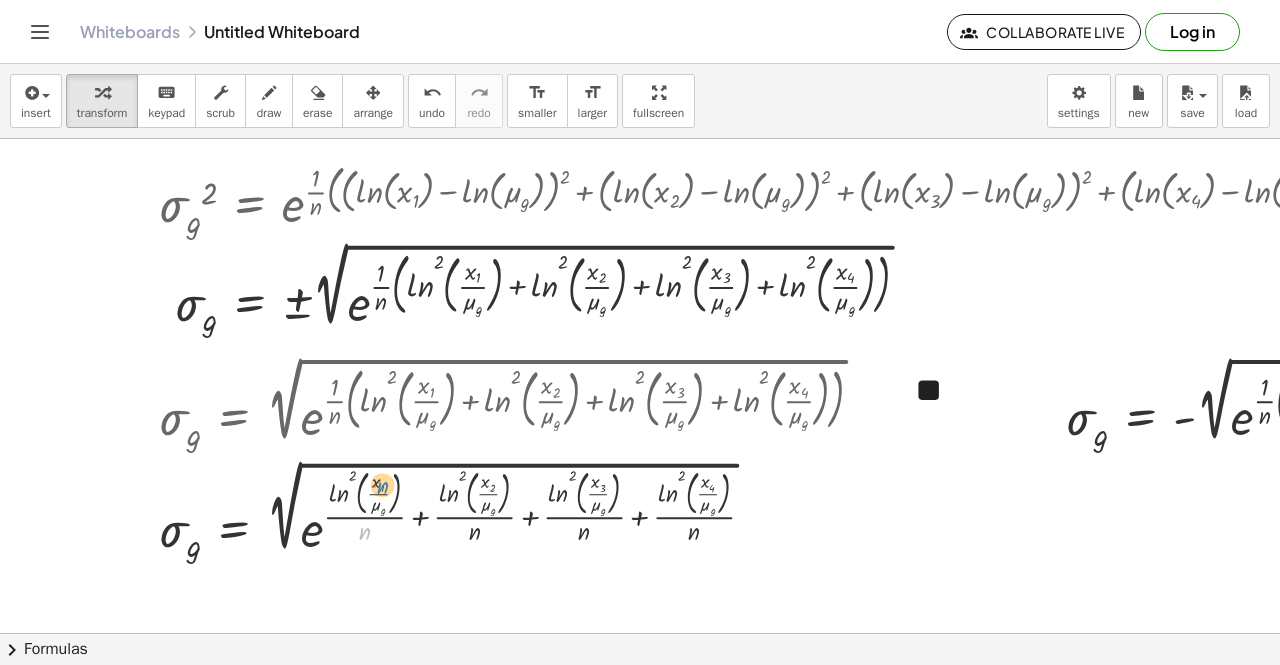 drag, startPoint x: 361, startPoint y: 536, endPoint x: 380, endPoint y: 489, distance: 50.695168 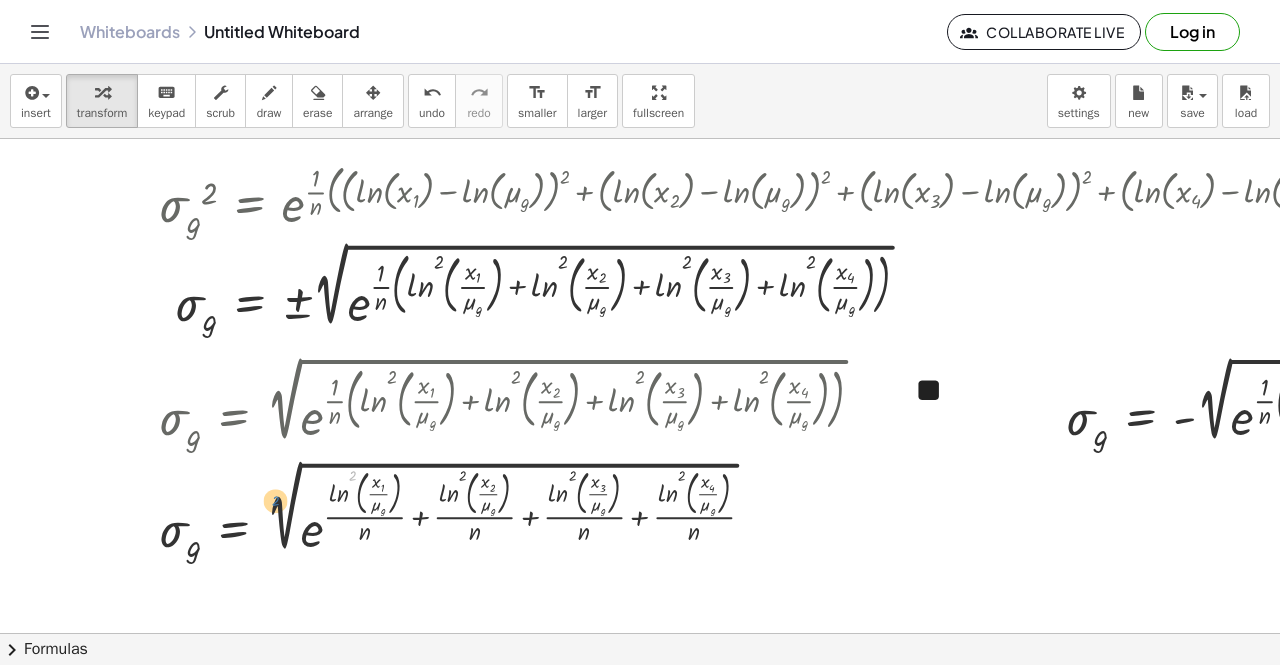 drag, startPoint x: 353, startPoint y: 476, endPoint x: 276, endPoint y: 501, distance: 80.95678 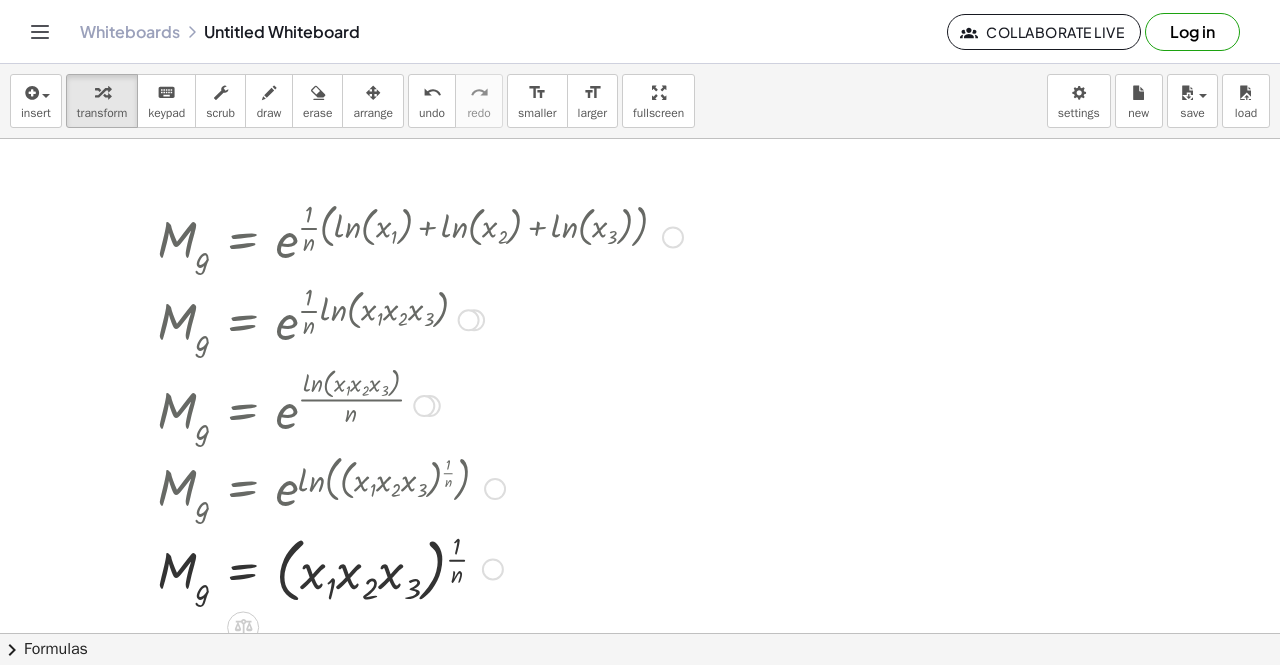 scroll, scrollTop: 100, scrollLeft: 0, axis: vertical 